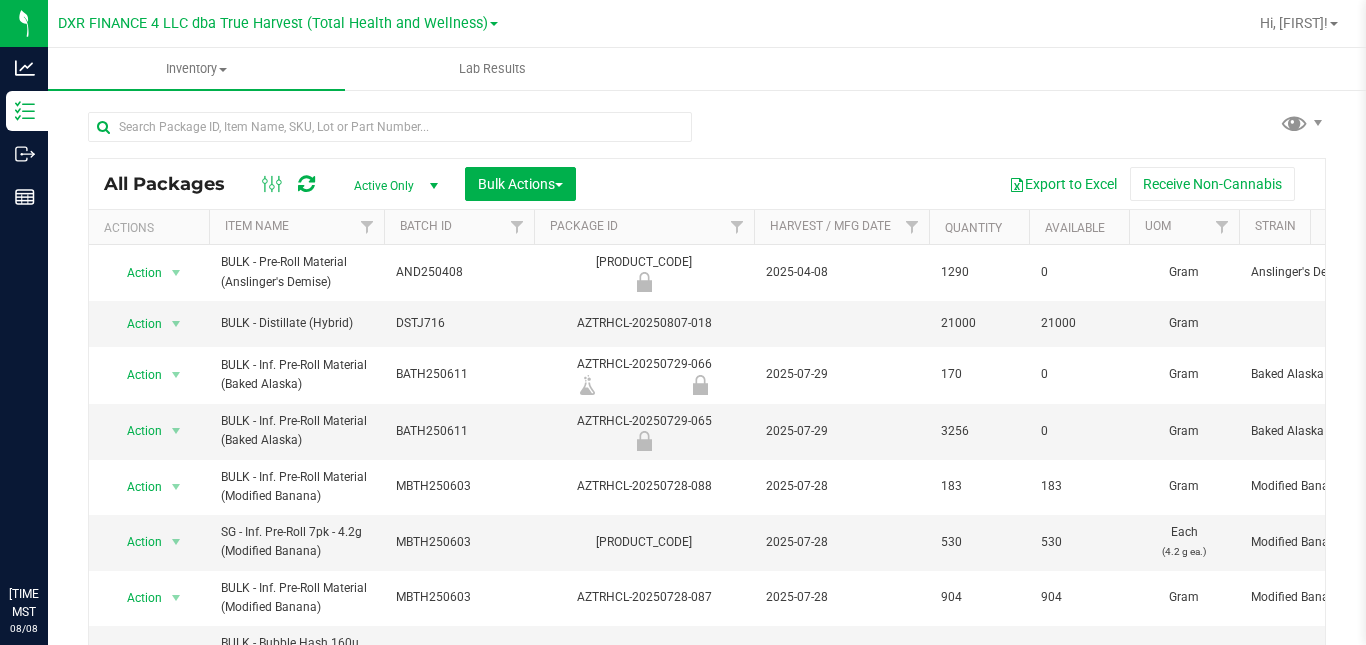scroll, scrollTop: 0, scrollLeft: 0, axis: both 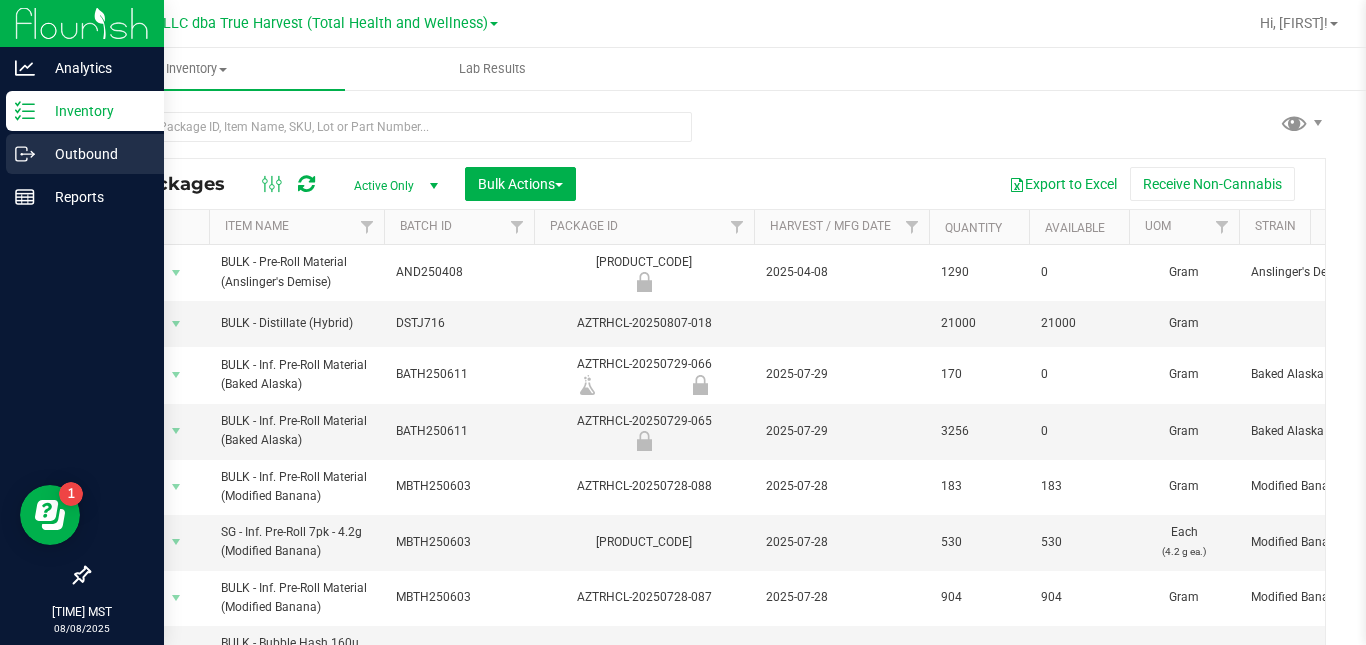 click on "Outbound" at bounding box center (95, 154) 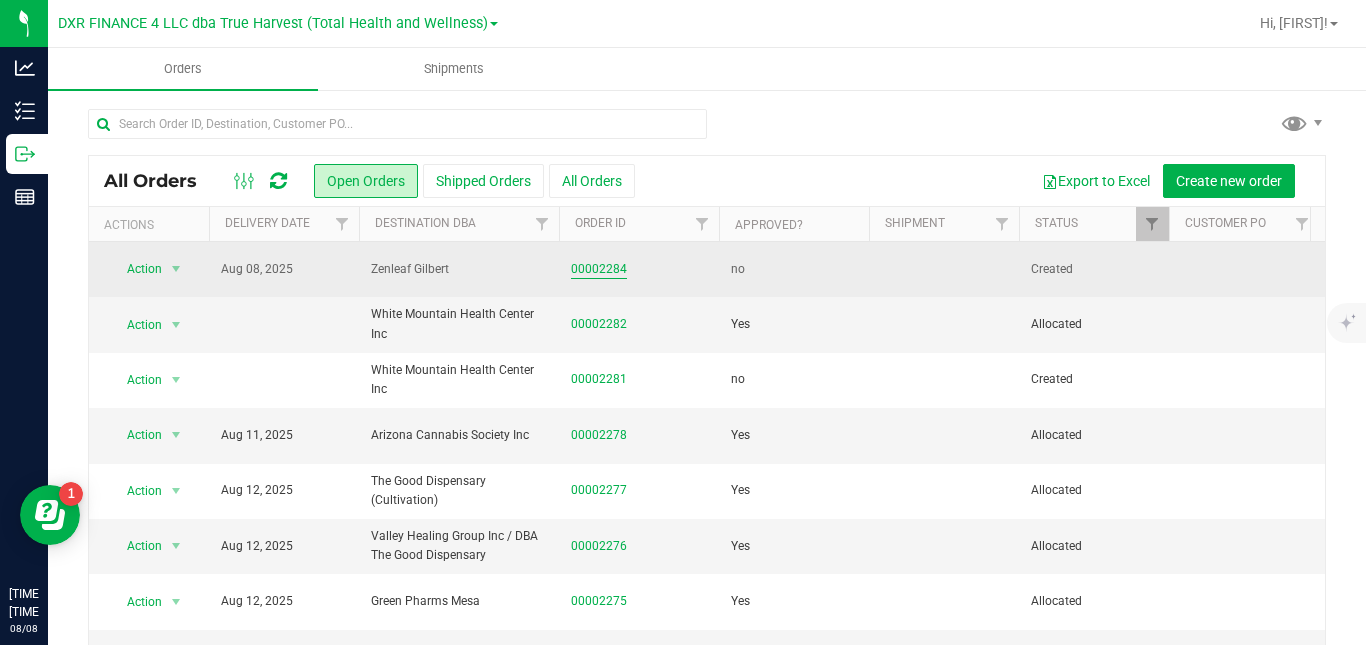 click on "00002284" at bounding box center (599, 269) 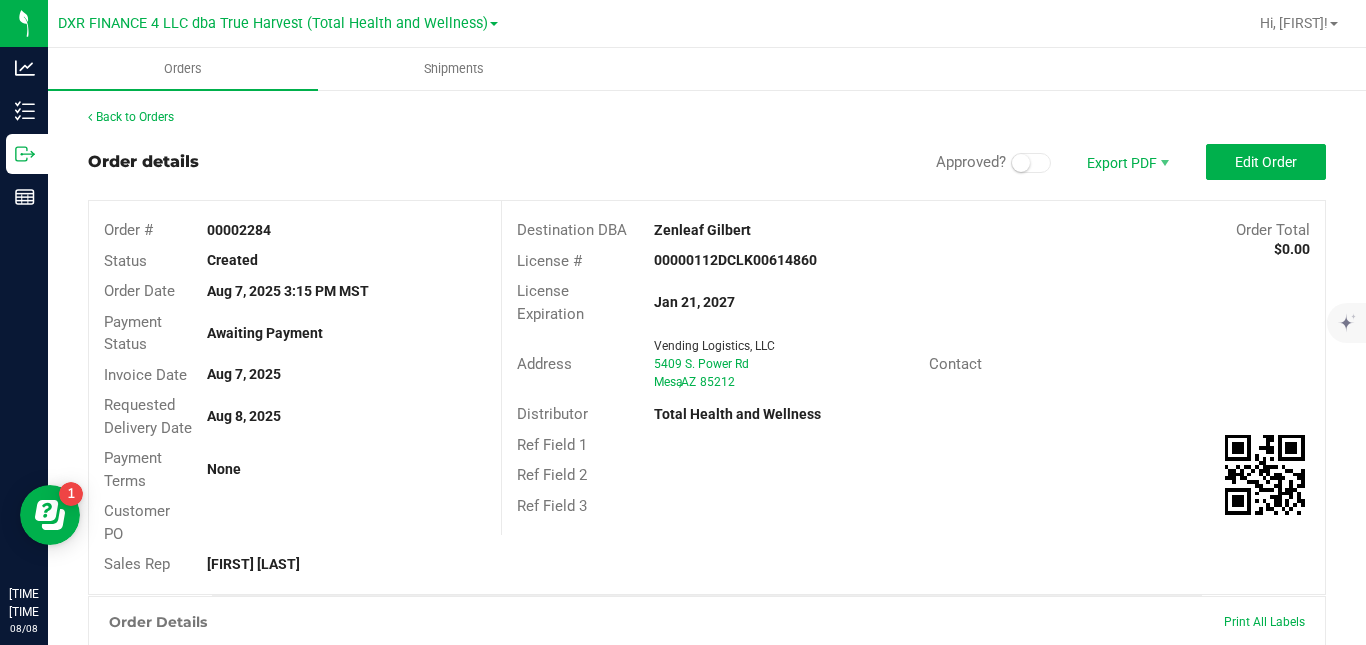 scroll, scrollTop: 522, scrollLeft: 0, axis: vertical 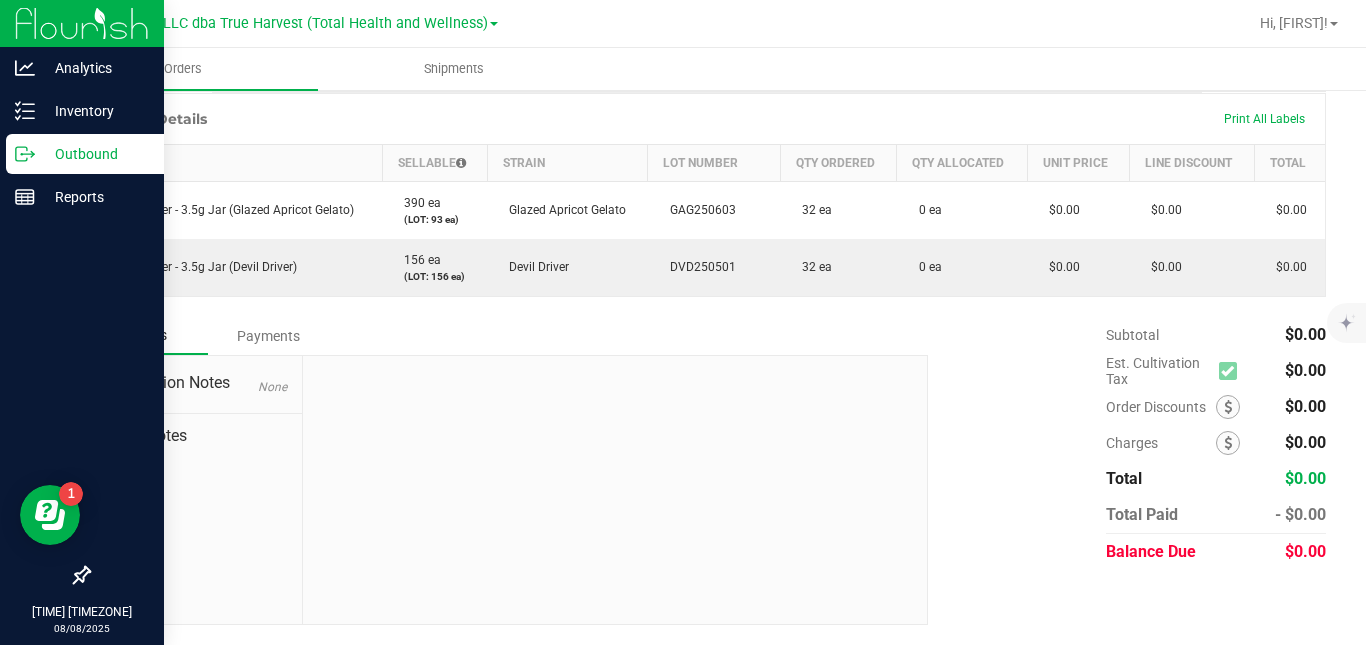 click on "Outbound" at bounding box center [95, 154] 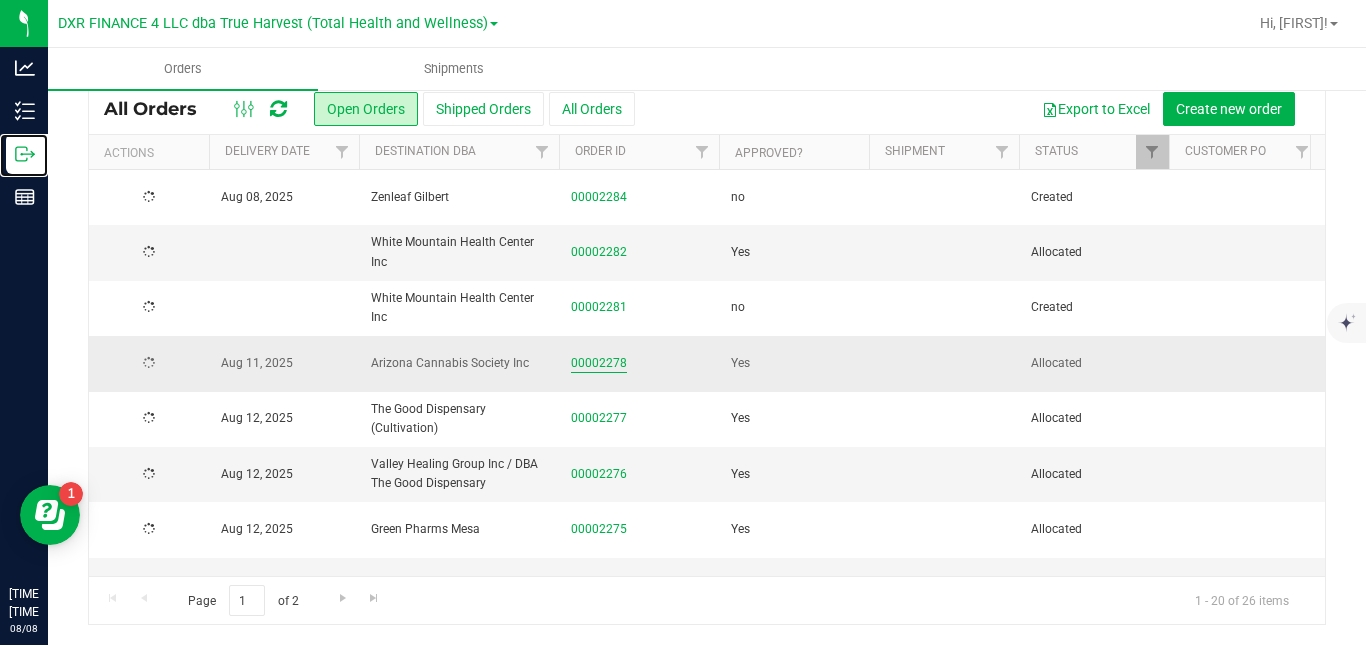 scroll, scrollTop: 0, scrollLeft: 0, axis: both 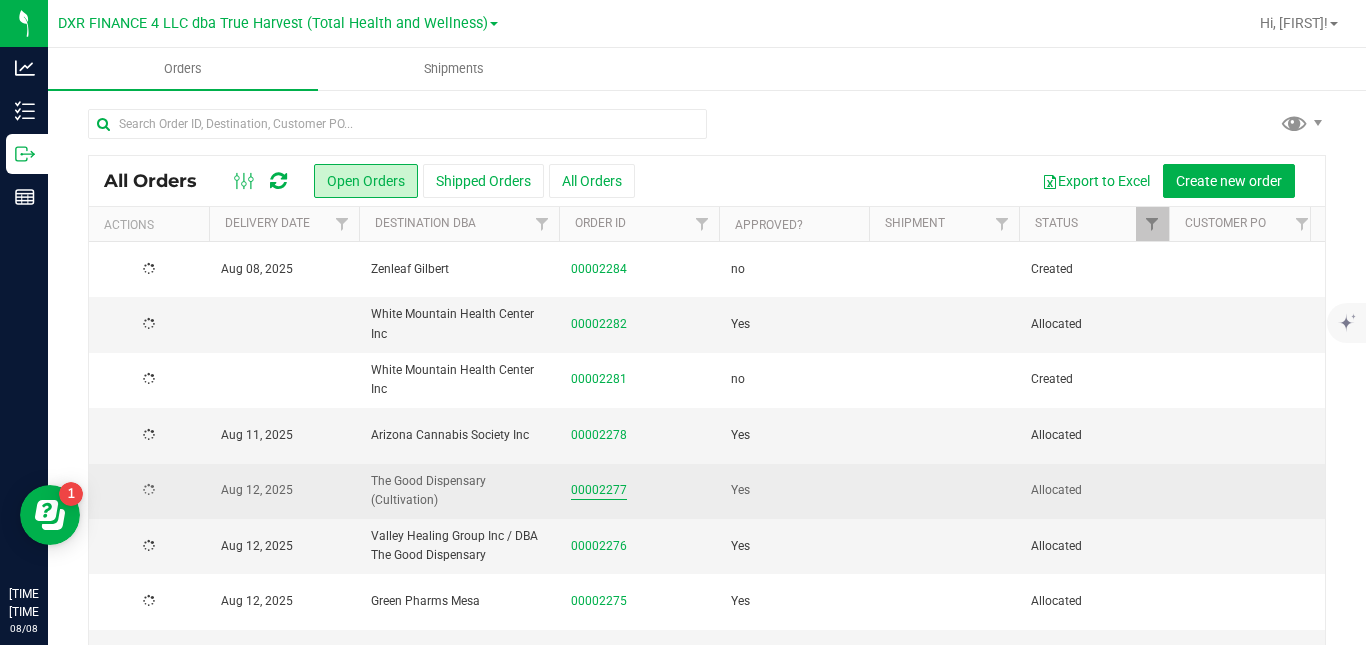 click on "00002277" at bounding box center (599, 490) 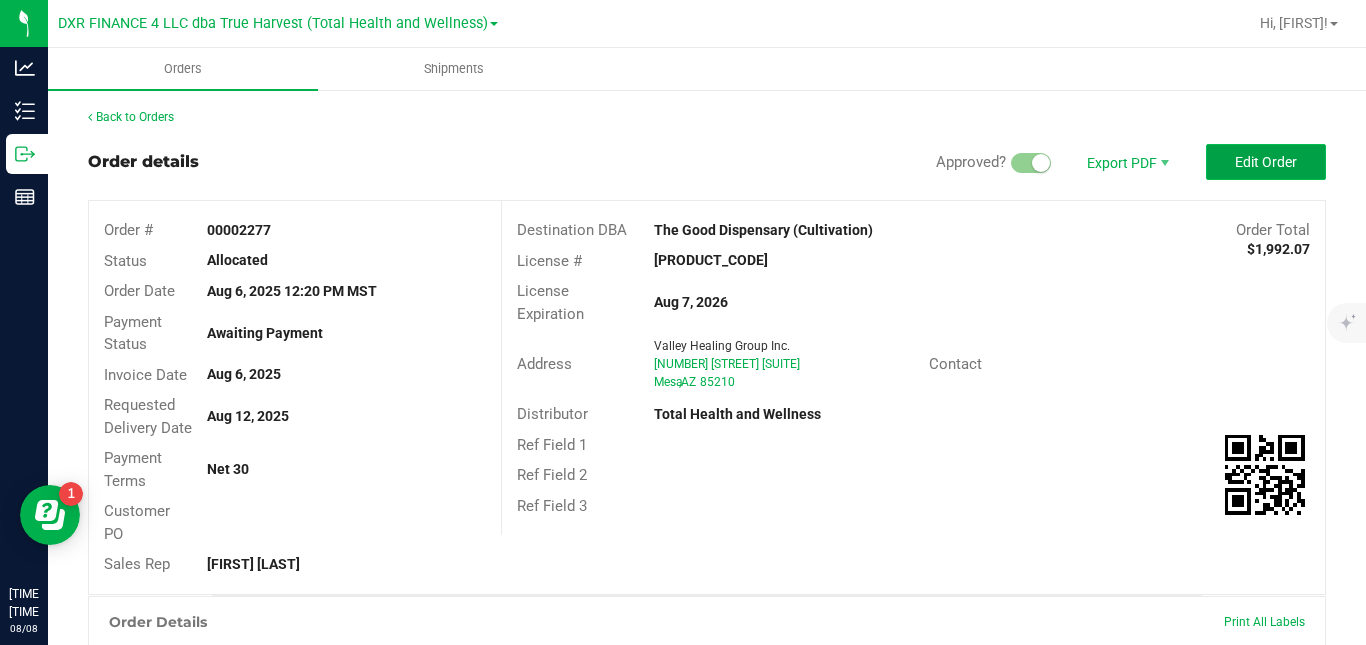 click on "Edit Order" at bounding box center (1266, 162) 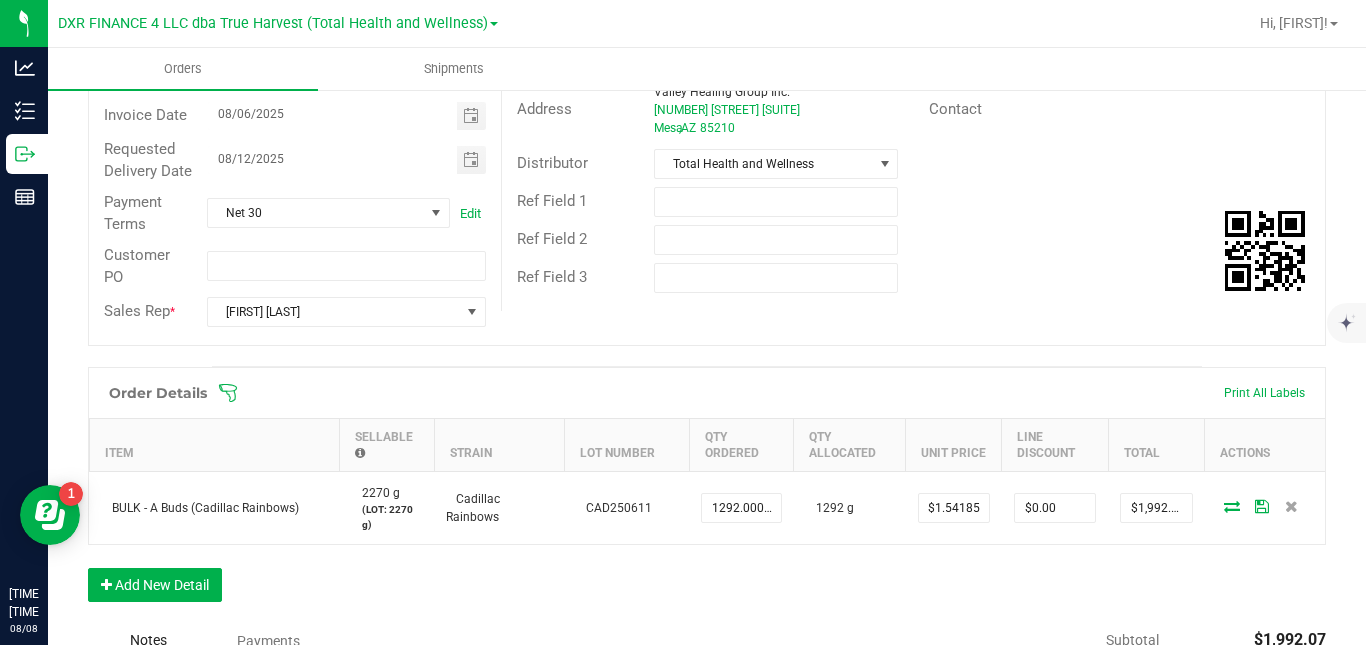 scroll, scrollTop: 388, scrollLeft: 0, axis: vertical 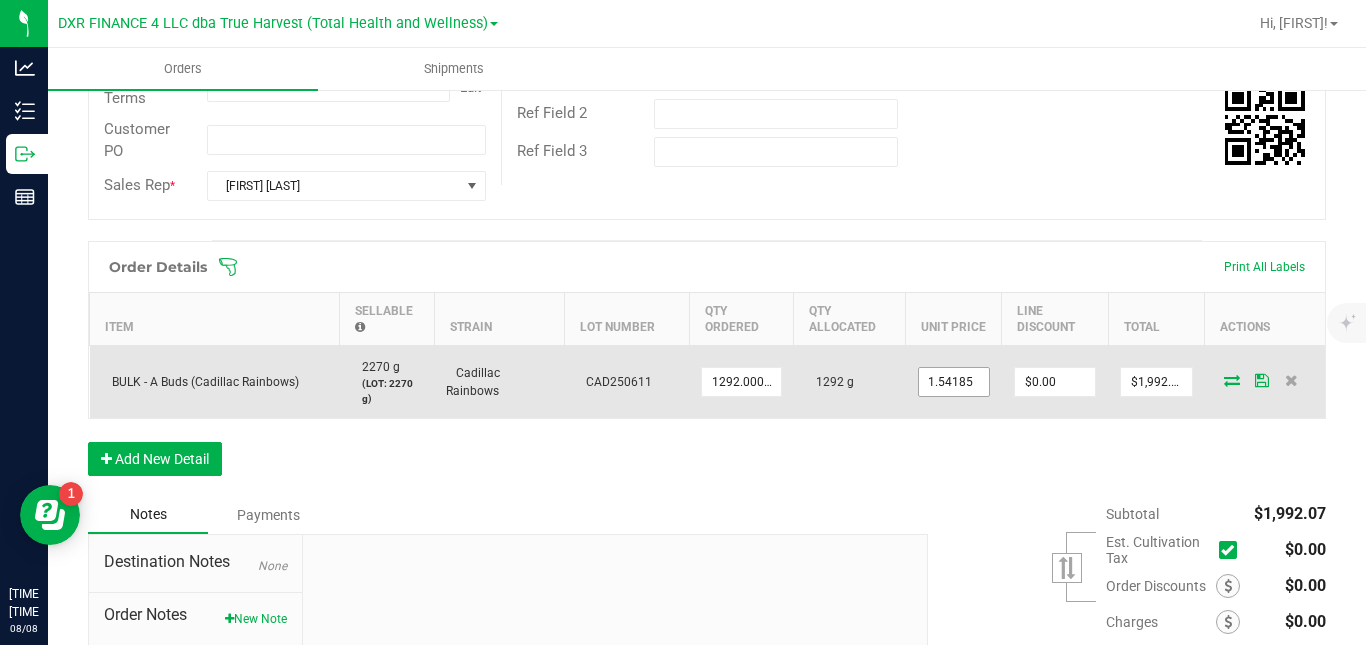 click on "1.54185" at bounding box center [954, 382] 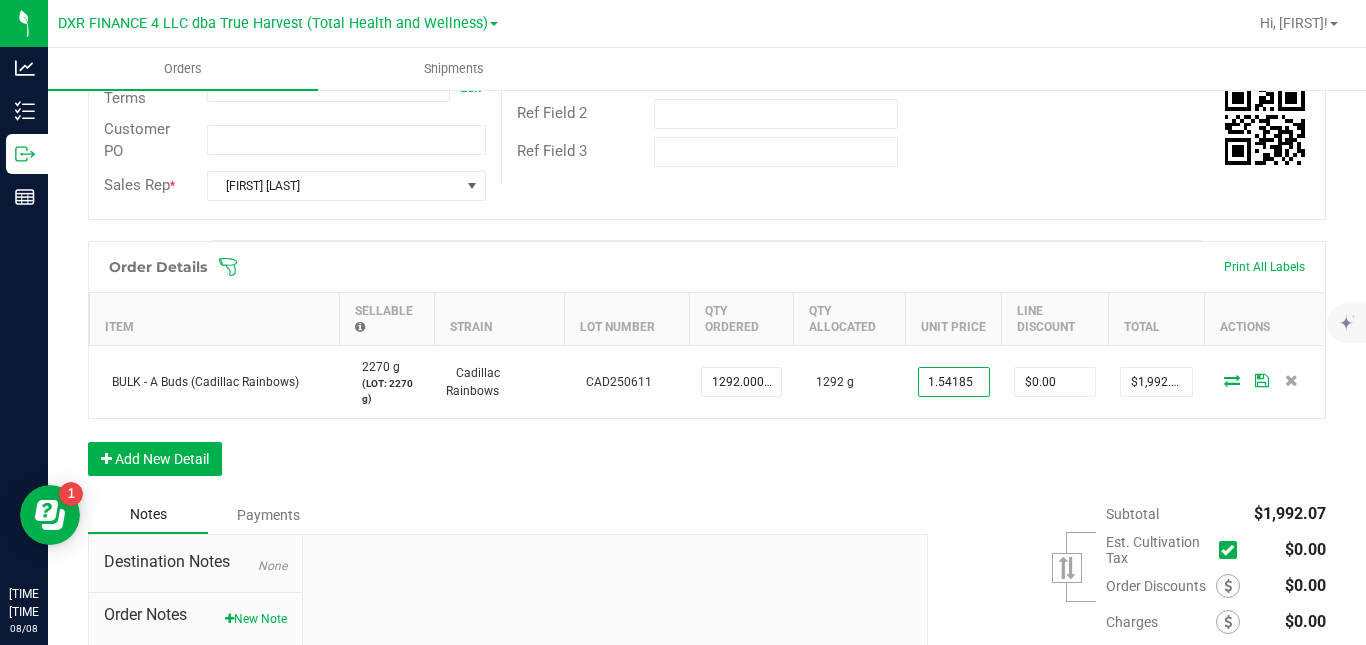 type on "$1.54185" 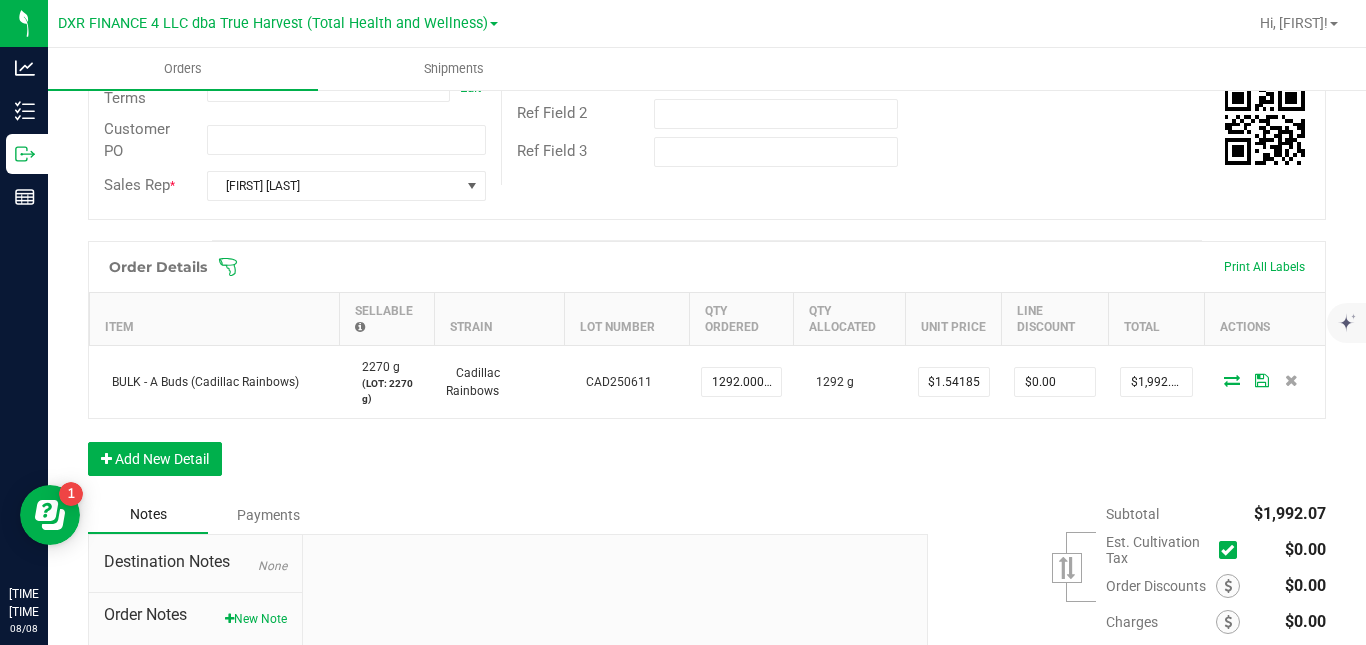 click on "Order Details Print All Labels Item  Sellable  Strain  Lot Number  Qty Ordered Qty Allocated Unit Price Line Discount Total Actions  BULK - A Buds (Cadillac Rainbows)   2270 g   (LOT: 2270 g)   Cadillac Rainbows   CAD250611  1292.0000 g  1292 g  $1.54185 $0.00 $1,992.07
Add New Detail" at bounding box center (707, 368) 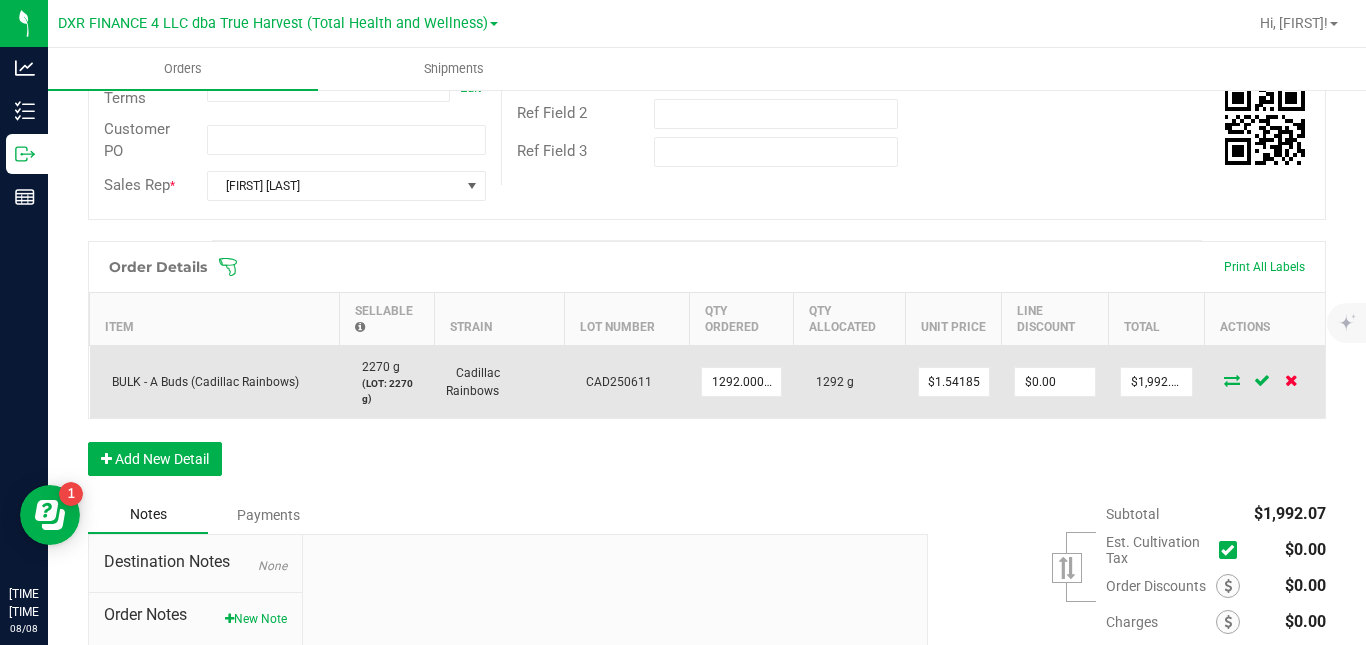 click at bounding box center (1291, 380) 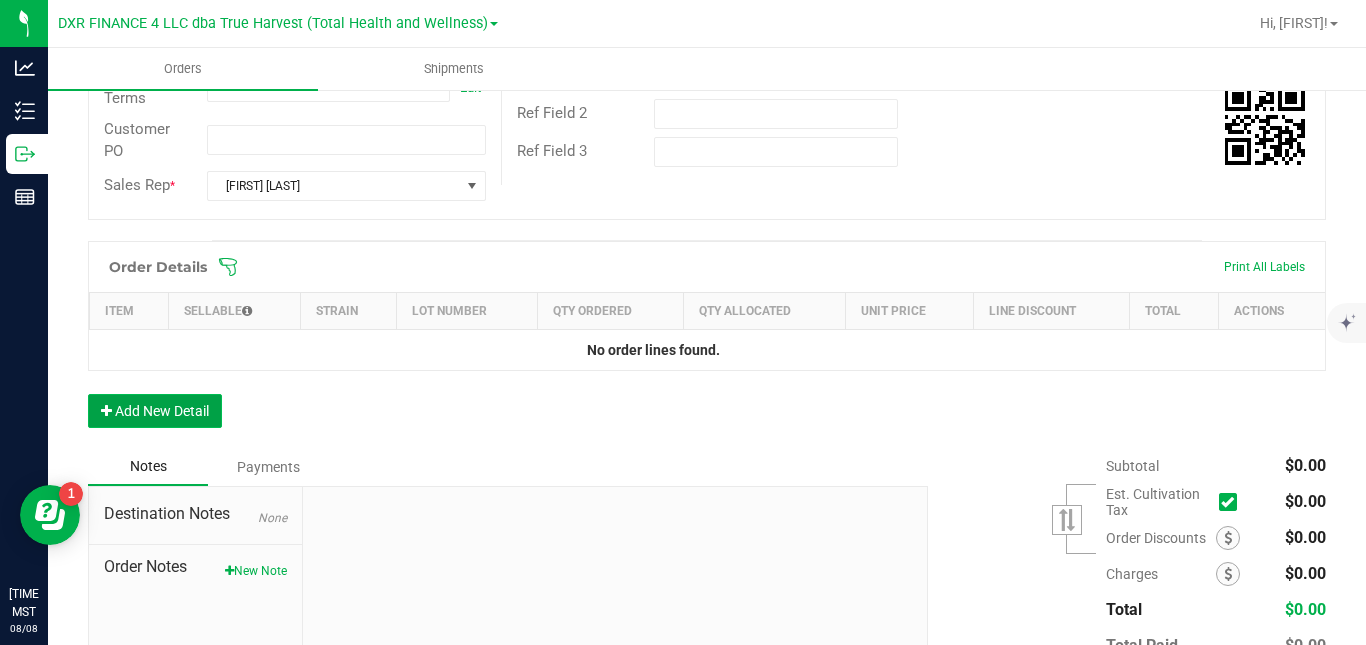 click on "Add New Detail" at bounding box center [155, 411] 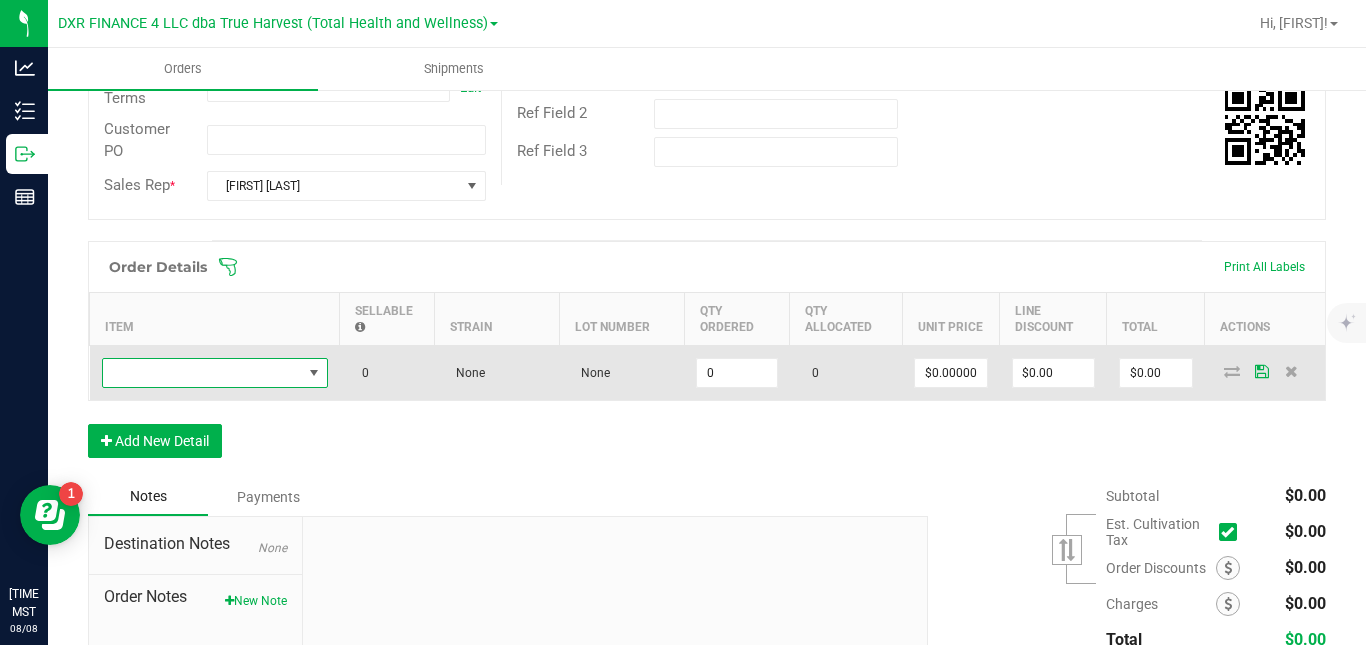 click at bounding box center [202, 373] 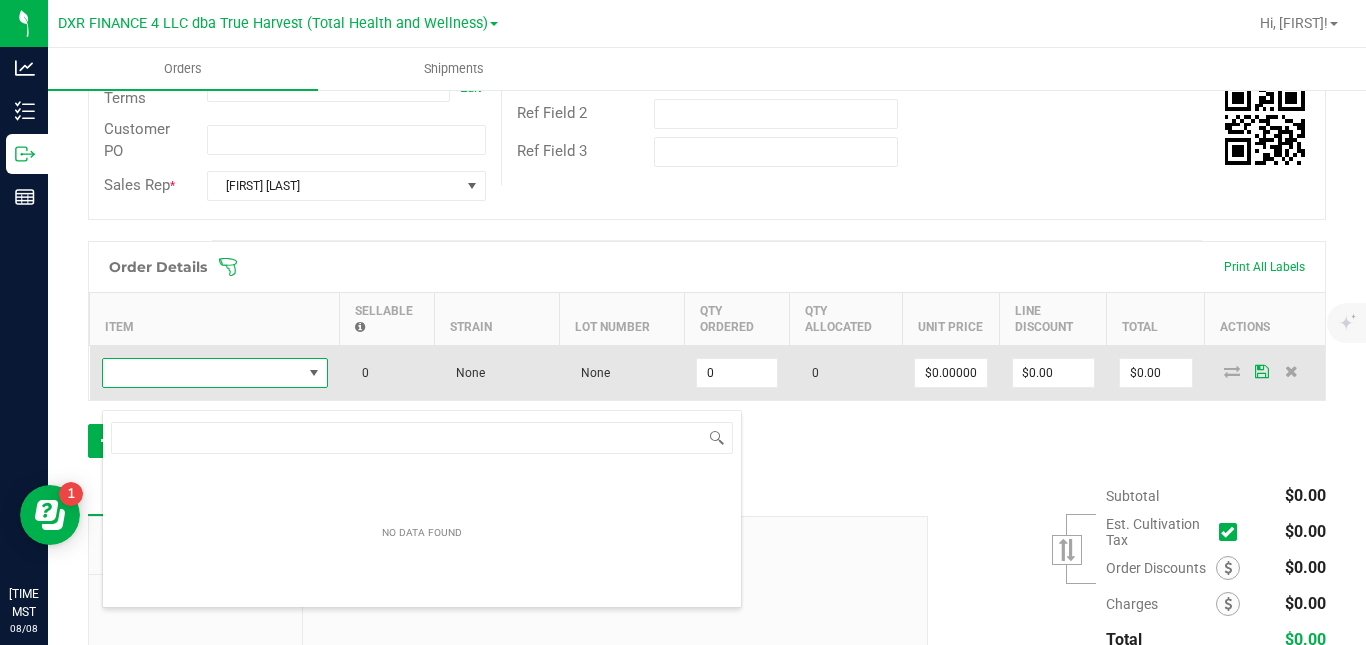 scroll, scrollTop: 99970, scrollLeft: 99774, axis: both 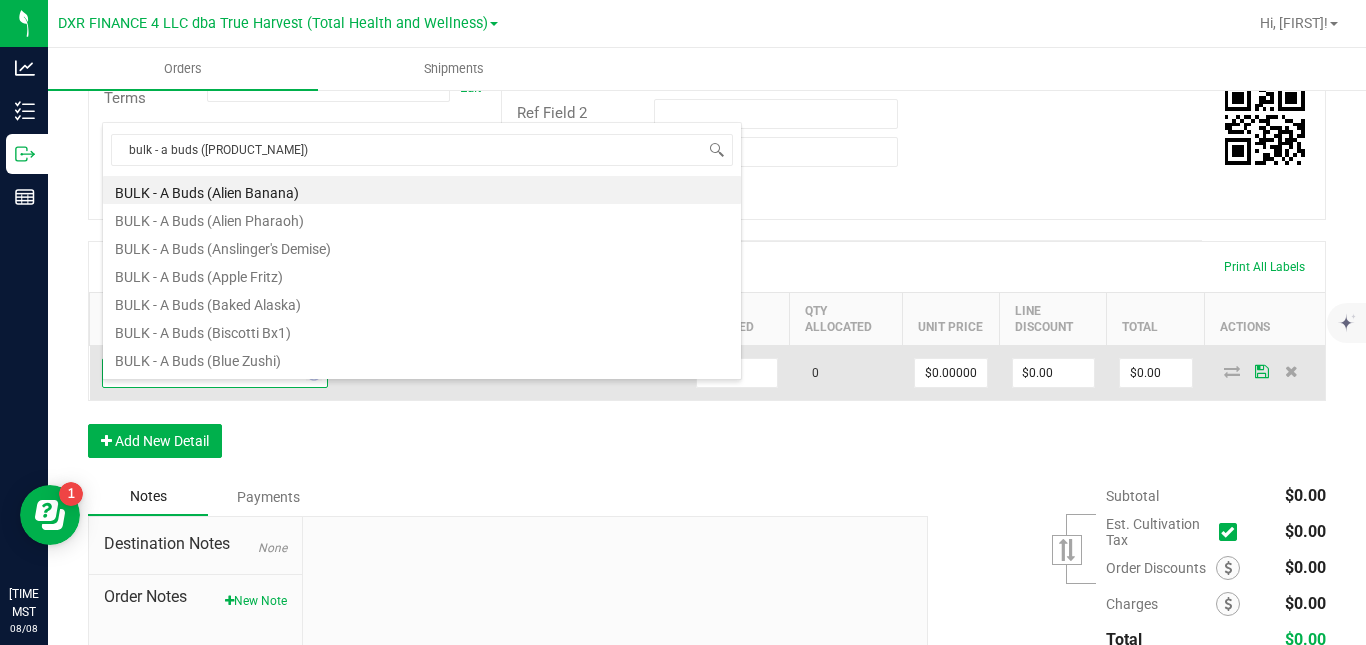 type on "bulk - a buds (a" 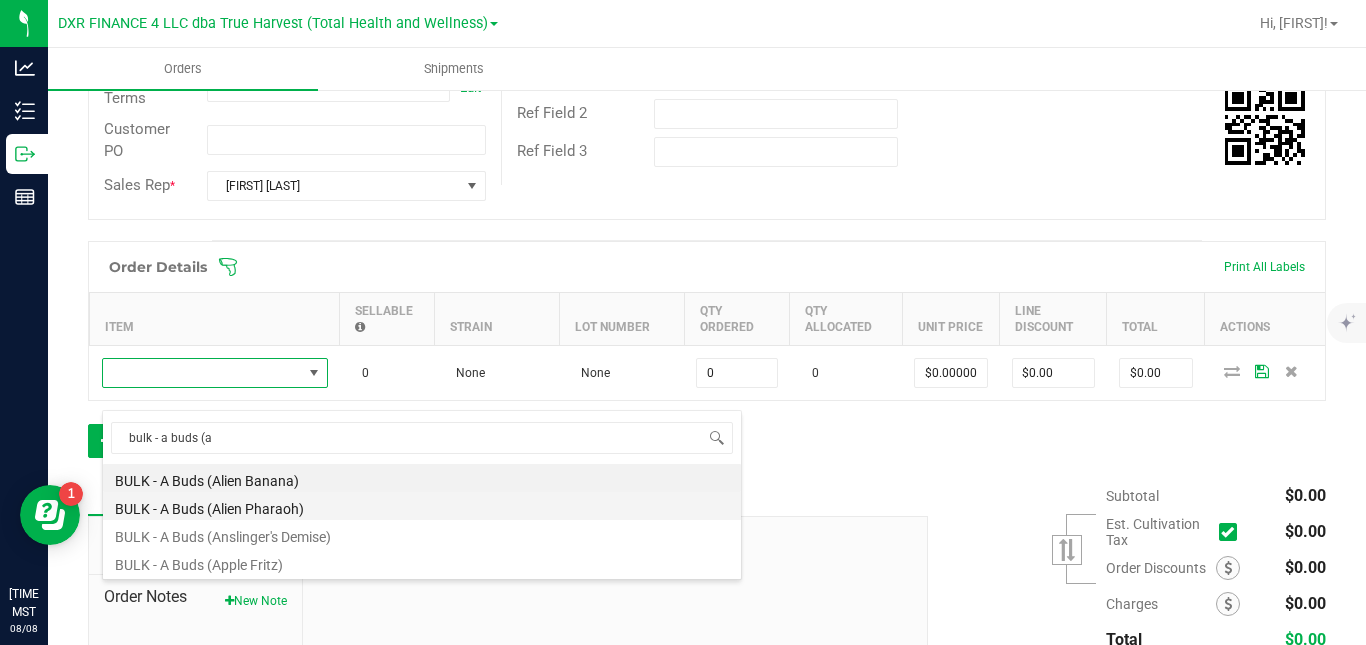 click on "BULK - A Buds (Alien Pharaoh)" at bounding box center (422, 506) 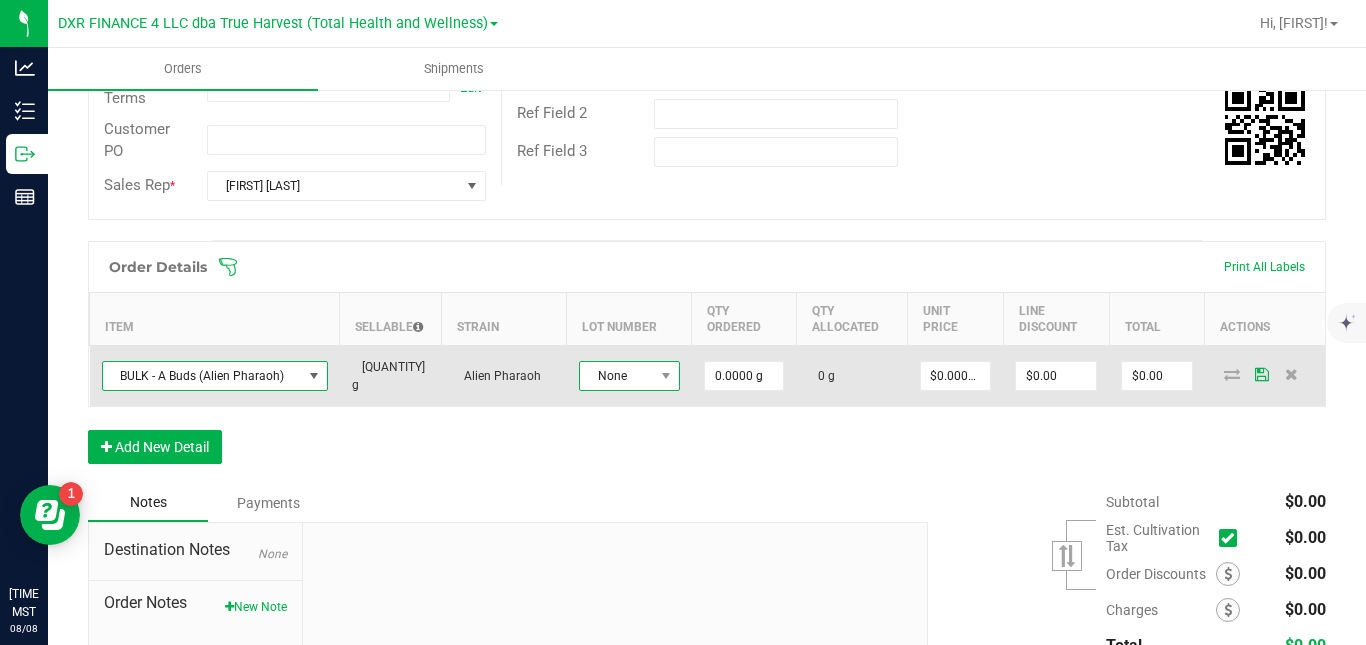 click on "None" at bounding box center [617, 376] 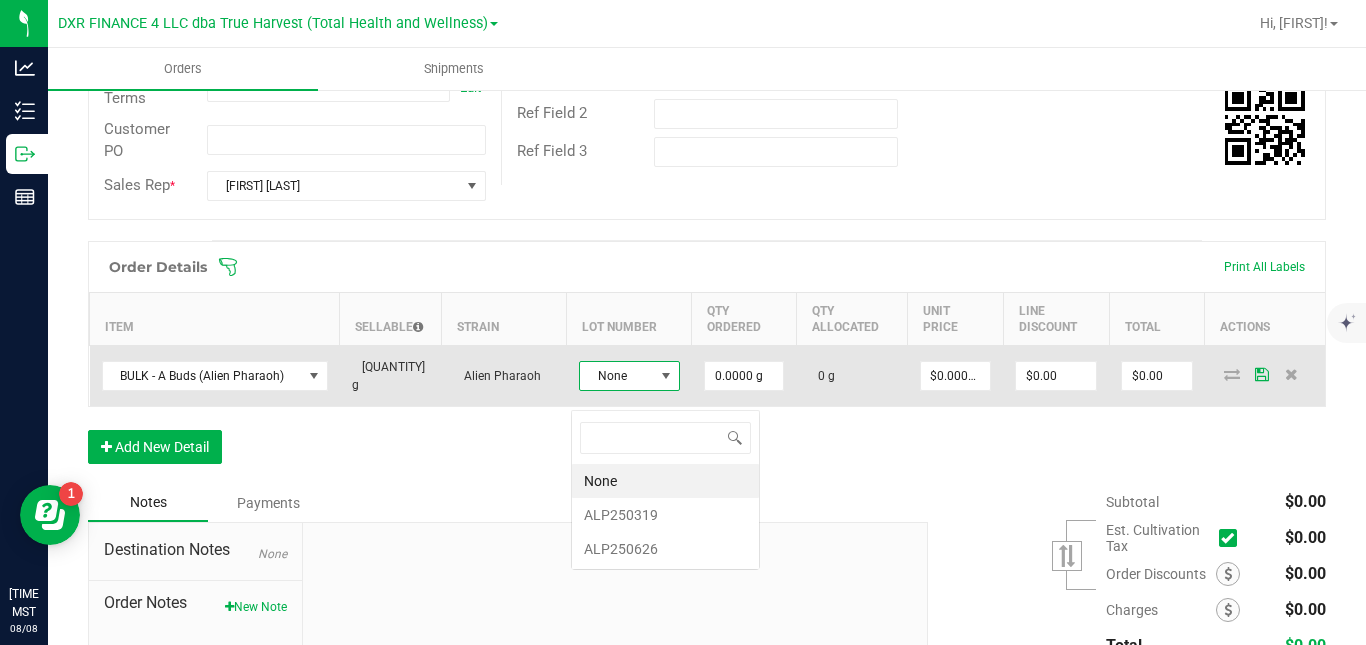 scroll, scrollTop: 99970, scrollLeft: 99899, axis: both 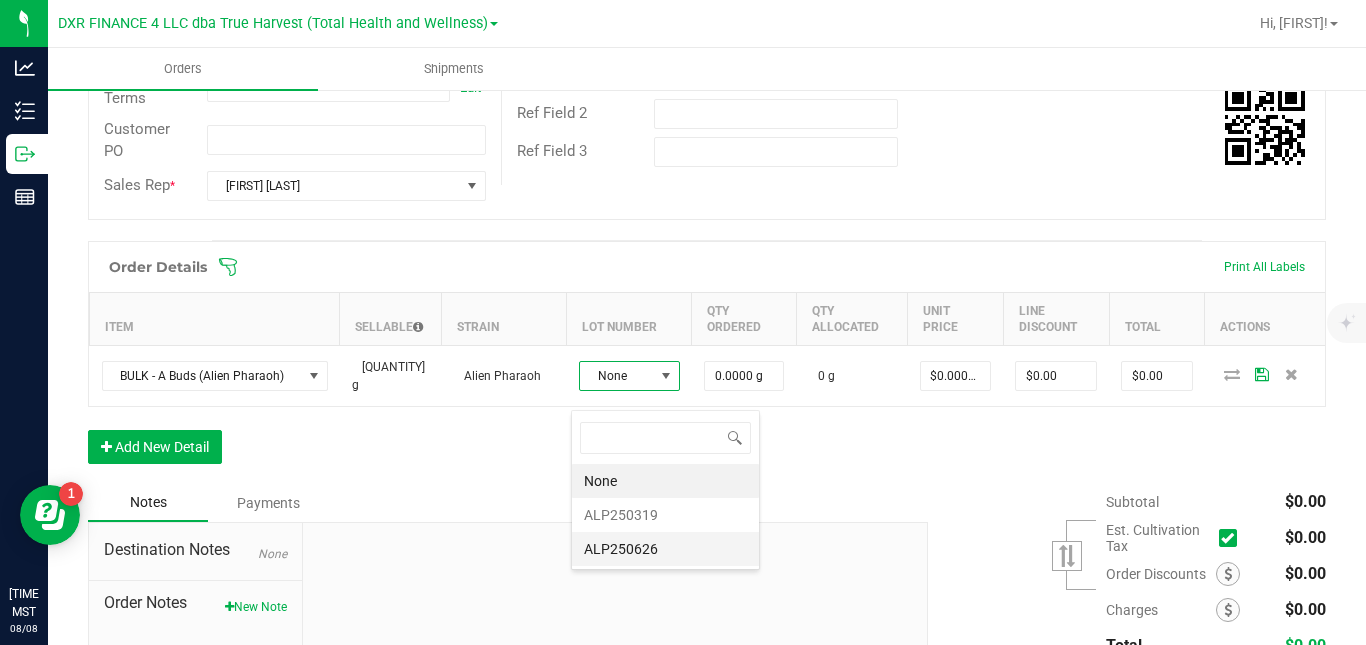 click on "ALP250626" at bounding box center [665, 549] 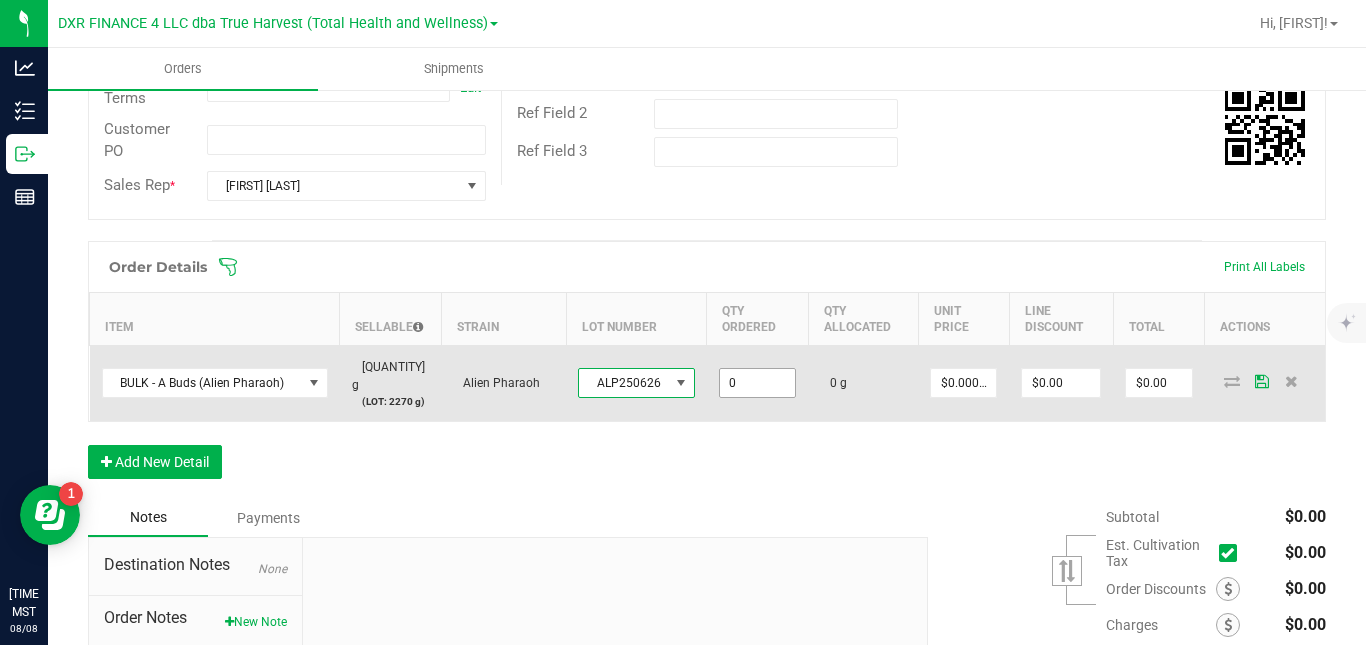 click on "0" at bounding box center [757, 383] 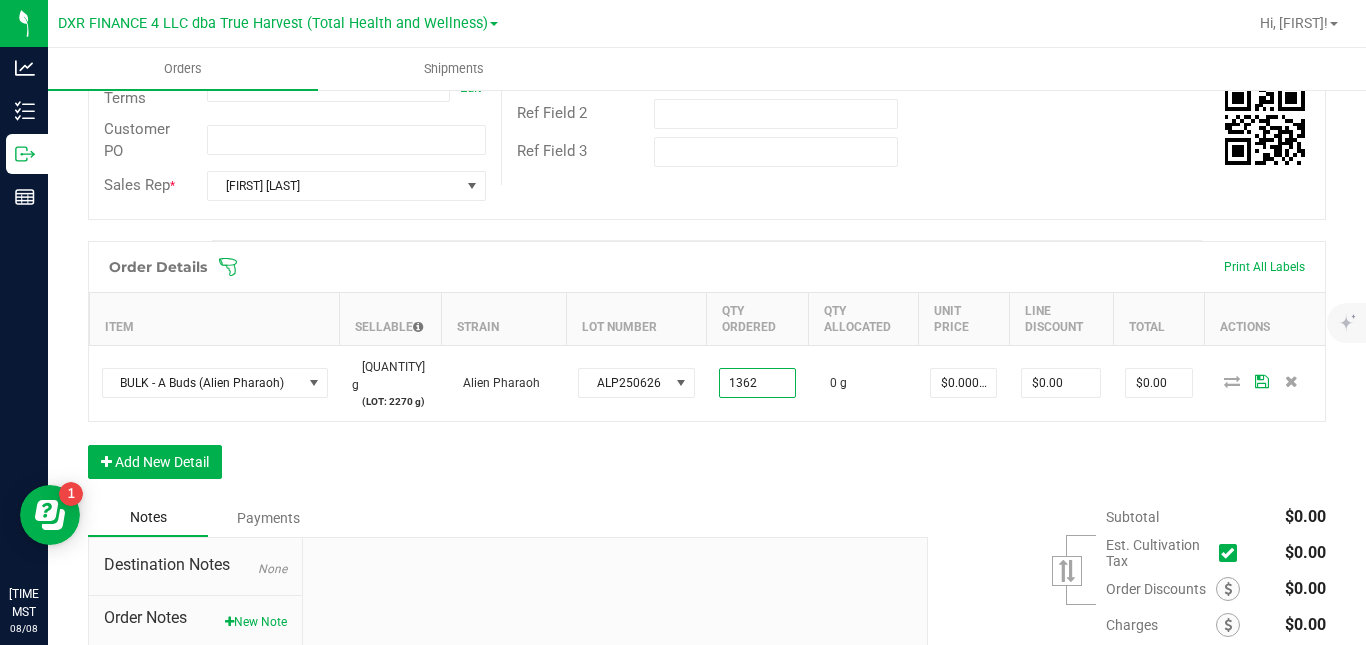 type on "1362.0000 g" 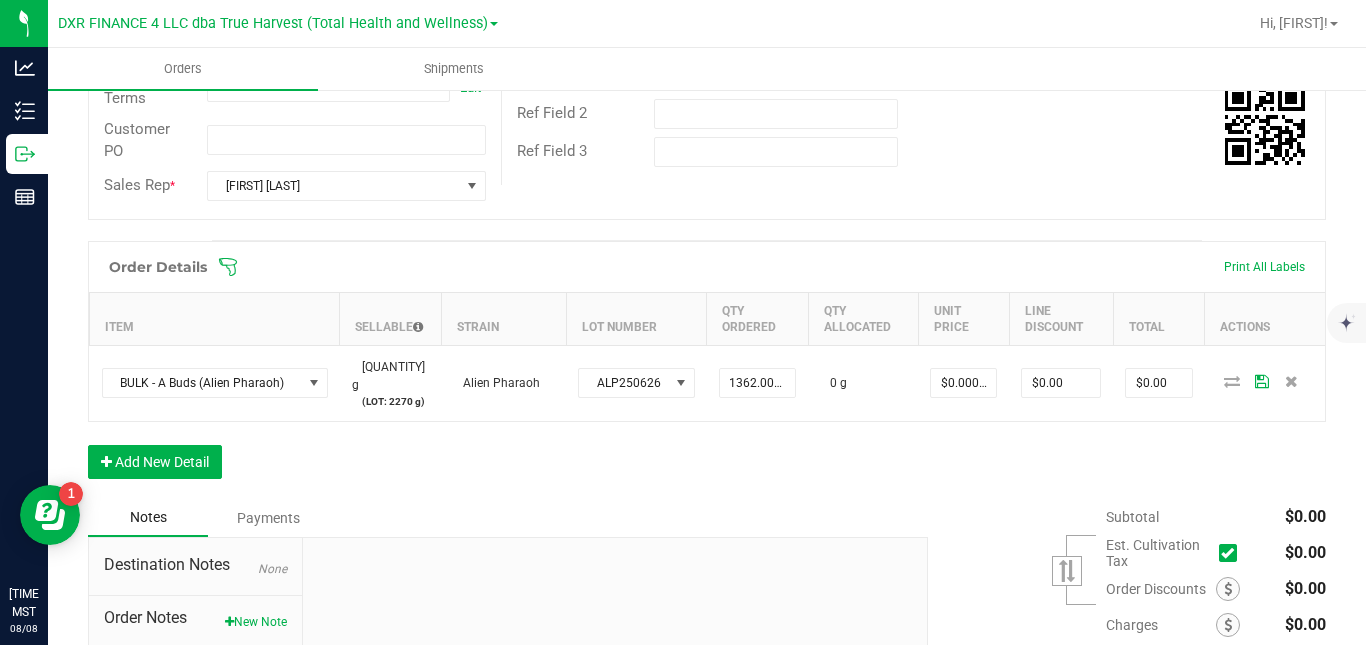 click on "[ORDER_DETAILS] [ITEM] [SELLABLE] [STRAIN] [LOT_NUMBER] [QTY_ORDERED] [QTY_ALLOCATED] [UNIT_PRICE] [LINE_DISCOUNT] [TOTAL] [ACTIONS] [ITEM_NAME] [QUANTITY] [LOT_DETAILS] [STRAIN_NAME] [LOT_CODE] [QTY_ORDERED_2] [QTY_ALLOCATED_2] [UNIT_PRICE_2] [LINE_DISCOUNT_2] [TOTAL_2]
[ADD_NEW_DETAIL]" at bounding box center (707, 370) 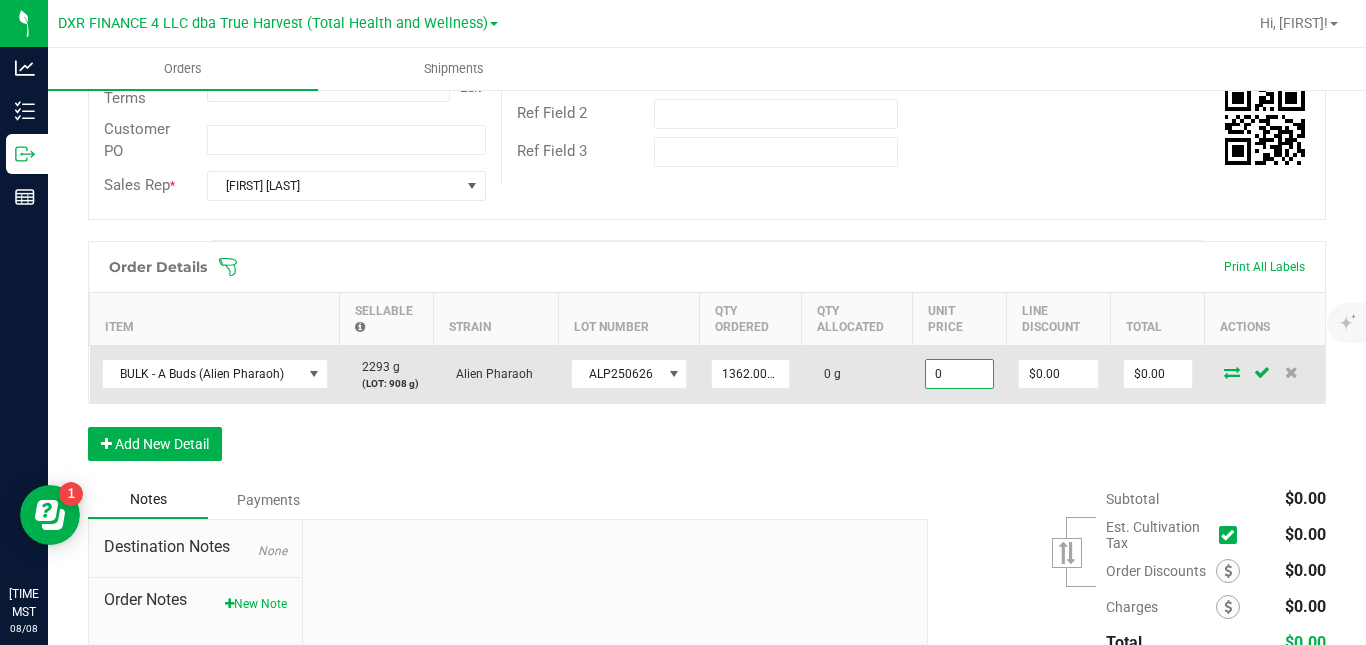 click on "0" at bounding box center [959, 374] 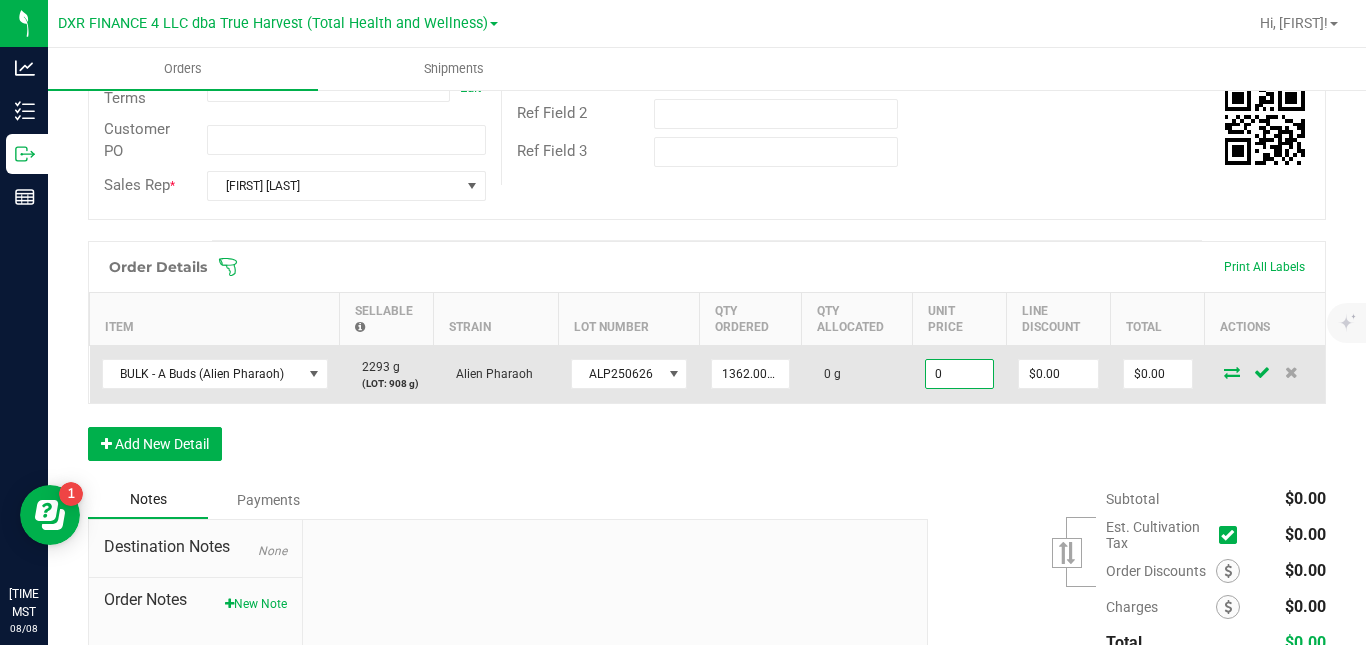 paste on "1.54185" 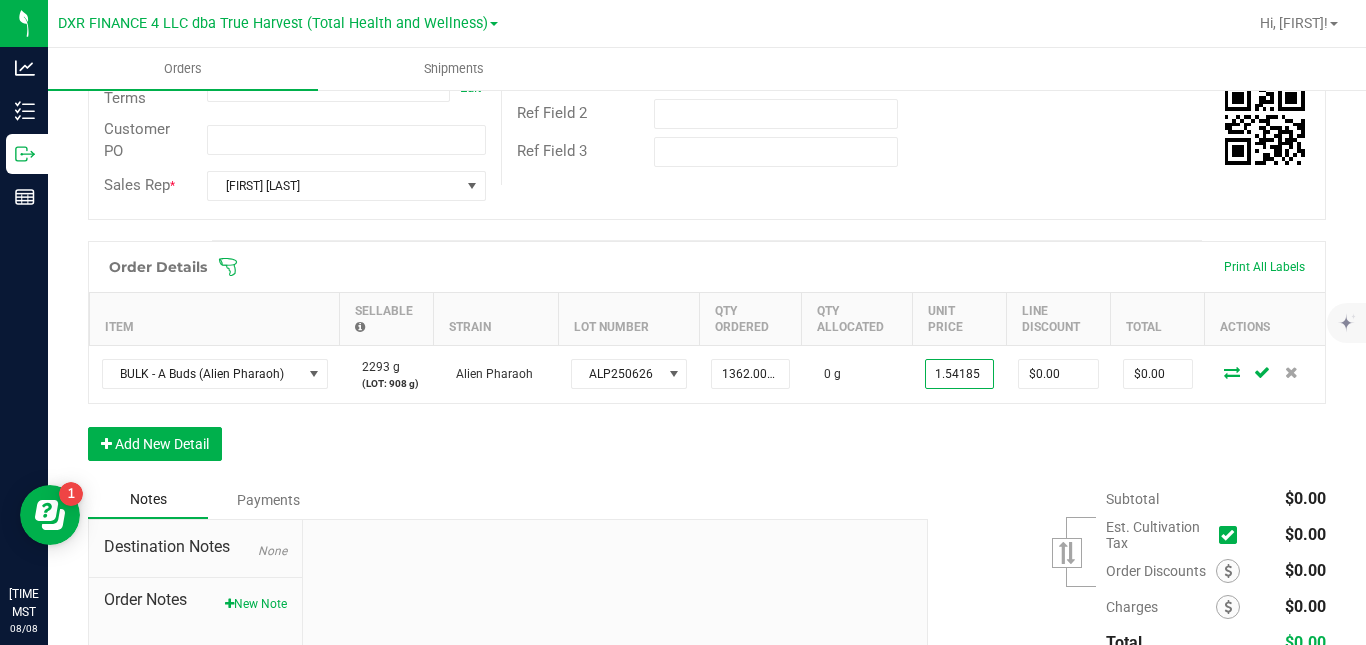 type on "$1.54185" 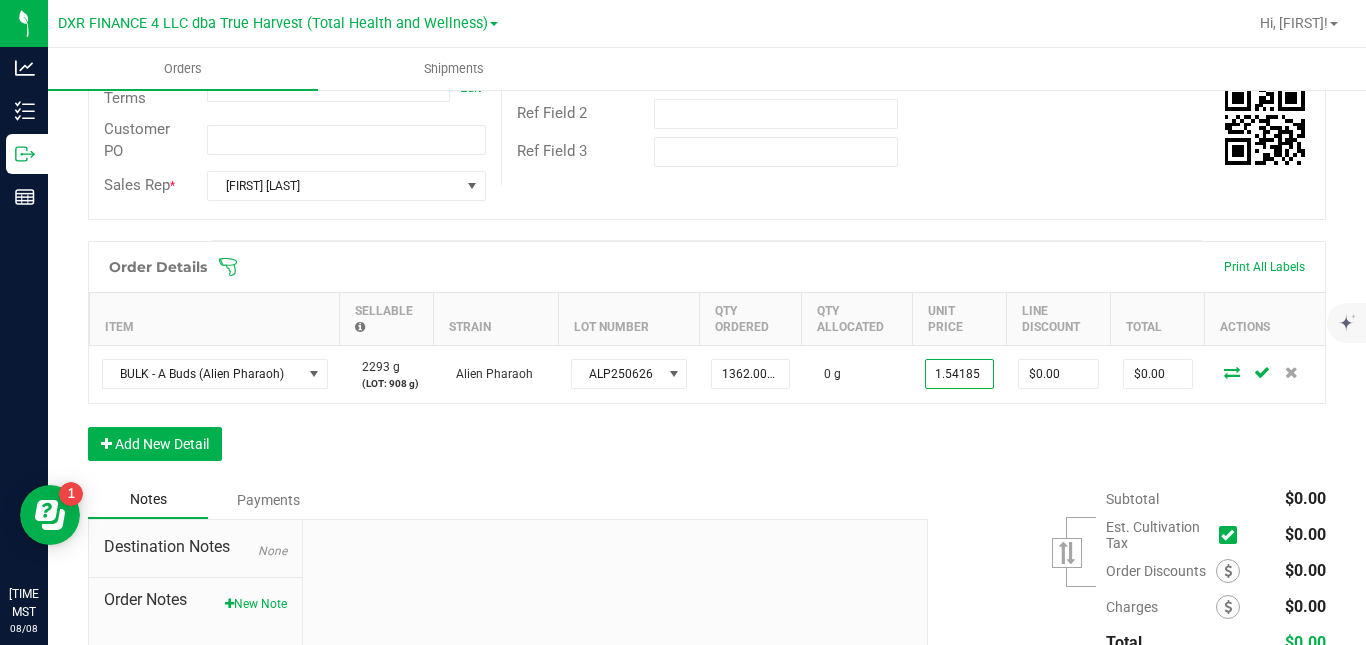 type on "$2,100.00" 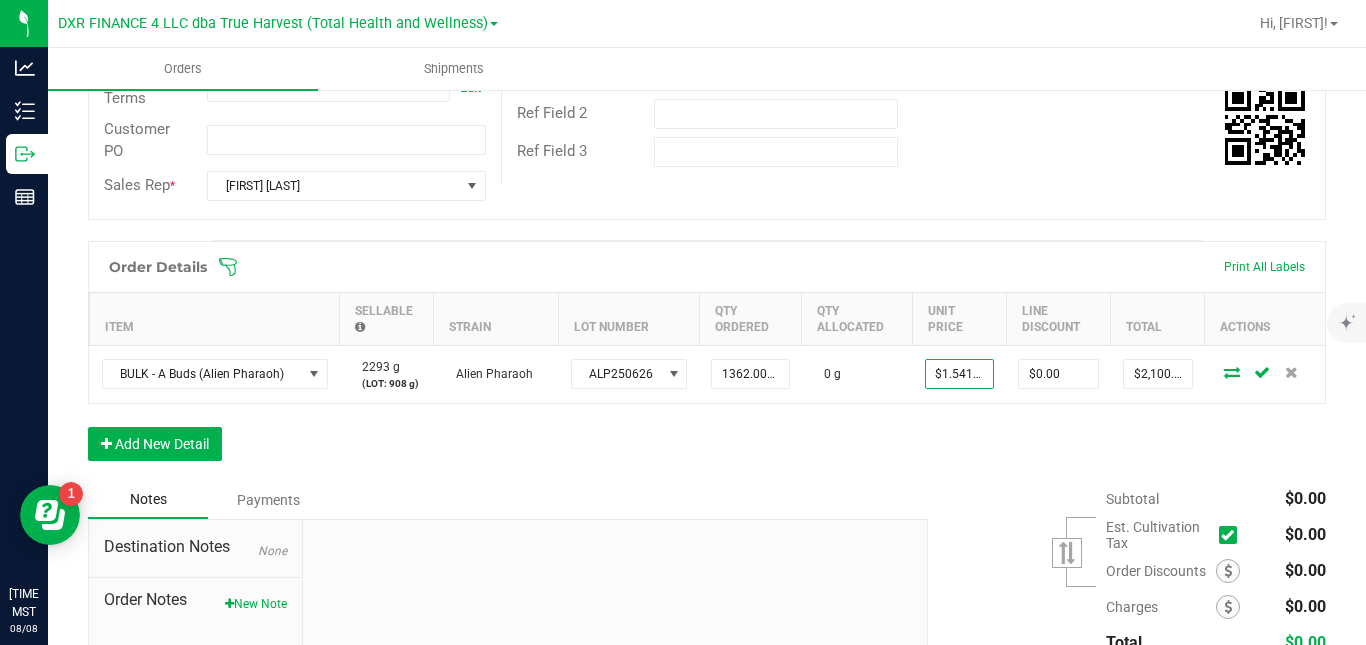 click on "Order Details Print All Labels Item  Sellable  Strain  Lot Number  Qty Ordered Qty Allocated Unit Price Line Discount Total Actions BULK - A Buds ([CITY])  [QUANTITY] g   (LOT: [QUANTITY] g)   [CITY]  ALP250626 [QUANTITY] g  0 g  $[PRICE] $[PRICE] $[PRICE]
Add New Detail" at bounding box center (707, 361) 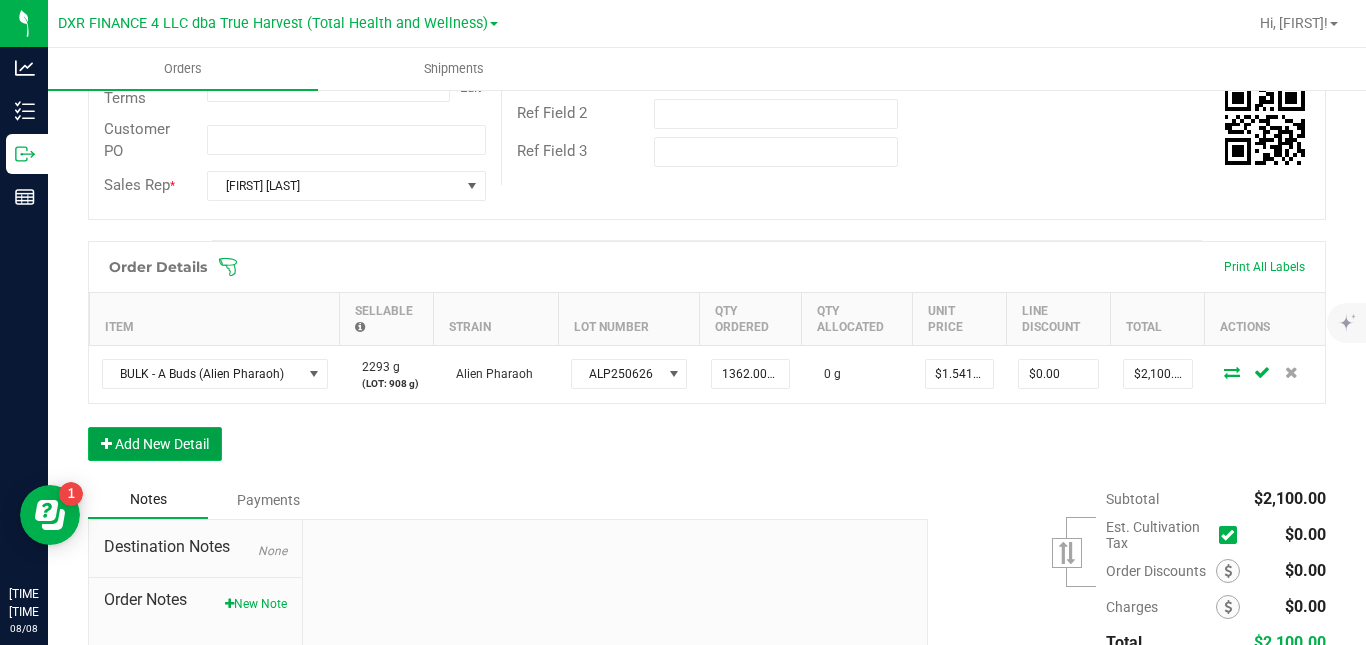 click on "Add New Detail" at bounding box center [155, 444] 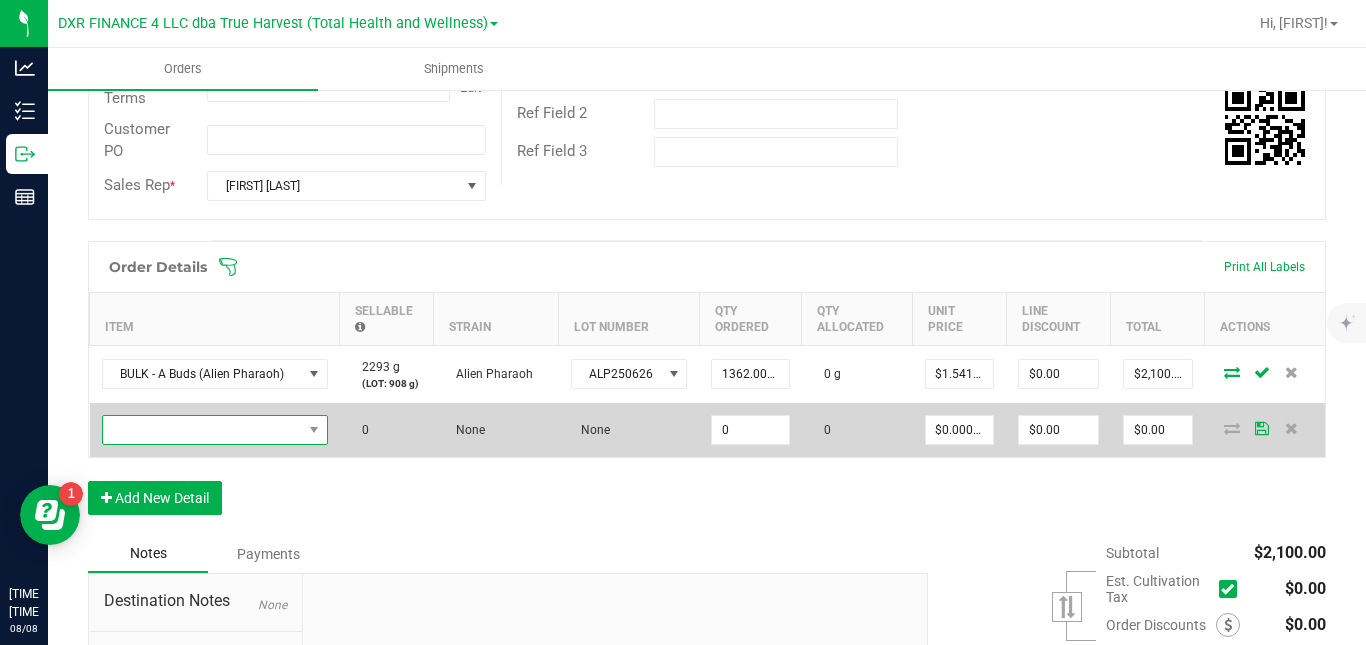 click at bounding box center (202, 430) 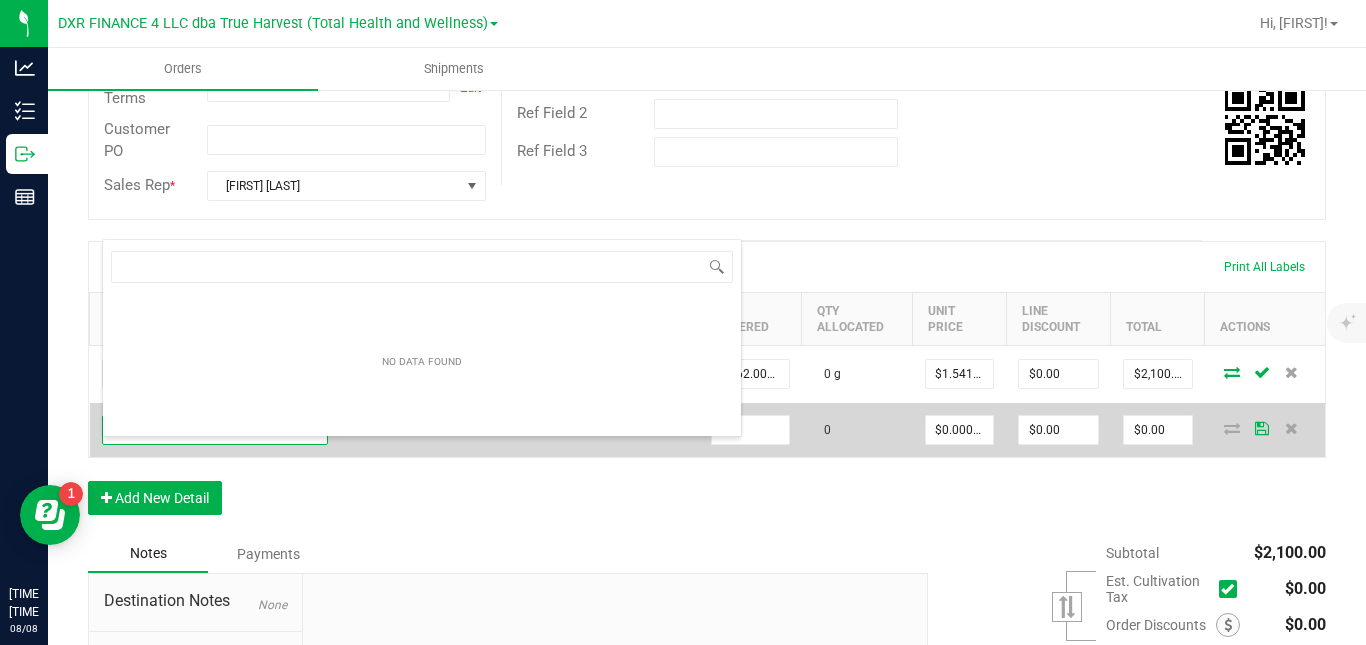 scroll, scrollTop: 0, scrollLeft: 0, axis: both 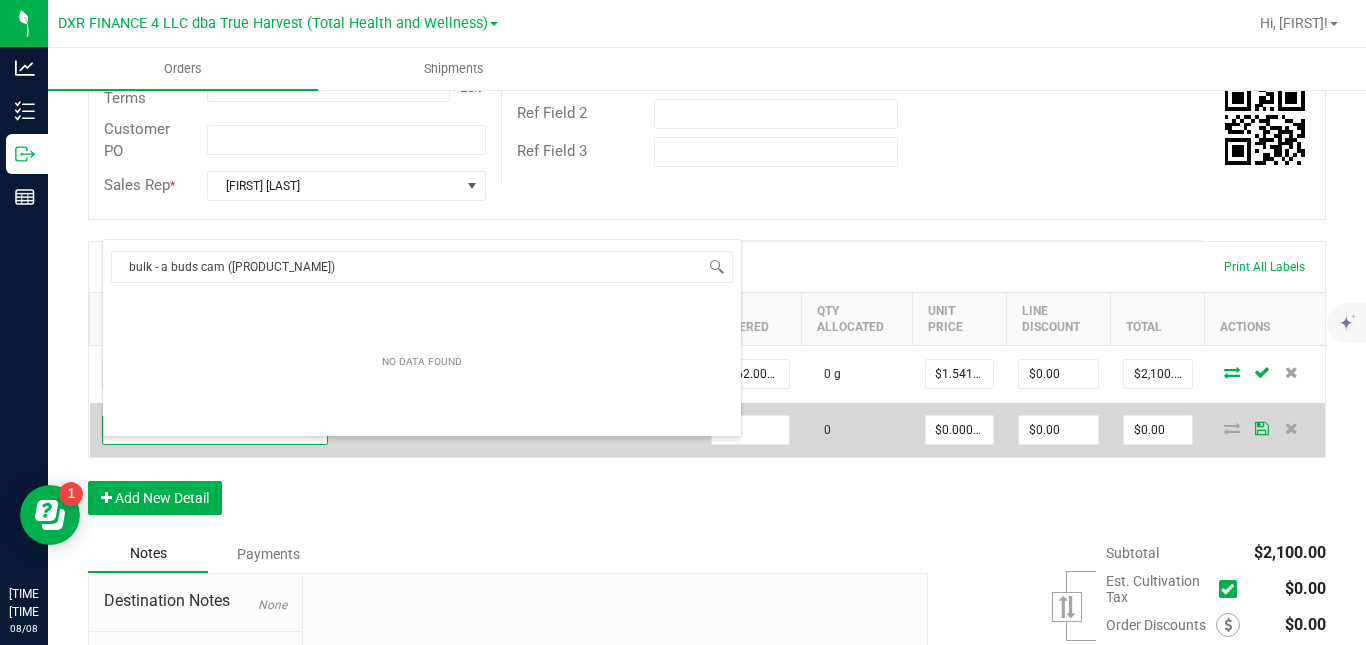 type on "bulk - a buds cam (p" 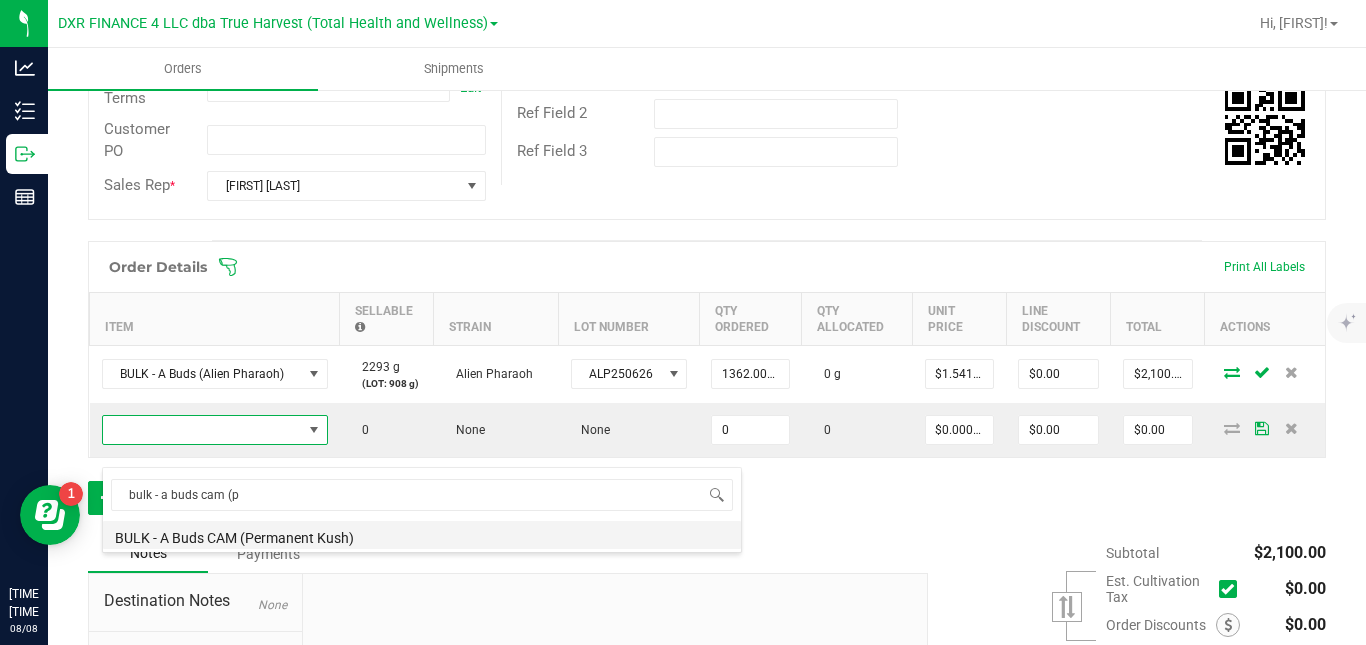 click on "BULK - A Buds CAM (Permanent Kush)" at bounding box center (422, 535) 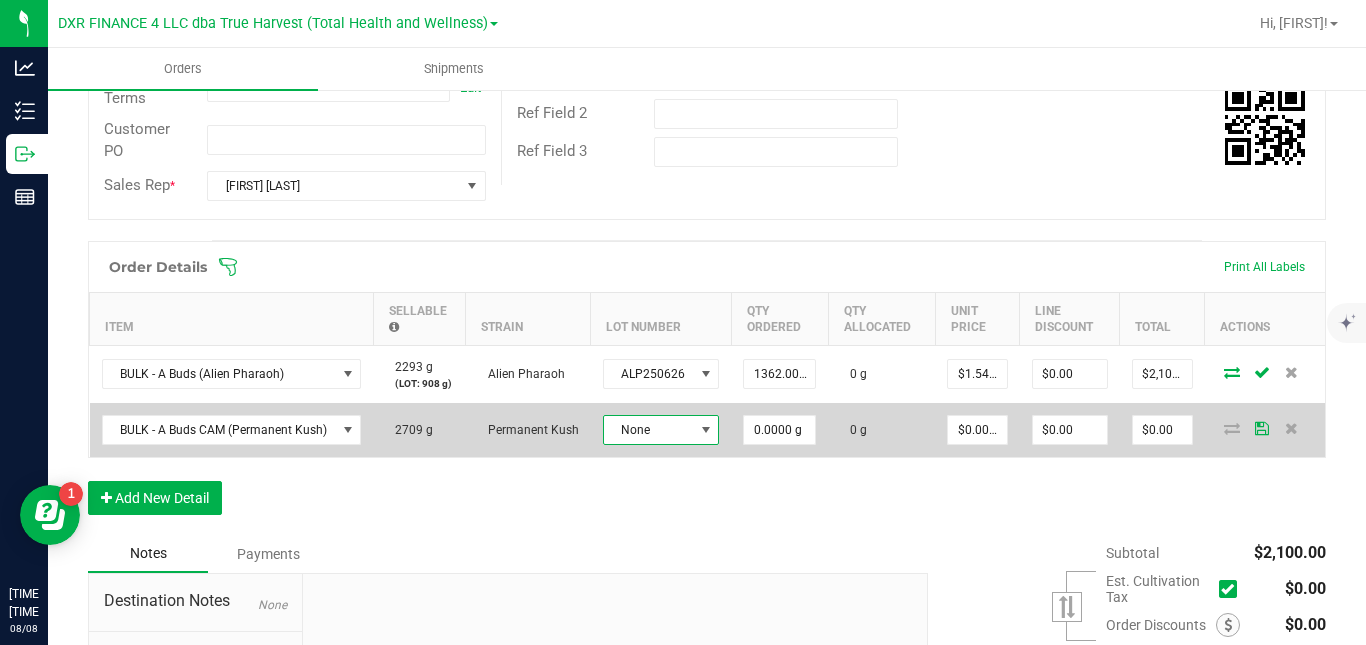 click on "None" at bounding box center (649, 430) 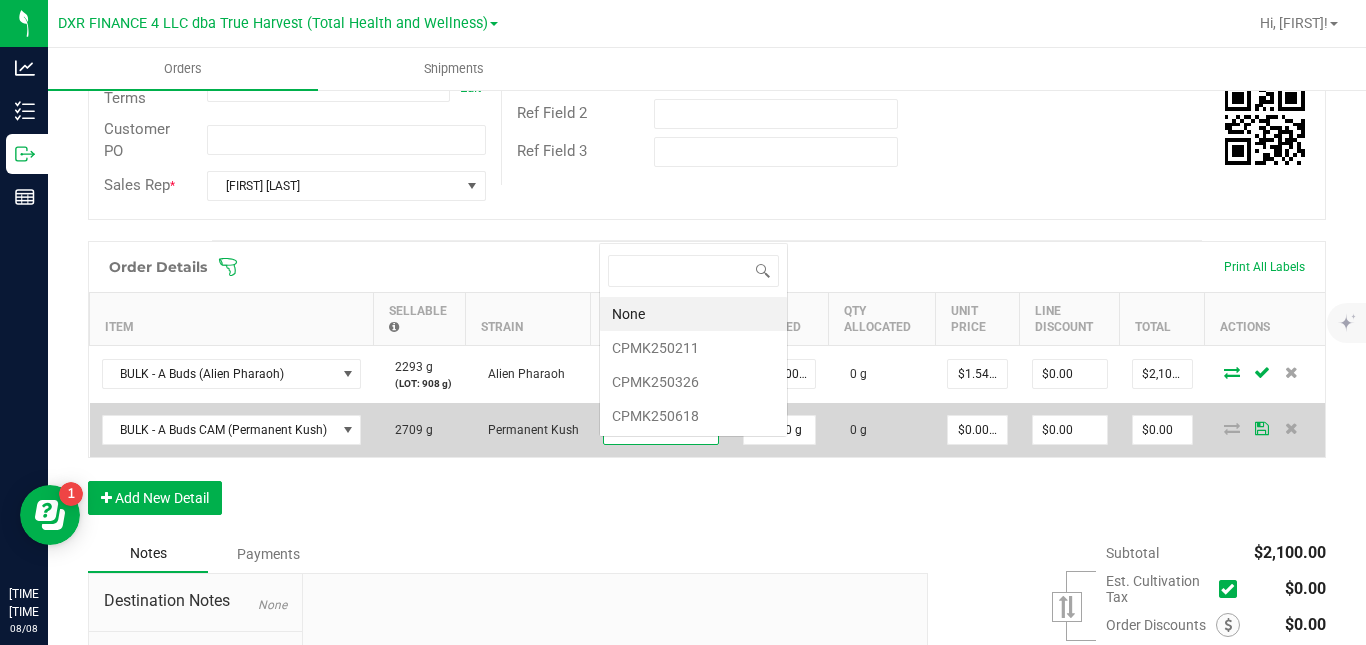 scroll, scrollTop: 0, scrollLeft: 0, axis: both 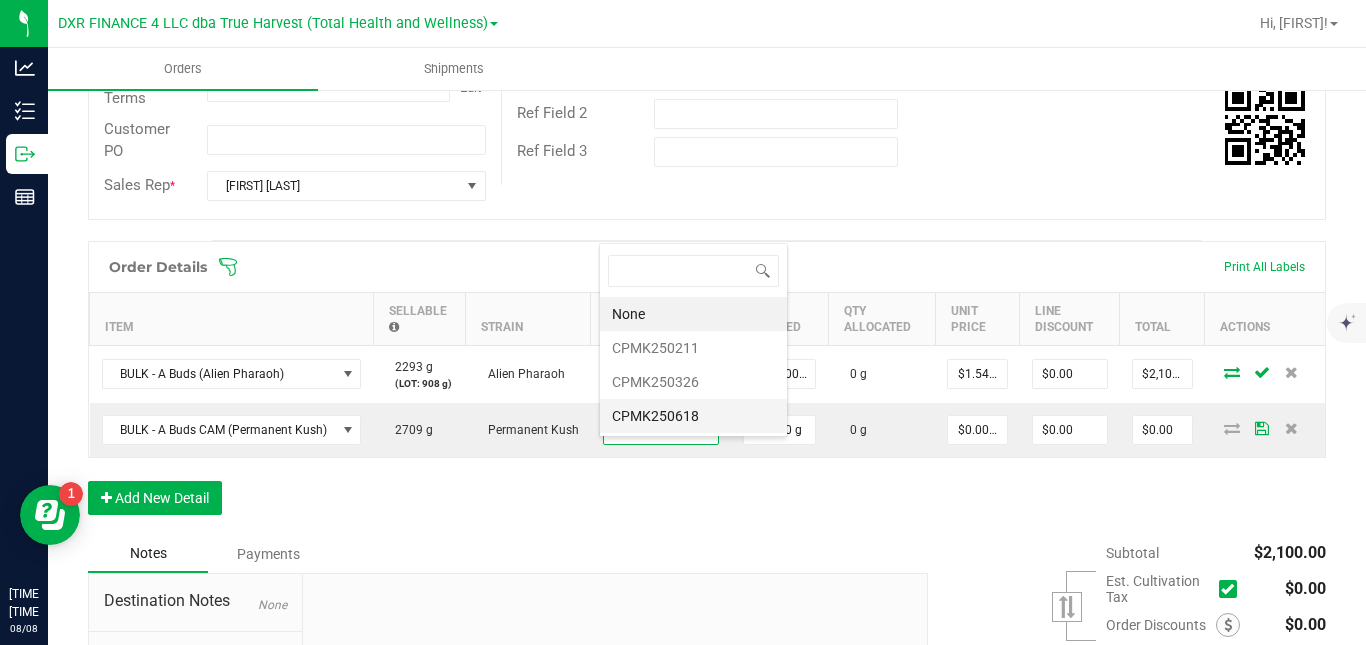 click on "CPMK250618" at bounding box center [693, 416] 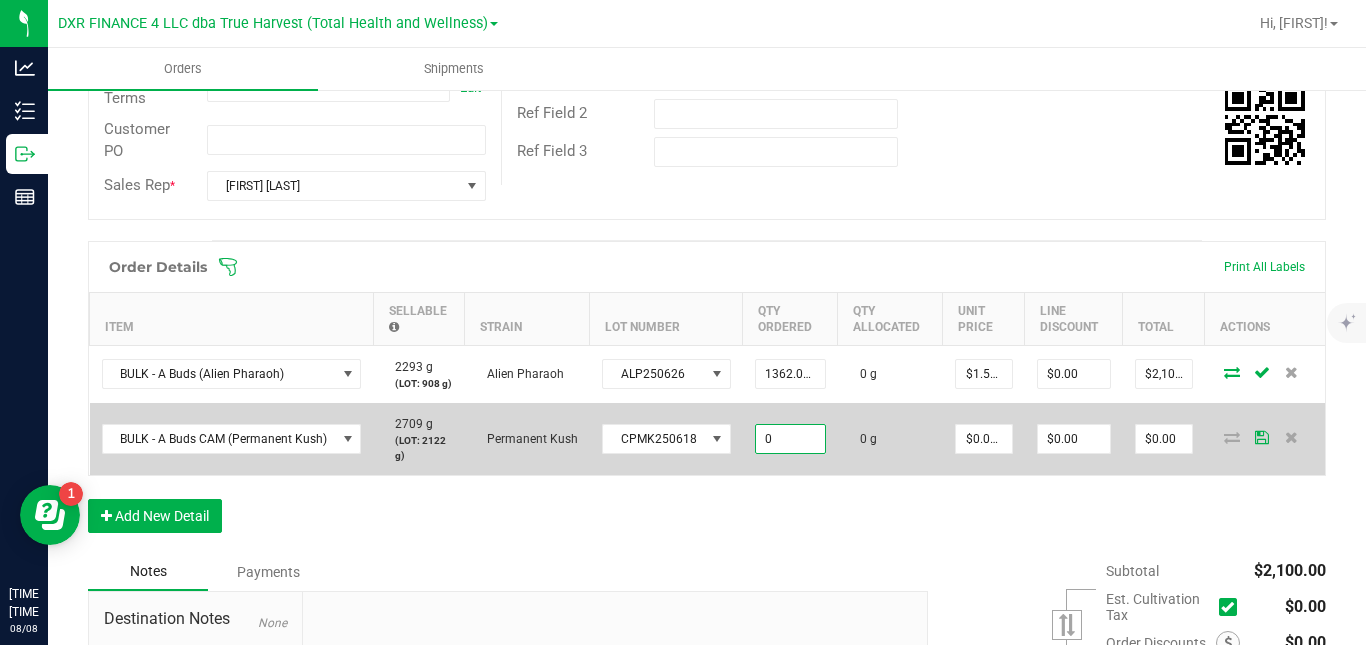 click on "0" at bounding box center [790, 439] 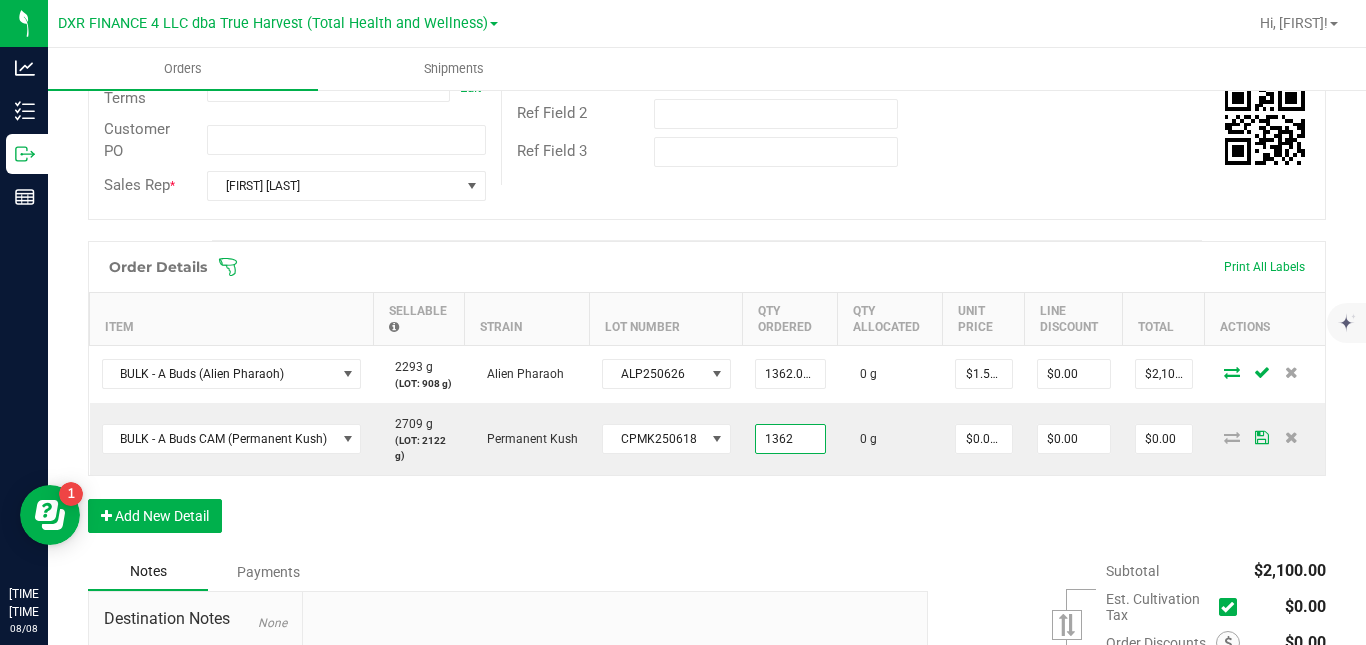 type on "1362.0000 g" 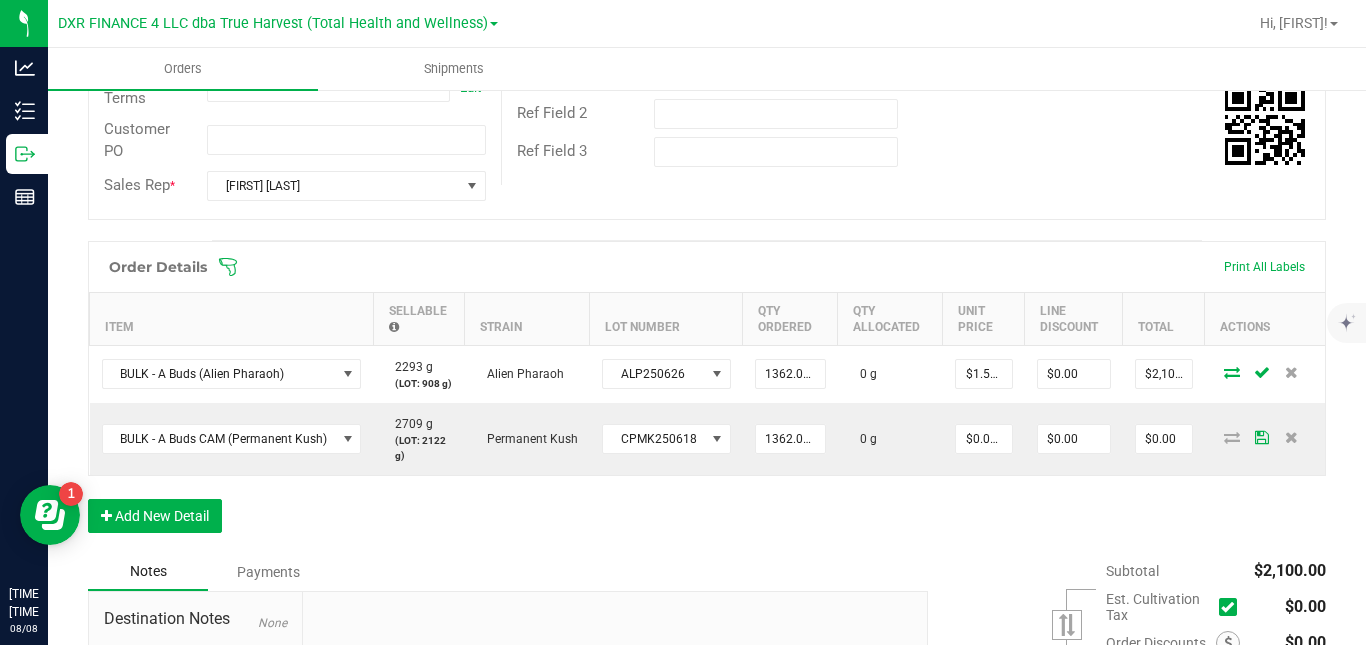 click on "Order Details Print All Labels Item Sellable Strain Lot Number Qty Ordered Qty Allocated Unit Price Line Discount Total Actions BULK - A Buds (Alien Pharaoh) [QUANTITY] (LOT: [QUANTITY]) Alien Pharaoh [PRODUCT_CODE] [QUANTITY] [QUANTITY] $[PRICE] $[PRICE] $[PRICE] BULK - A Buds CAM (Permanent Kush) [QUANTITY] (LOT: [QUANTITY]) Permanent Kush [PRODUCT_CODE] [QUANTITY] [QUANTITY] $[PRICE] $[PRICE] $0.00
Add New Detail" at bounding box center [707, 397] 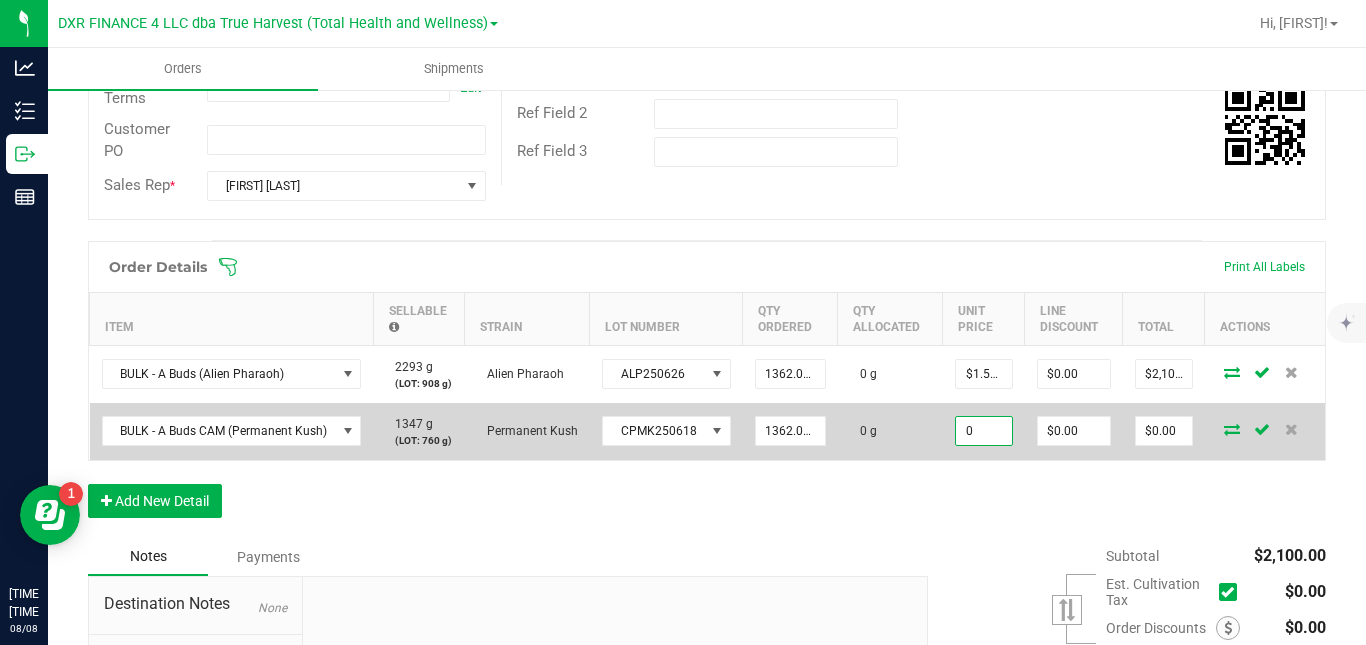click on "0" at bounding box center (984, 431) 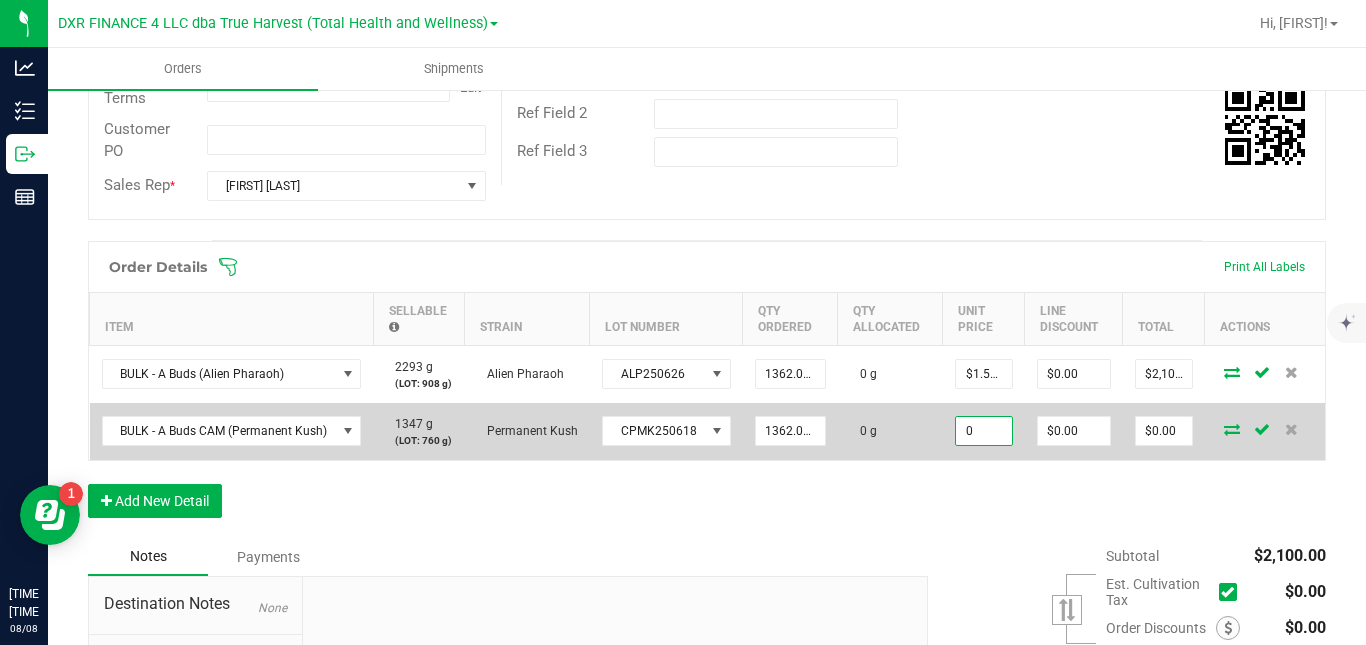 paste on "1.54185" 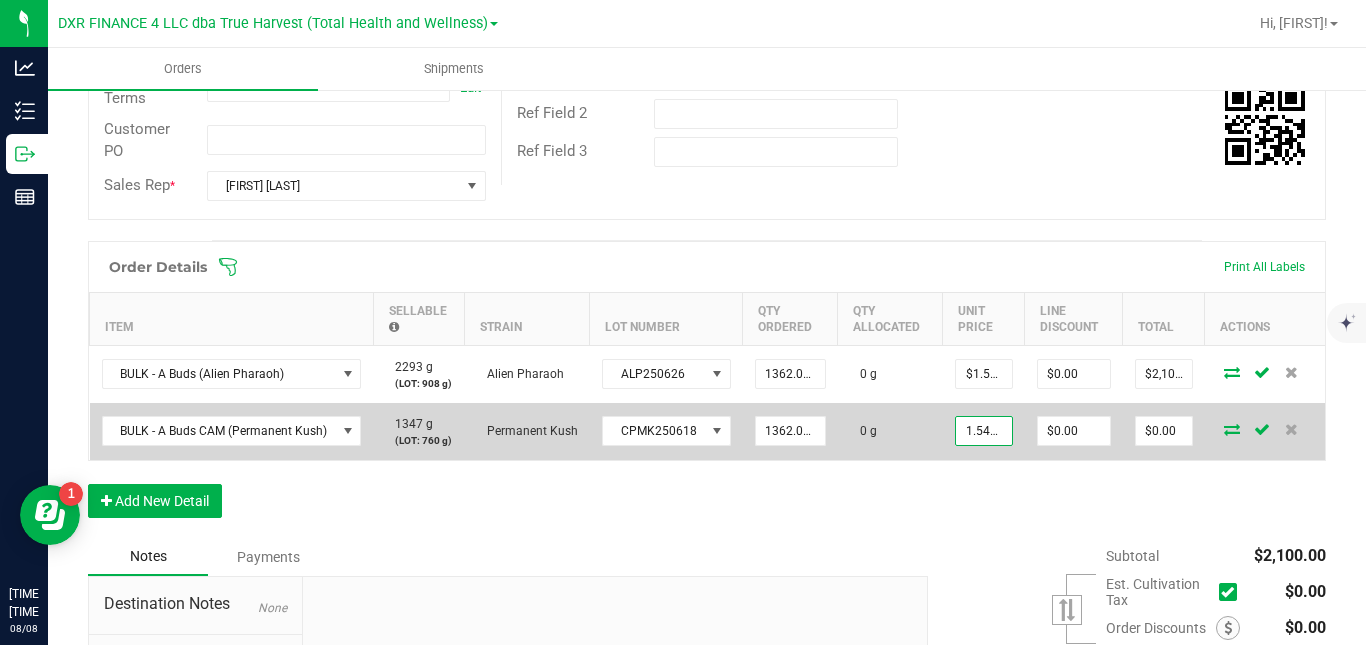 scroll, scrollTop: 0, scrollLeft: 9, axis: horizontal 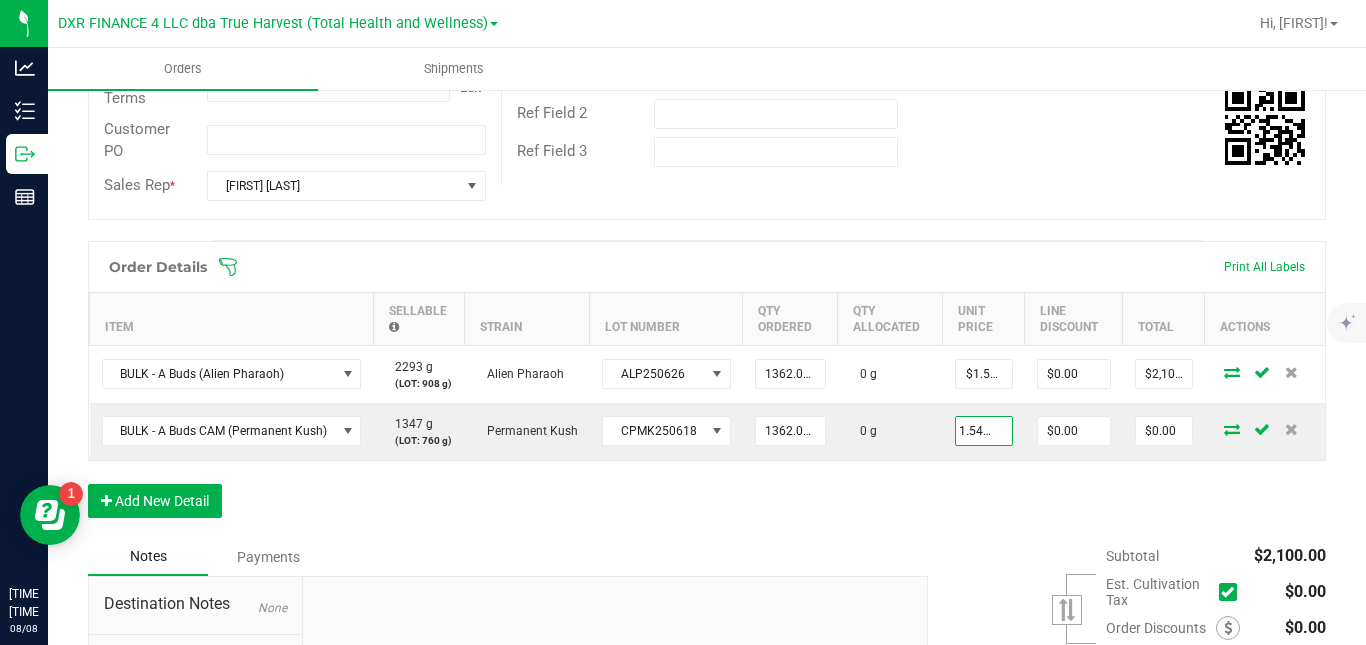 type on "$1.54185" 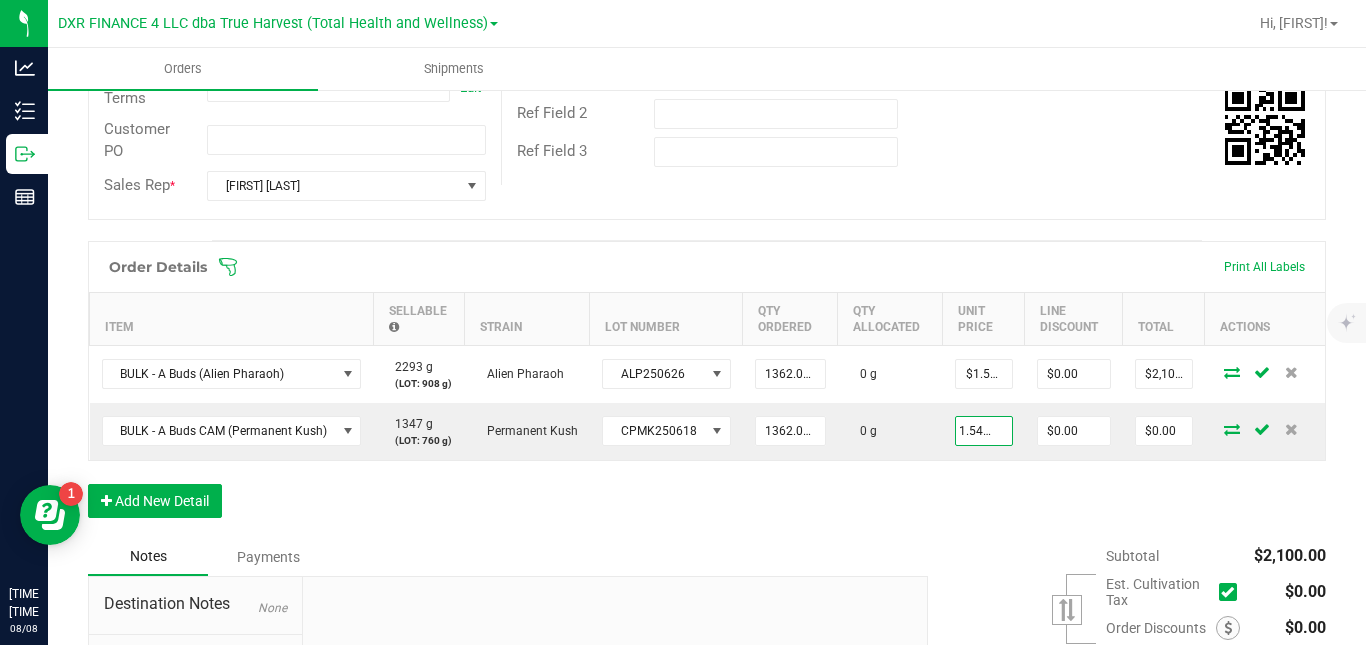 type on "$2,100.00" 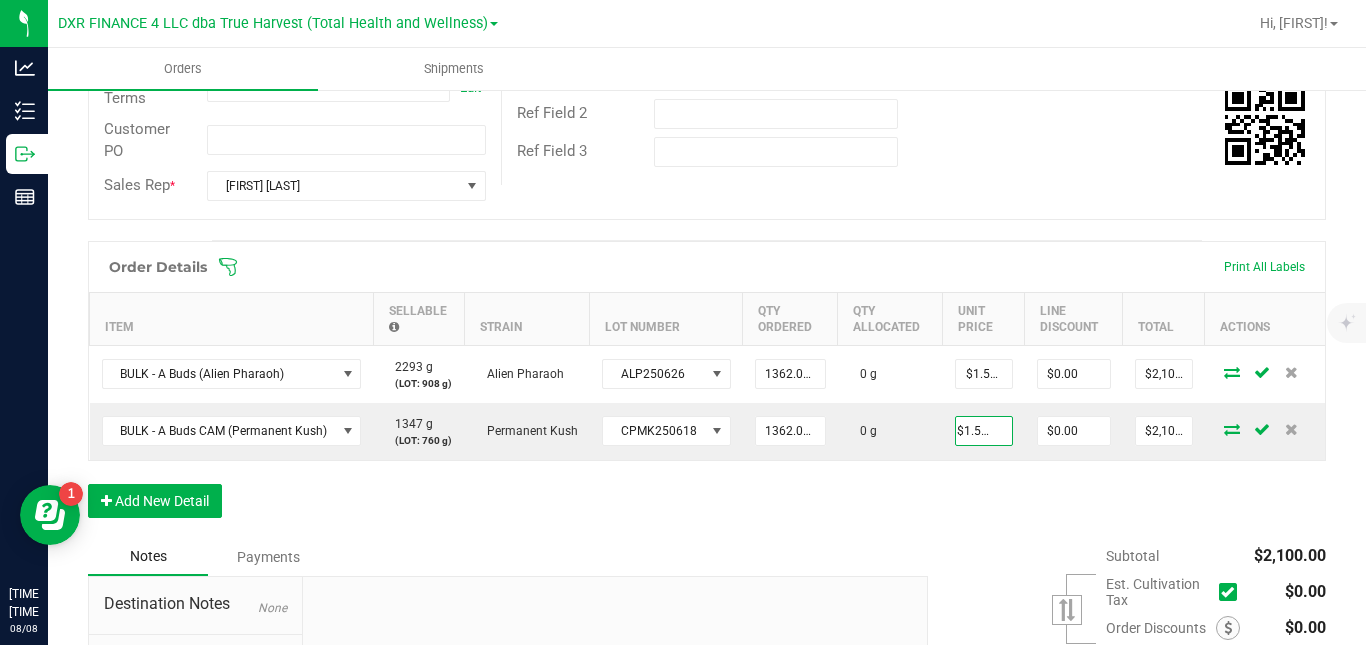 scroll, scrollTop: 0, scrollLeft: 0, axis: both 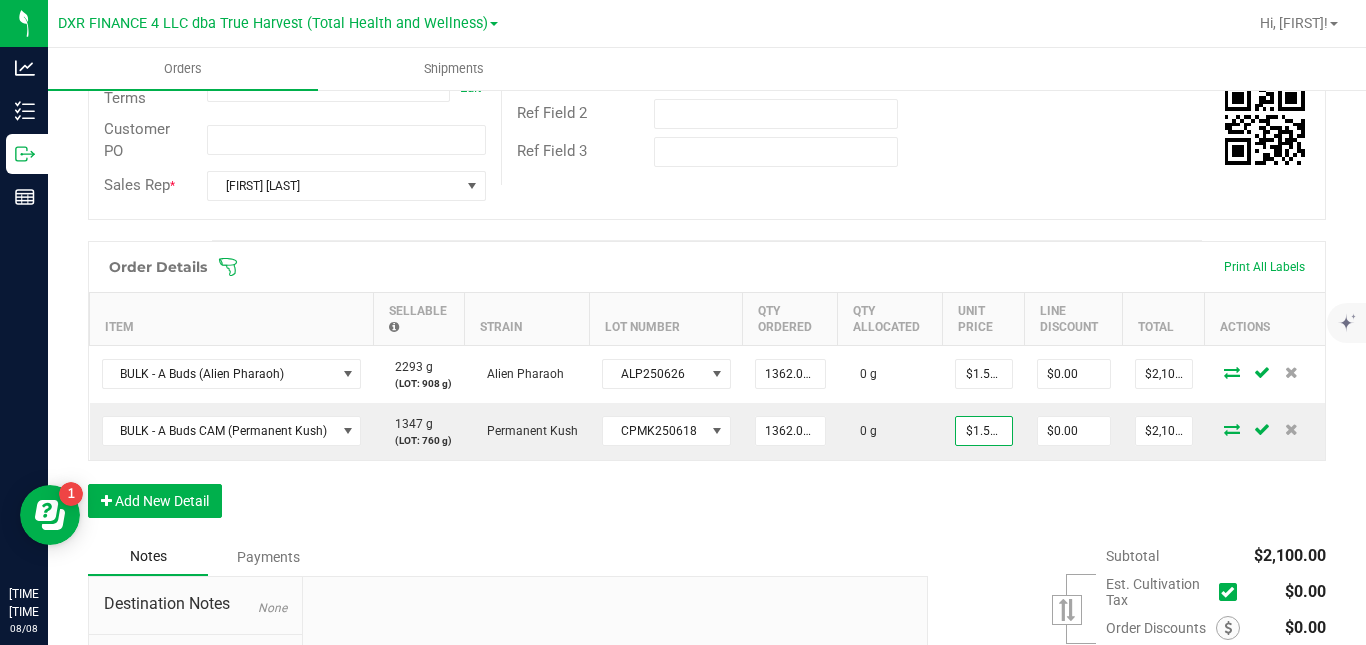 click on "[ORDER_DETAILS] [ITEM] [SELLABLE] [STRAIN] [LOT_NUMBER] [QTY_ORDERED] [QTY_ALLOCATED] [UNIT_PRICE] [LINE_DISCOUNT] [TOTAL] [ACTIONS] [ITEM_NAME] [QUANTITY] [LOT_DETAILS] [STRAIN_NAME] [LOT_CODE] [QTY_ORDERED_2] [QTY_ALLOCATED_2] [UNIT_PRICE_2] [LINE_DISCOUNT_2] [TOTAL_2] [ITEM_NAME_2] [QUANTITY_2] [LOT_DETAILS_2] [STRAIN_NAME_2] [LOT_CODE_2] [QTY_ORDERED_3] [QTY_ALLOCATED_3] [UNIT_PRICE_3] [LINE_DISCOUNT_3] [TOTAL_3] [ITEM_NAME_3] [QUANTITY_3] [LOT_DETAILS_3] [STRAIN_NAME_3] [LOT_CODE_3] [QTY_ORDERED_4] [QTY_ALLOCATED_4] [UNIT_PRICE_4] [LINE_DISCOUNT_4] [TOTAL_4]
[ADD_NEW_DETAIL]" at bounding box center [707, 389] 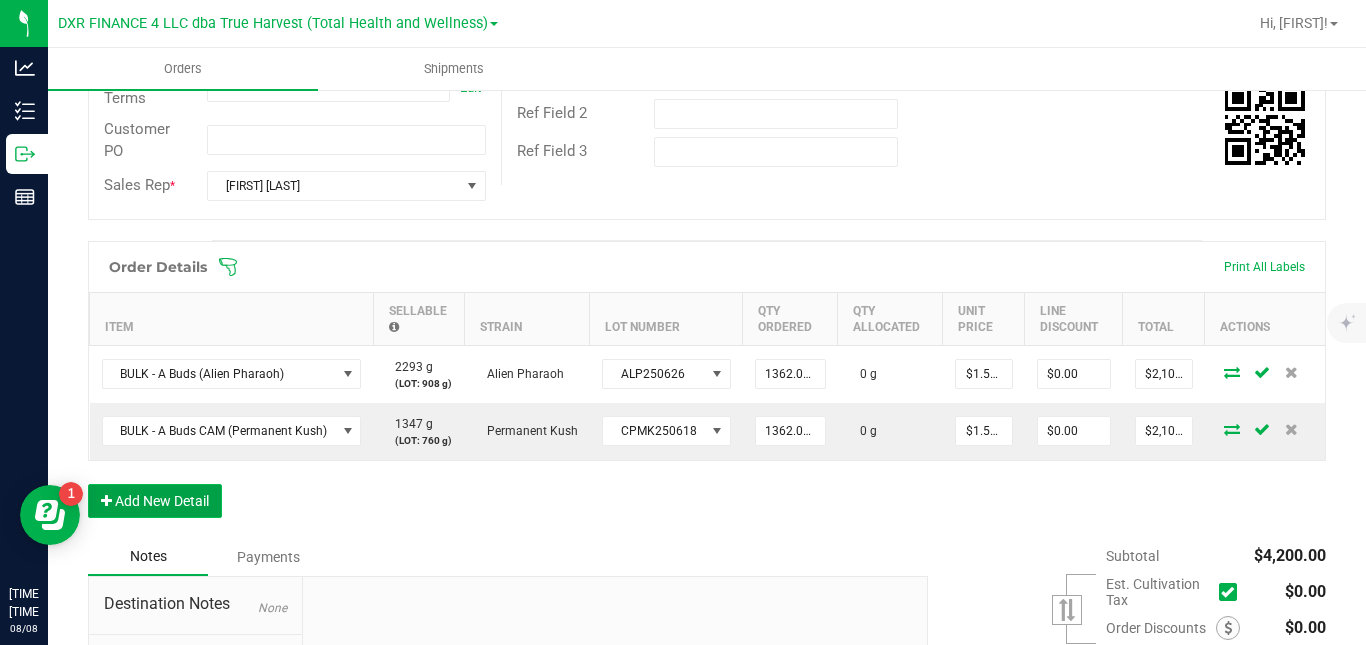 click on "Add New Detail" at bounding box center [155, 501] 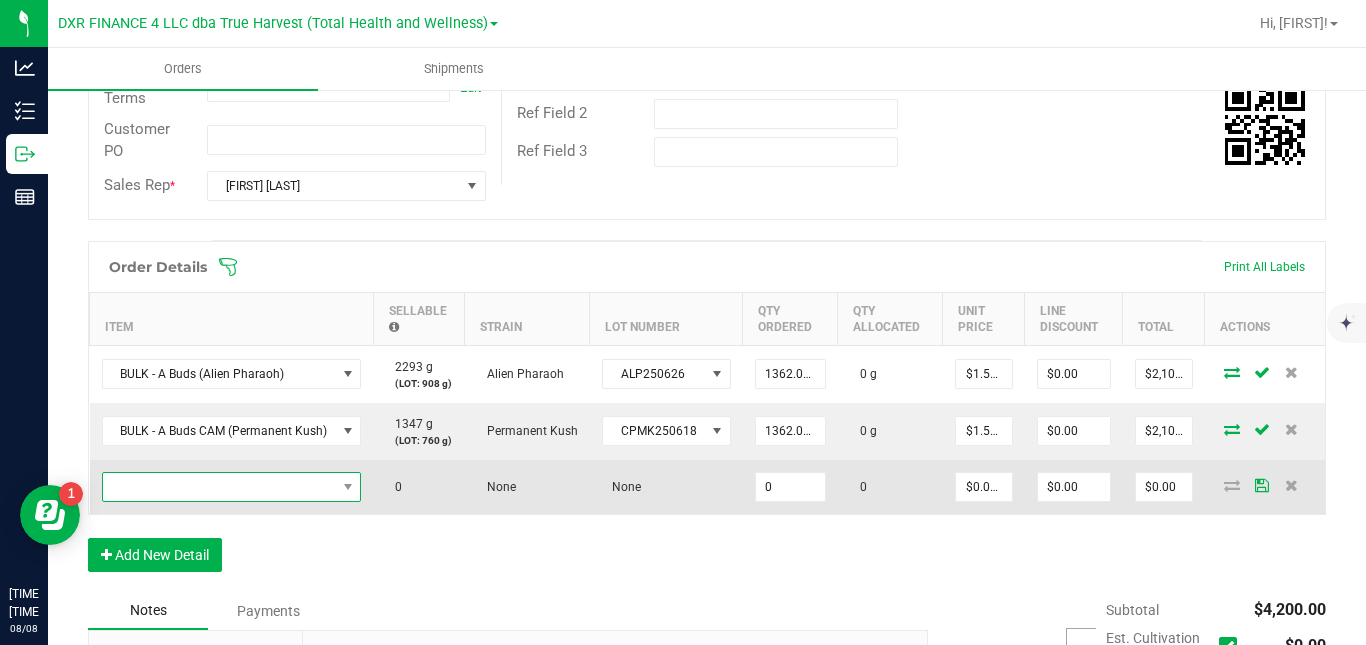 click at bounding box center [219, 487] 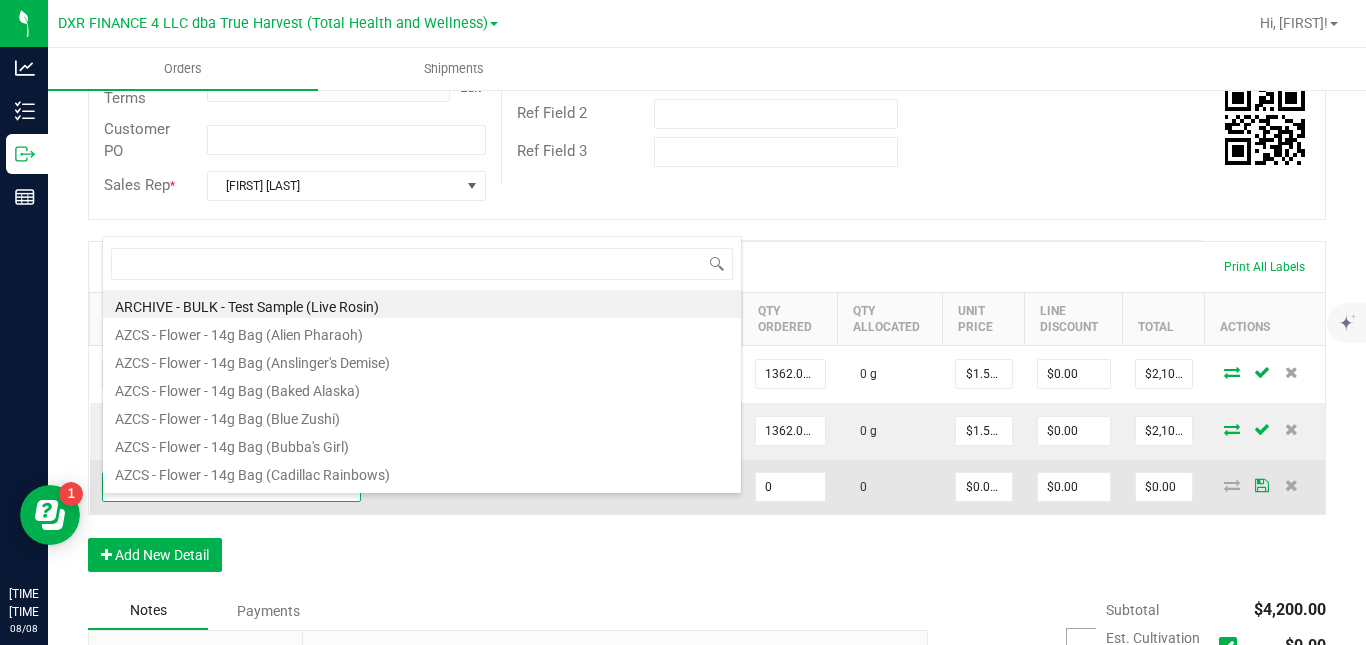 scroll, scrollTop: 99970, scrollLeft: 99742, axis: both 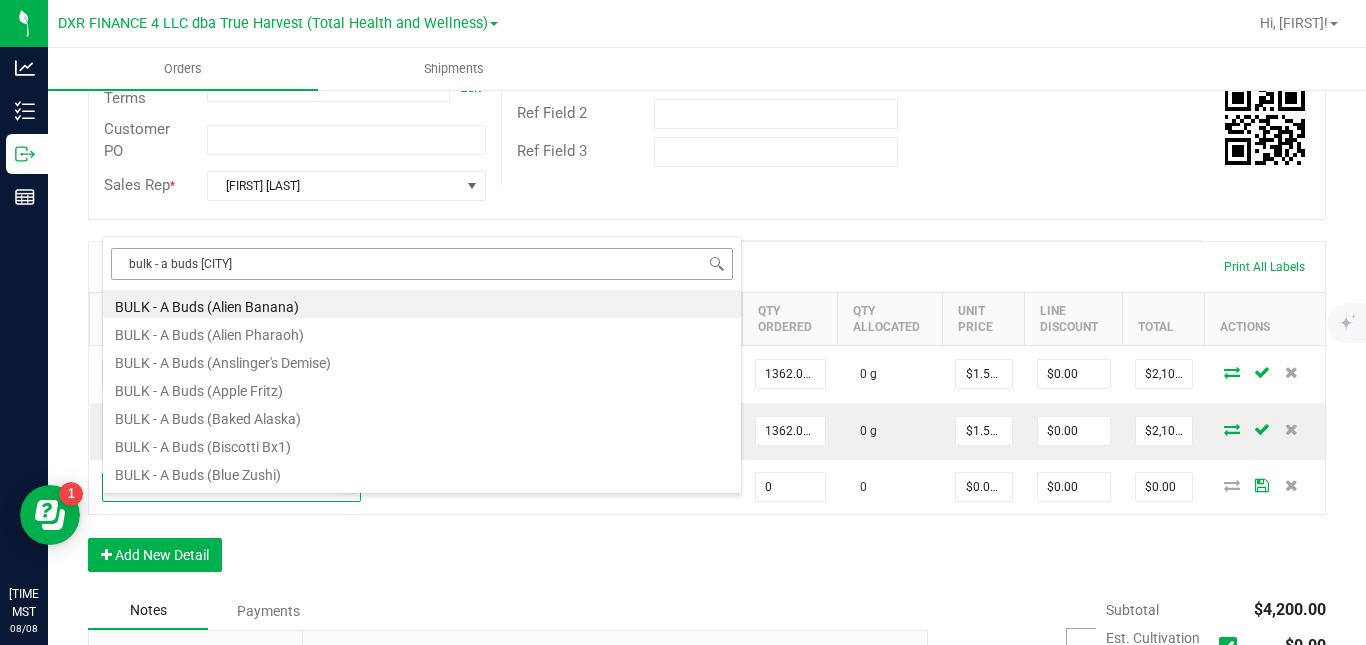 type on "bulk - a buds cam" 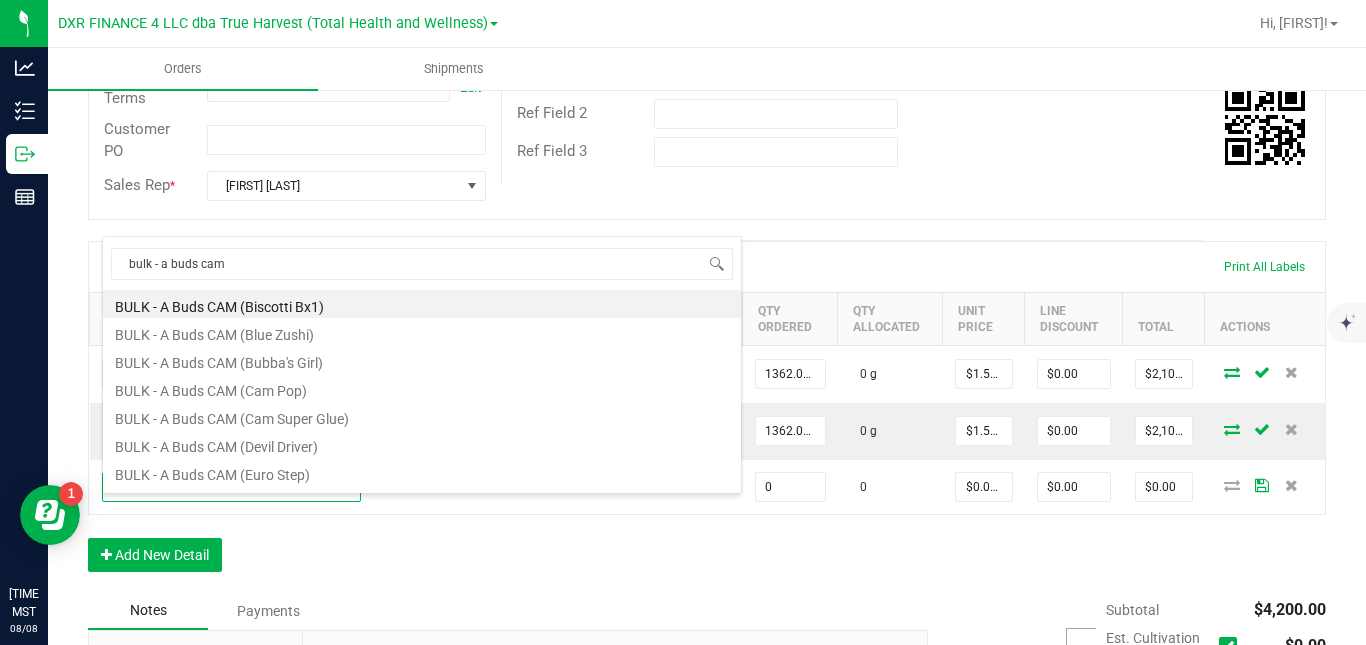 scroll, scrollTop: 164, scrollLeft: 0, axis: vertical 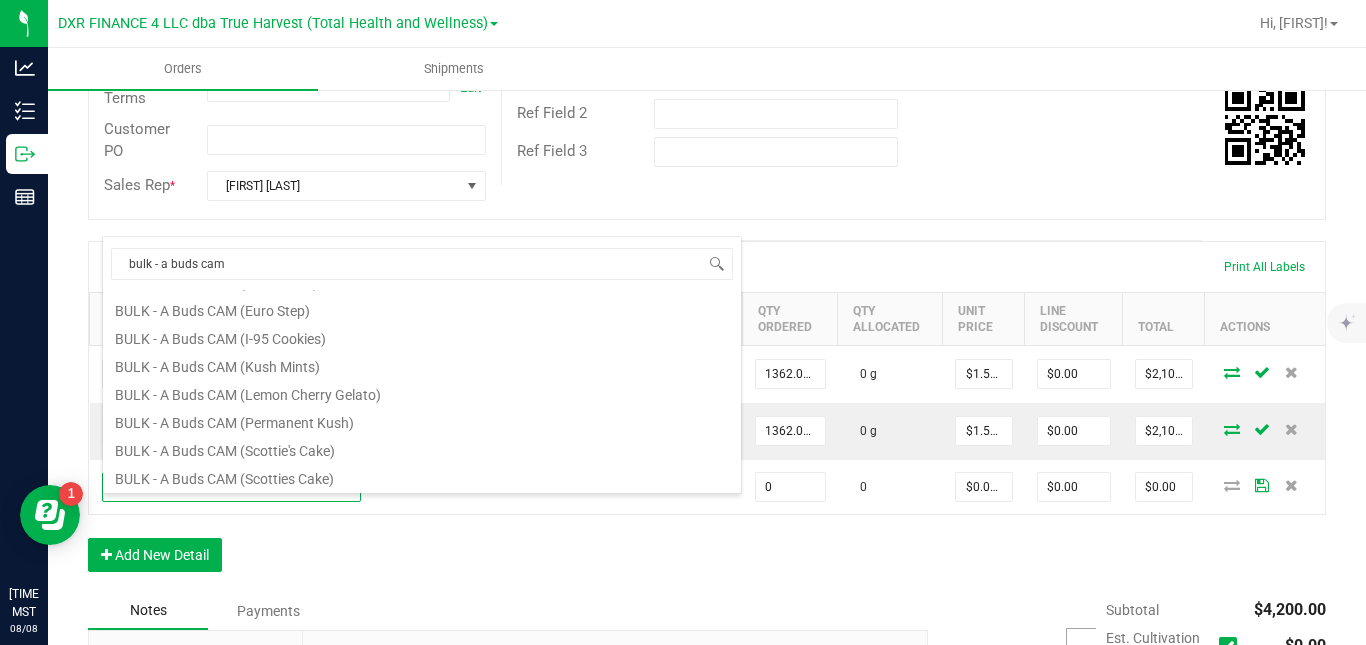 click on "Notes
Payments" at bounding box center [500, 611] 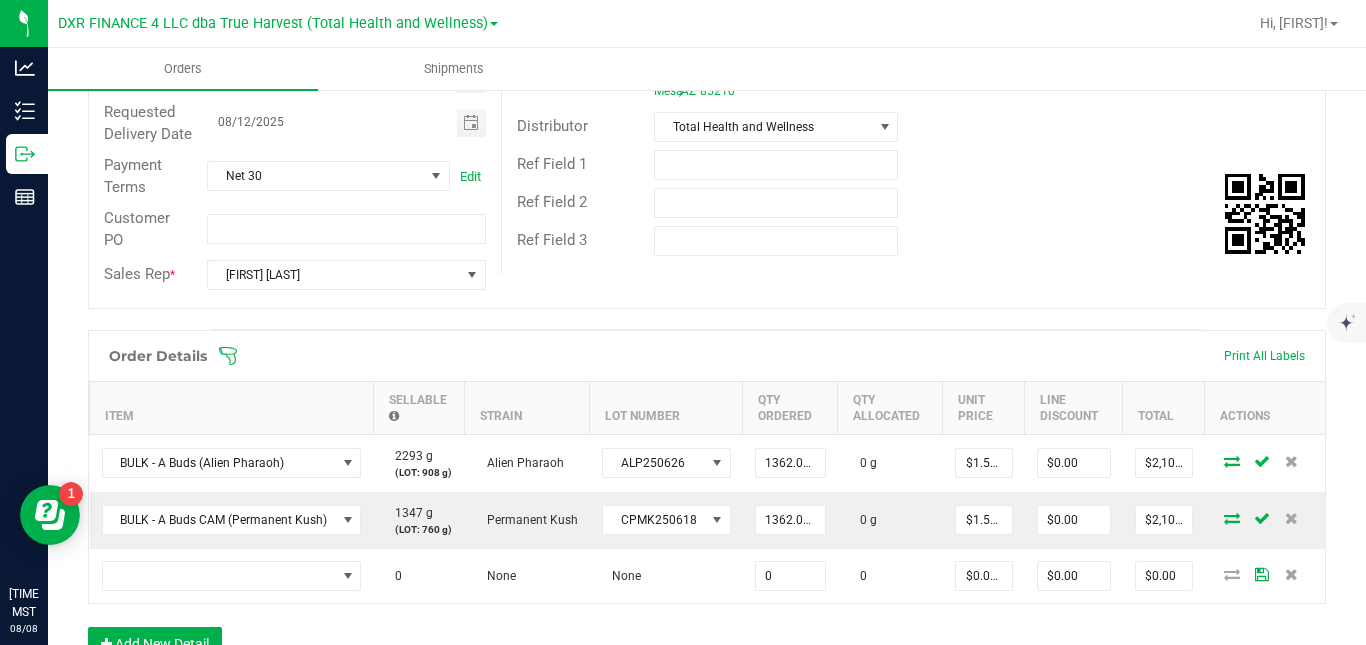 scroll, scrollTop: 286, scrollLeft: 0, axis: vertical 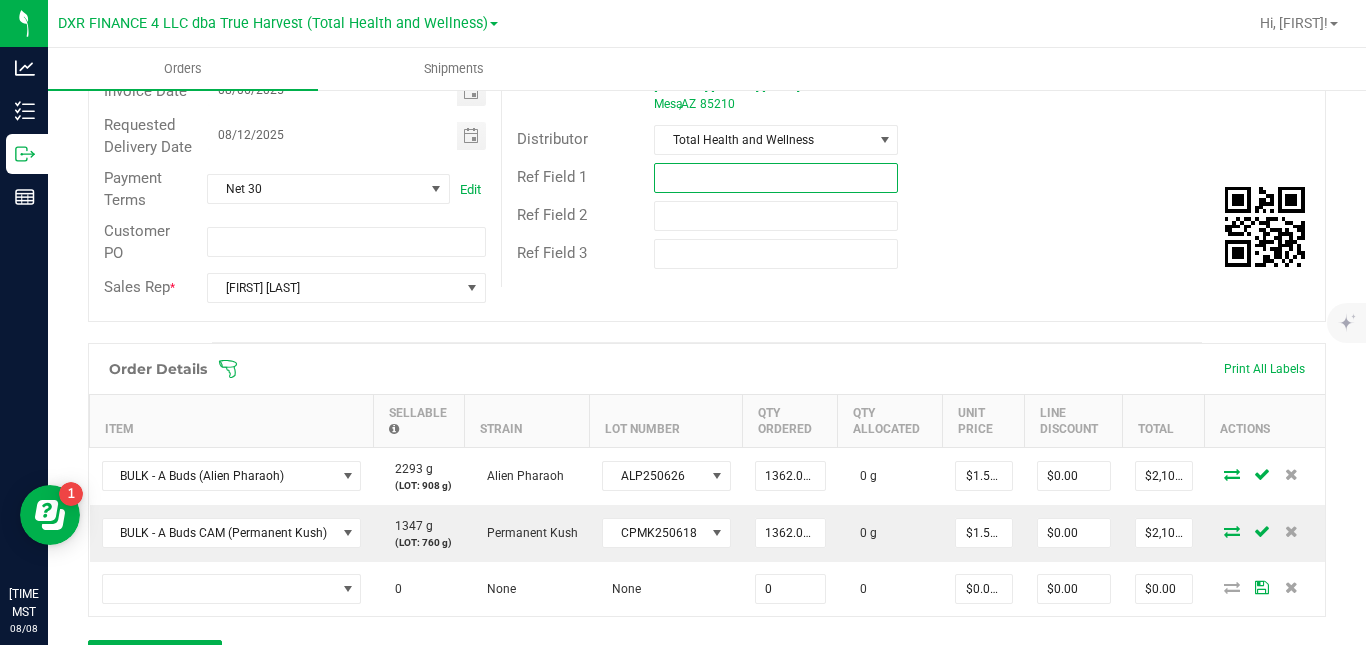 click at bounding box center (776, 178) 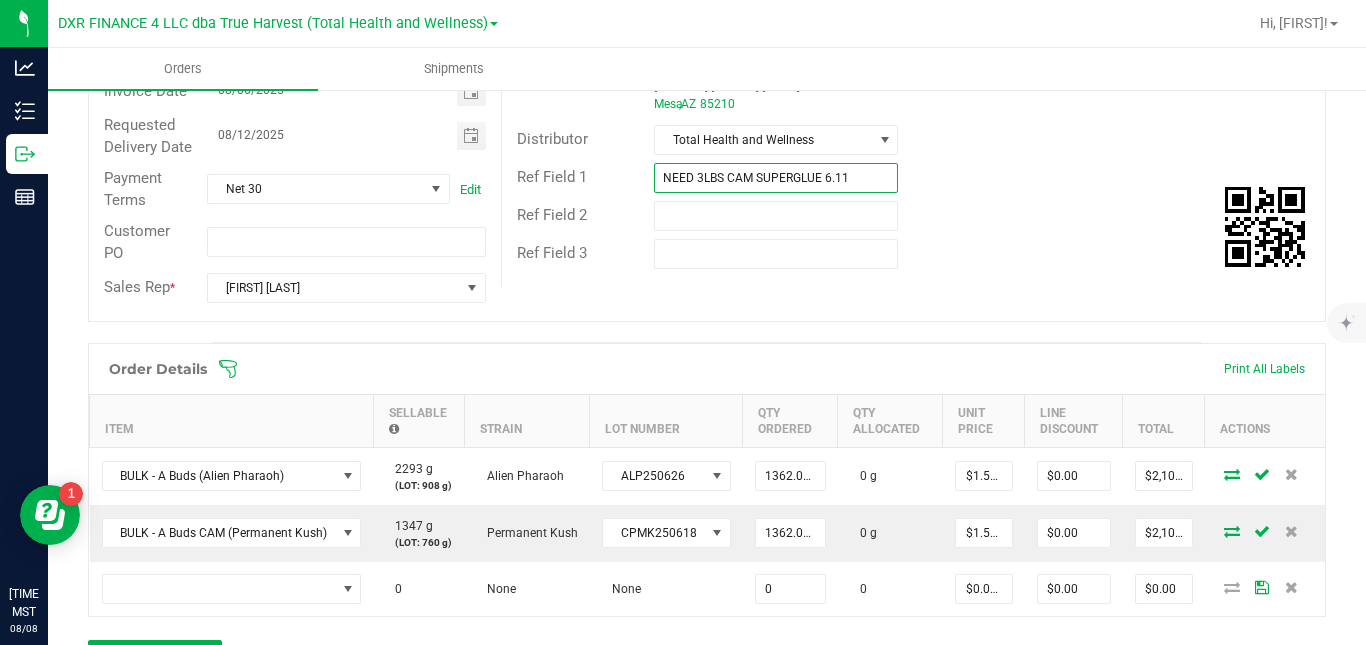 scroll, scrollTop: 685, scrollLeft: 0, axis: vertical 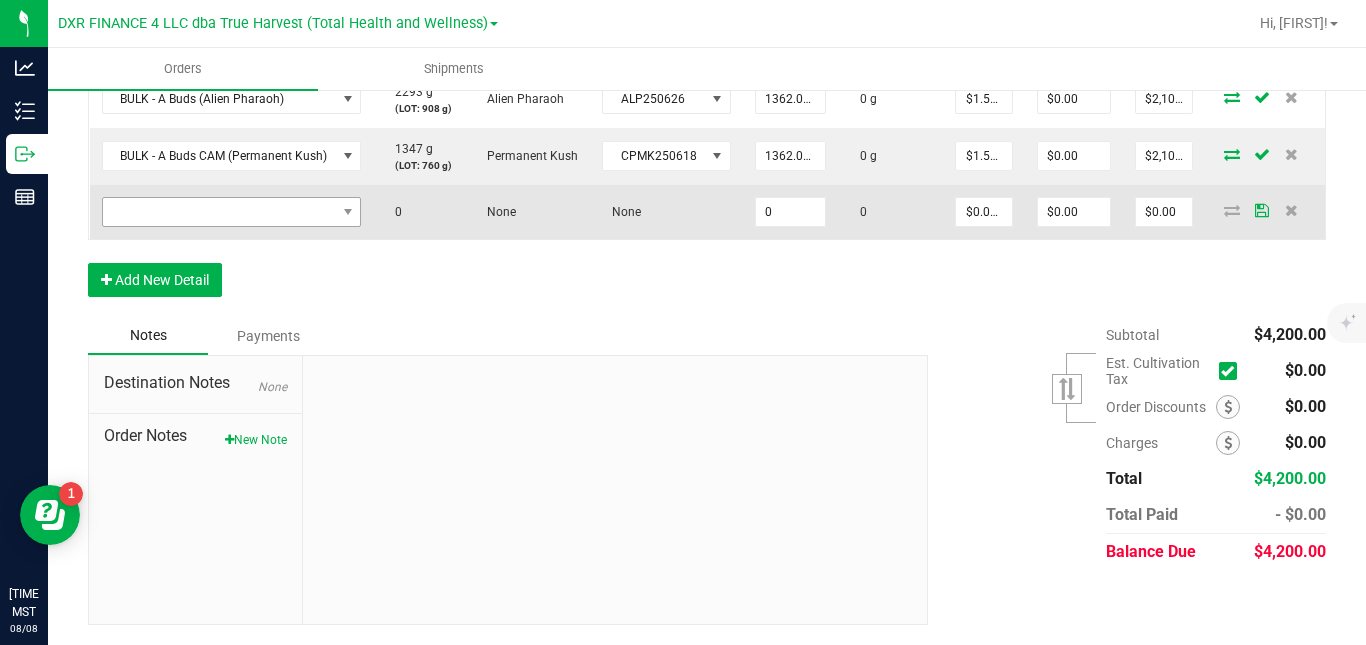 type on "NEED 3LBS CAM SUPERGLUE 6.11" 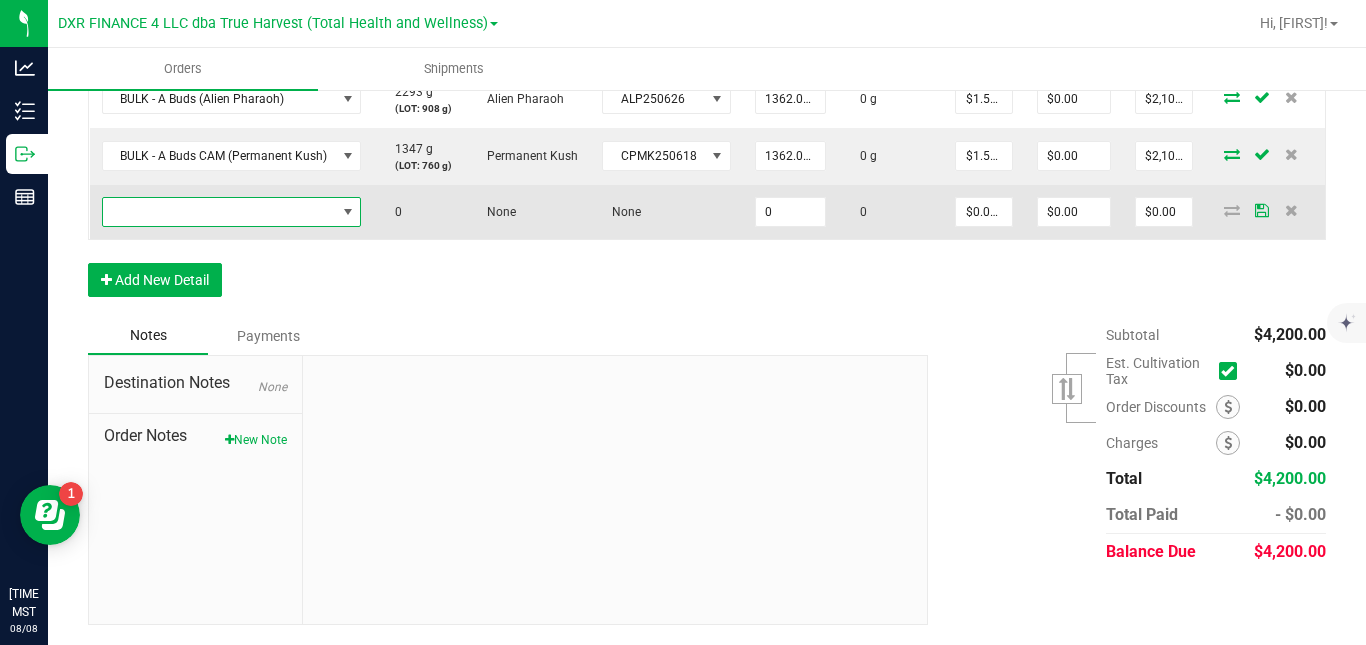 click at bounding box center [219, 212] 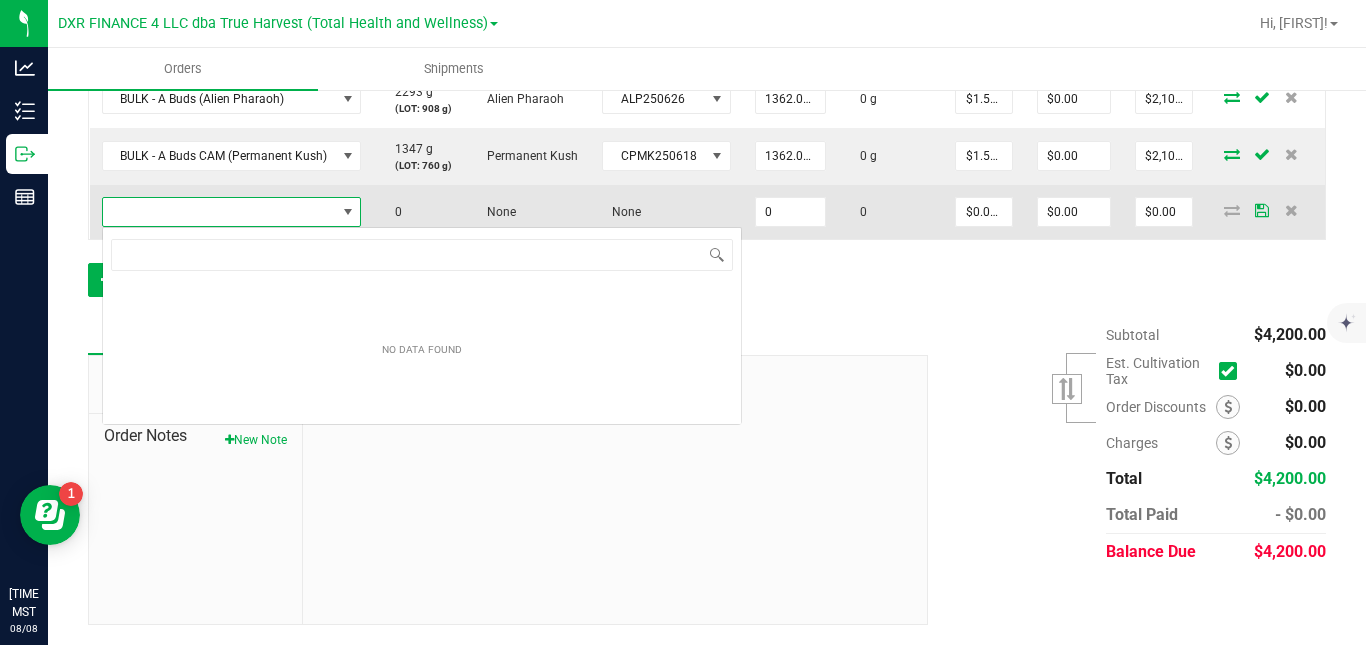 scroll, scrollTop: 99970, scrollLeft: 99742, axis: both 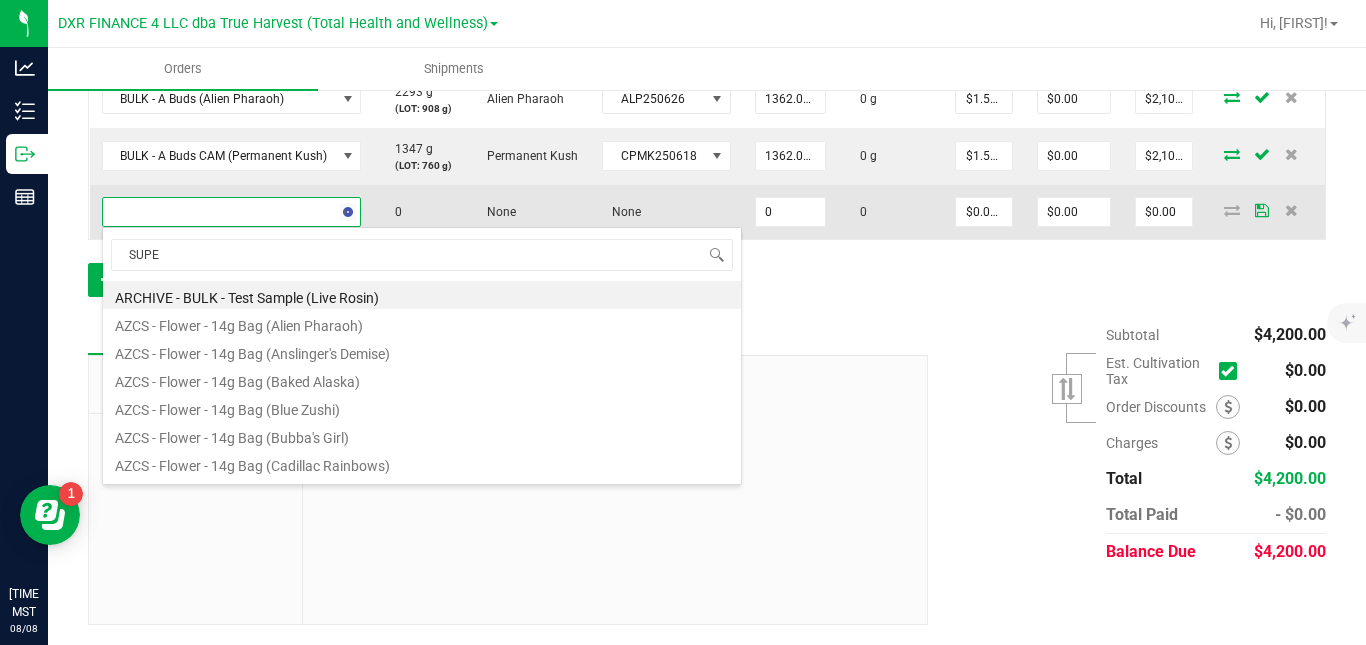 type on "SUPER" 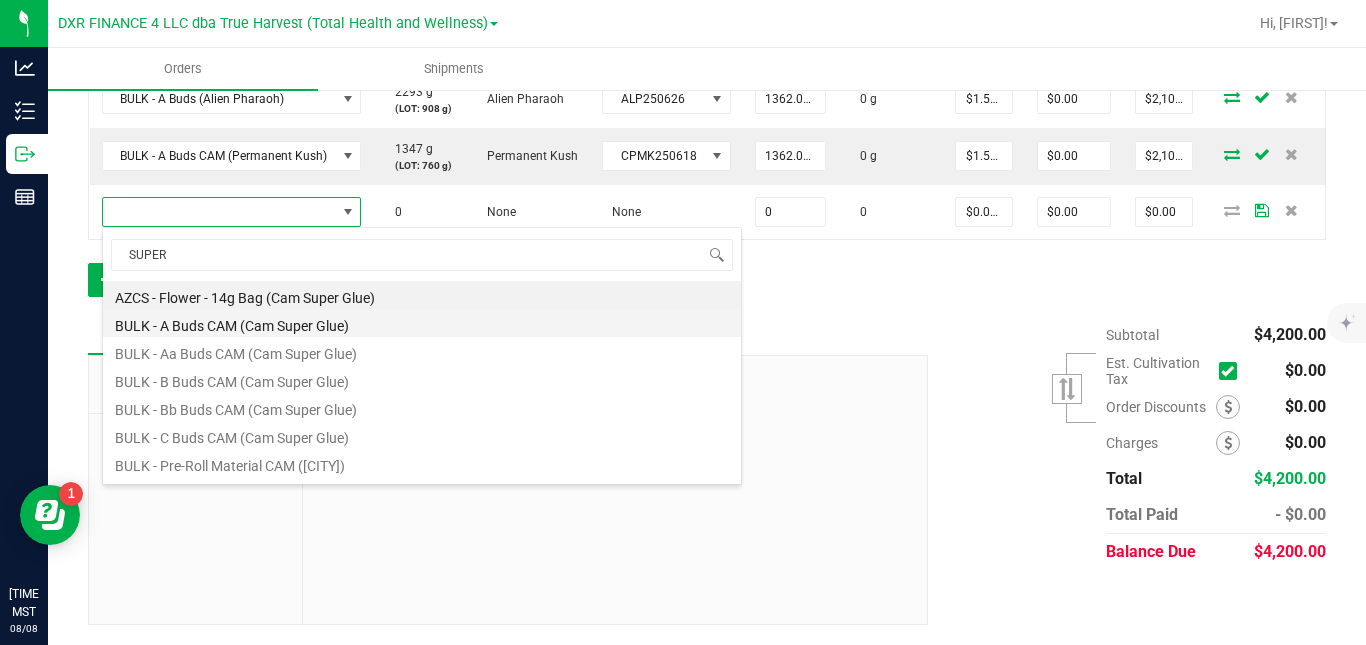 click on "BULK - A Buds CAM (Cam Super Glue)" at bounding box center [422, 323] 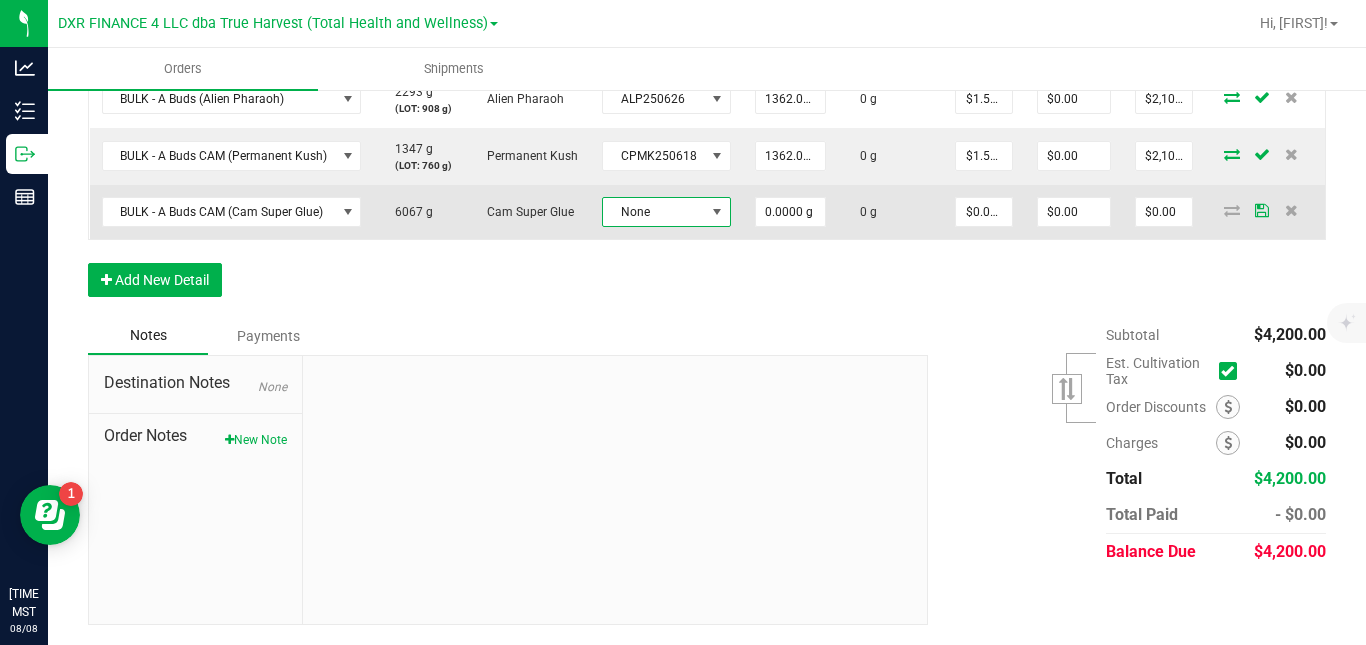 click on "None" at bounding box center (654, 212) 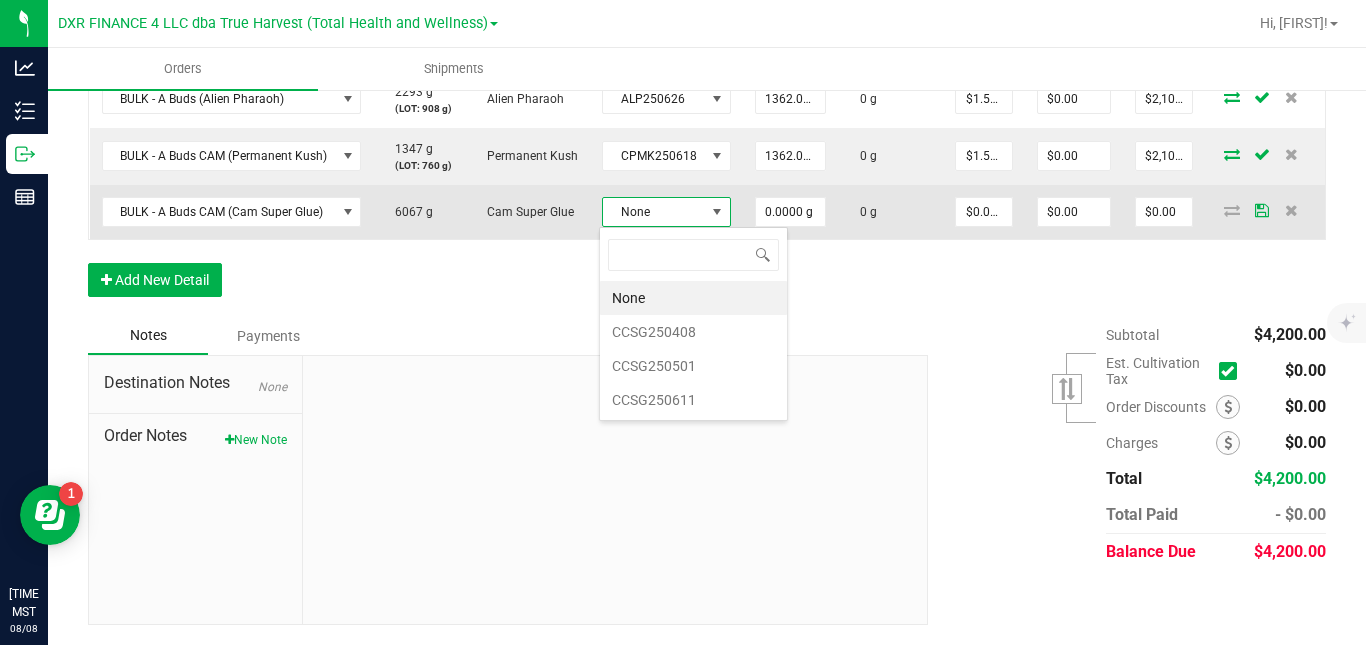 scroll, scrollTop: 99970, scrollLeft: 99874, axis: both 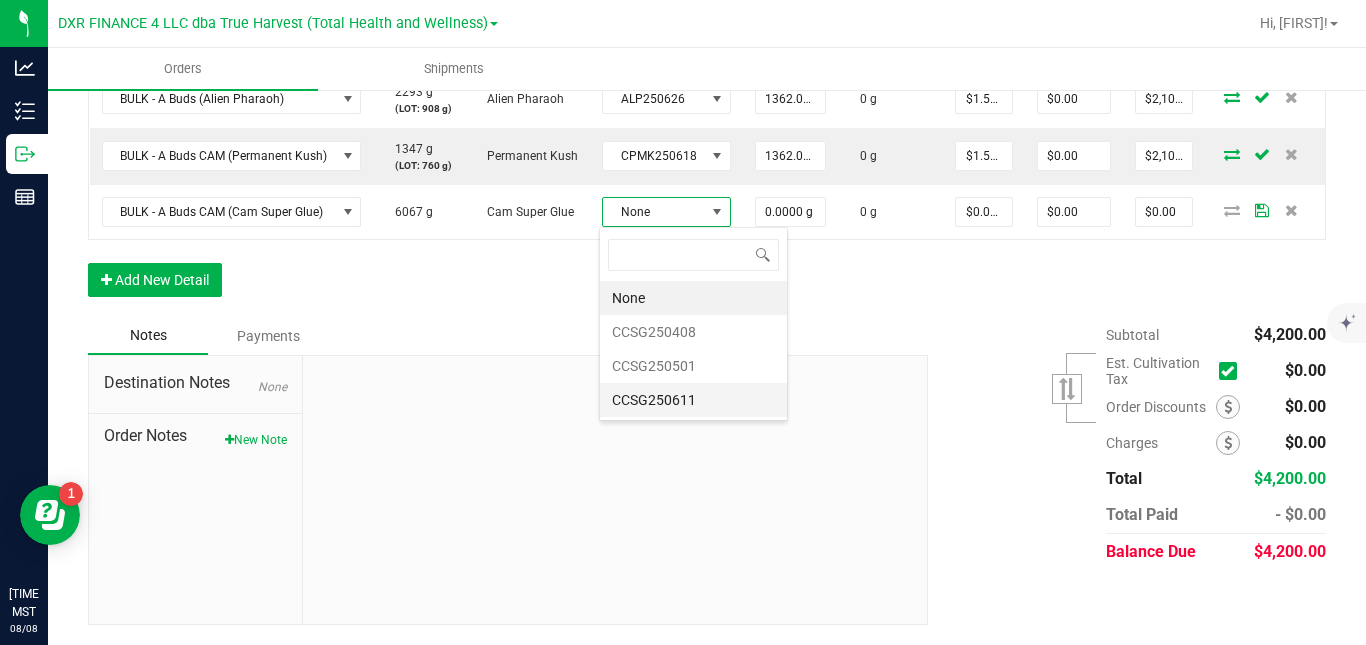 click on "CCSG250611" at bounding box center [693, 400] 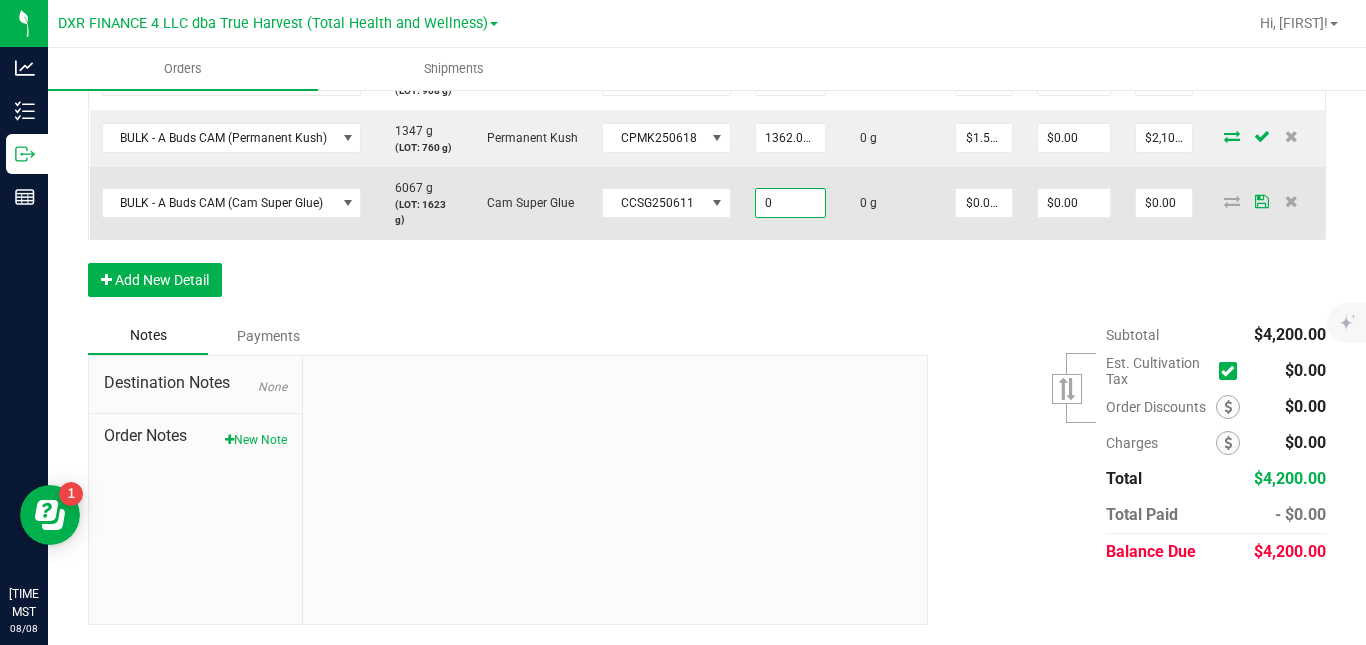 click on "0" at bounding box center [790, 203] 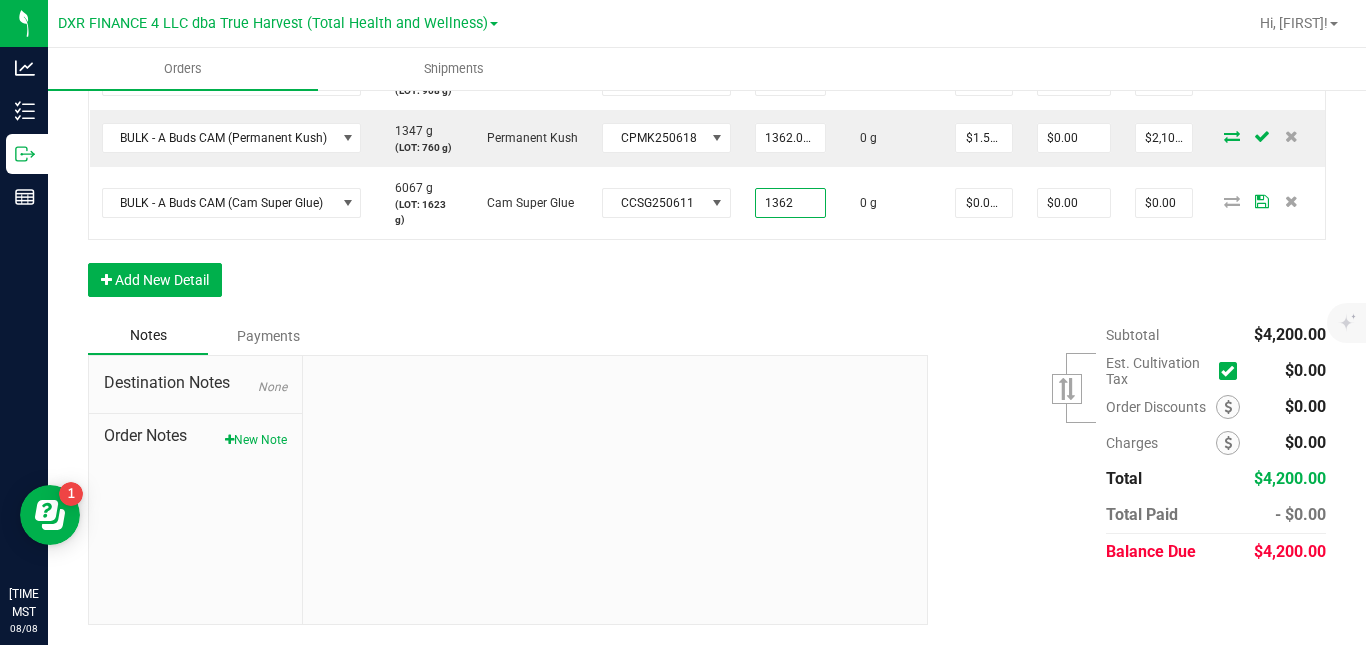 type on "1362.0000 g" 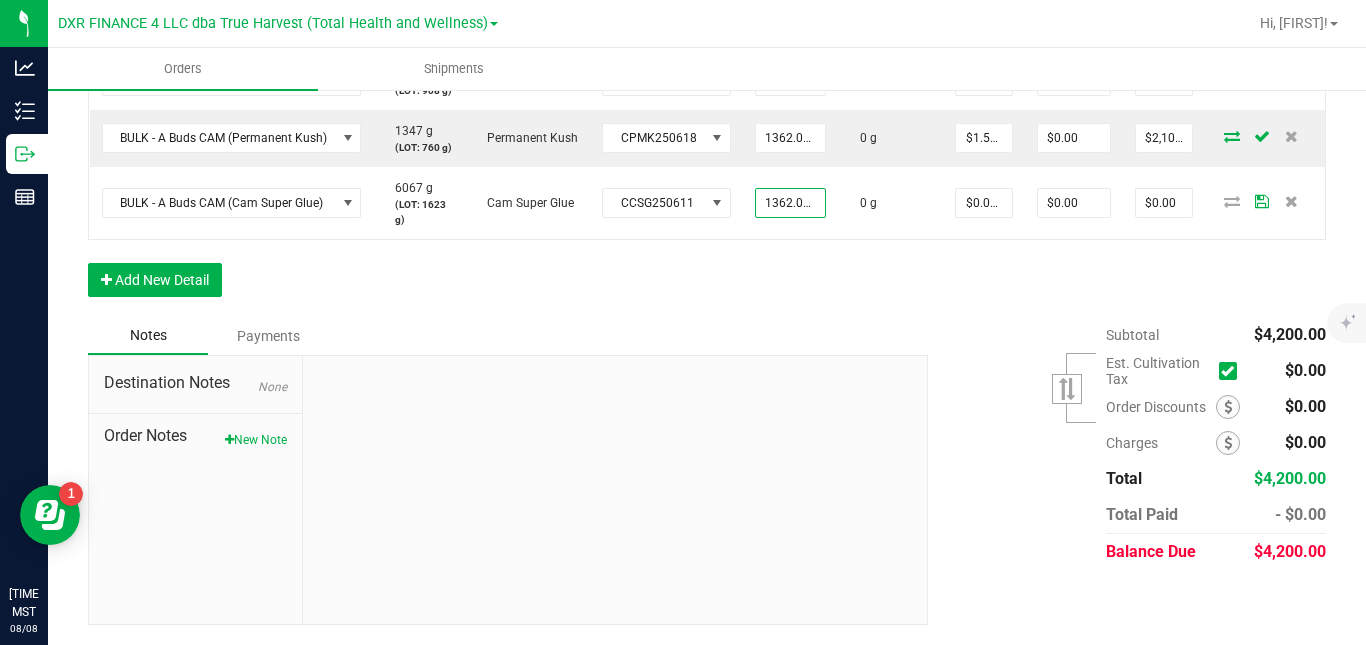 click on "Order Details Print All Labels Item  Sellable  Strain  Lot Number  Qty Ordered Qty Allocated Unit Price Line Discount Total Actions BULK - A Buds ([CITY])  [QUANTITY] g   (LOT: [QUANTITY] g)   [CITY]  ALP250626 [QUANTITY] g  0 g  $[PRICE] $[PRICE] $[PRICE] BULK - A Buds CAM ([CITY])  [QUANTITY] g   (LOT: [QUANTITY] g)   [CITY]  CPMK250618 [QUANTITY] g  0 g  $[PRICE] $[PRICE] $[PRICE] BULK - A Buds CAM ([CITY])  [QUANTITY] g   (LOT: [QUANTITY] g)   [CITY]  CCSG250611 [QUANTITY] g  0 g  $[PRICE] $[PRICE] $[PRICE]
Add New Detail" at bounding box center (707, 132) 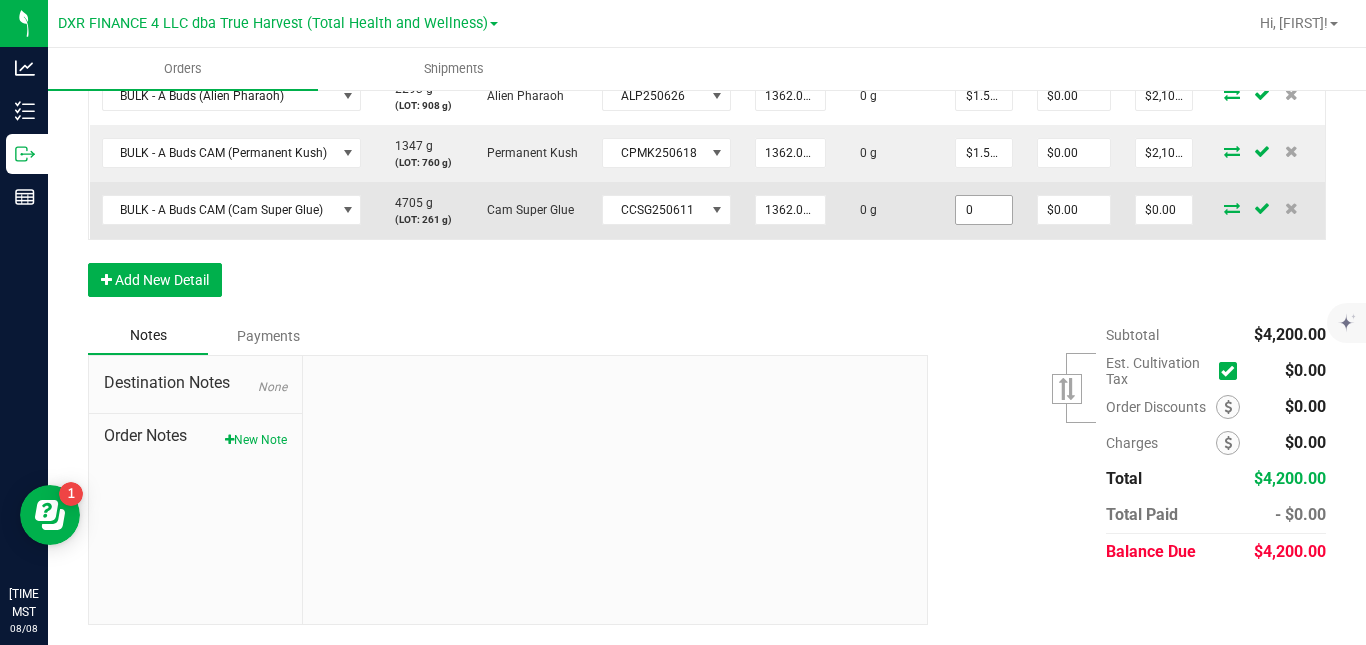 click on "0" at bounding box center [984, 210] 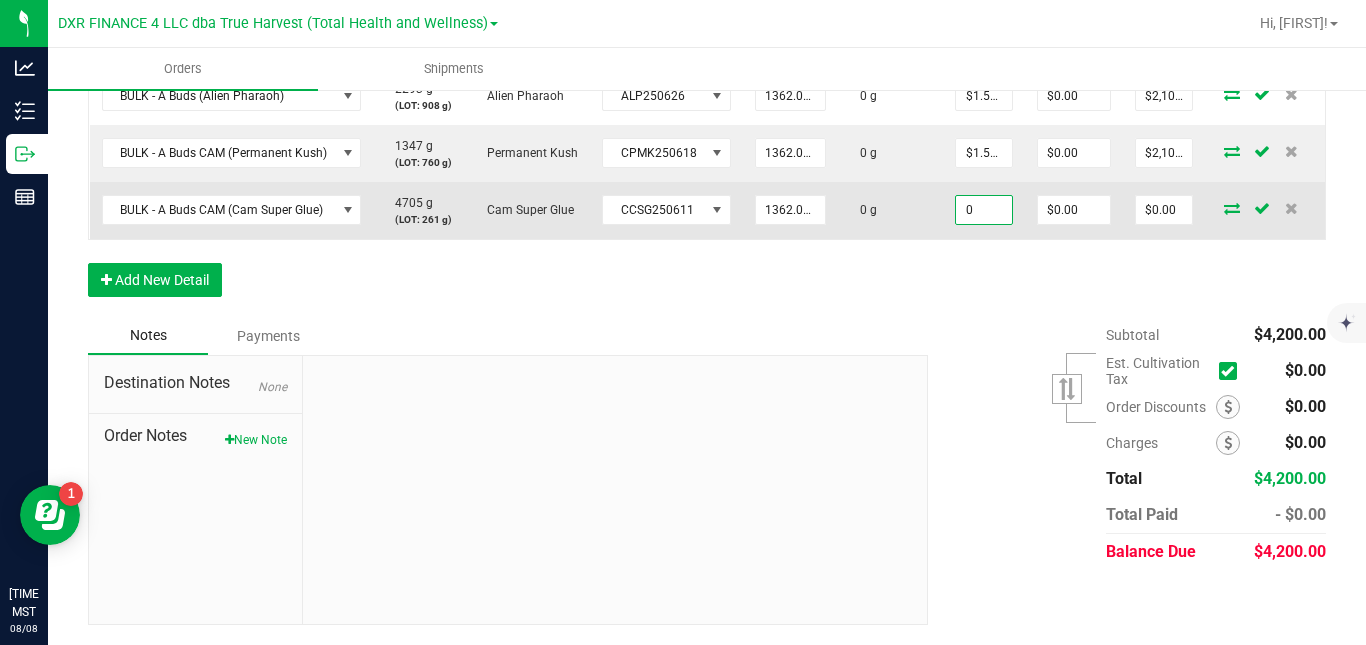 paste on "1.54185" 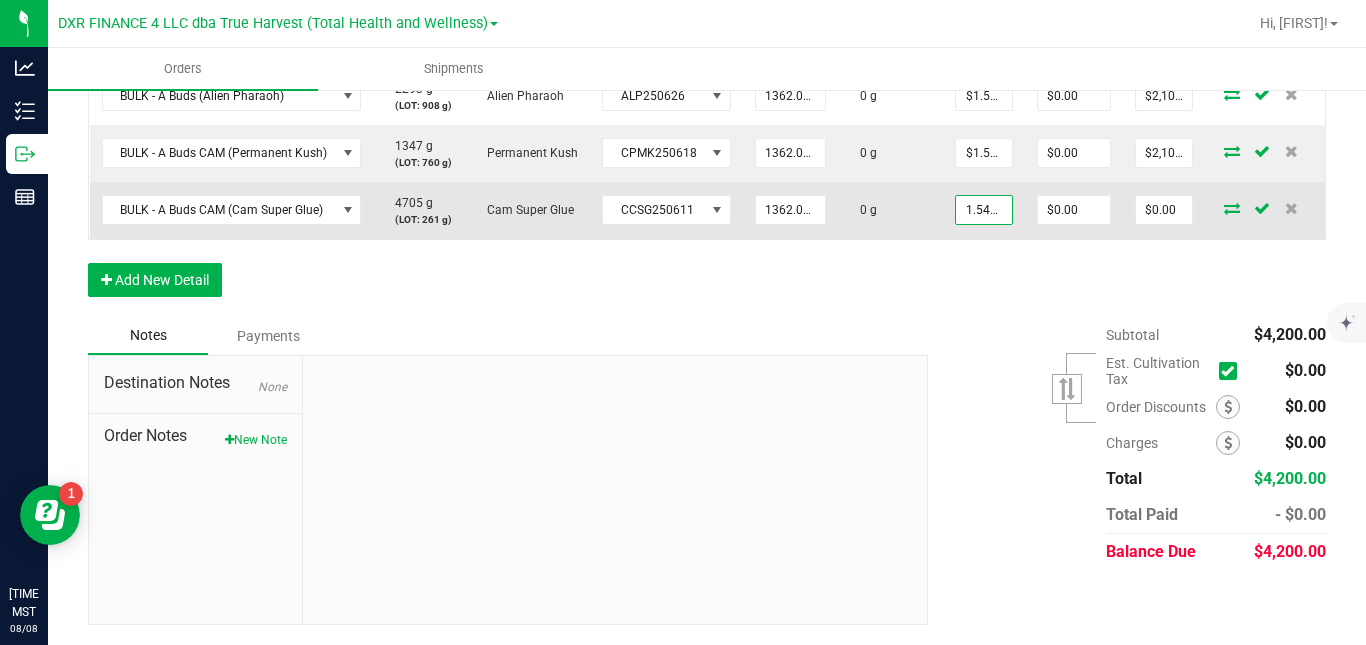 scroll, scrollTop: 0, scrollLeft: 9, axis: horizontal 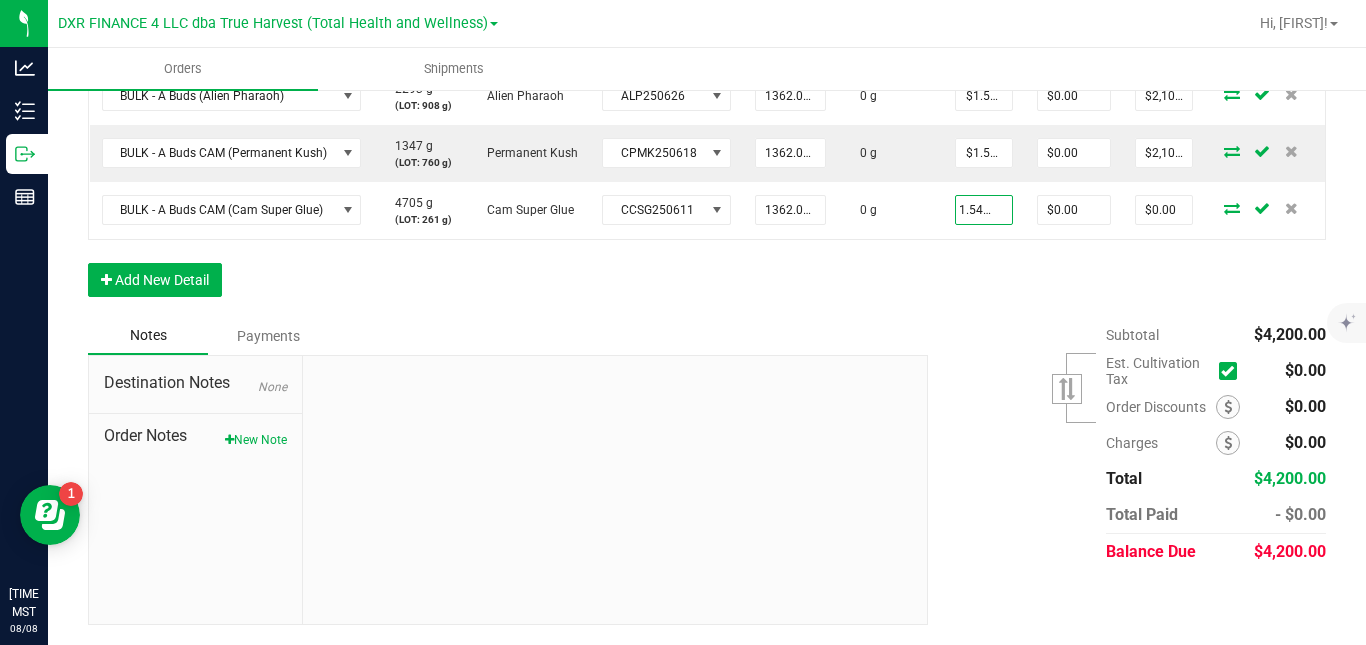type on "$1.54185" 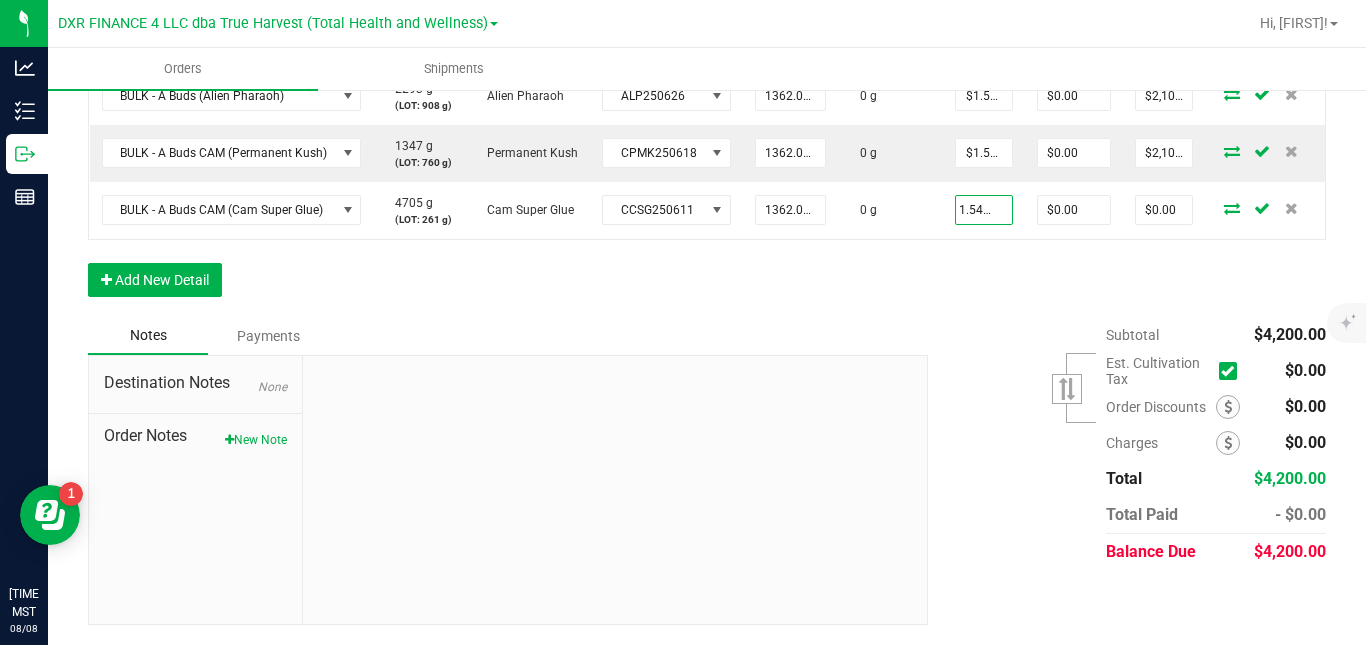 type on "$2,100.00" 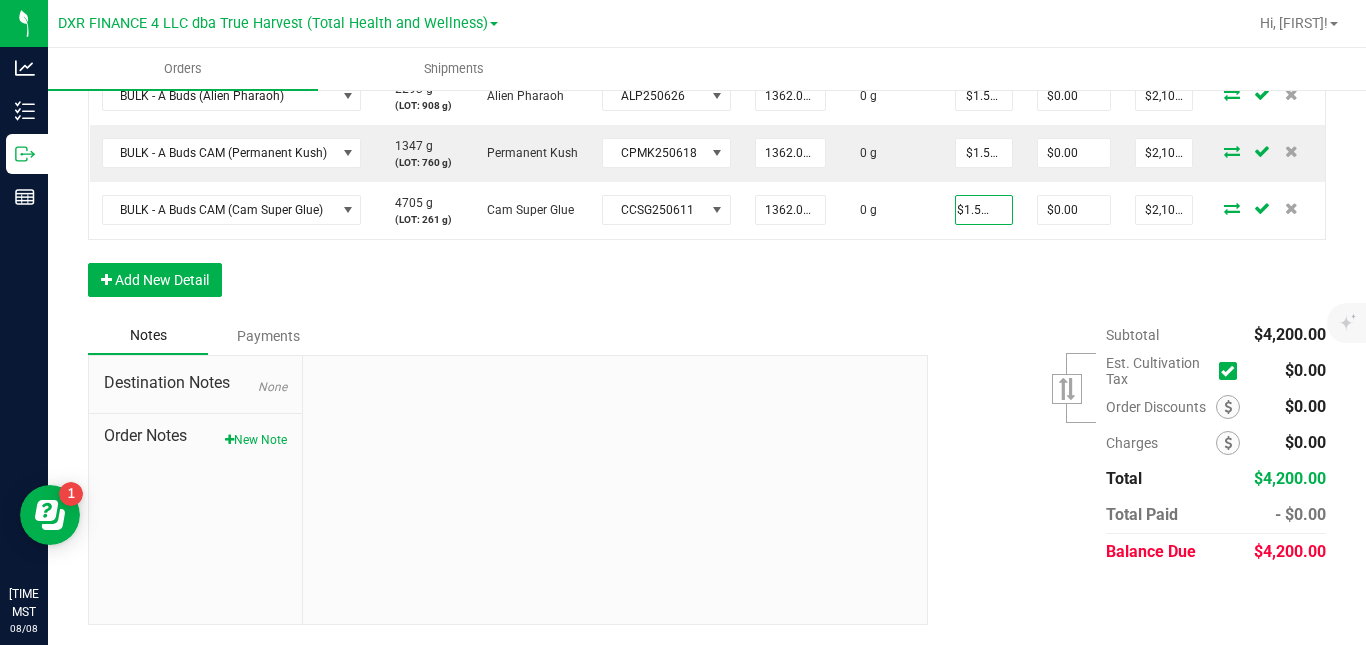 click on "Order Details Print All Labels Item  Sellable  Strain  Lot Number  Qty Ordered Qty Allocated Unit Price Line Discount Total Actions BULK - A Buds ([CITY])  [QUANTITY] g   (LOT: [QUANTITY] g)   [CITY]  ALP250626 [QUANTITY] g  0 g  $[PRICE] $[PRICE] $[PRICE] BULK - A Buds CAM ([CITY])  [QUANTITY] g   (LOT: [QUANTITY] g)   [CITY]  CPMK250618 [QUANTITY] g  0 g  $[PRICE] $[PRICE] $[PRICE] BULK - A Buds CAM ([CITY])  [QUANTITY] g   (LOT: [QUANTITY] g)   [CITY]  CCSG250611 [QUANTITY] g  0 g  $[PRICE] $[PRICE] $[PRICE]
Add New Detail" at bounding box center [707, 140] 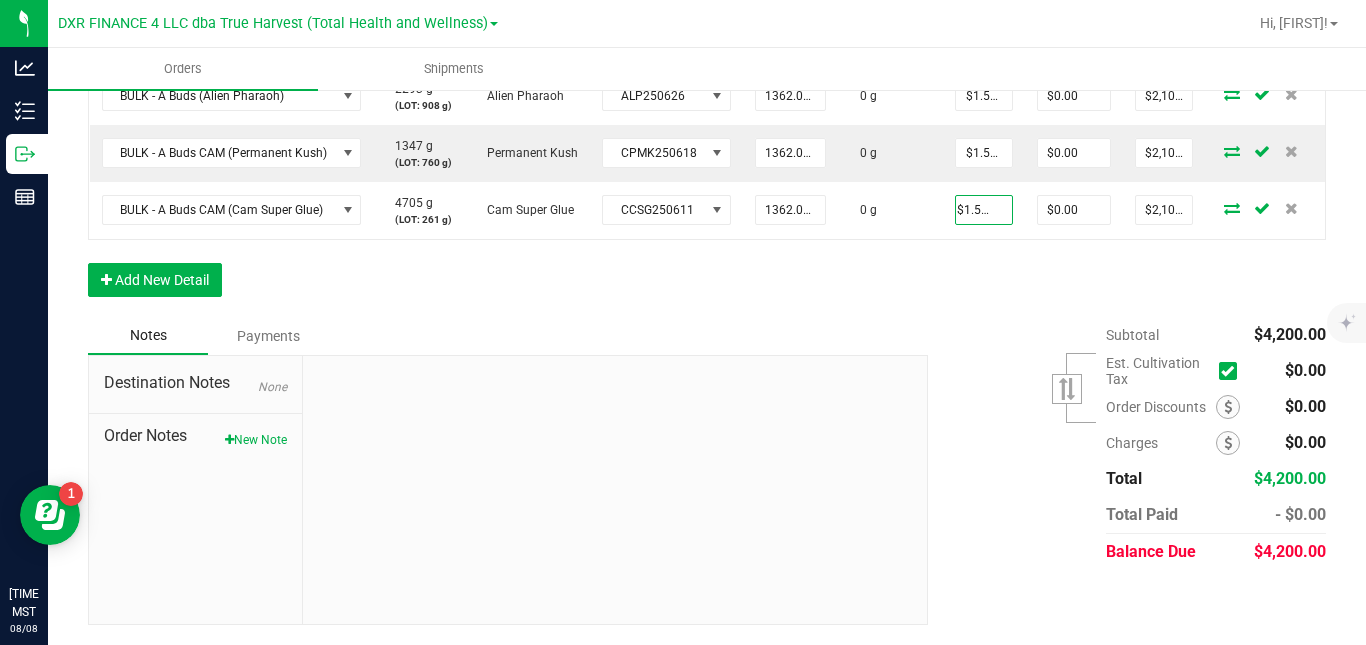 scroll, scrollTop: 0, scrollLeft: 0, axis: both 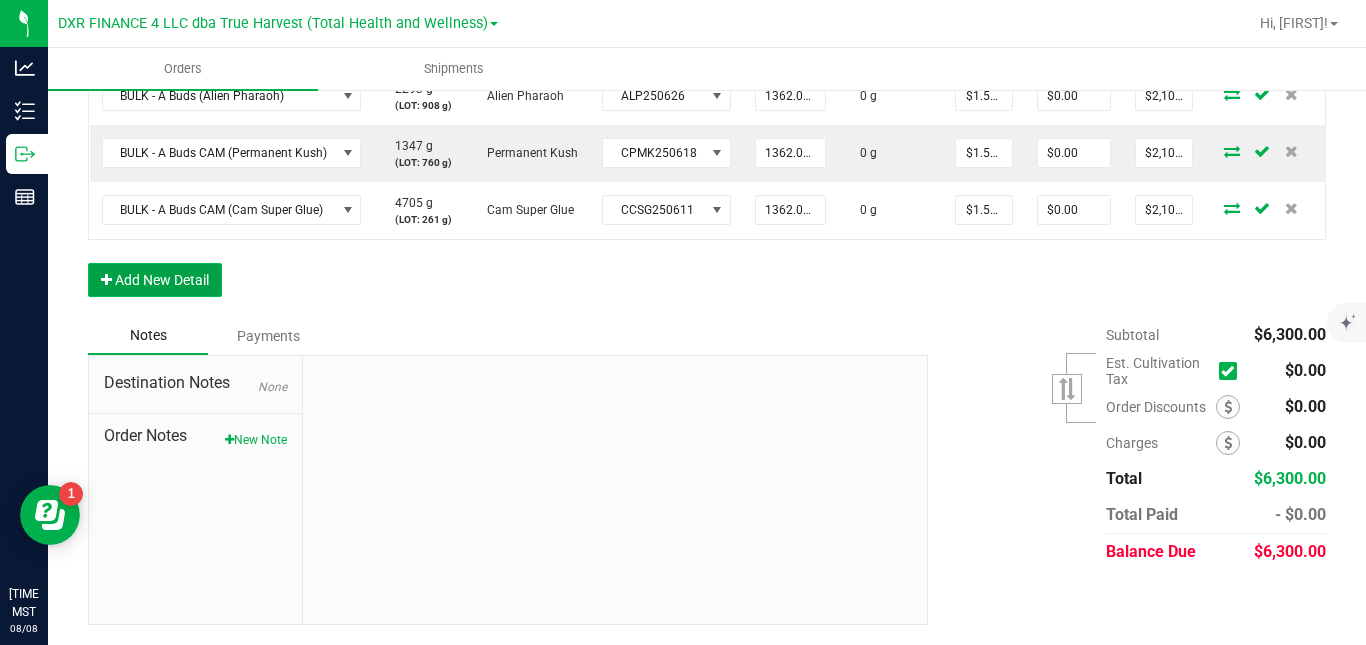 click on "Add New Detail" at bounding box center [155, 280] 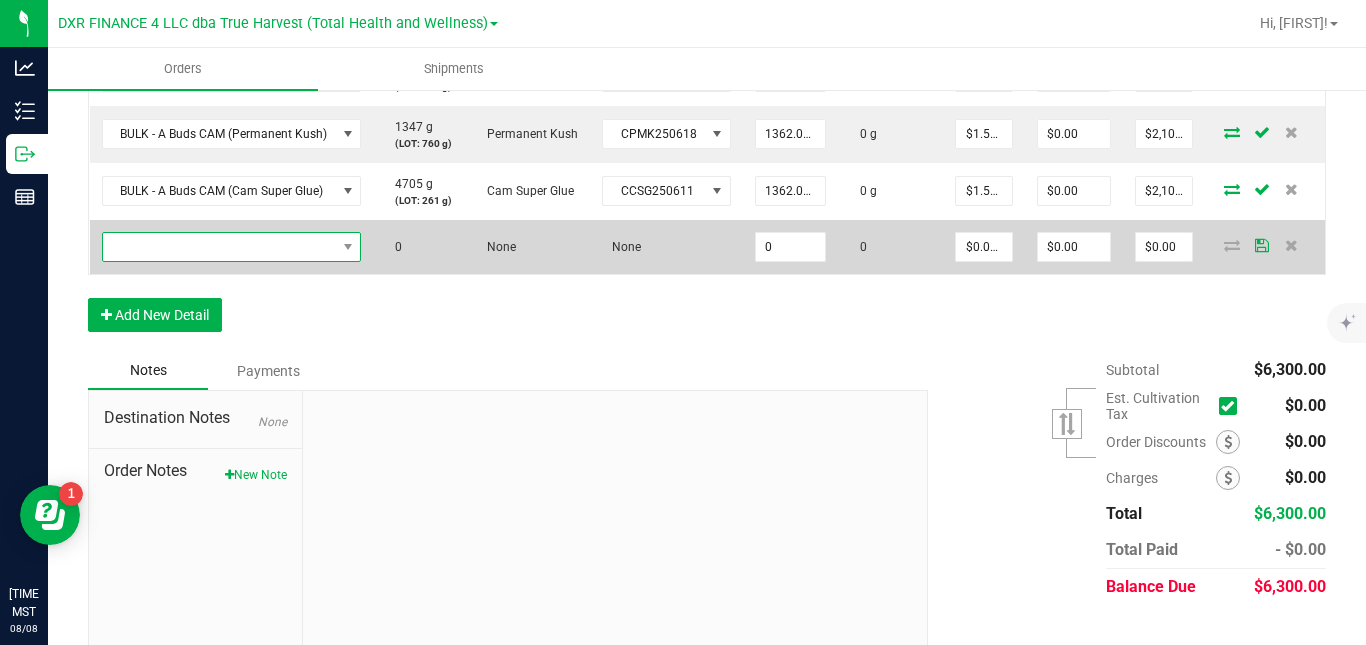 click at bounding box center [219, 247] 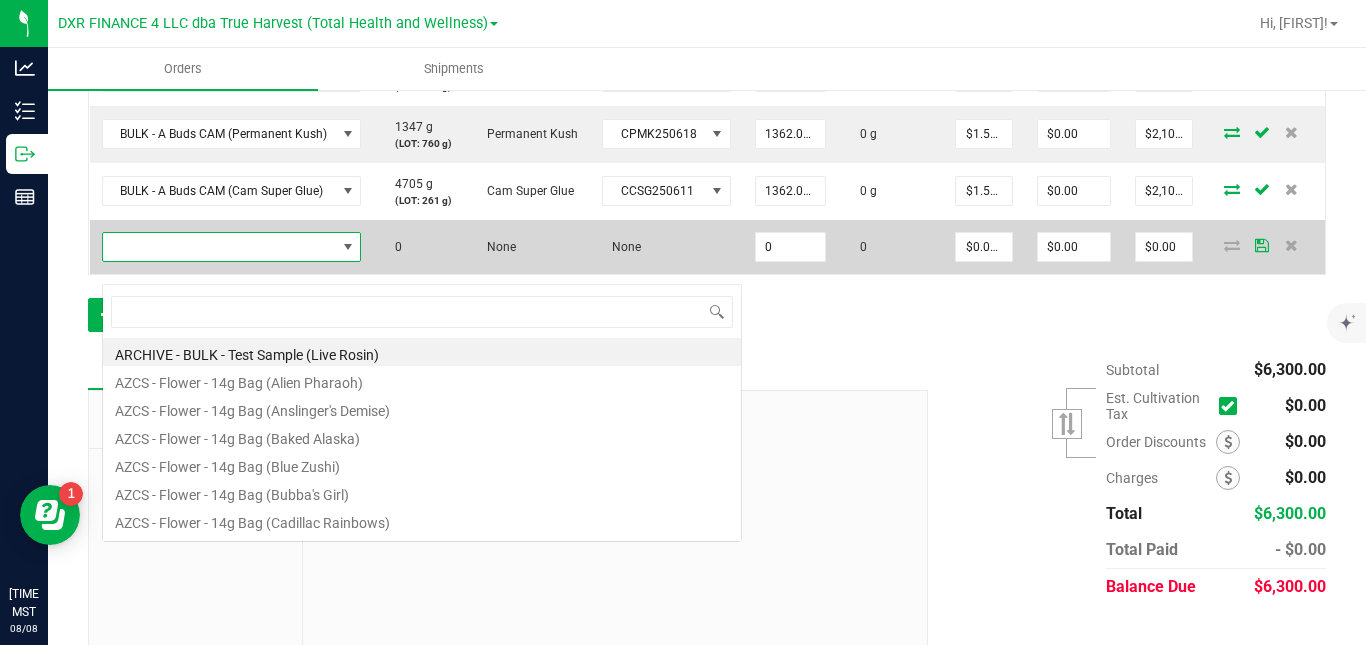 scroll, scrollTop: 99970, scrollLeft: 99742, axis: both 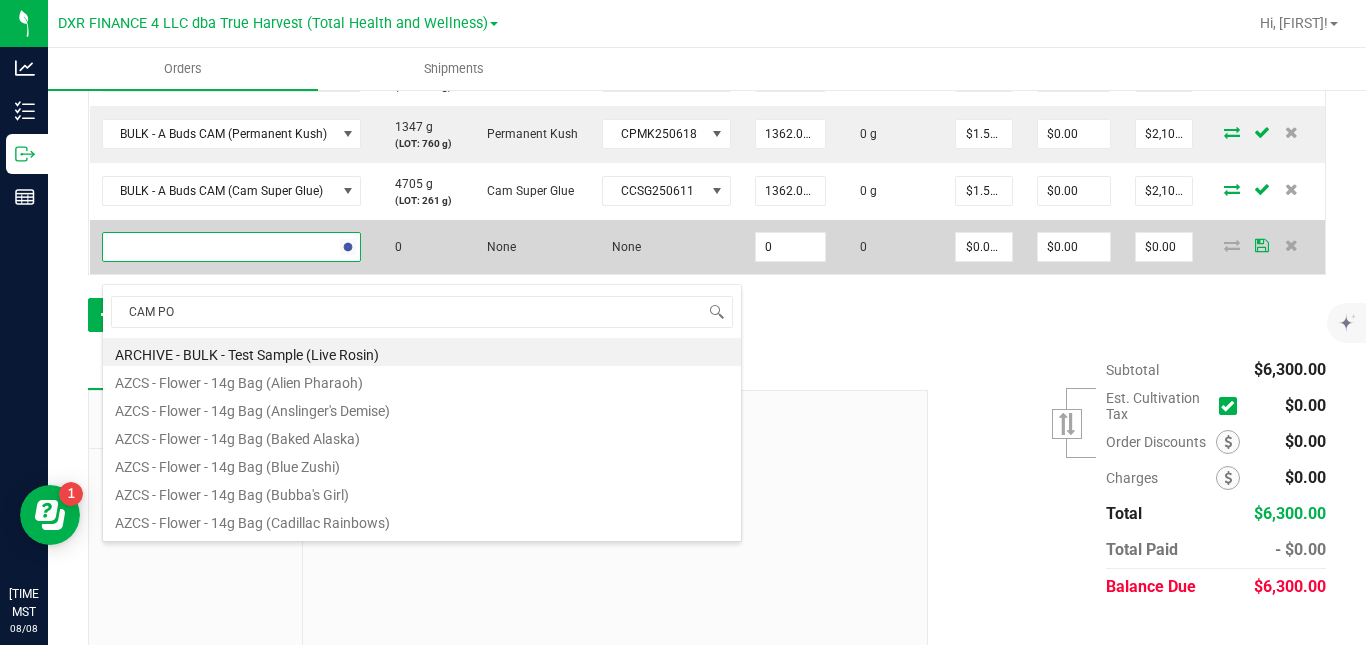 type on "CAM POP" 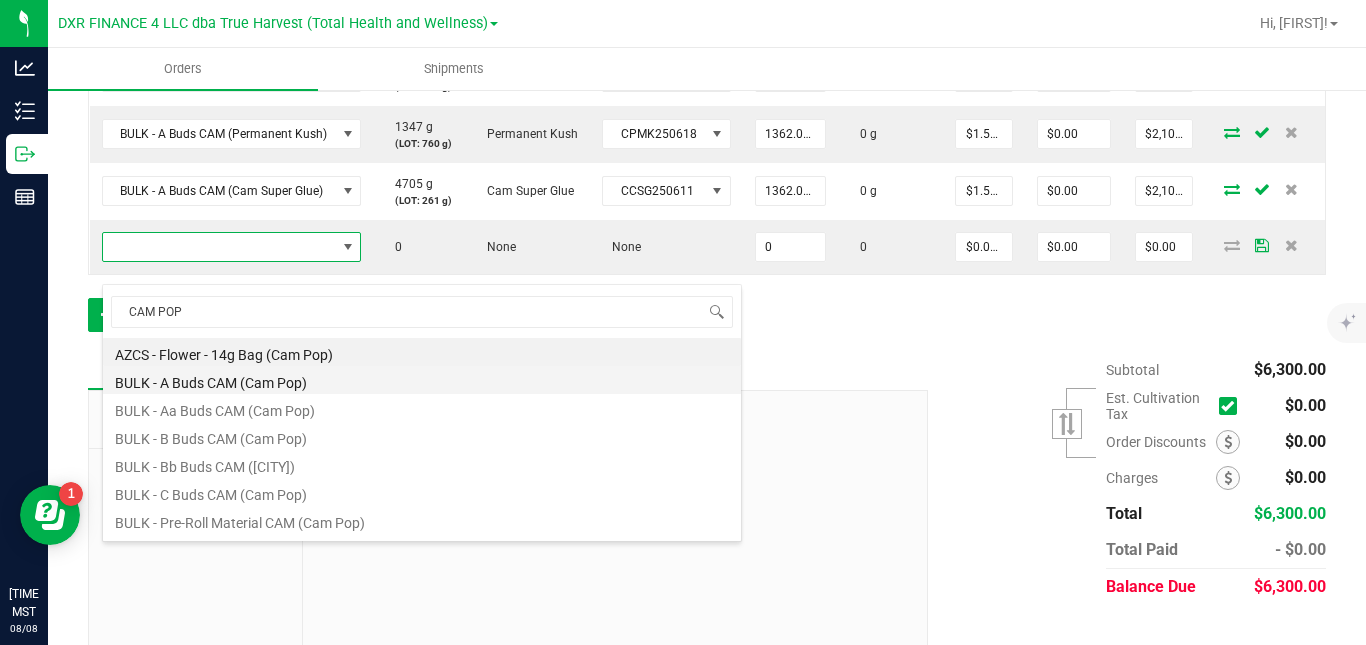 click on "BULK - A Buds CAM (Cam Pop)" at bounding box center (422, 380) 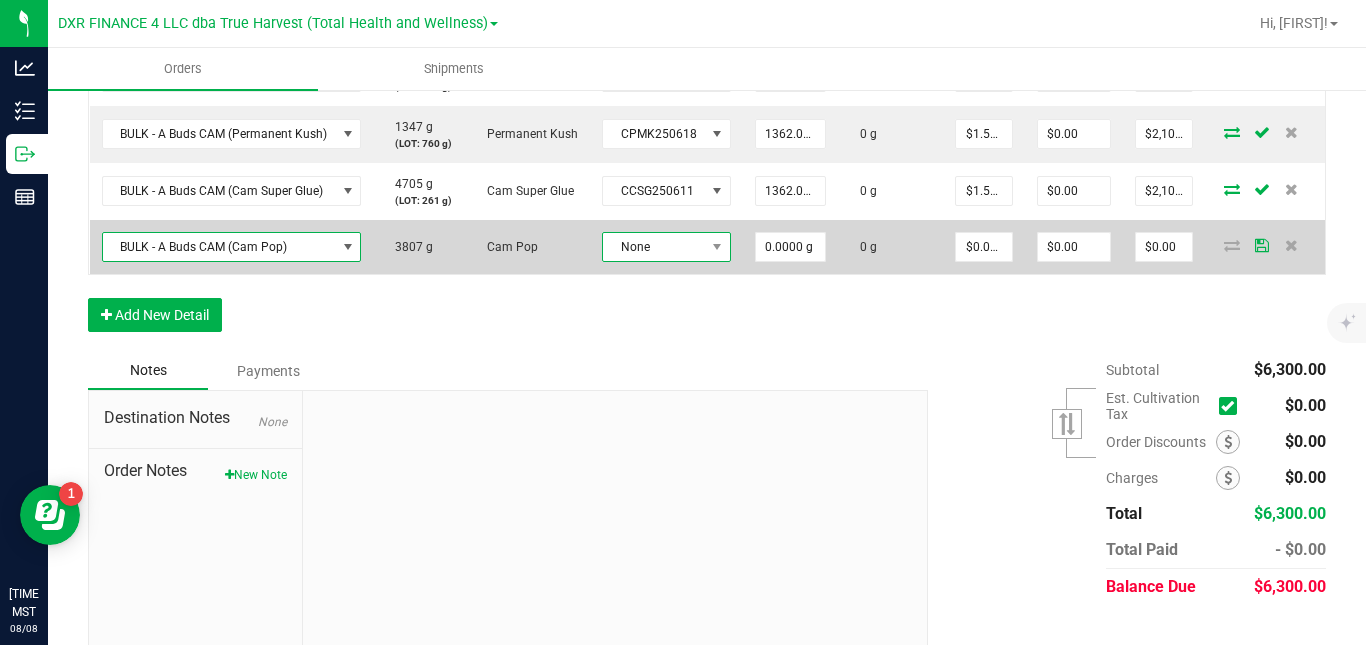 click on "None" at bounding box center (654, 247) 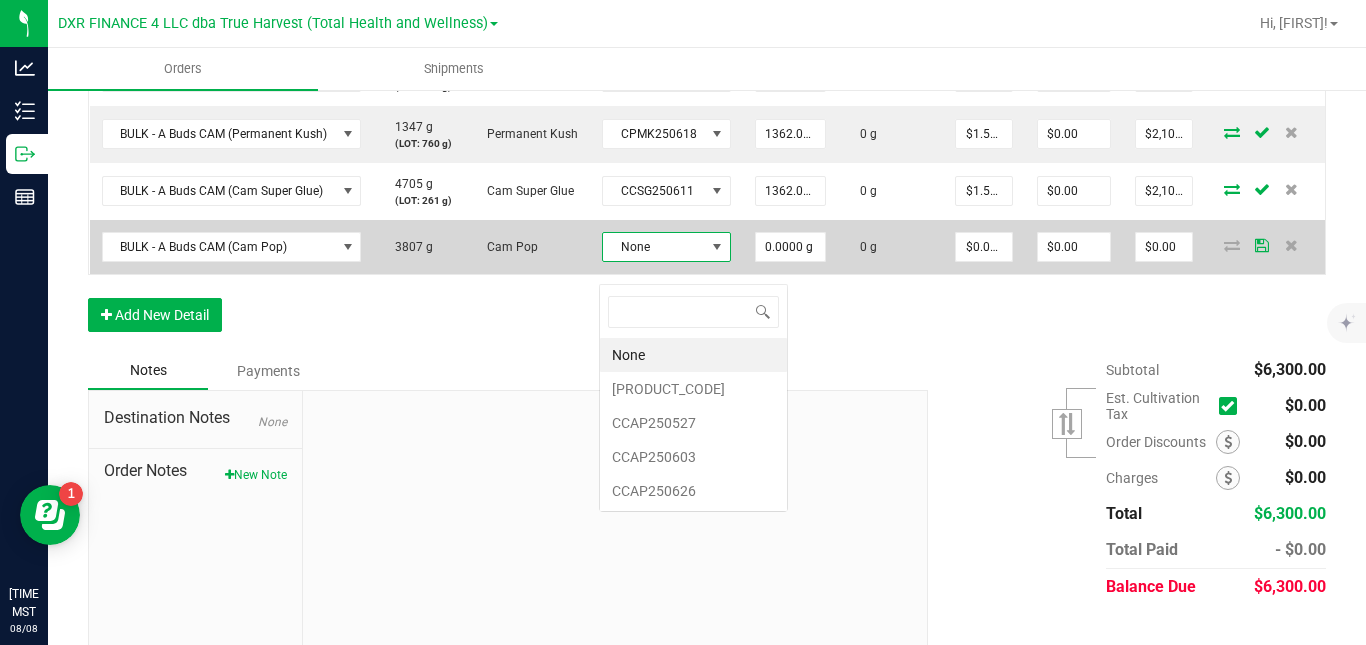 scroll, scrollTop: 99970, scrollLeft: 99874, axis: both 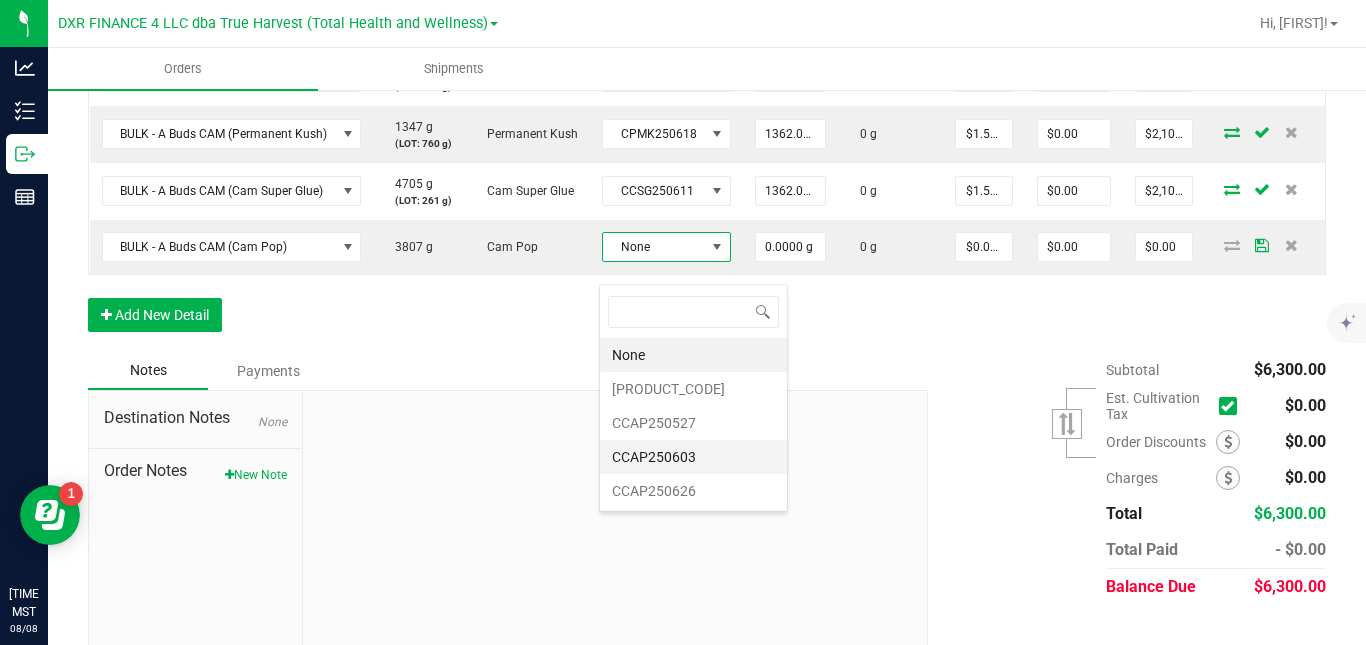 click on "CCAP250603" at bounding box center [693, 457] 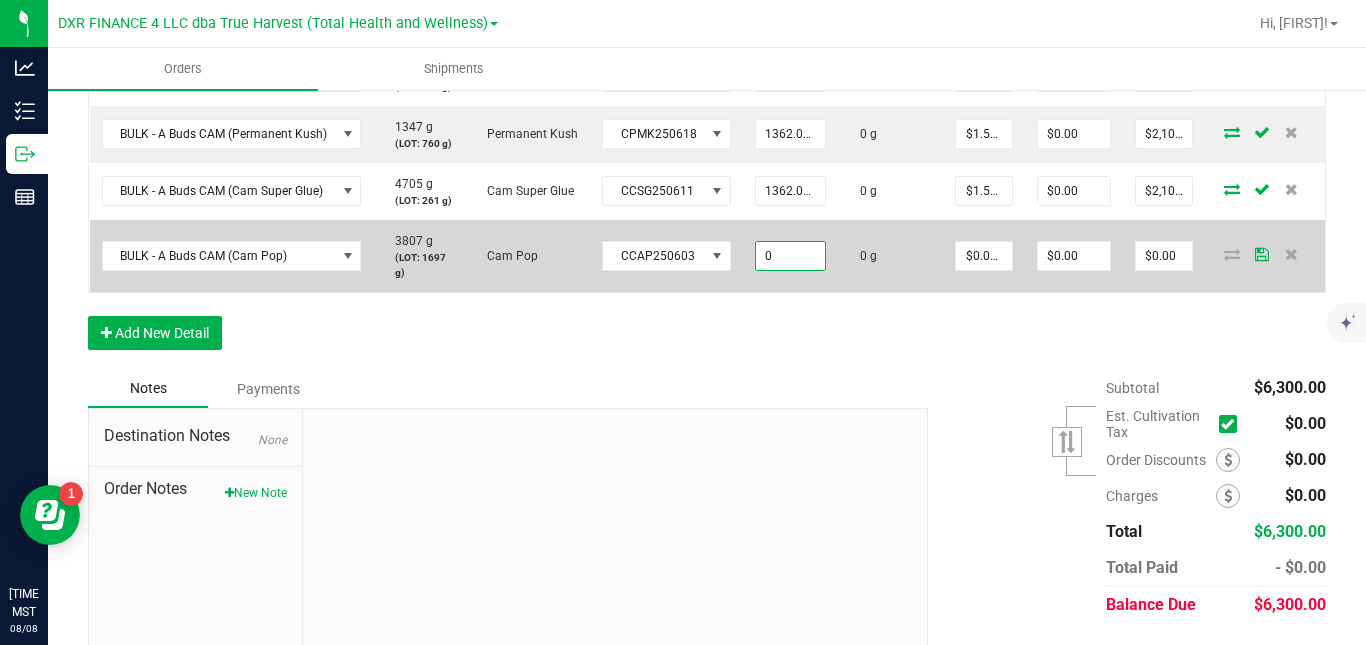 click on "0" at bounding box center (790, 256) 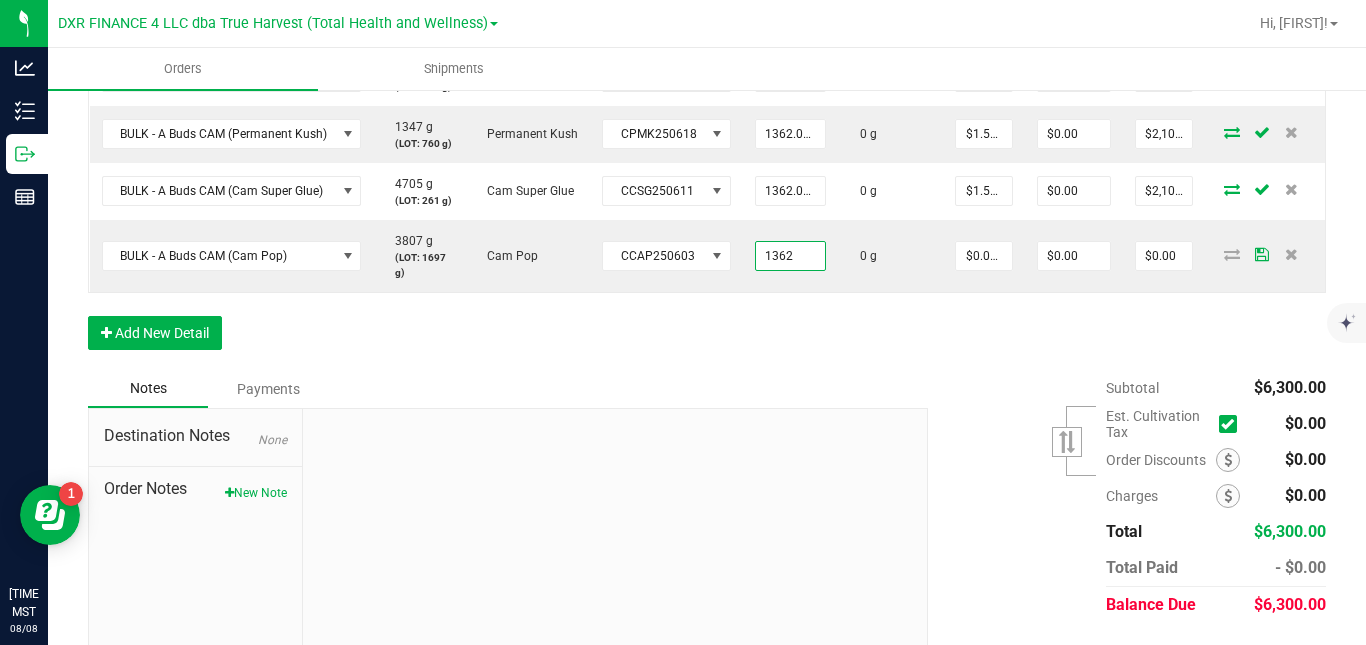 type on "1362.0000 g" 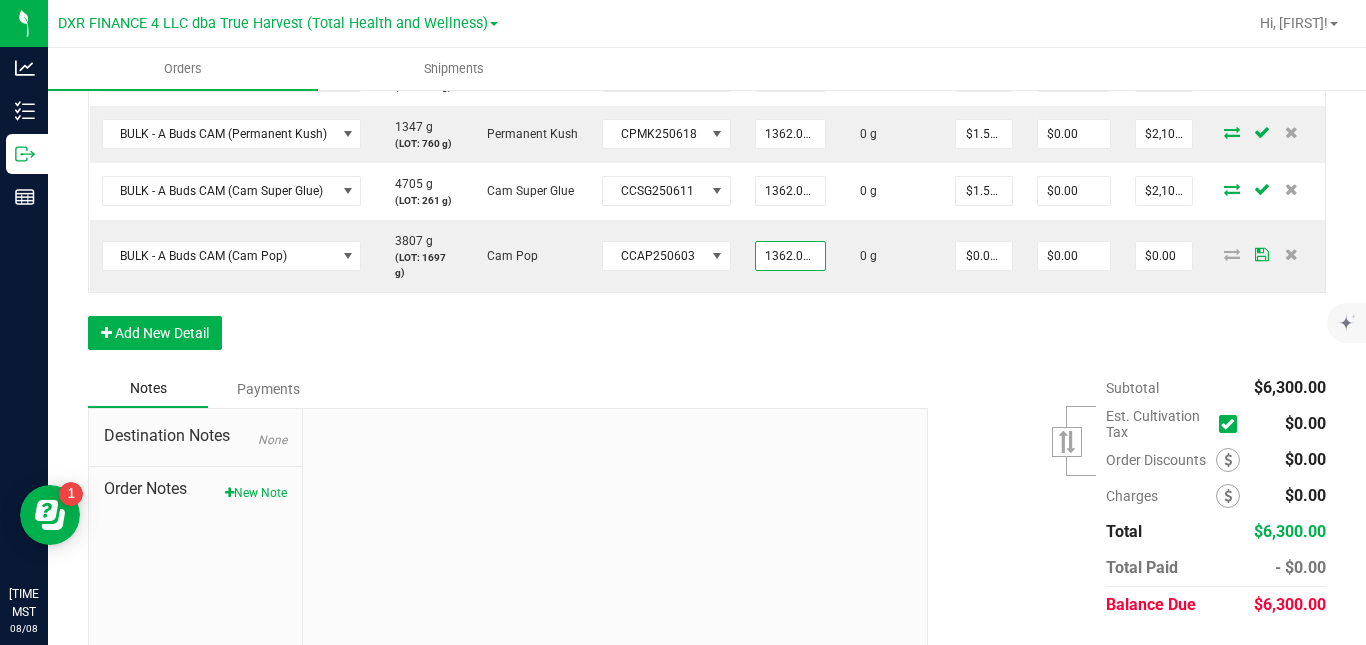 click on "Order Details Print All Labels Item Sellable Strain Lot Number Qty Ordered Qty Allocated Unit Price Line Discount Total Actions BULK - A Buds ([PRODUCT_NAME]) [QUANTITY] (LOT: [QUANTITY]) [PRODUCT_CODE] [QUANTITY] [QUANTITY] $[PRICE] $[PRICE] $[PRICE] BULK - A Buds CAM ([PRODUCT_NAME]) [QUANTITY] (LOT: [QUANTITY]) [PRODUCT_CODE] [QUANTITY] [QUANTITY] $[PRICE] $[PRICE] $[PRICE] BULK - A Buds CAM ([PRODUCT_NAME]) [QUANTITY] (LOT: [QUANTITY]) [PRODUCT_CODE] [QUANTITY] [QUANTITY] $[PRICE] $[PRICE] $[PRICE] BULK - A Buds CAM ([PRODUCT_NAME]) [QUANTITY] (LOT: [QUANTITY]) [PRODUCT_CODE] [QUANTITY] [QUANTITY] $[PRICE] $[PRICE] $[PRICE]
Add New Detail" at bounding box center [707, 157] 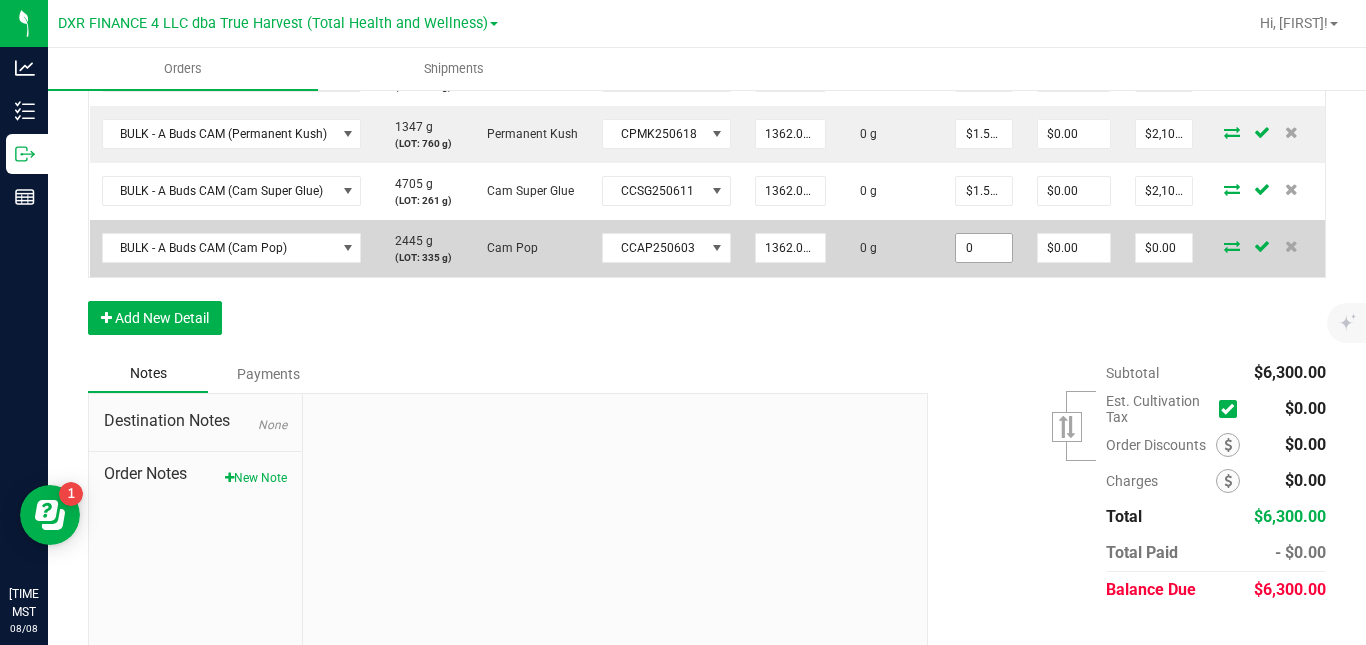 click on "0" at bounding box center [984, 248] 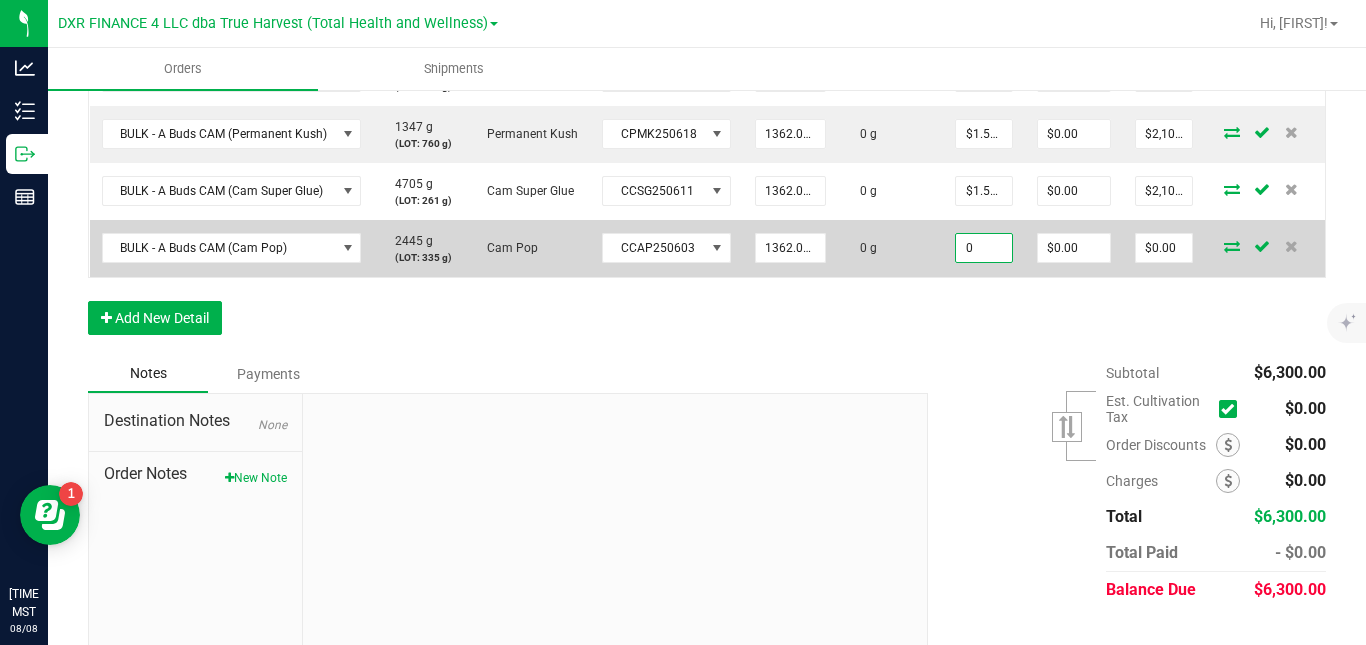 paste on "1.54185" 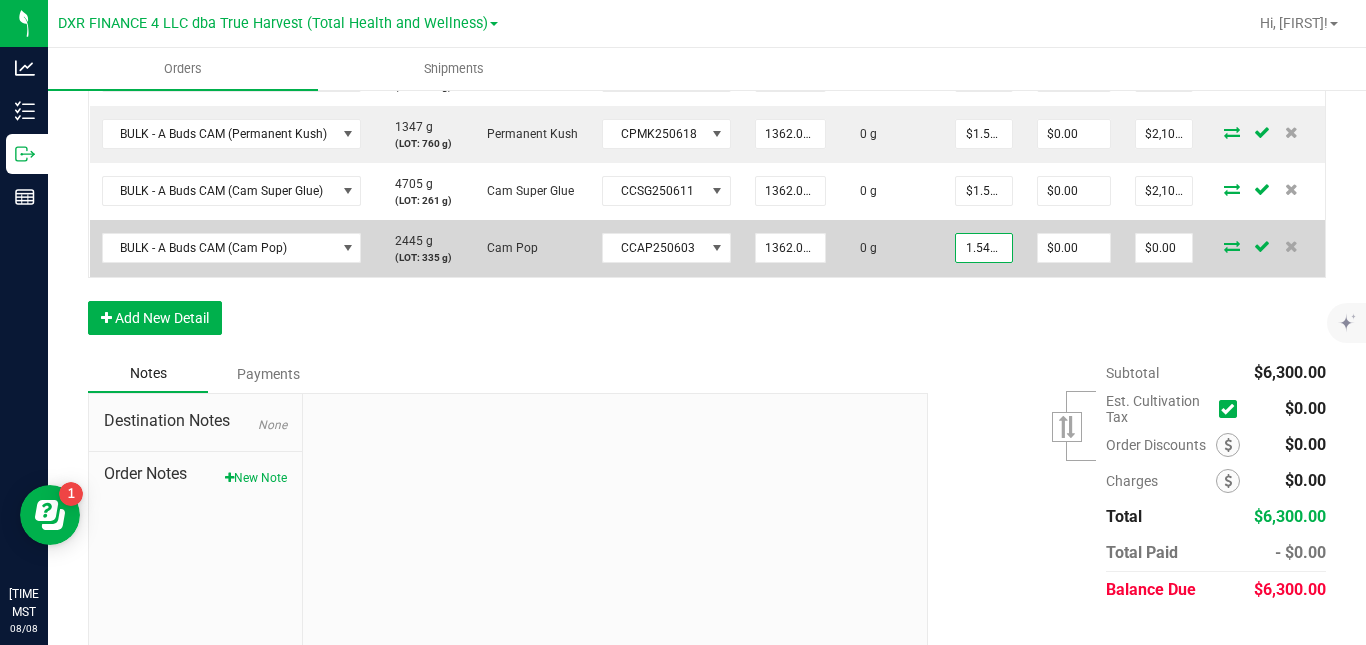 scroll, scrollTop: 0, scrollLeft: 9, axis: horizontal 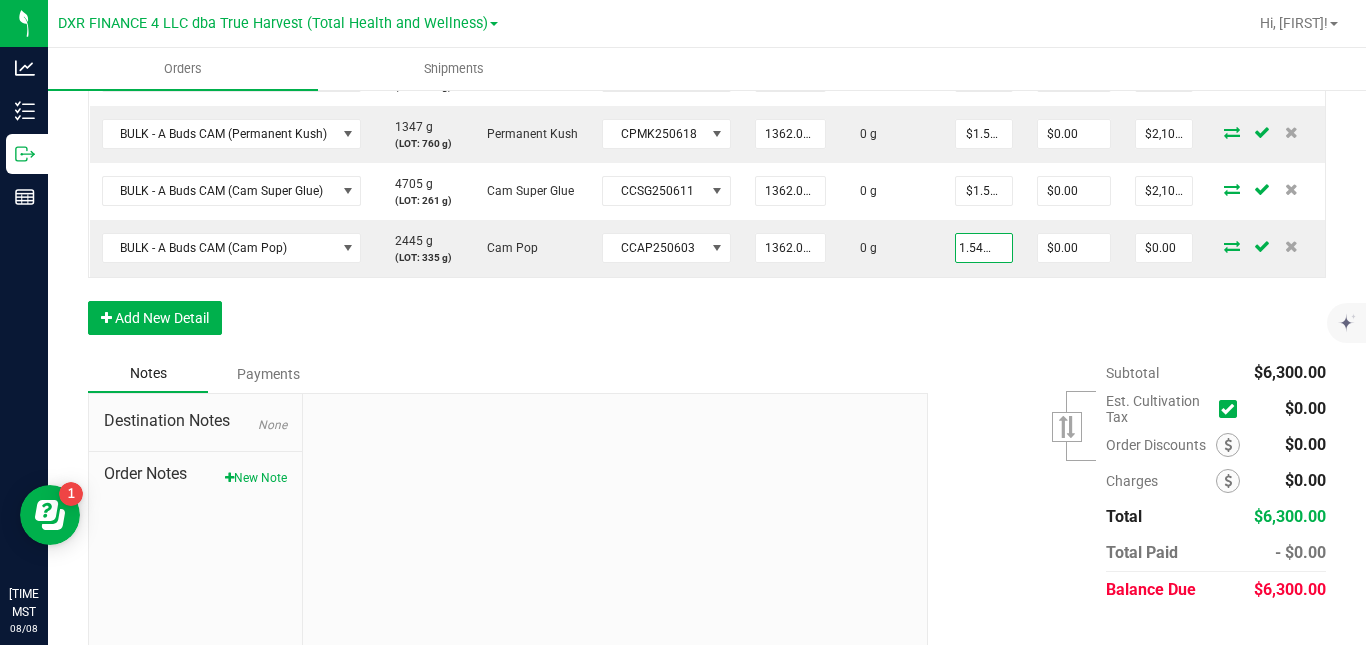 type on "$1.54185" 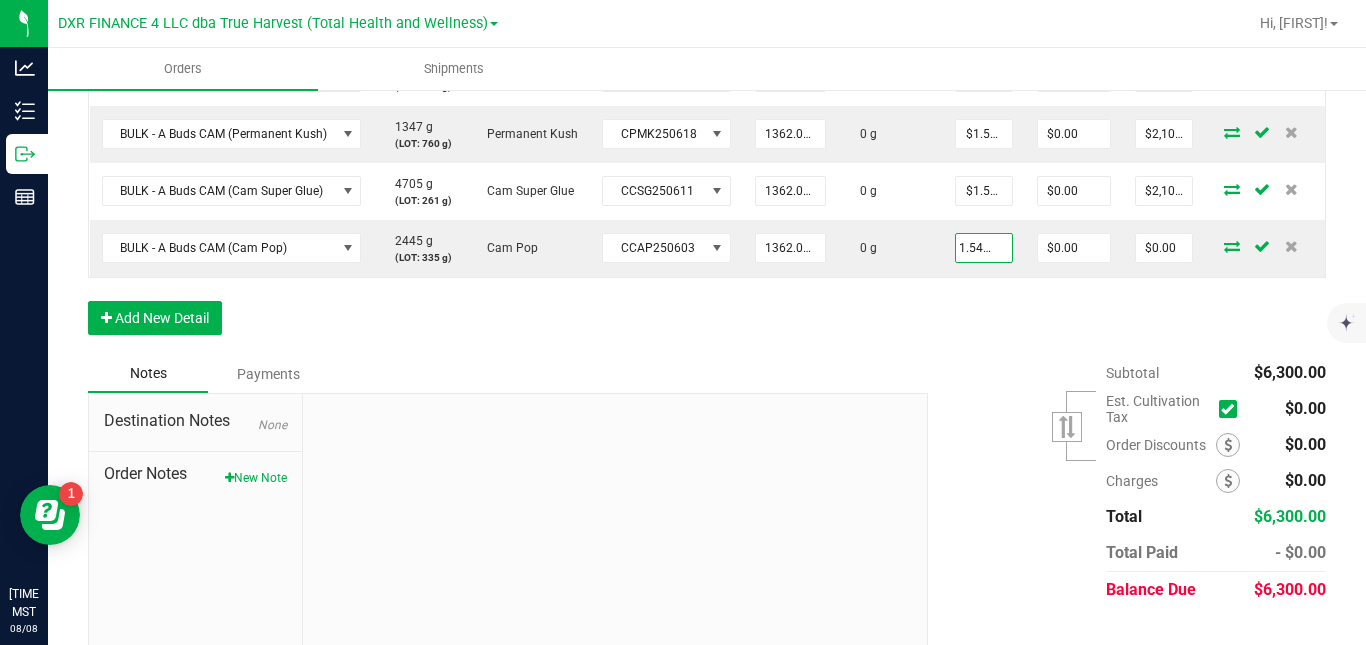 type on "$2,100.00" 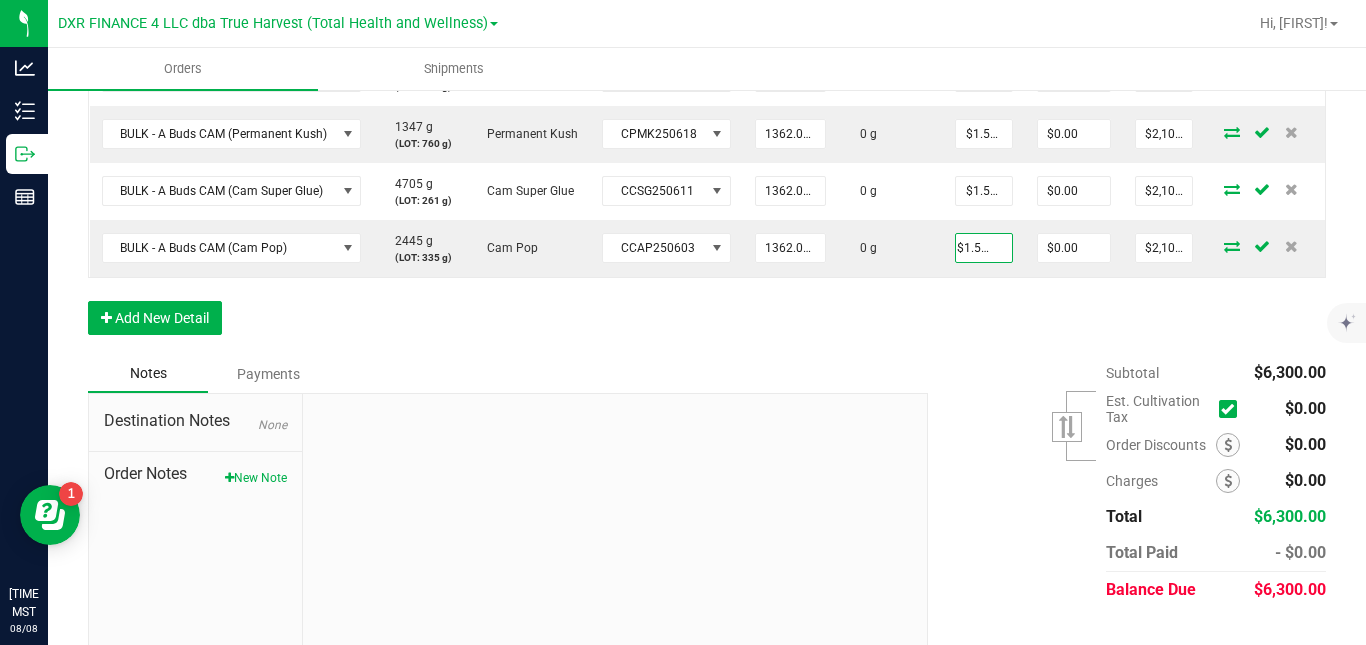 scroll, scrollTop: 0, scrollLeft: 0, axis: both 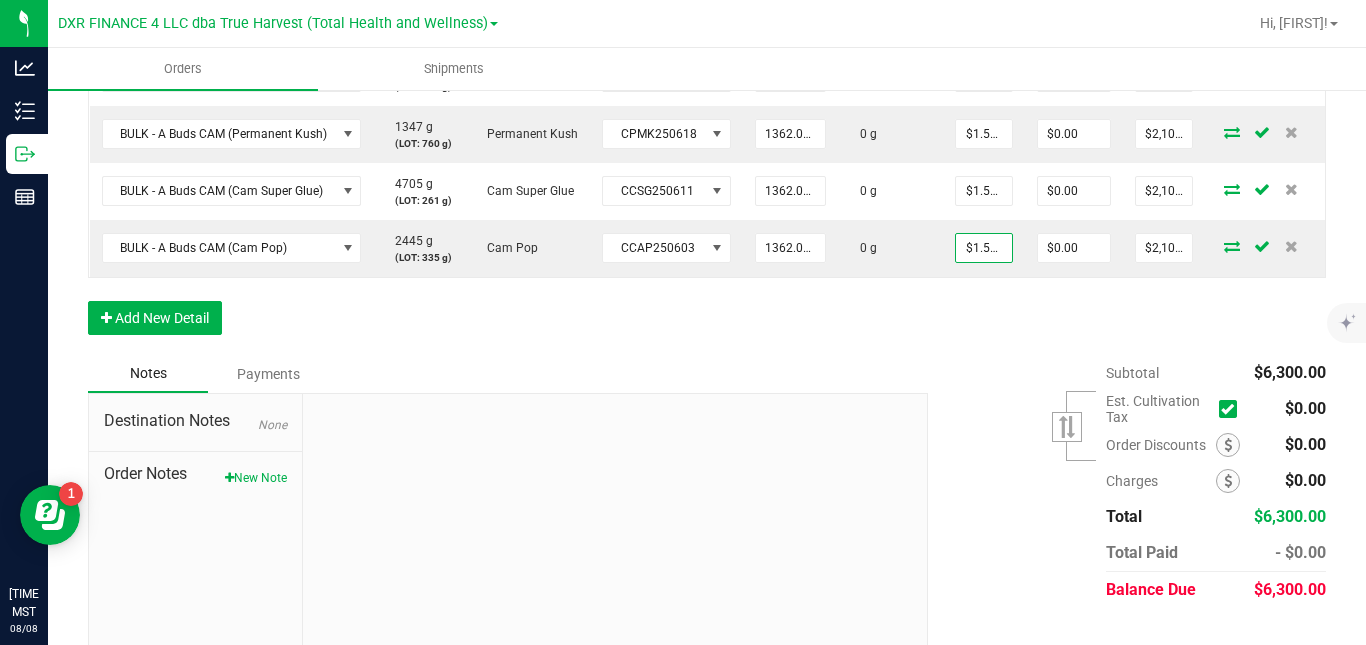 click on "[ORDER_DETAILS] [ITEM] [SELLABLE] [STRAIN] [LOT_NUMBER] [QTY_ORDERED] [QTY_ALLOCATED] [UNIT_PRICE] [LINE_DISCOUNT] [TOTAL] [ACTIONS] [ITEM_NAME] [QUANTITY] [LOT_DETAILS] [STRAIN_NAME] [LOT_CODE] [QTY_ORDERED_2] [QTY_ALLOCATED_2] [UNIT_PRICE_2] [LINE_DISCOUNT_2] [TOTAL_2] [ITEM_NAME_2] [QUANTITY_2] [LOT_DETAILS_2] [STRAIN_NAME_2] [LOT_CODE_2] [QTY_ORDERED_3] [QTY_ALLOCATED_3] [UNIT_PRICE_3] [LINE_DISCOUNT_3] [TOTAL_3] [ITEM_NAME_3] [QUANTITY_3] [LOT_DETAILS_3] [STRAIN_NAME_3] [LOT_CODE_3] [QTY_ORDERED_4] [QTY_ALLOCATED_4] [UNIT_PRICE_4] [LINE_DISCOUNT_4] [TOTAL_4]
[ADD_NEW_DETAIL]" at bounding box center [707, 149] 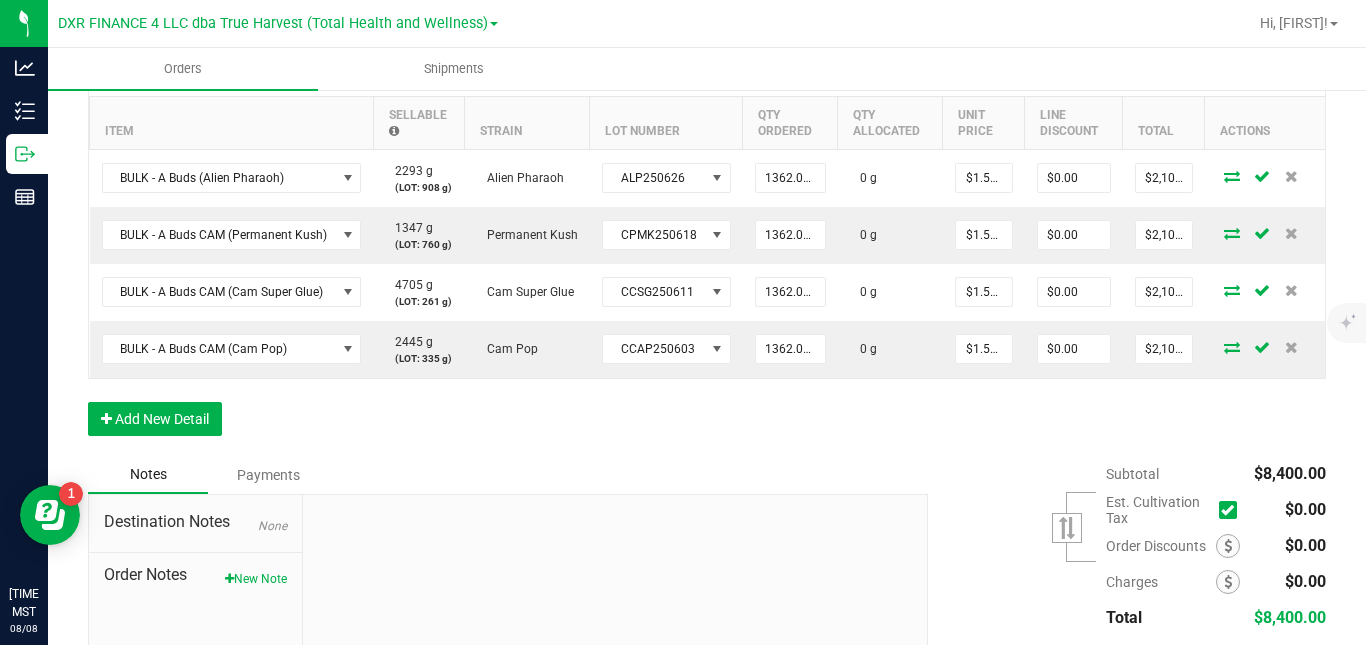 scroll, scrollTop: 577, scrollLeft: 0, axis: vertical 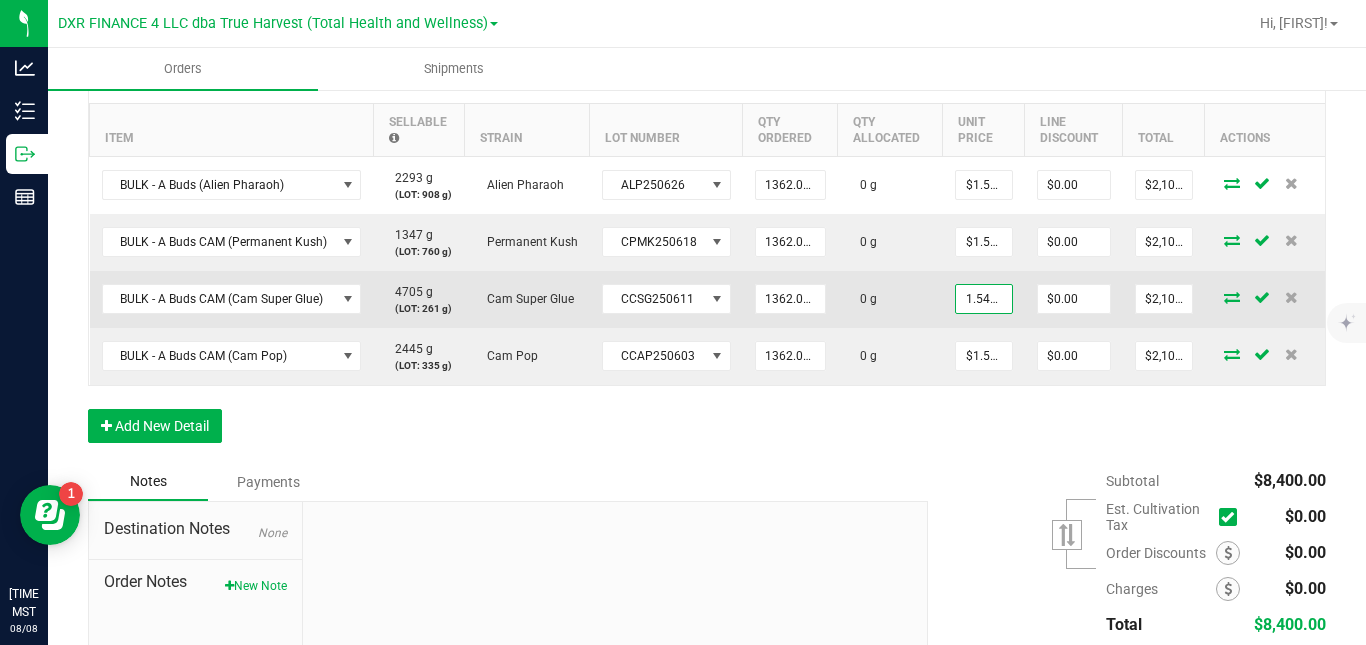 click on "1.54185" at bounding box center (984, 299) 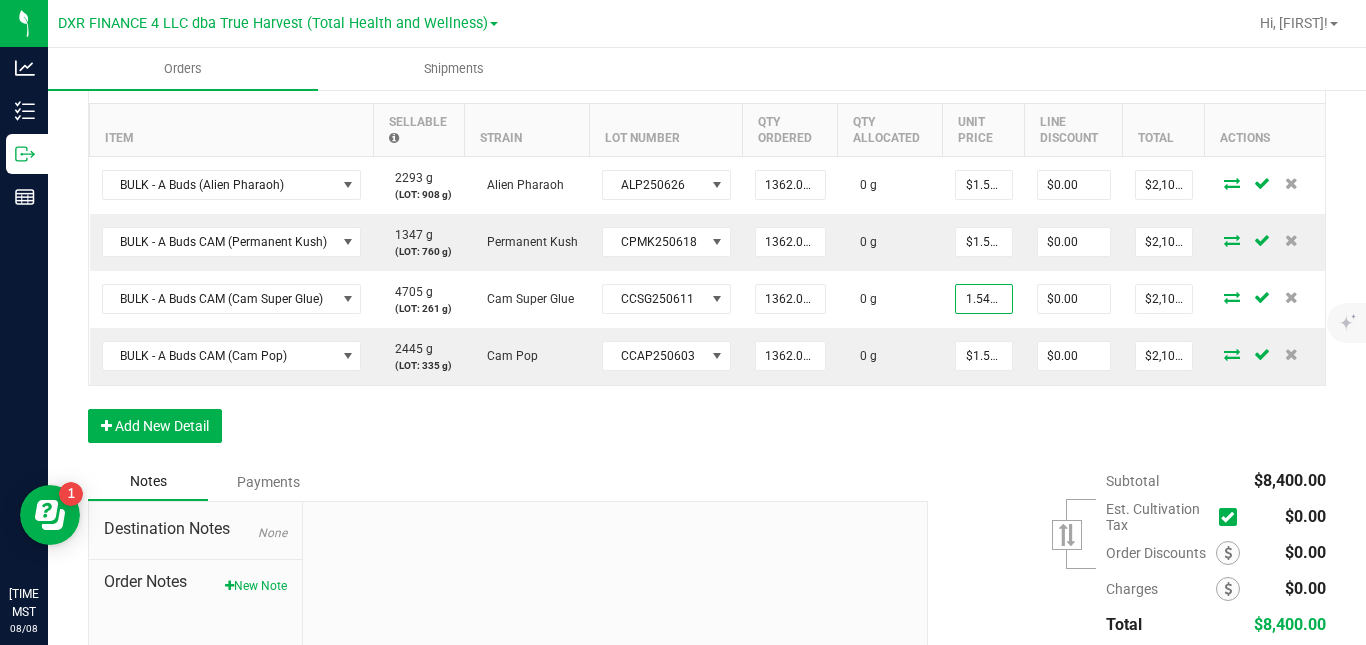 type on "$1.54185" 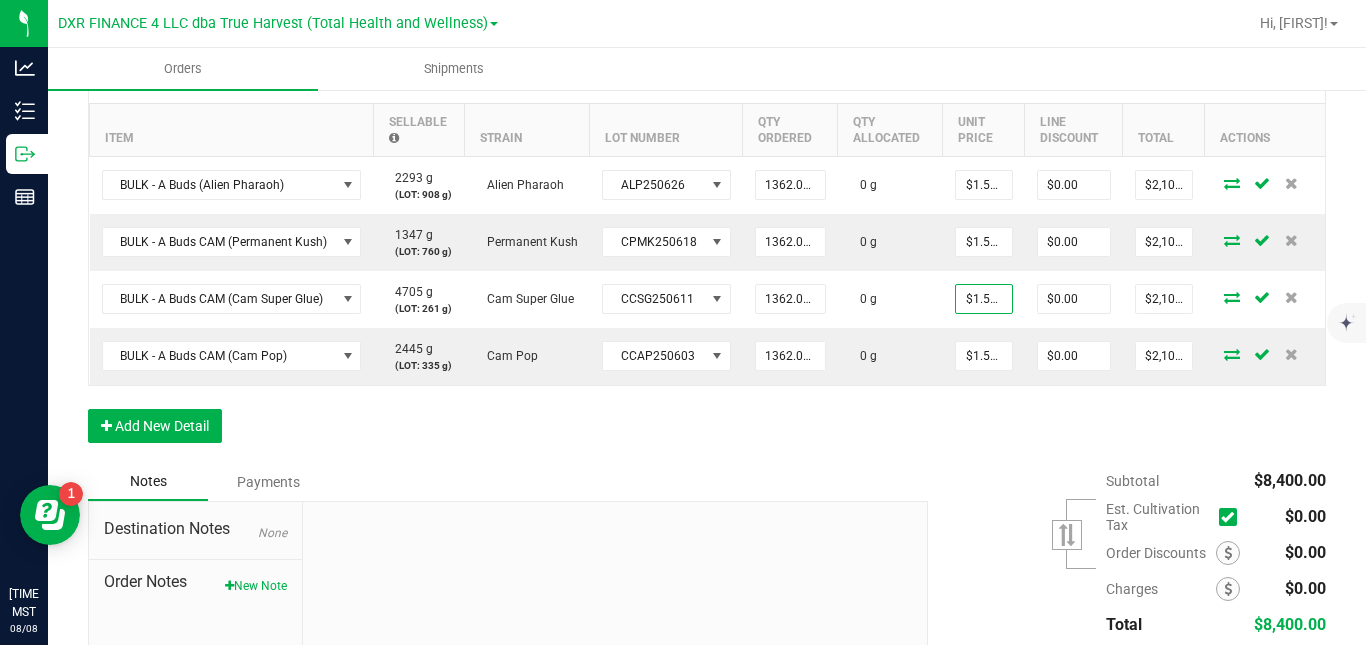 click on "Subtotal
$8,400.00
Est. Cultivation Tax" at bounding box center (1119, 589) 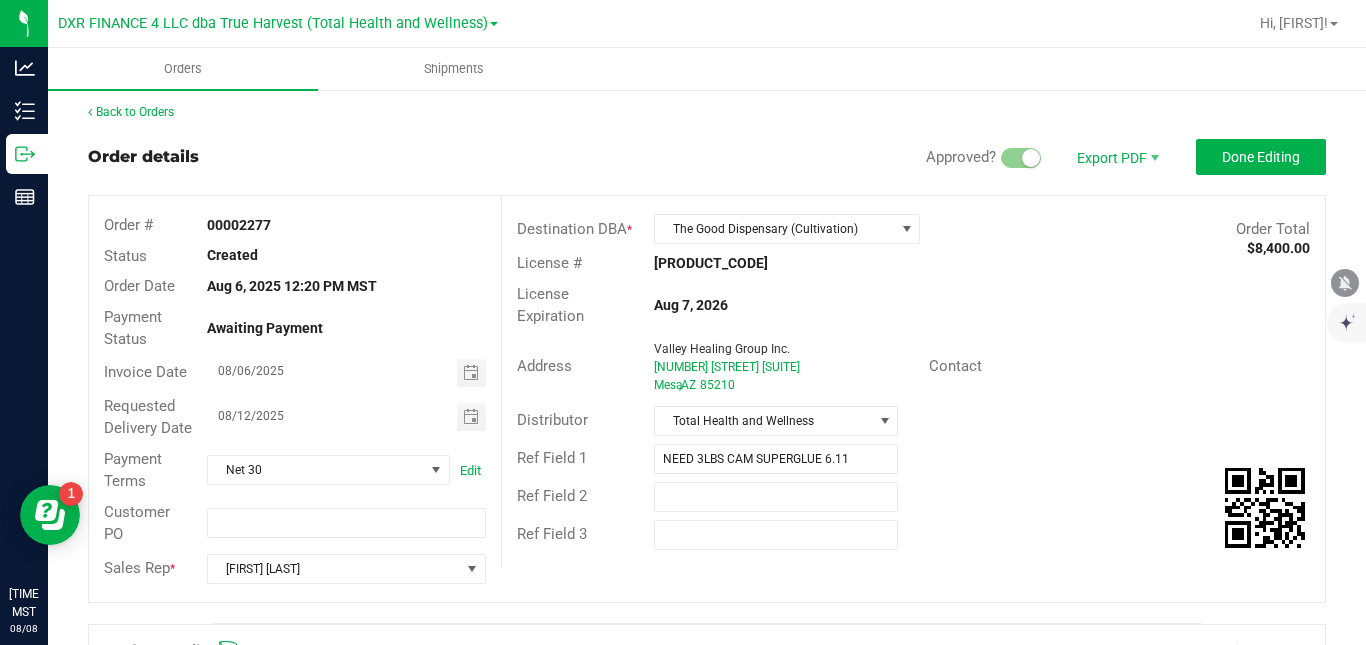 scroll, scrollTop: 0, scrollLeft: 0, axis: both 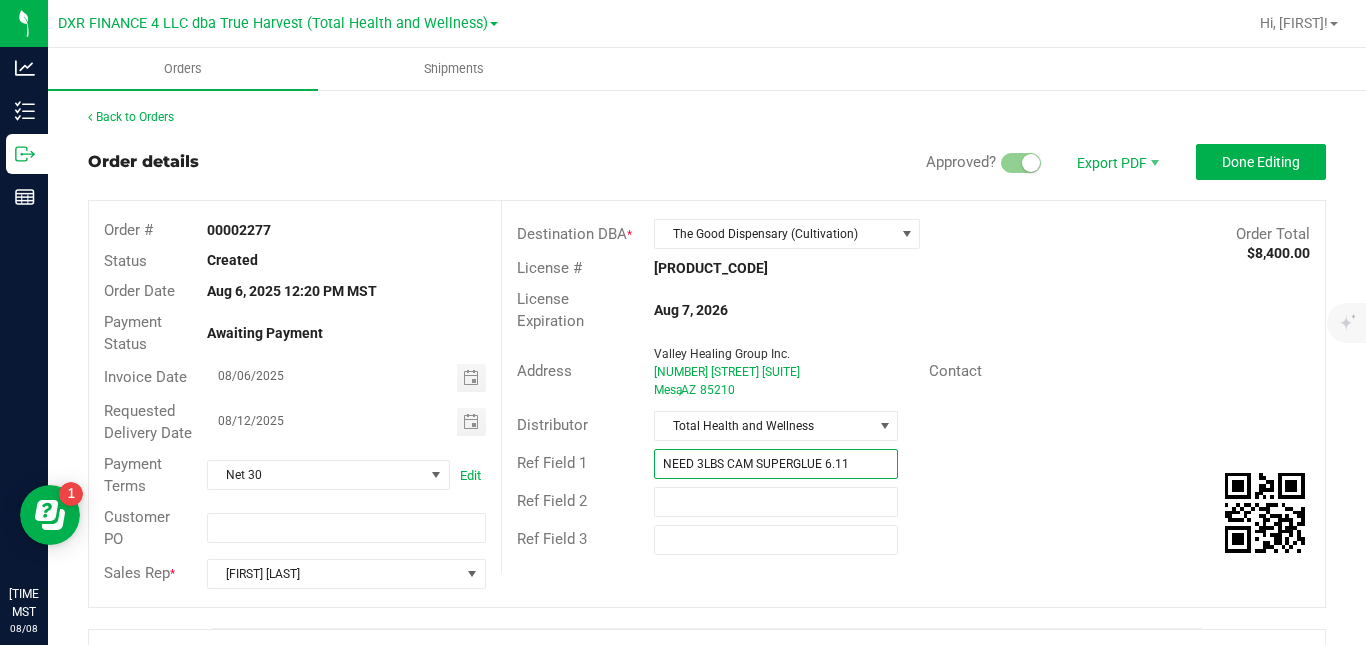 drag, startPoint x: 855, startPoint y: 458, endPoint x: 642, endPoint y: 455, distance: 213.02112 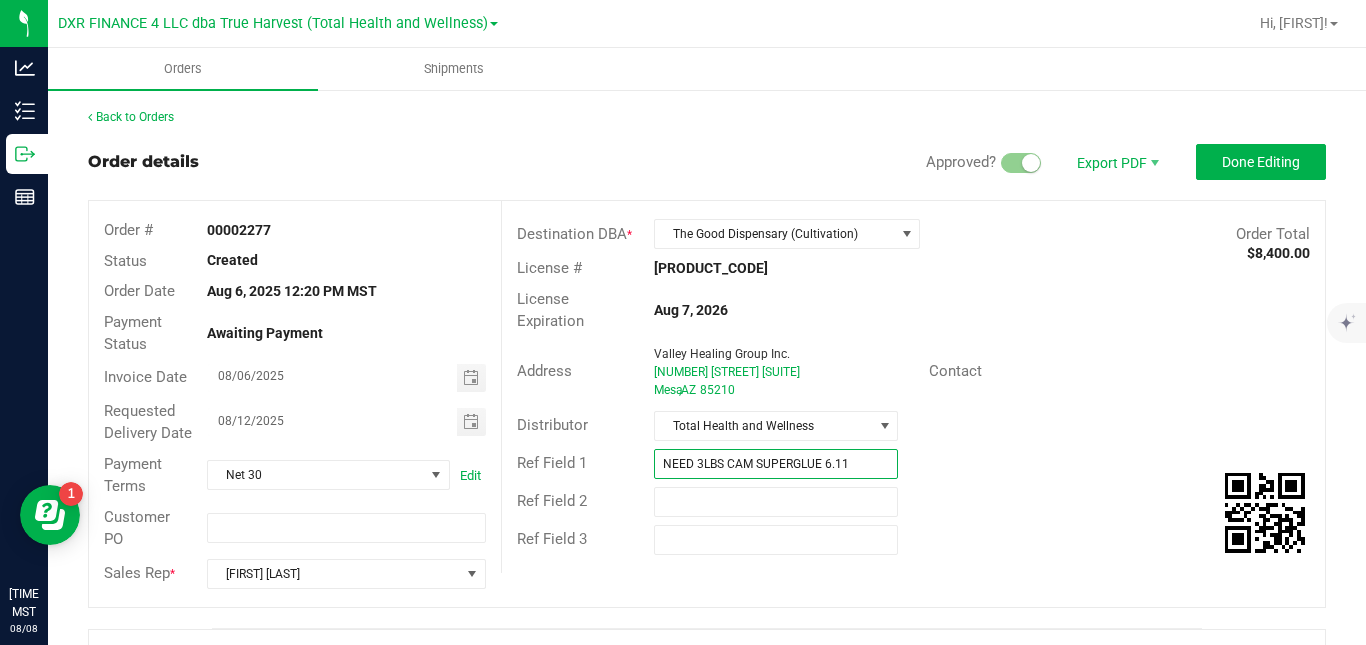 click on "NEED 3LBS CAM SUPERGLUE 6.11" at bounding box center [776, 464] 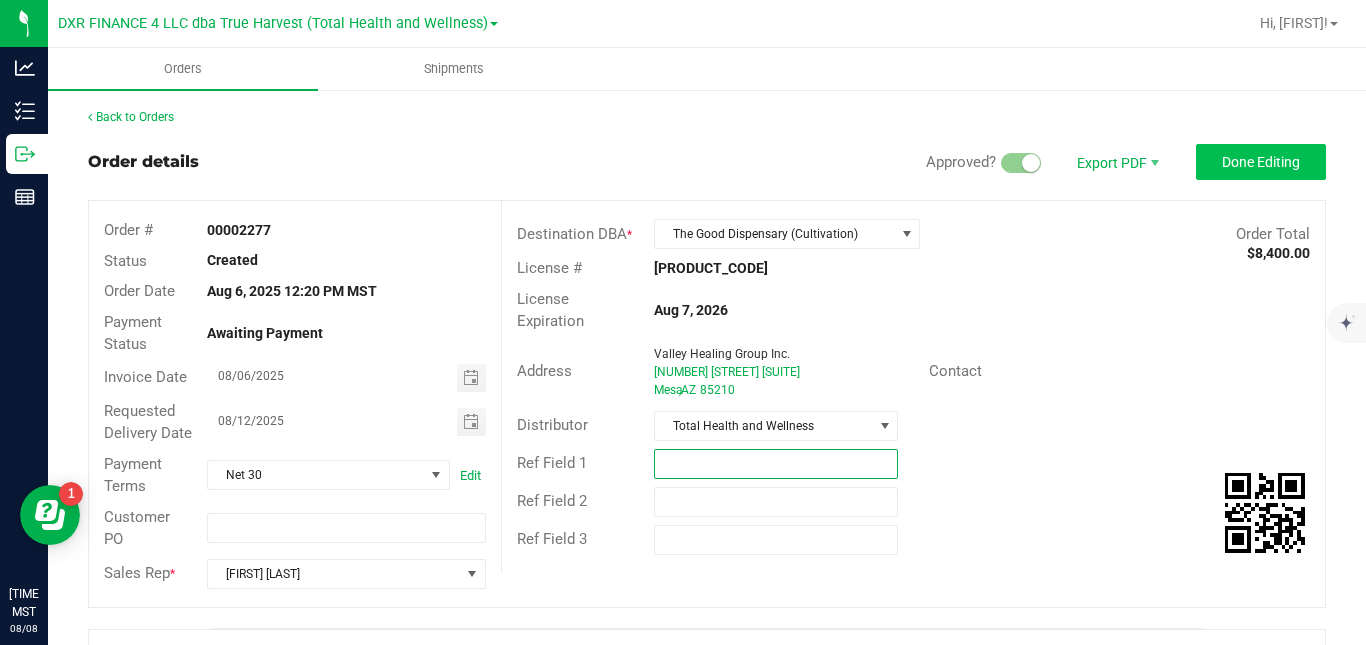 type 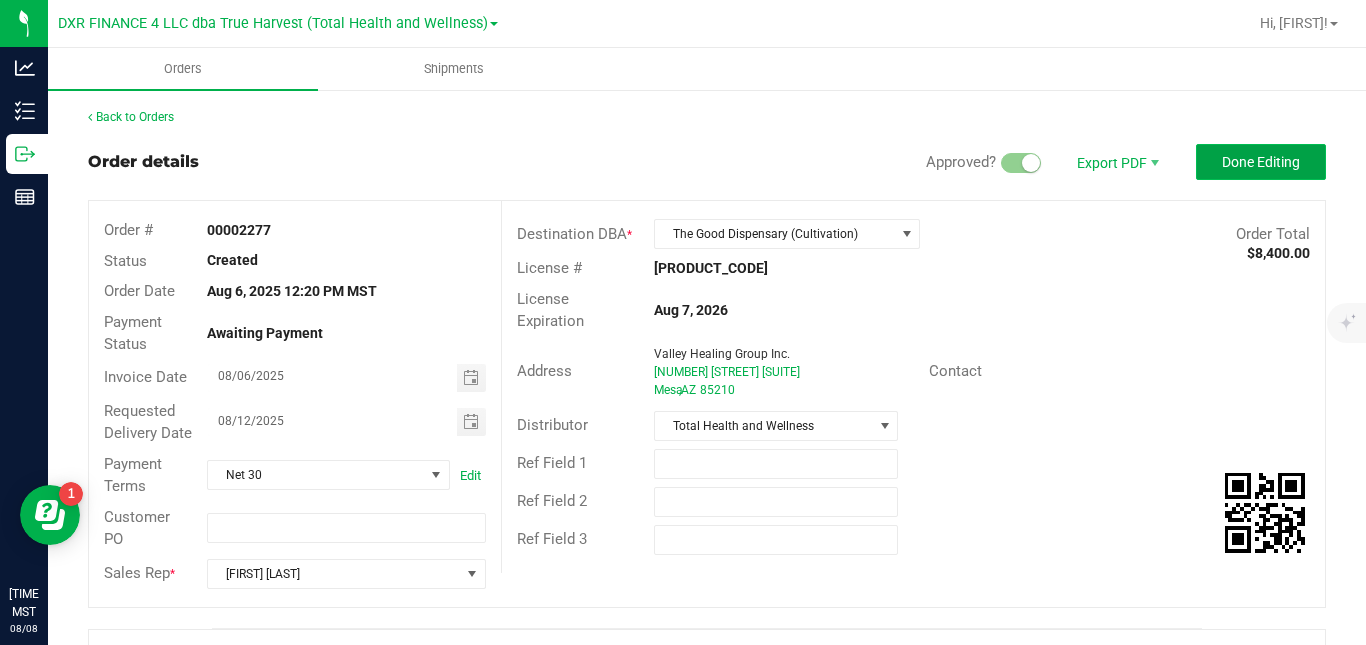click on "Done Editing" at bounding box center (1261, 162) 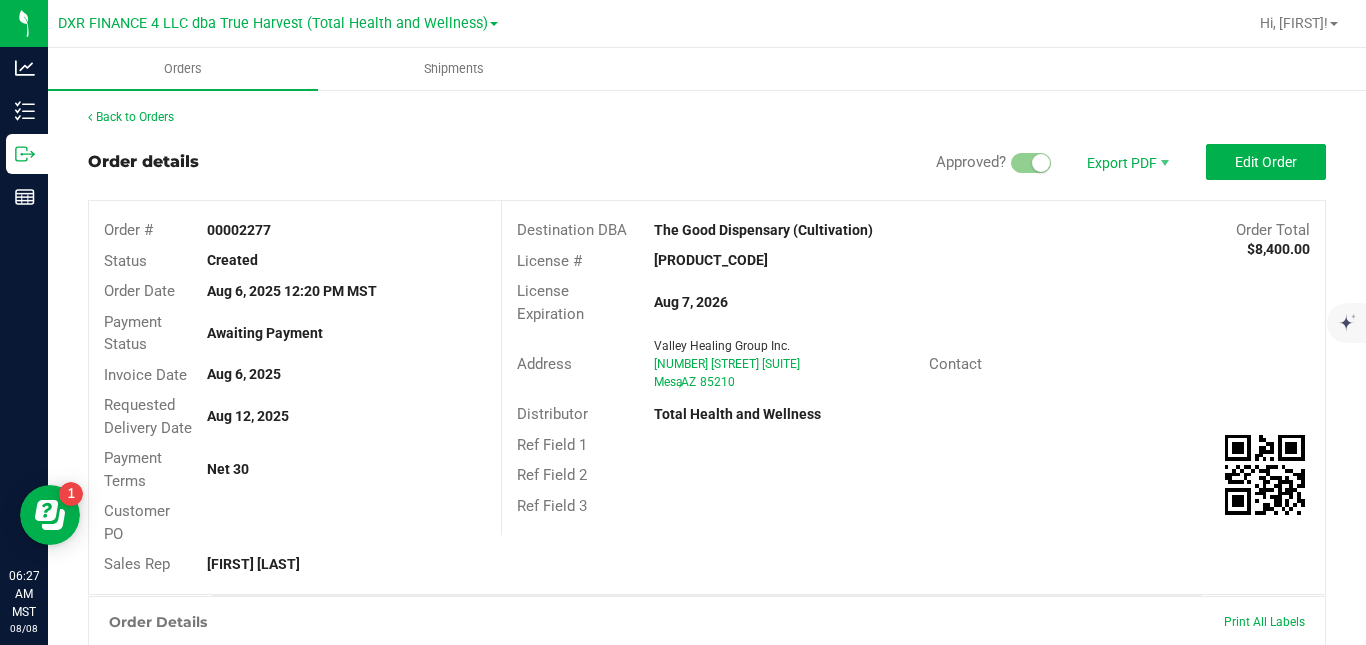 scroll, scrollTop: 522, scrollLeft: 0, axis: vertical 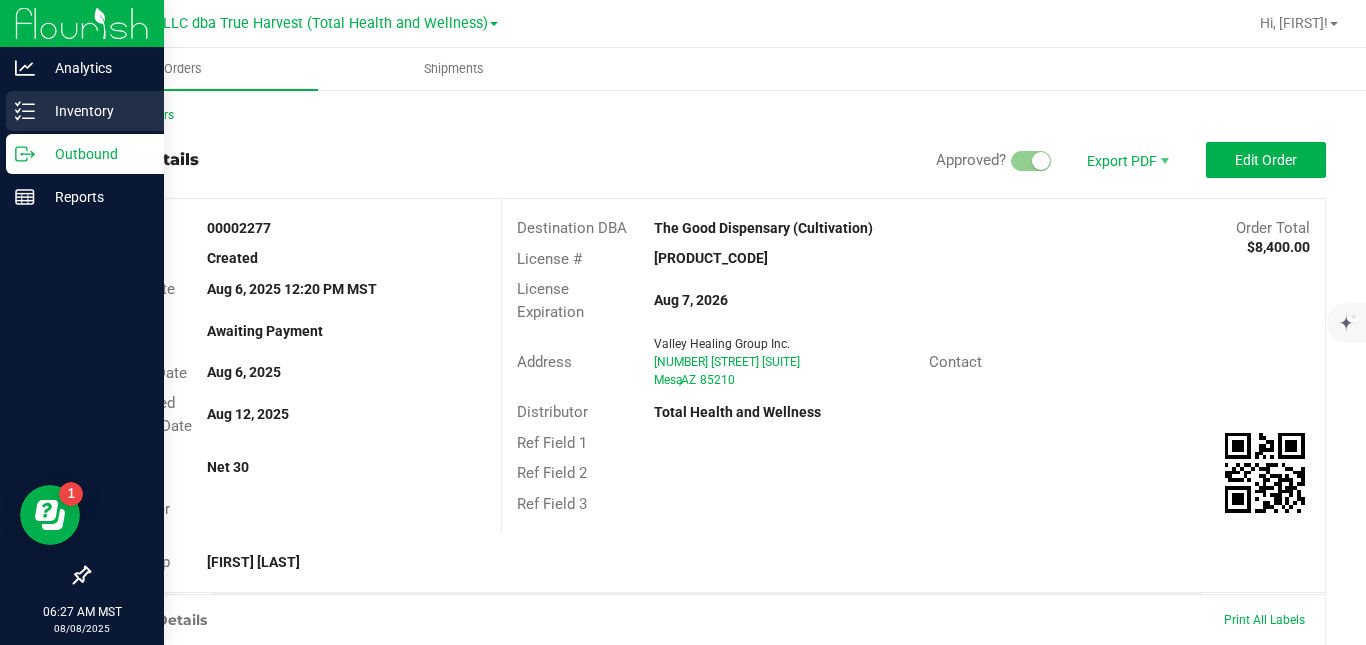 click 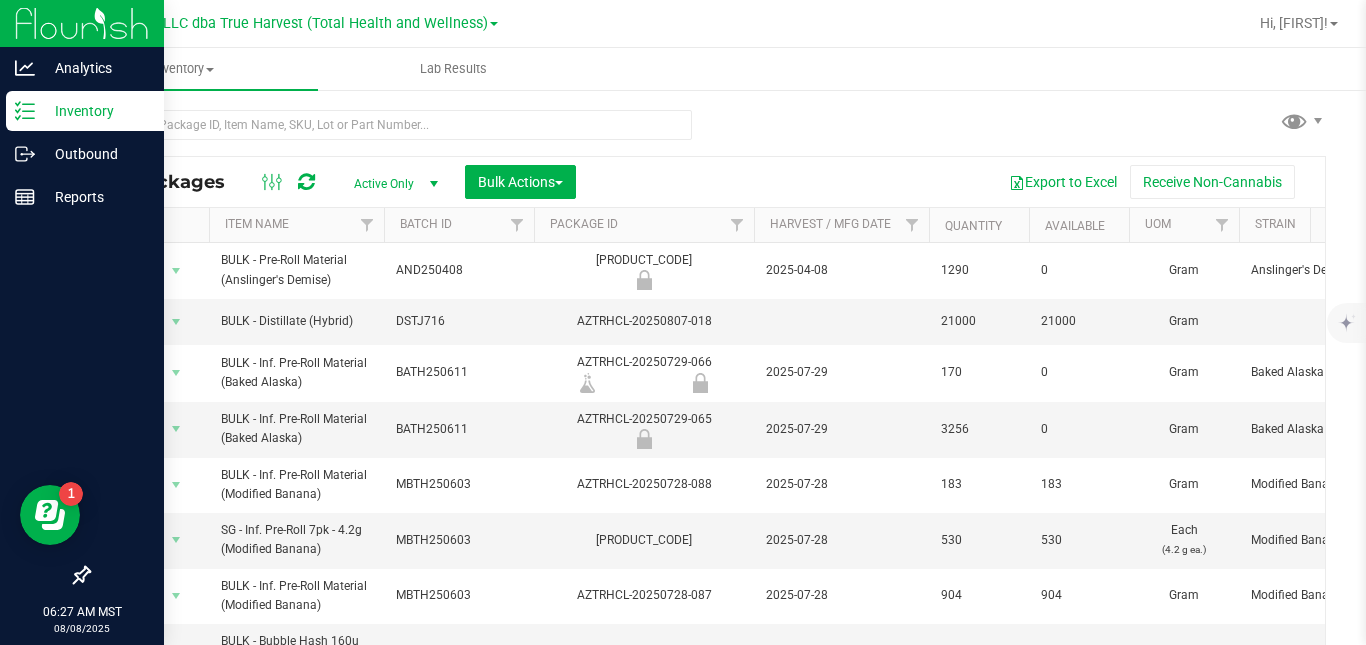 scroll, scrollTop: 55, scrollLeft: 0, axis: vertical 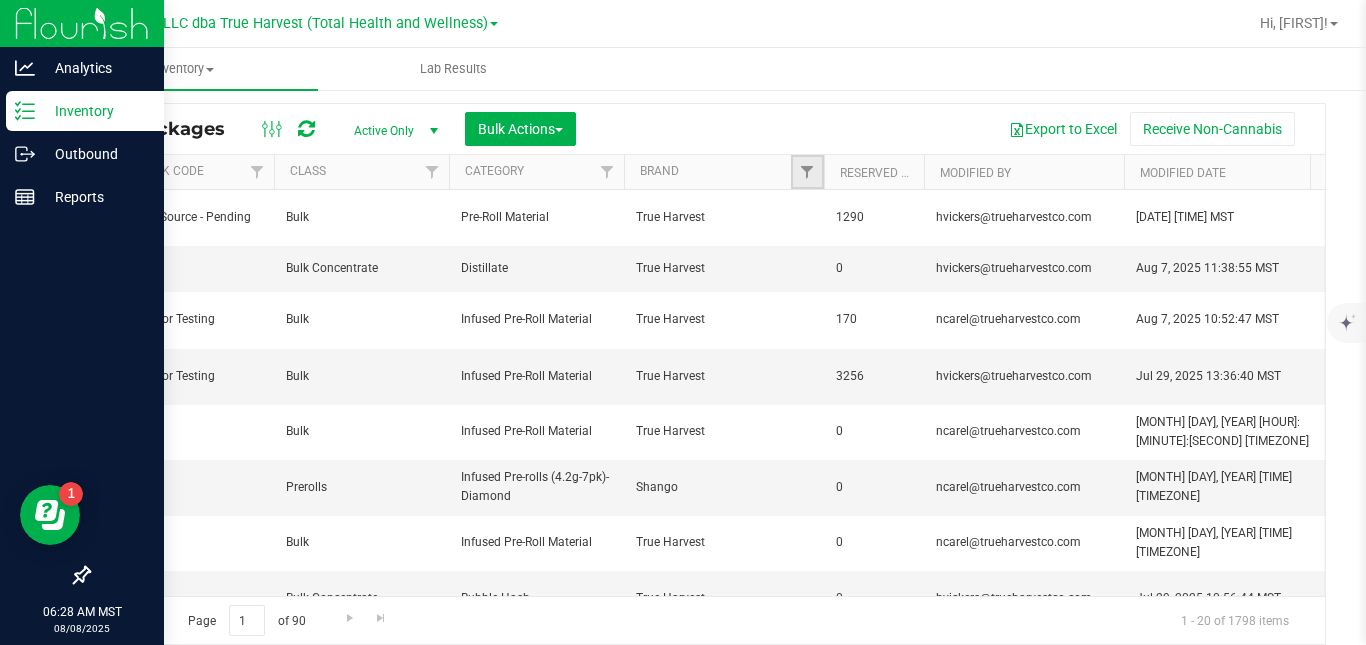 click at bounding box center [807, 172] 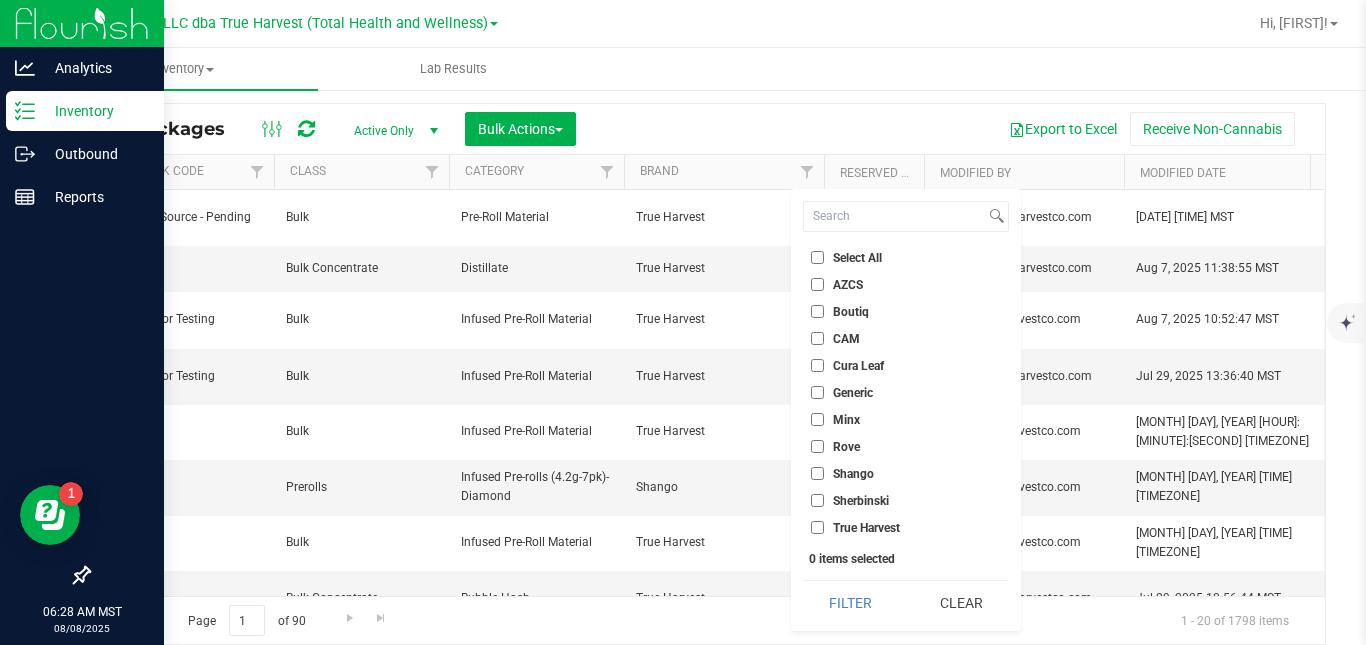 click on "True Harvest" at bounding box center (866, 528) 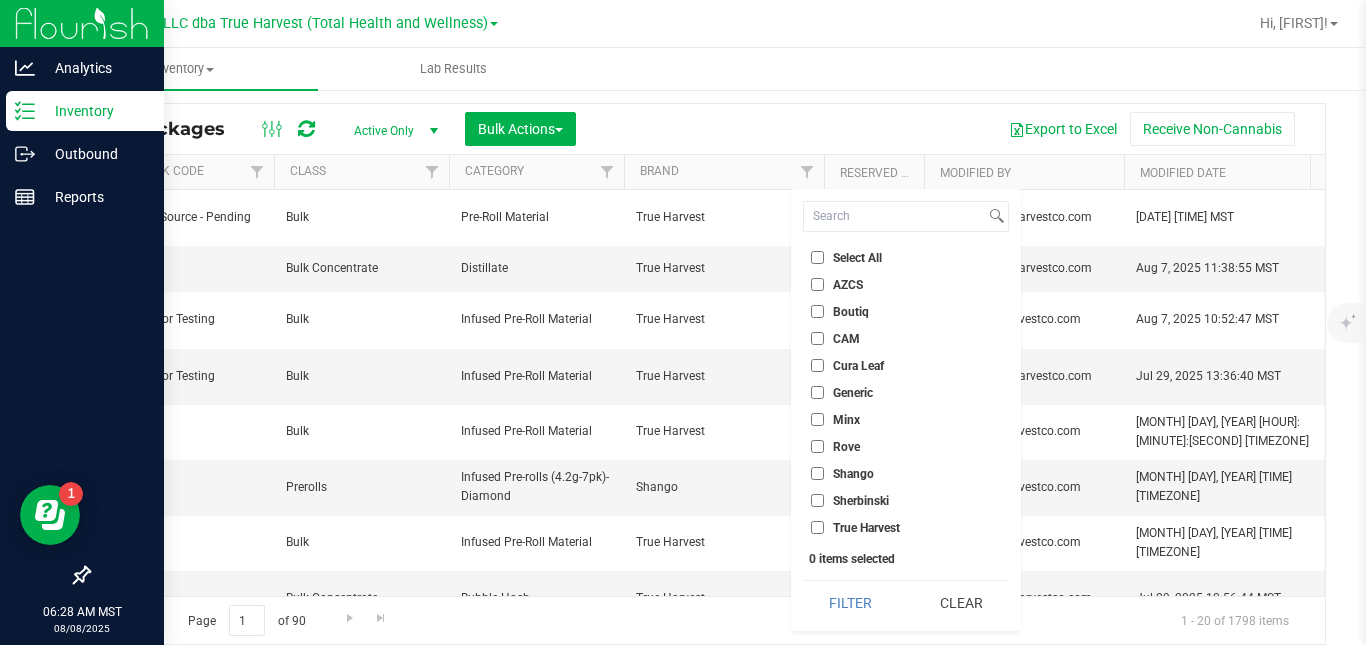 click on "True Harvest" at bounding box center (817, 527) 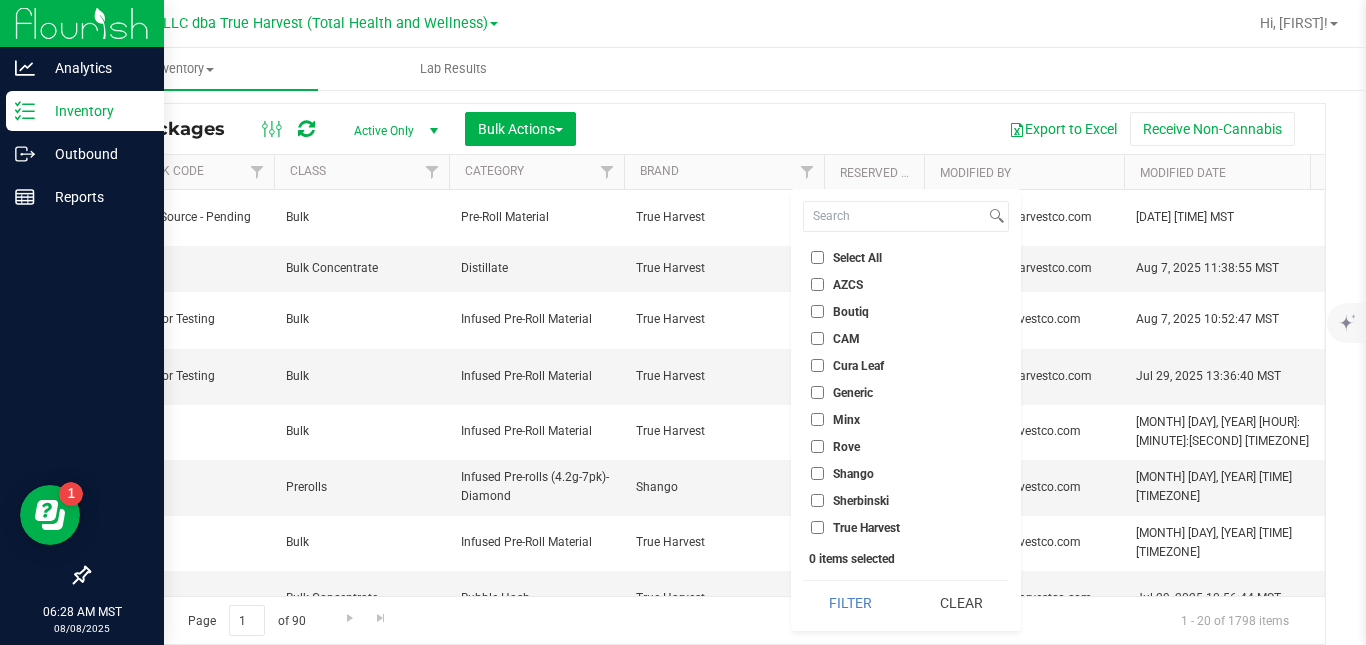 checkbox on "true" 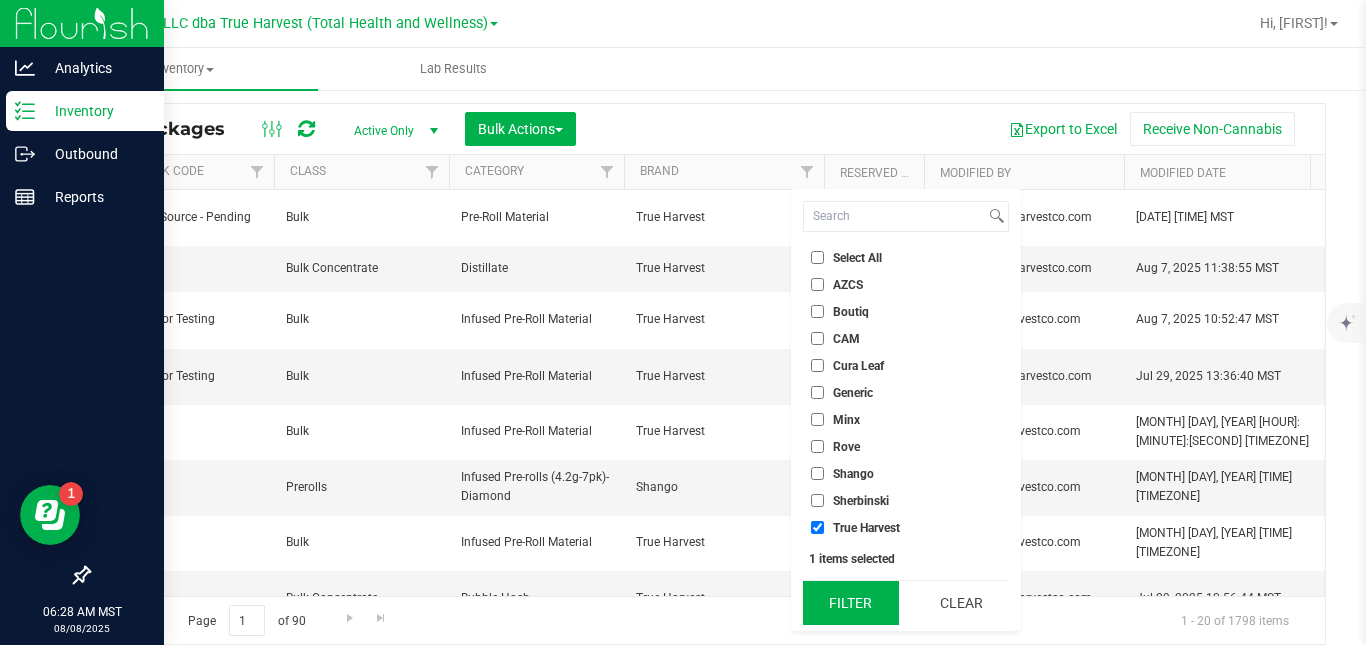click on "Filter" at bounding box center [851, 603] 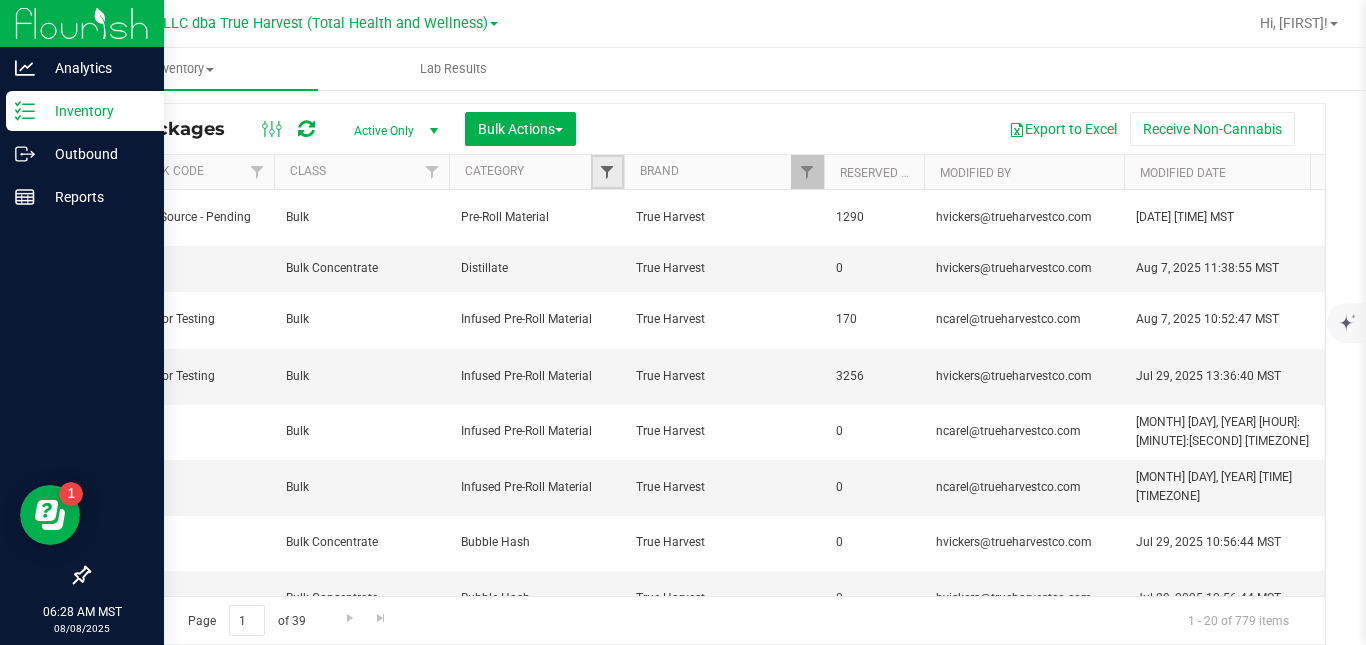 drag, startPoint x: 621, startPoint y: 268, endPoint x: 610, endPoint y: 172, distance: 96.62815 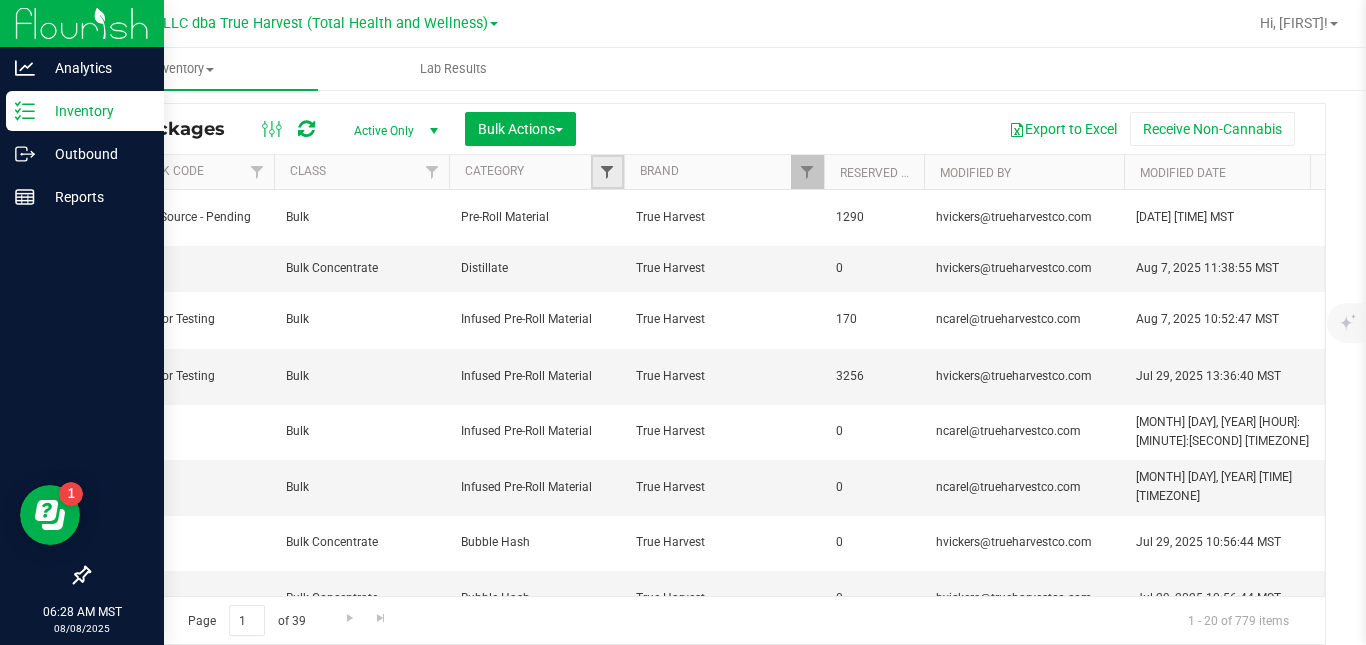 click at bounding box center [607, 172] 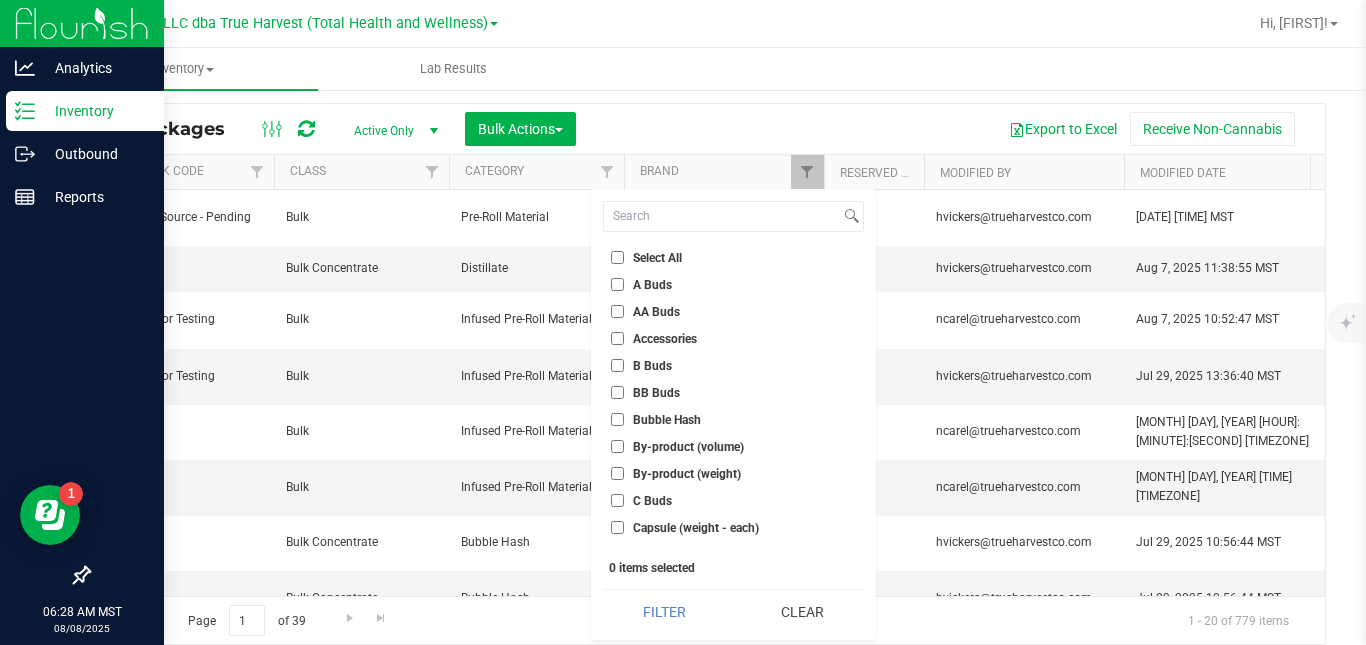 click on "A Buds" at bounding box center (652, 285) 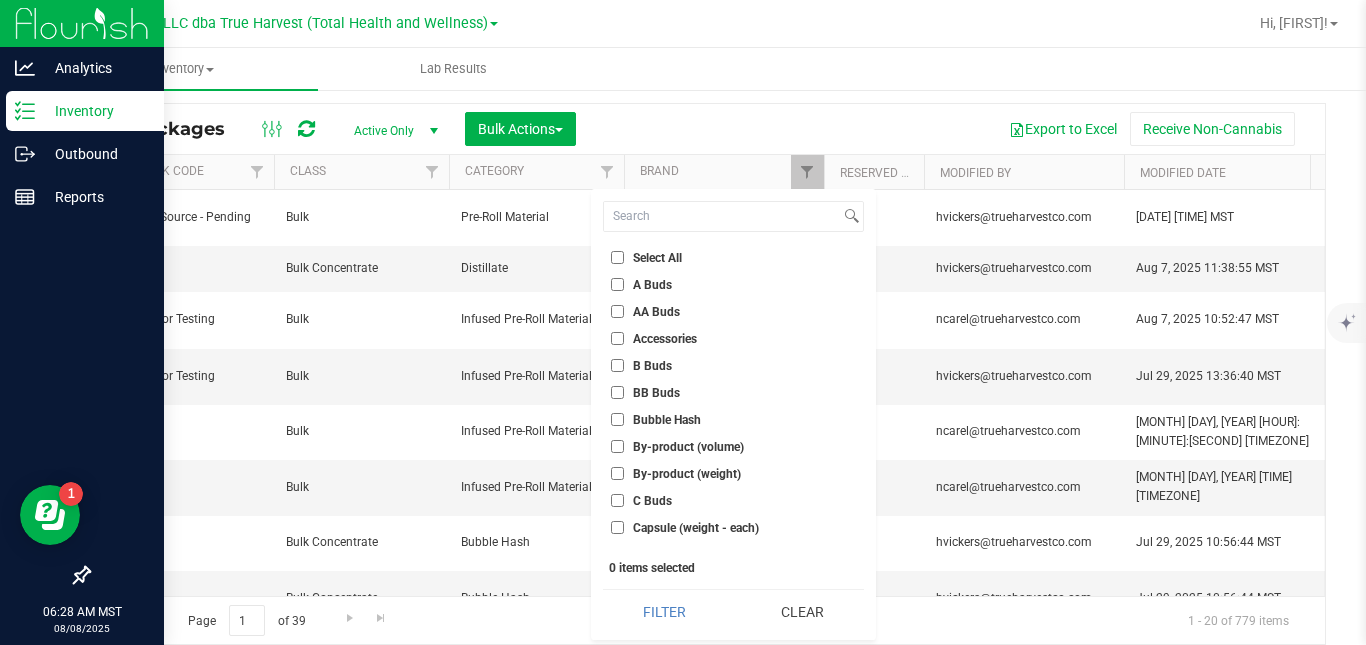 click on "A Buds" at bounding box center (617, 284) 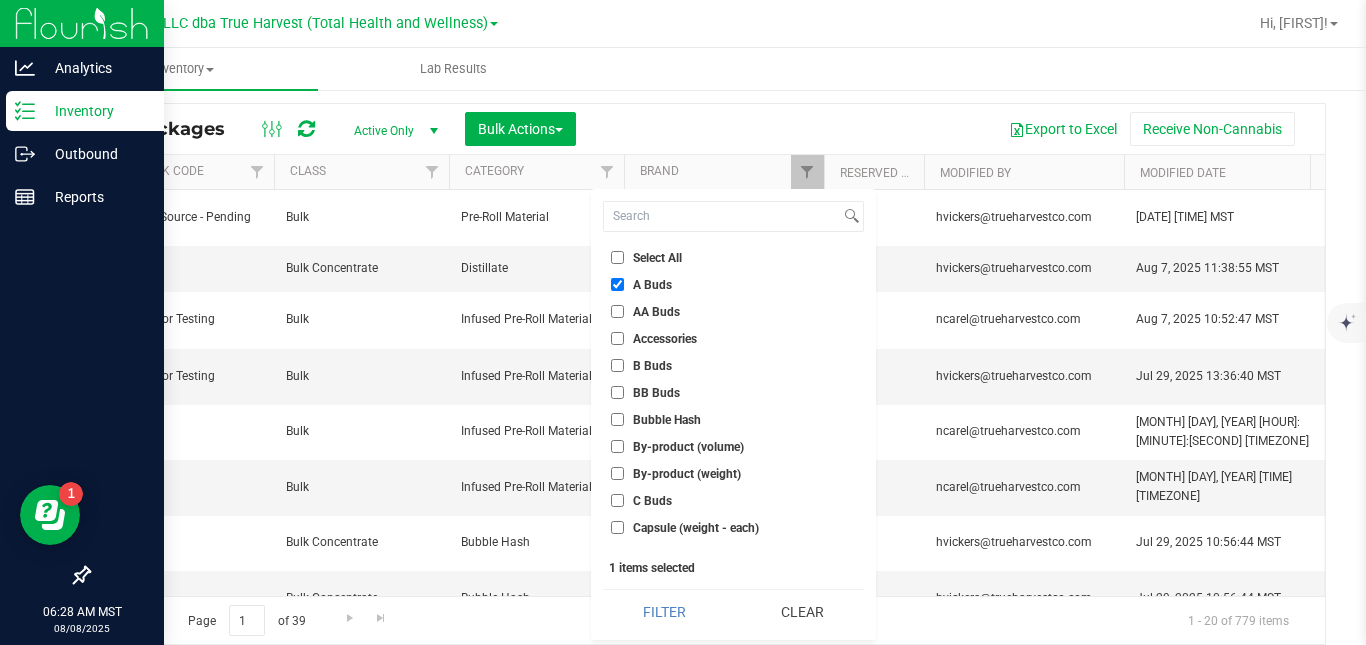 click on "A Buds" at bounding box center (652, 285) 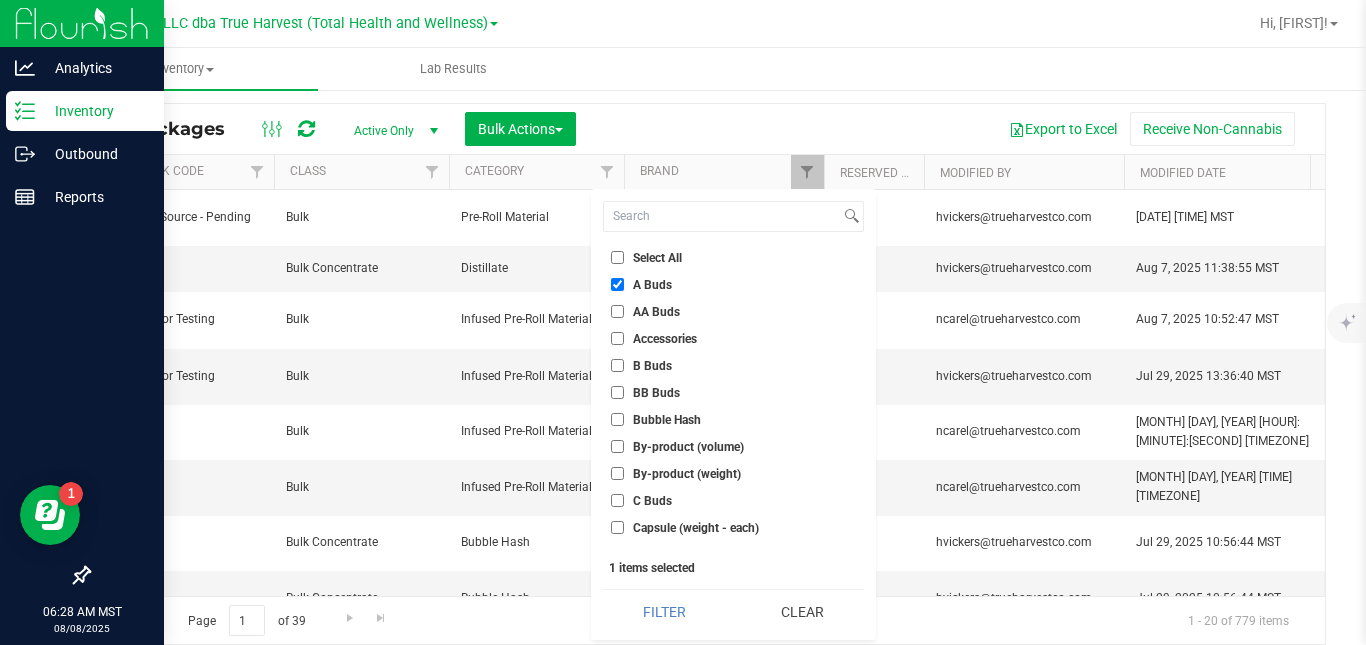 click on "A Buds" at bounding box center (617, 284) 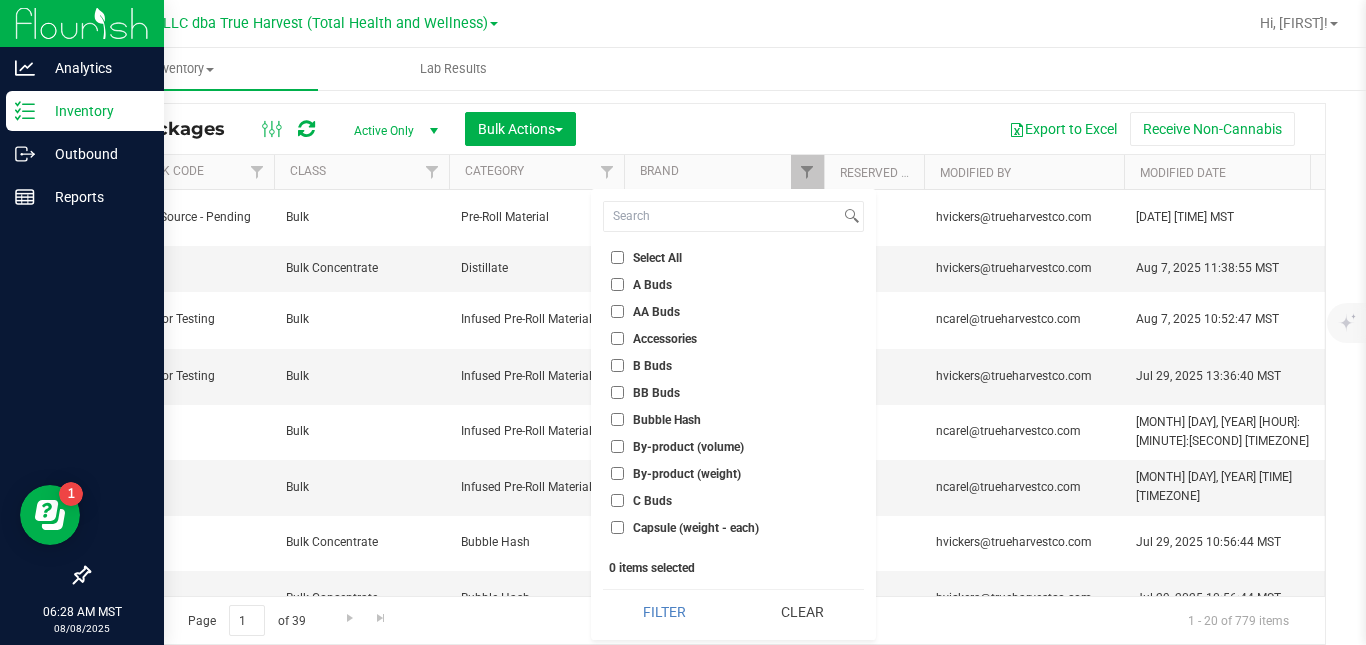 click on "A Buds" at bounding box center [652, 285] 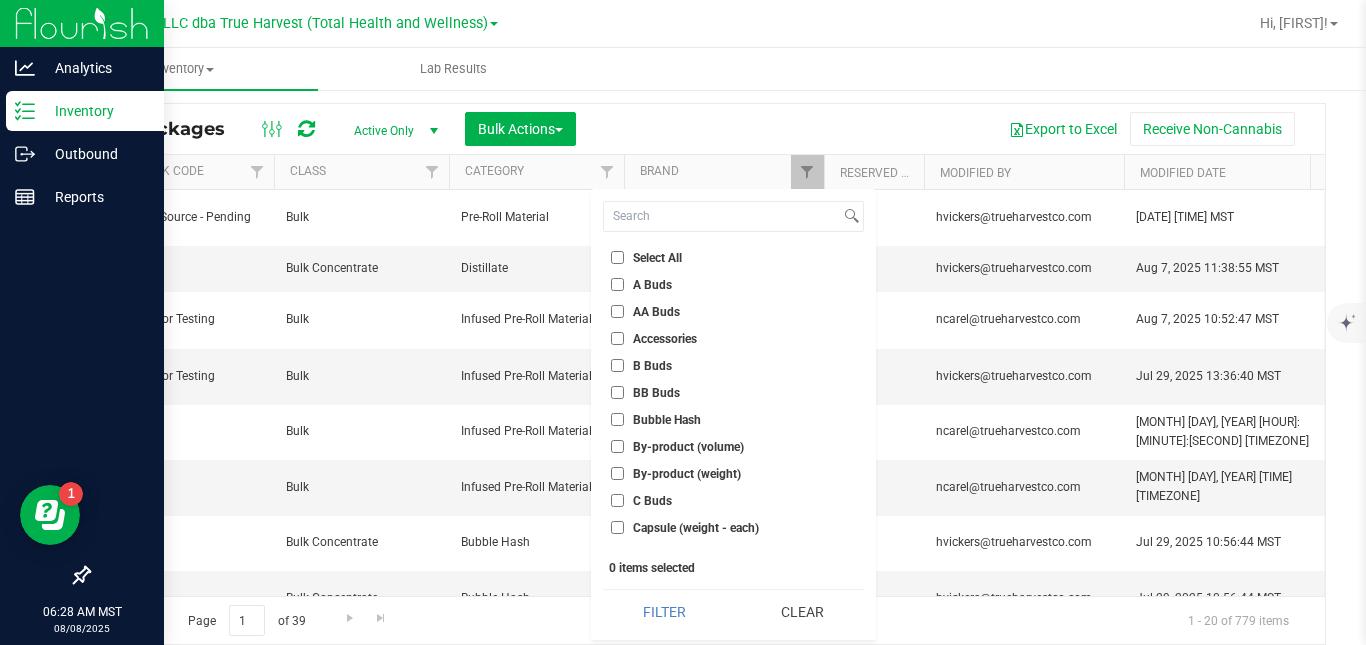 click on "A Buds" at bounding box center (617, 284) 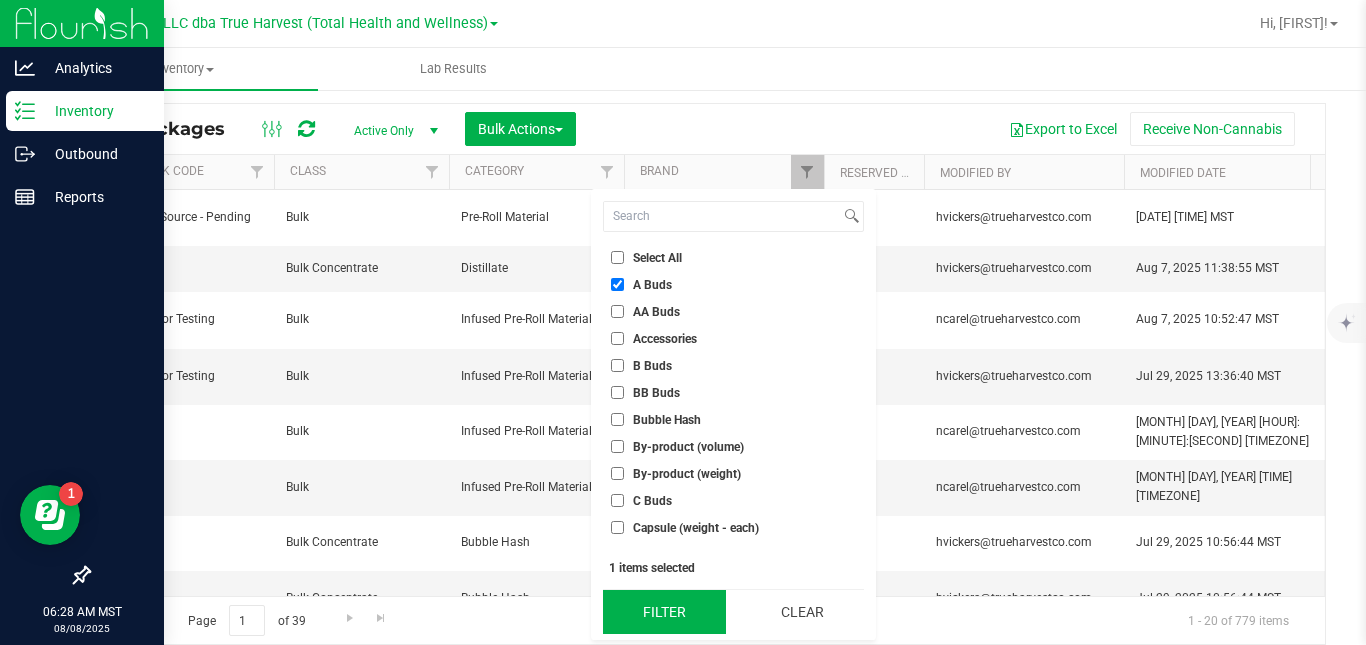 click on "Filter" at bounding box center [664, 612] 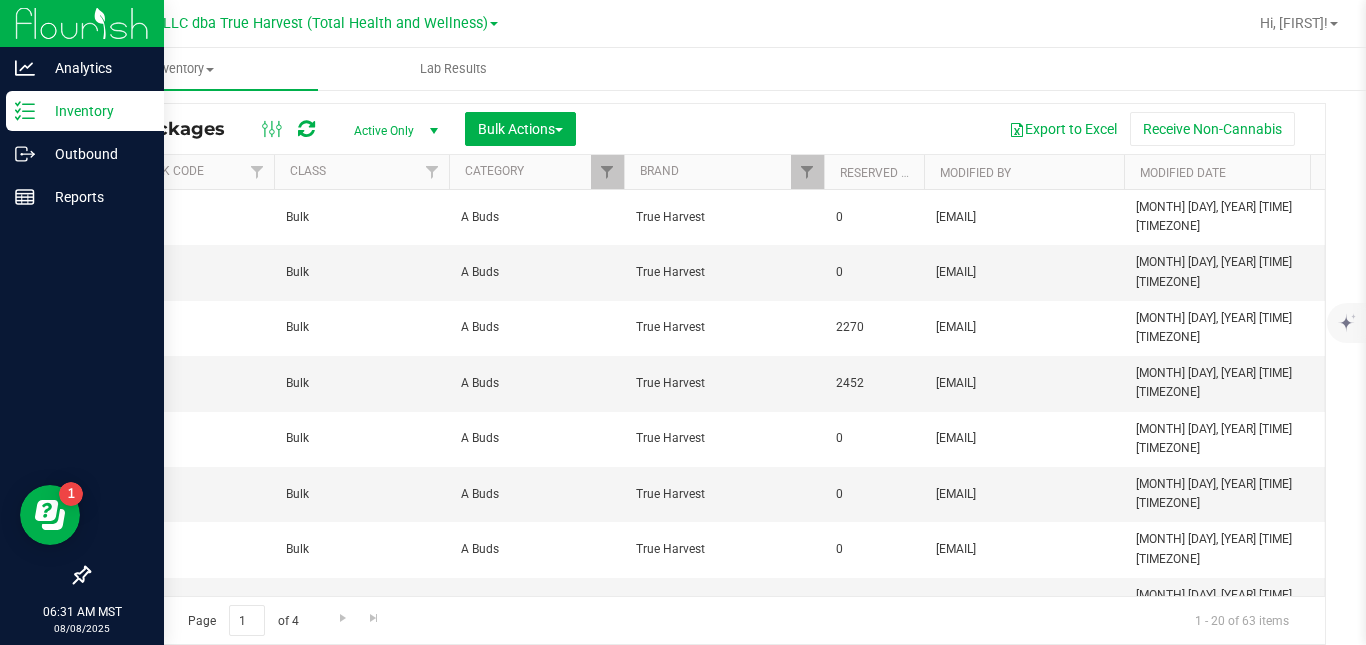 scroll, scrollTop: 0, scrollLeft: 930, axis: horizontal 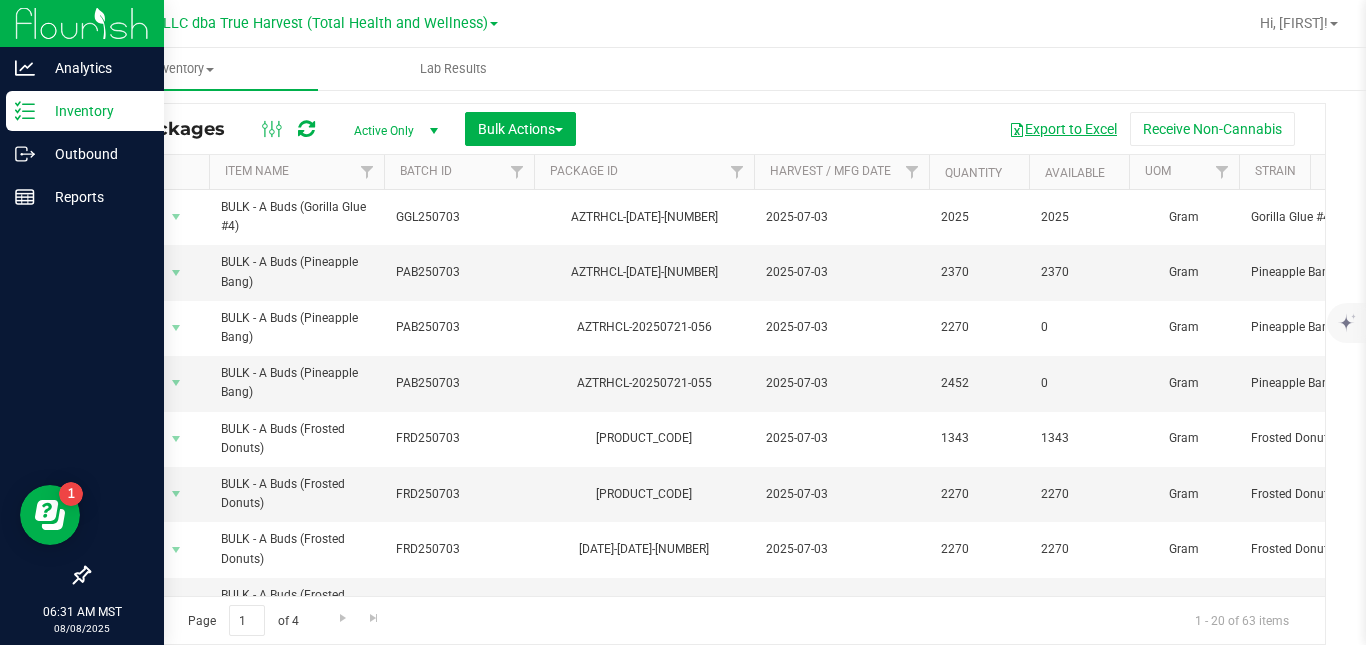 click on "Export to Excel" at bounding box center (1063, 129) 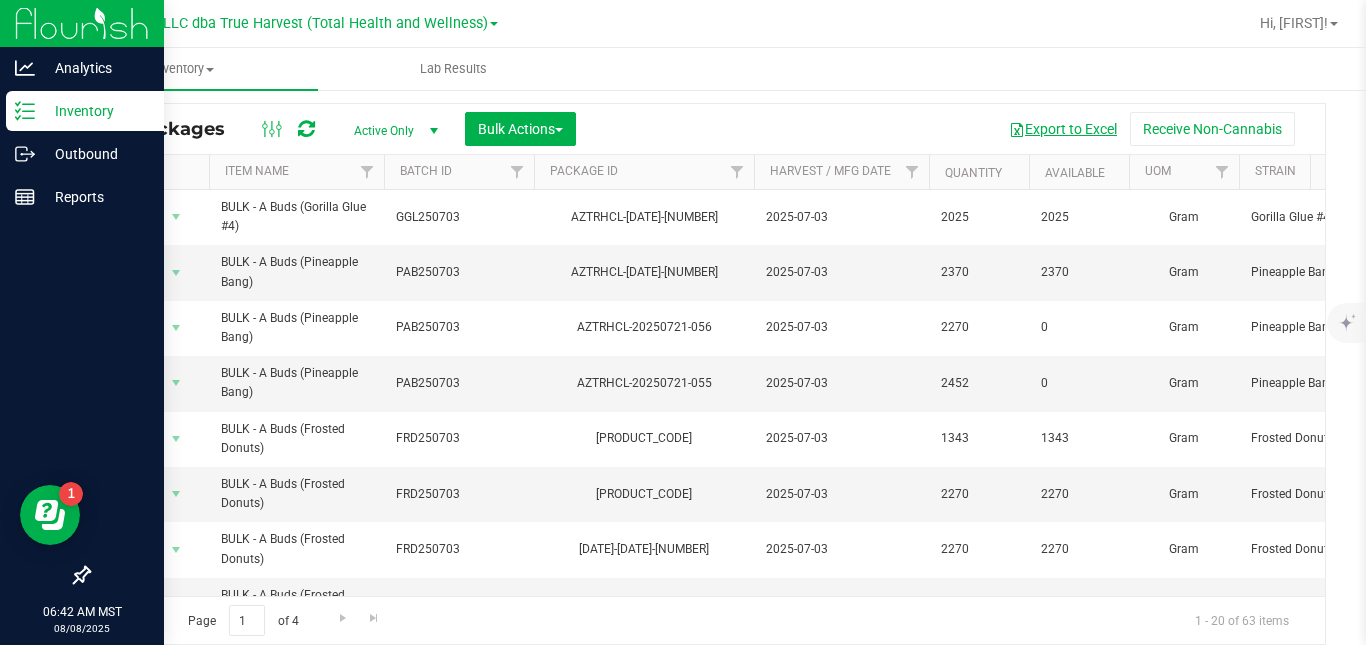 scroll, scrollTop: 0, scrollLeft: 1055, axis: horizontal 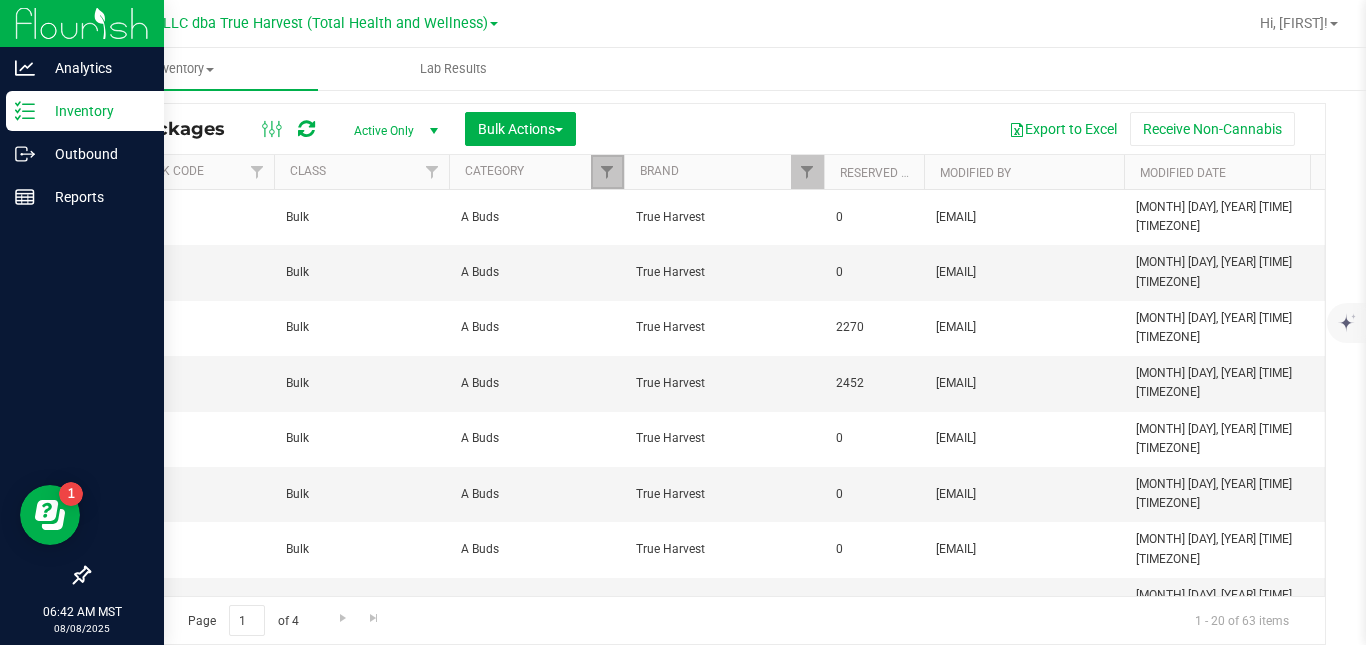 click at bounding box center (607, 172) 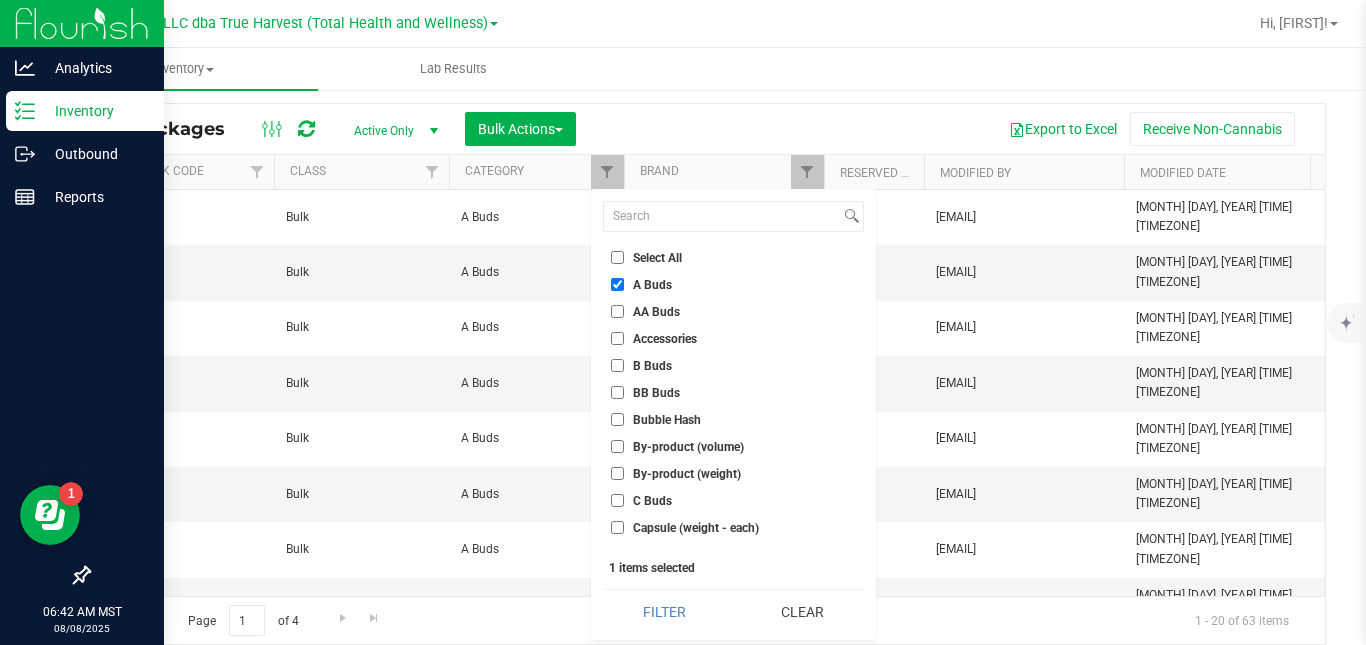 click on "A Buds" at bounding box center (652, 285) 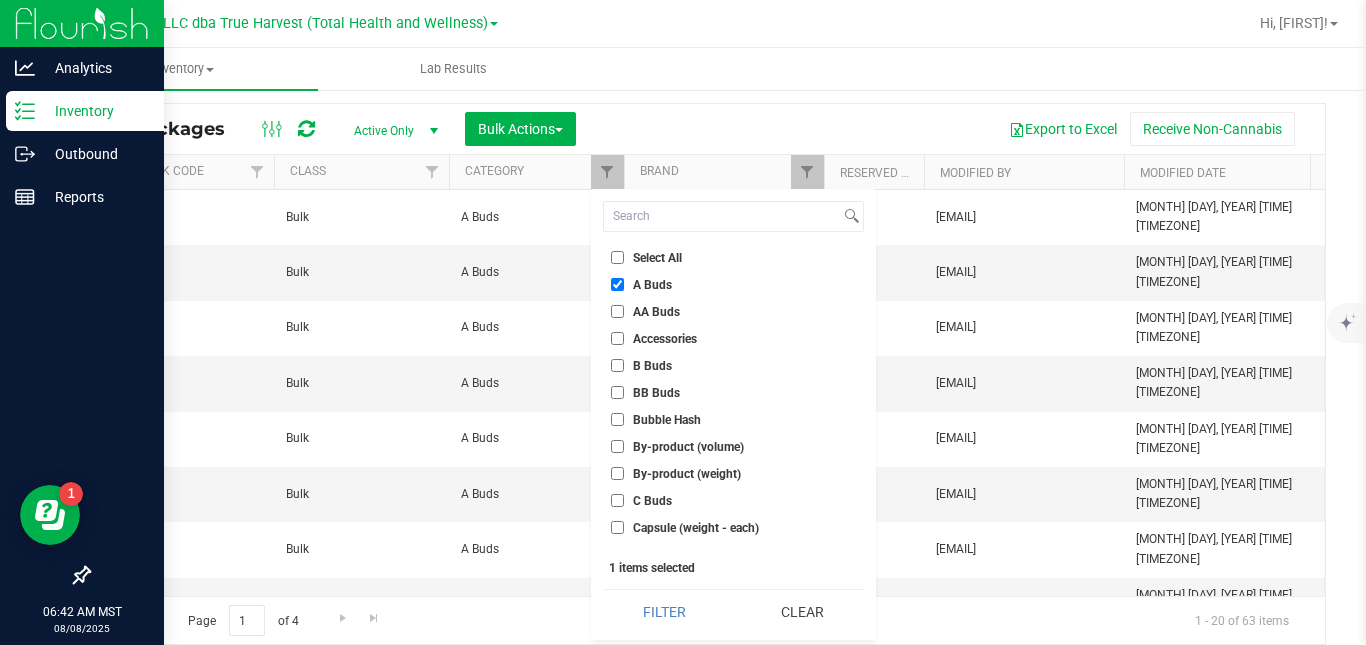click on "A Buds" at bounding box center (617, 284) 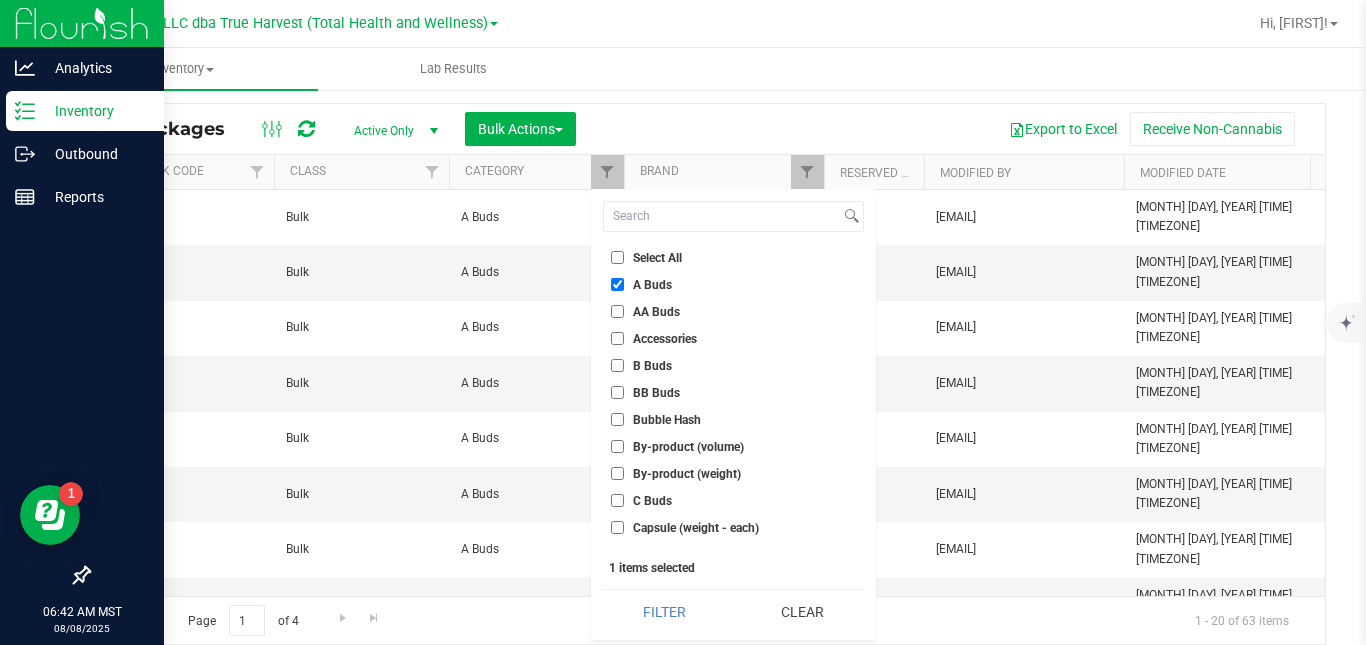 checkbox on "false" 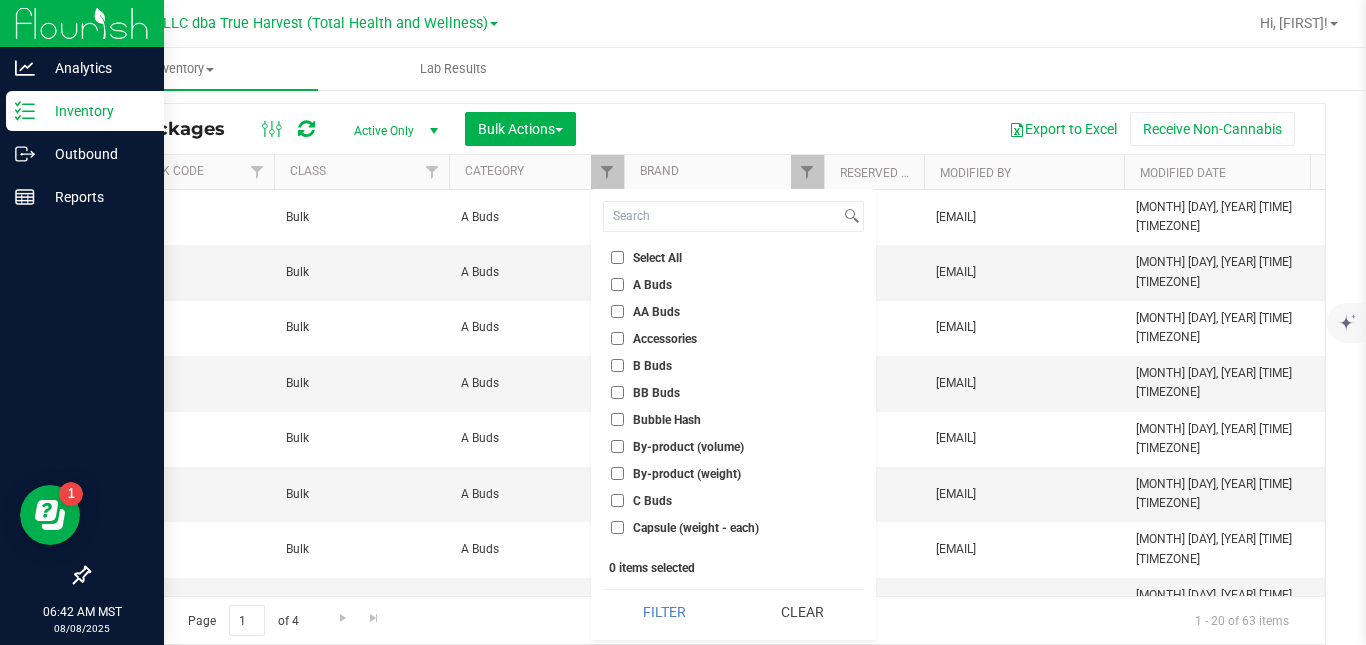 click on "AA Buds" at bounding box center (656, 312) 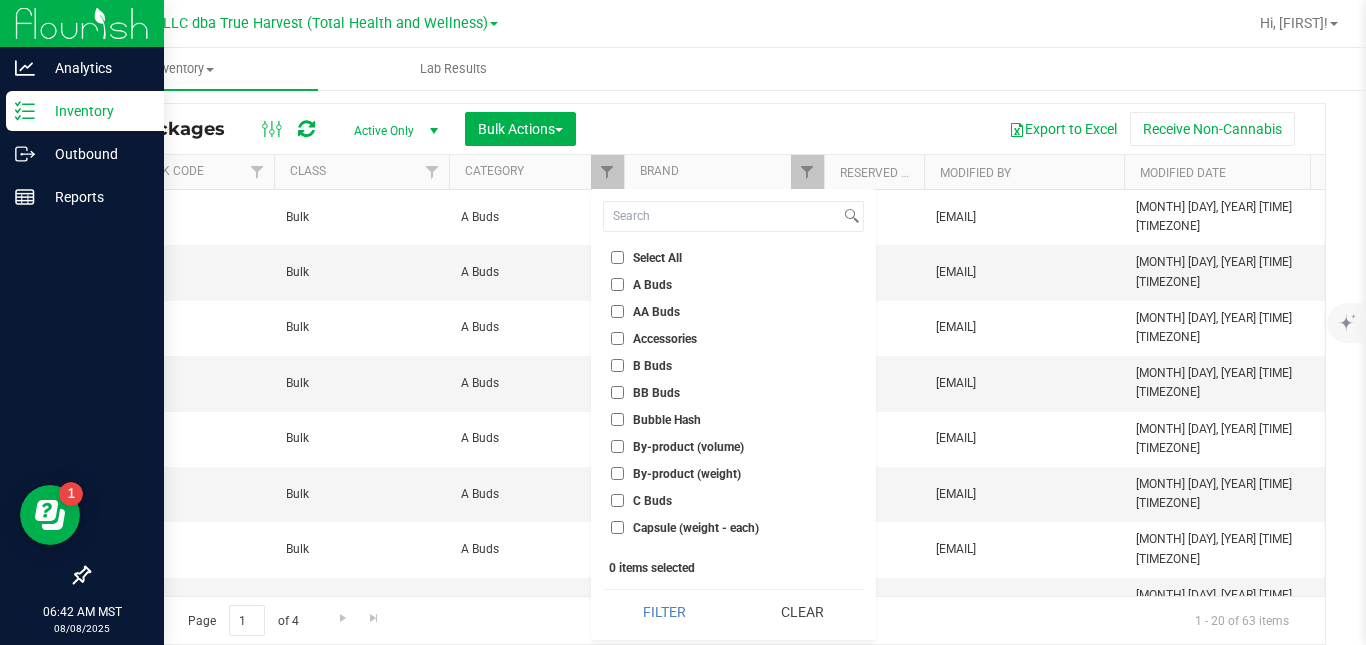 click on "AA Buds" at bounding box center [617, 311] 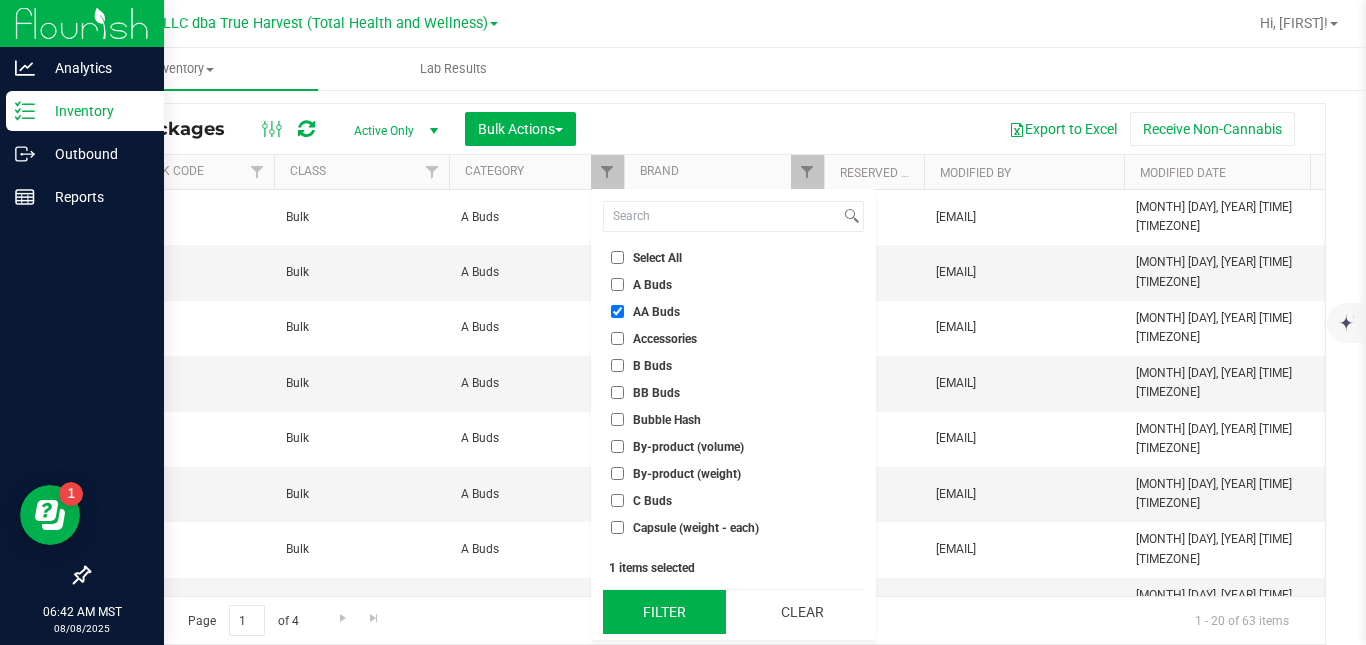 click on "Filter" at bounding box center [664, 612] 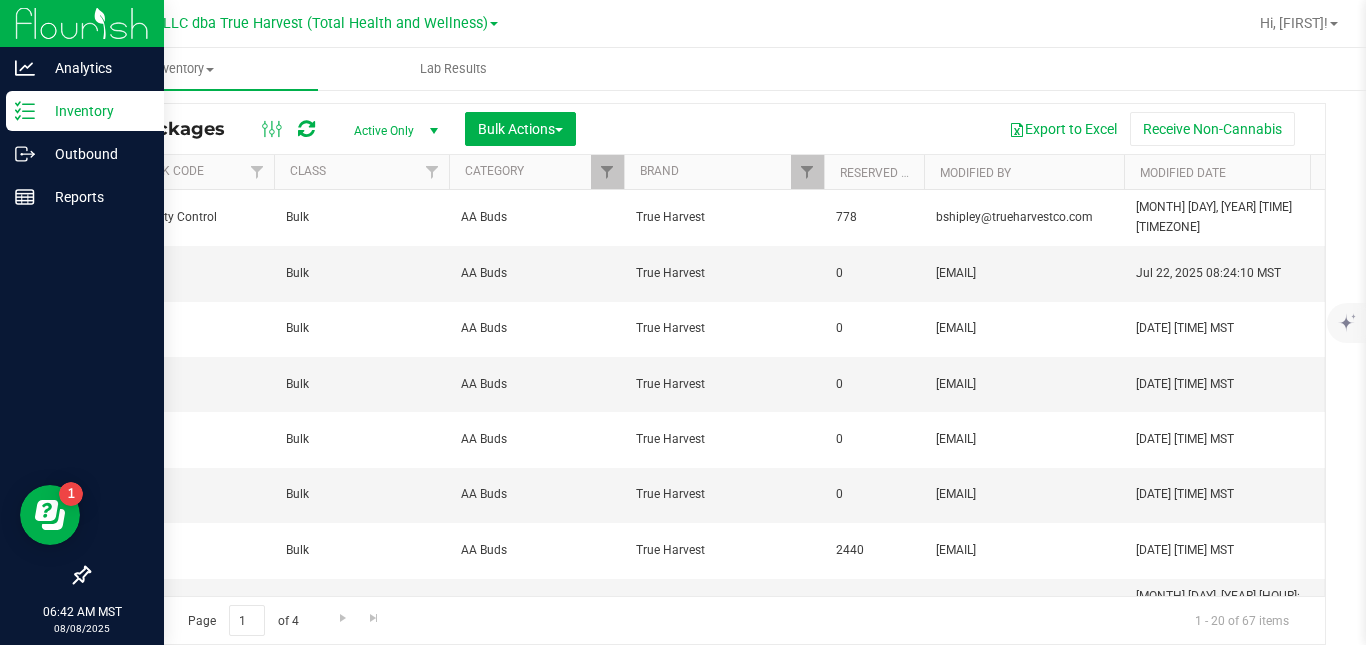 scroll, scrollTop: 0, scrollLeft: 1055, axis: horizontal 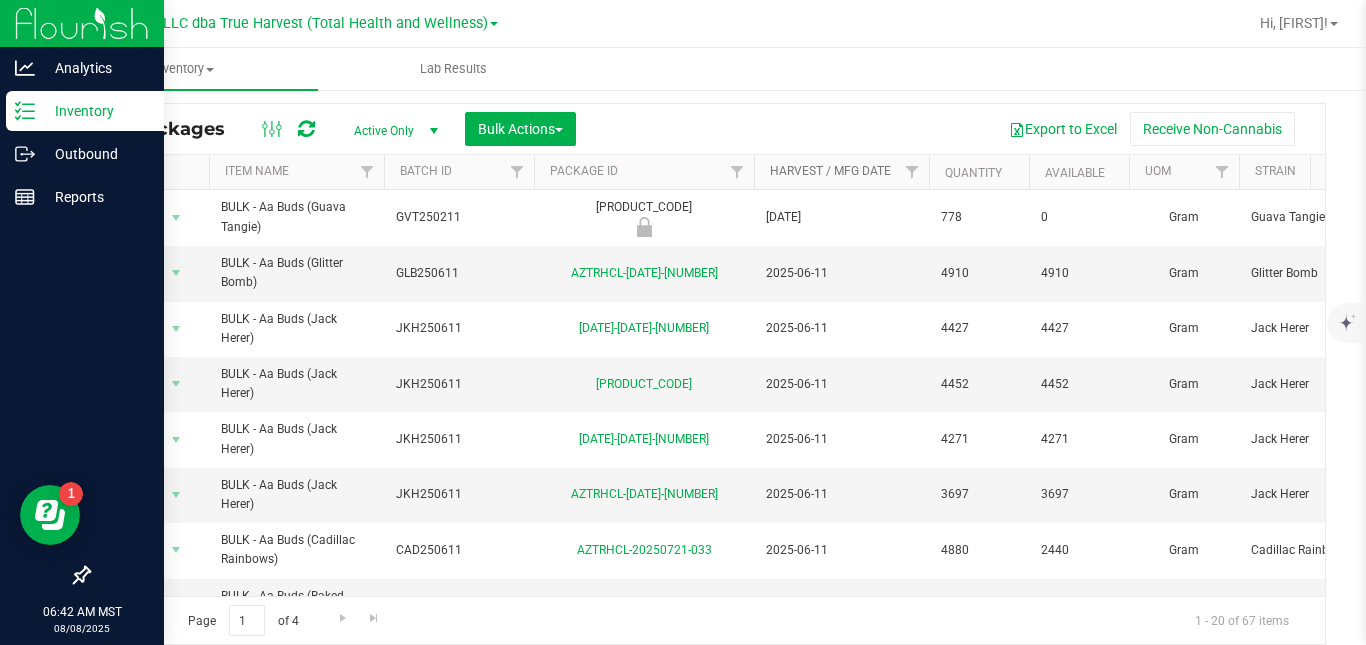 click on "Harvest / Mfg Date" at bounding box center (830, 171) 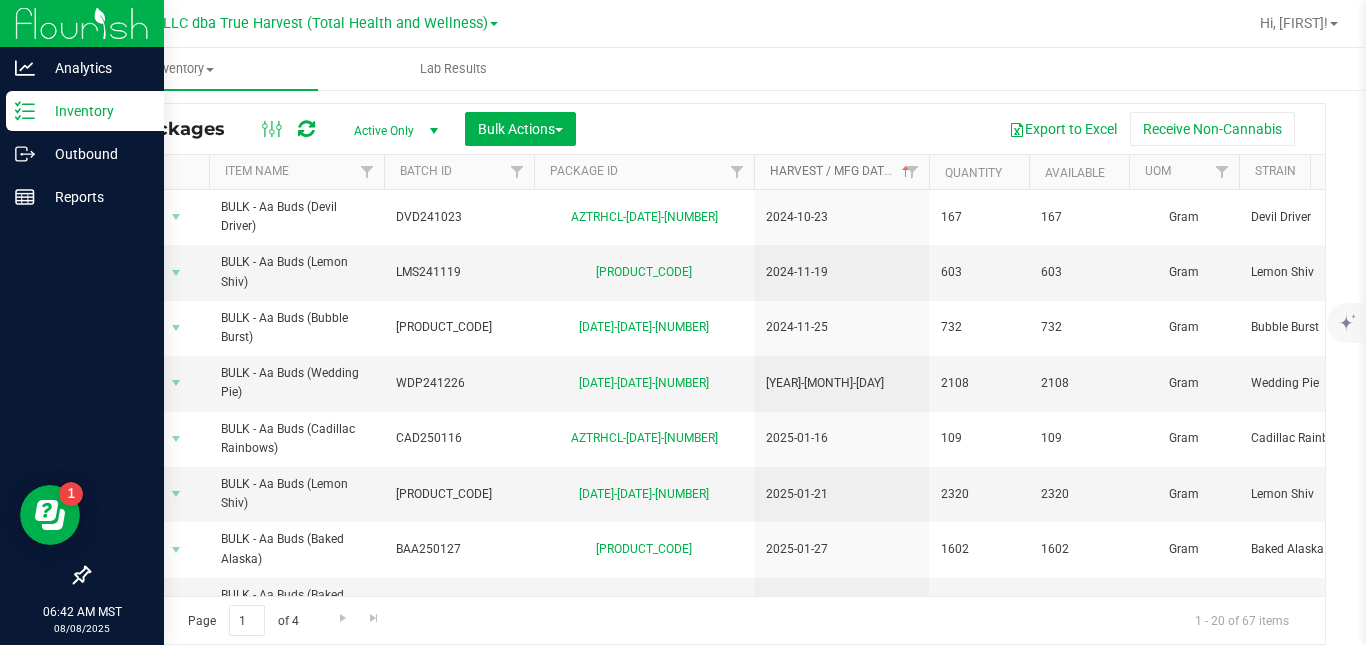 click on "Harvest / Mfg Date" at bounding box center (842, 171) 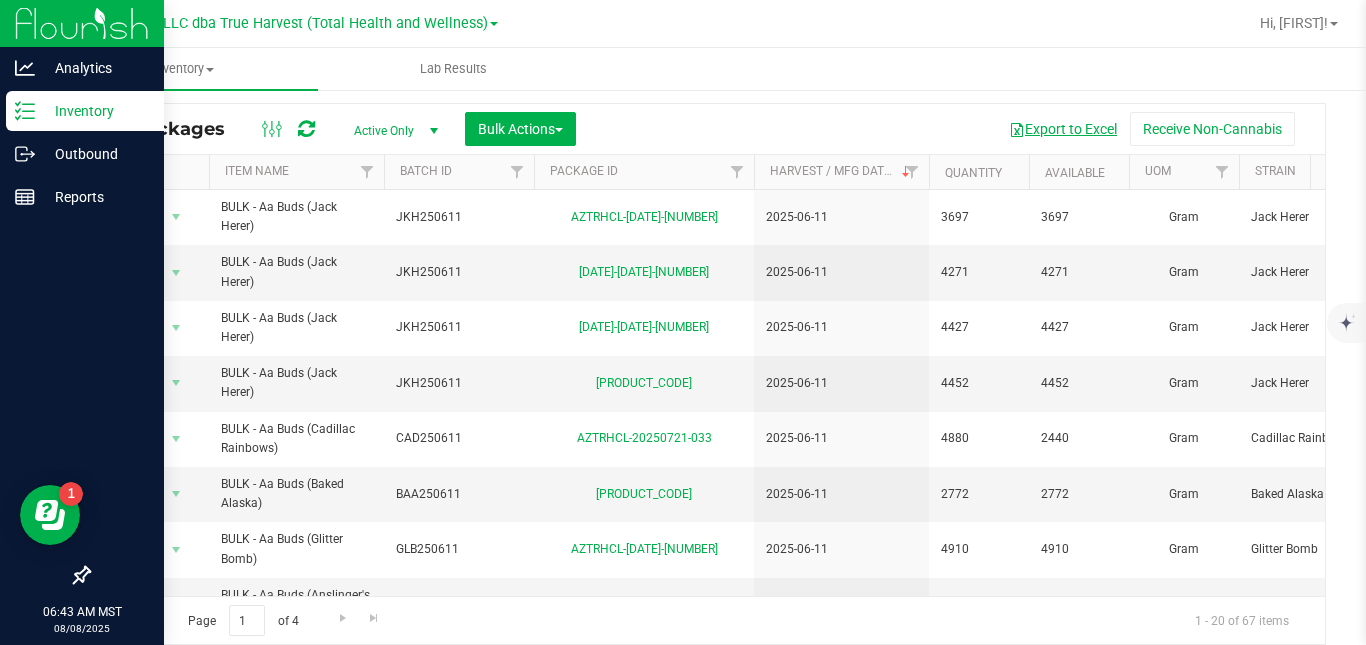 click on "Export to Excel" at bounding box center (1063, 129) 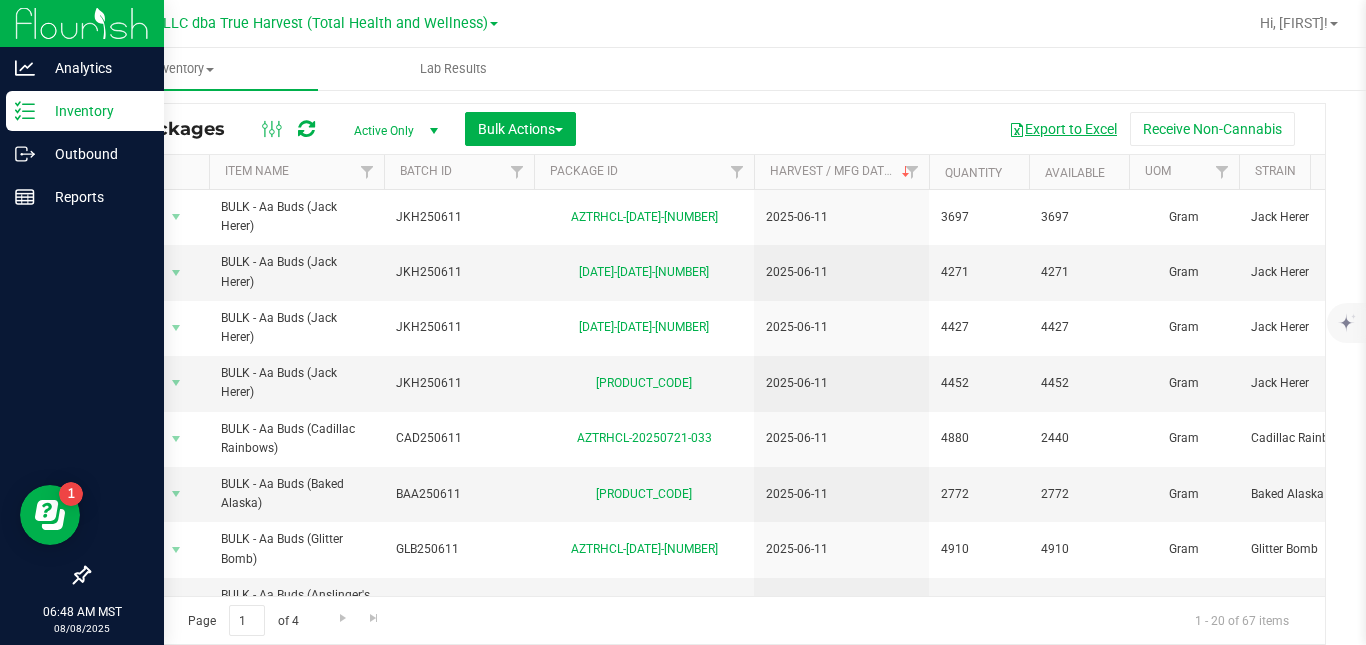 scroll, scrollTop: 0, scrollLeft: 1055, axis: horizontal 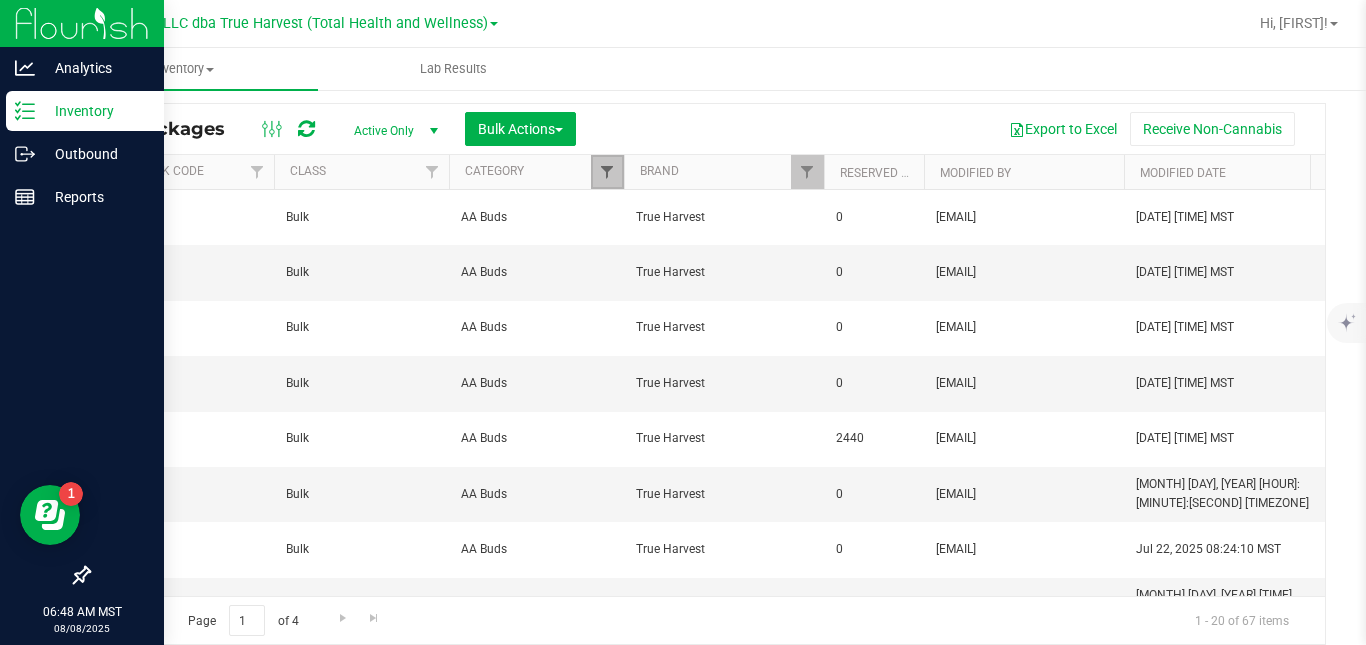 click at bounding box center (607, 172) 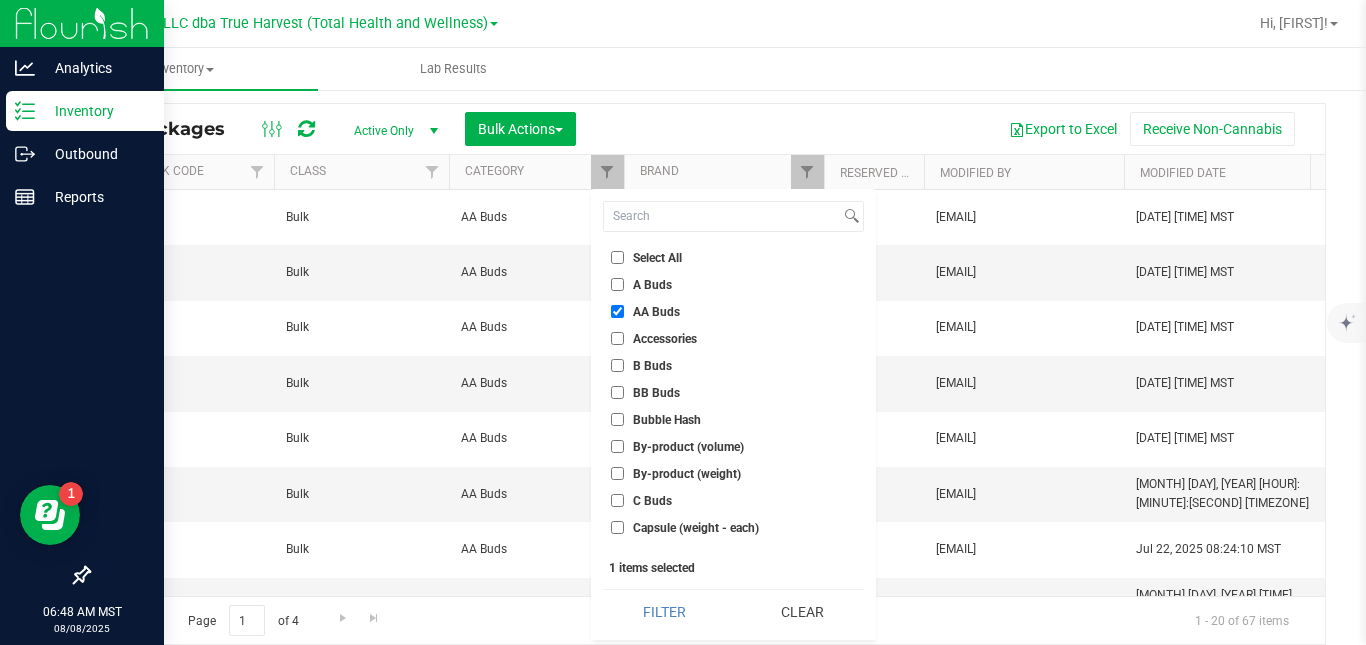 click on "AA Buds" at bounding box center [645, 311] 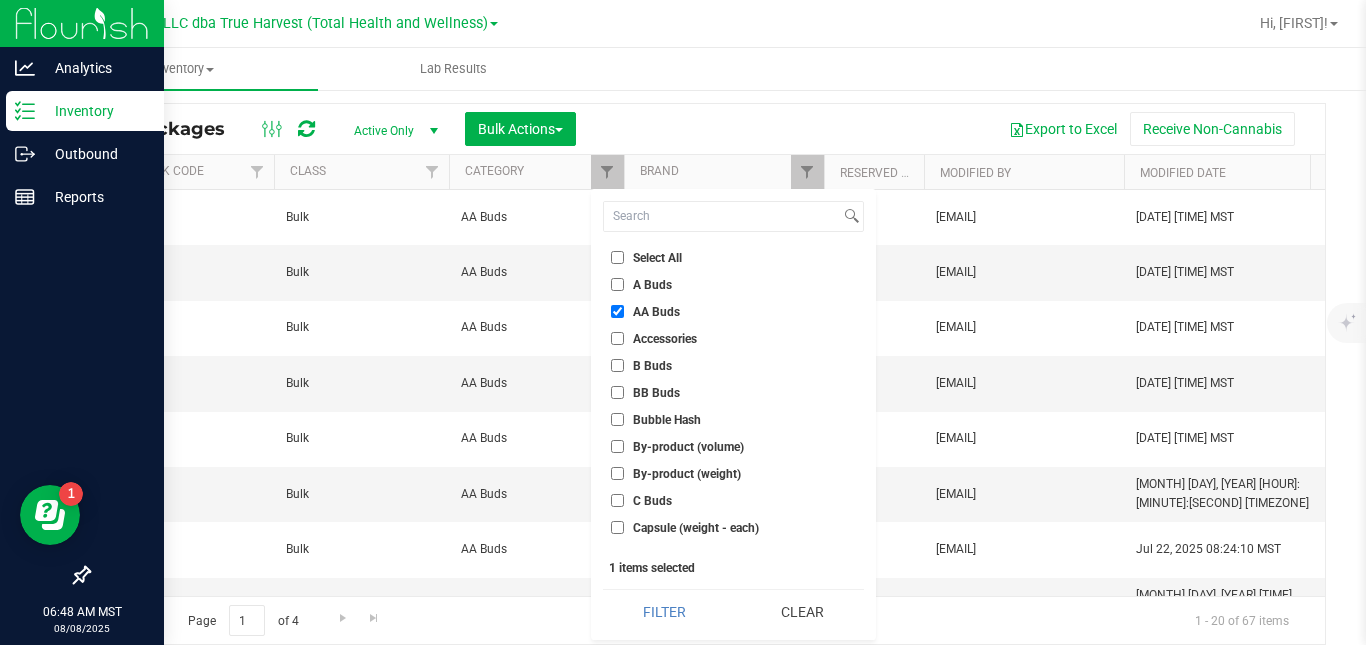 click on "AA Buds" at bounding box center (617, 311) 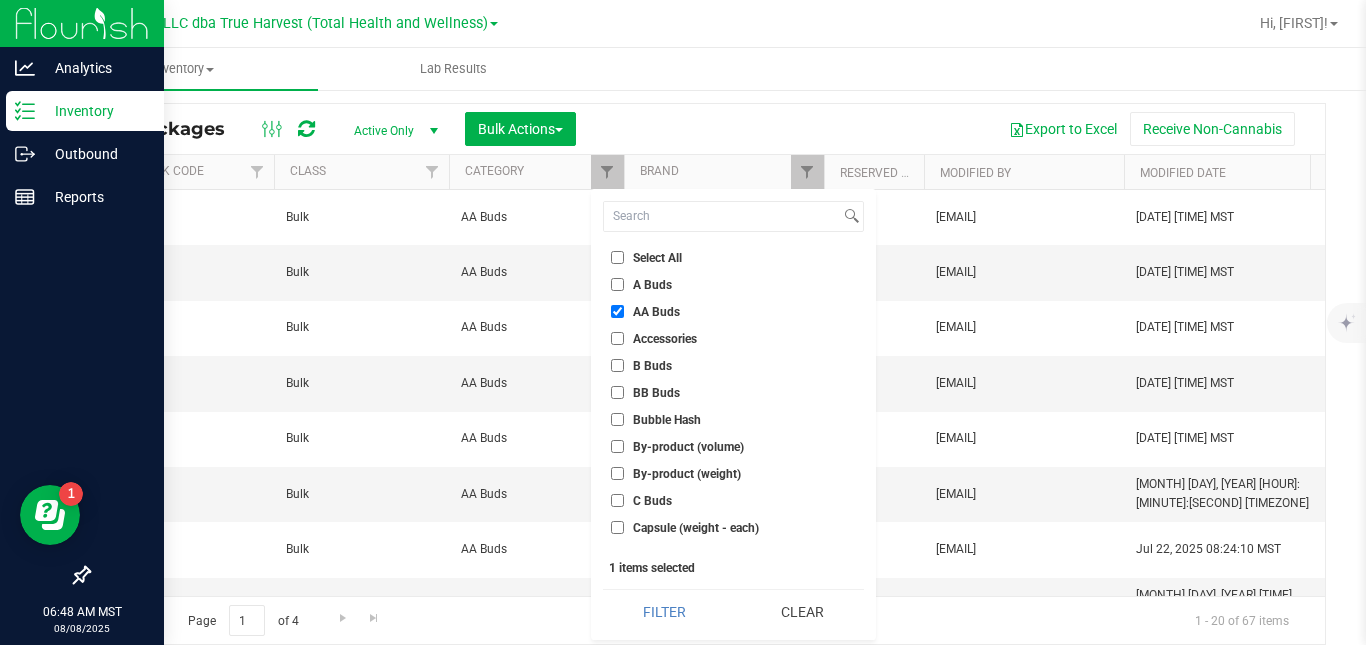 checkbox on "false" 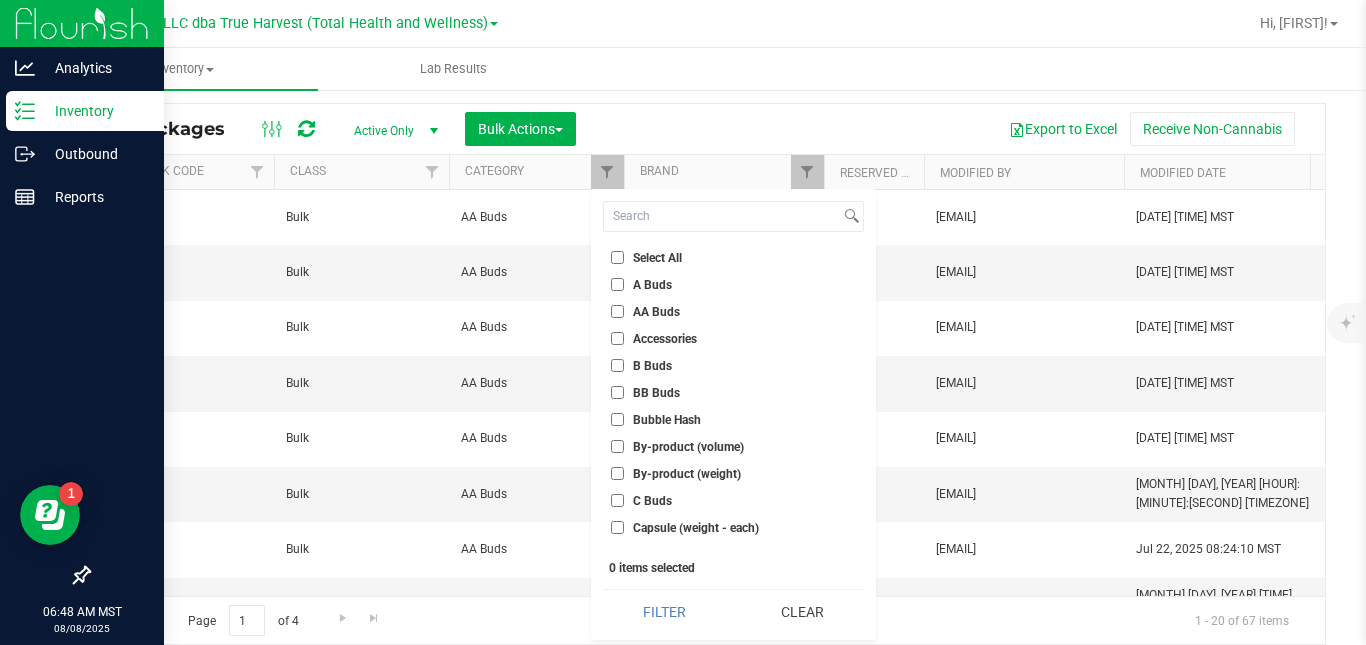 click on "B Buds" at bounding box center [652, 366] 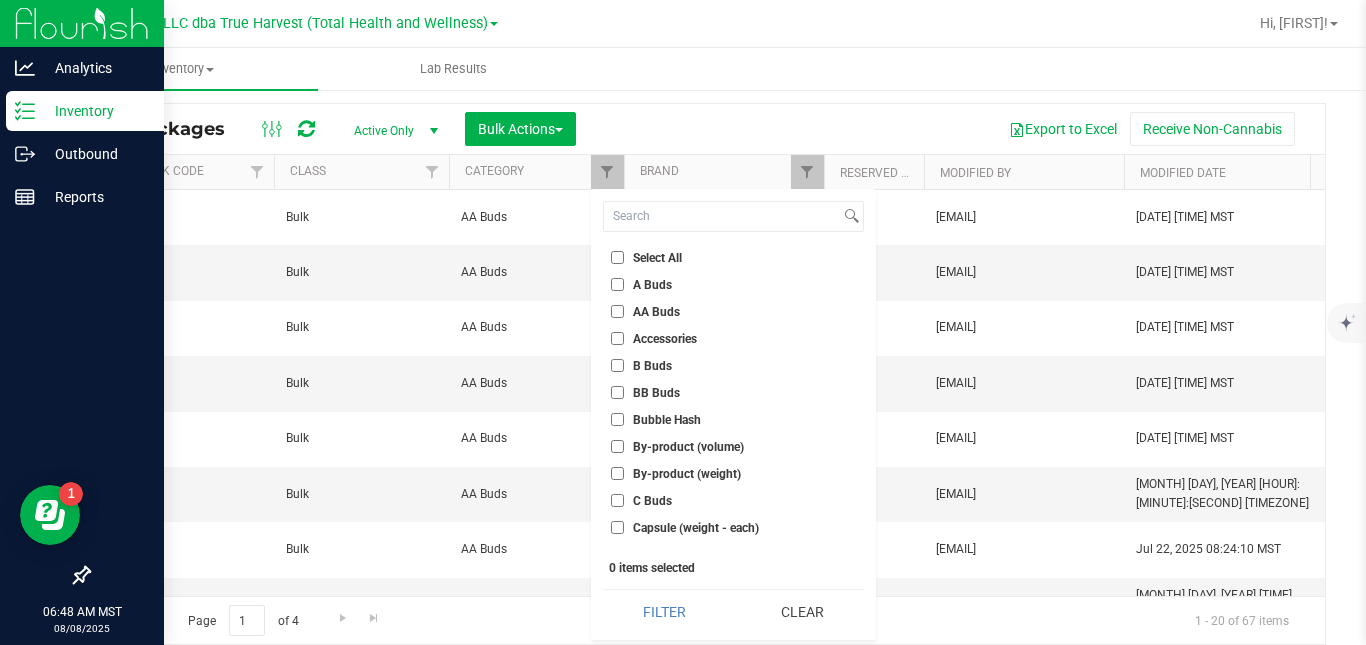 click on "B Buds" at bounding box center [617, 365] 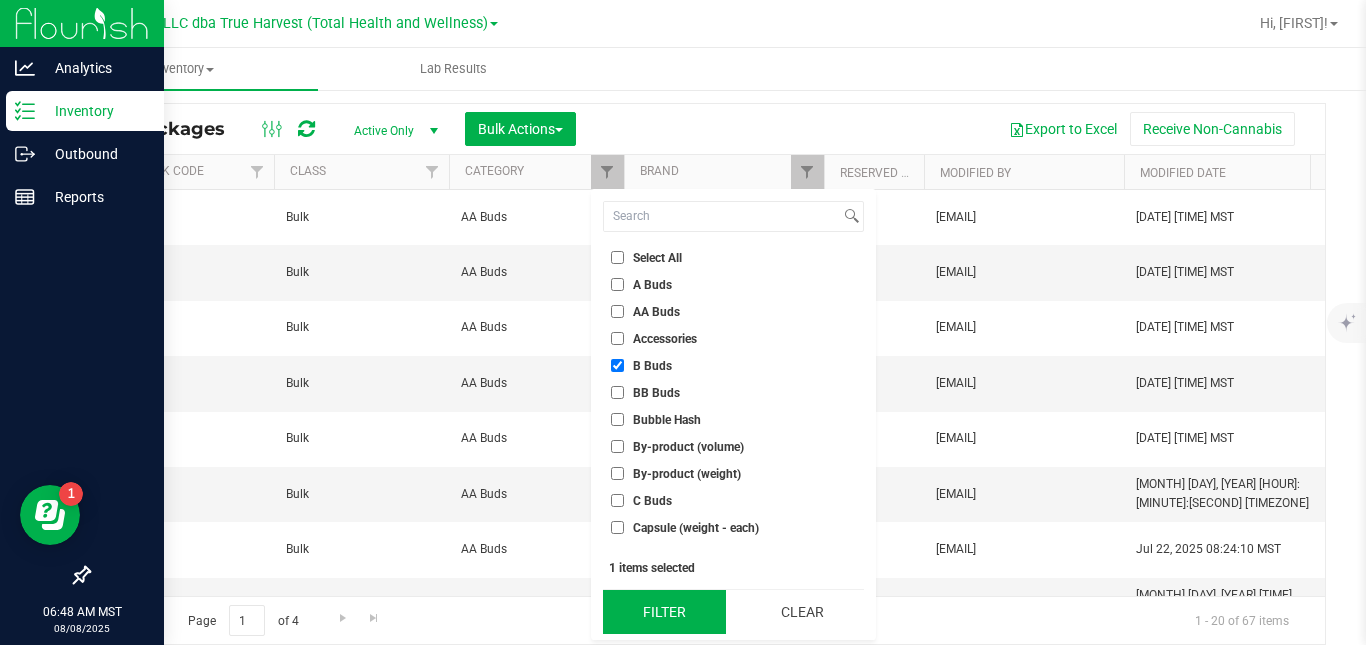 click on "Filter" at bounding box center (664, 612) 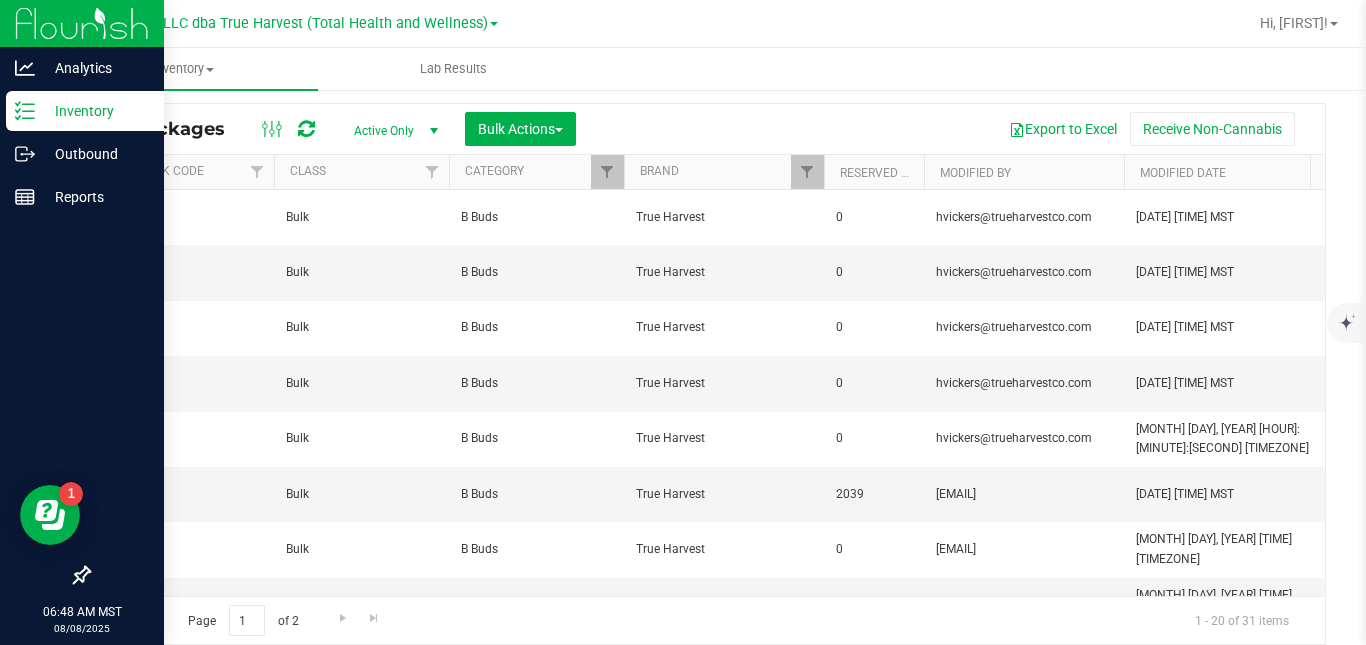 scroll, scrollTop: 0, scrollLeft: 0, axis: both 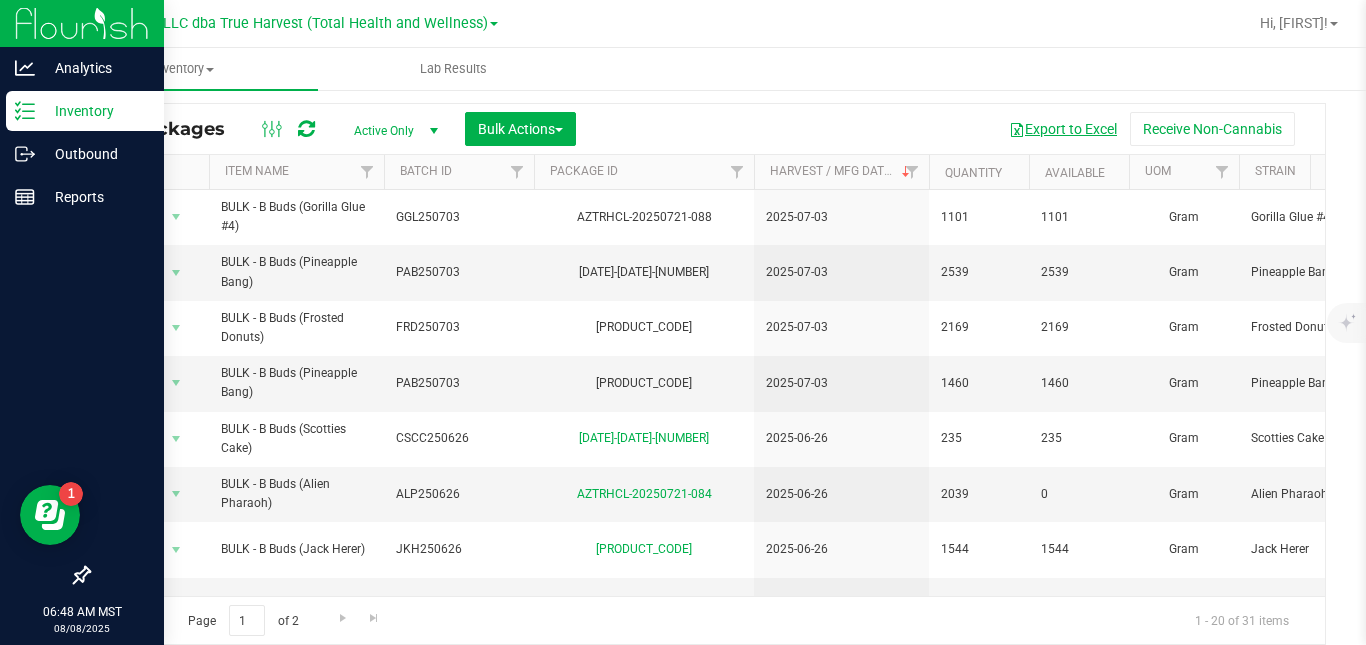 click on "Export to Excel" at bounding box center (1063, 129) 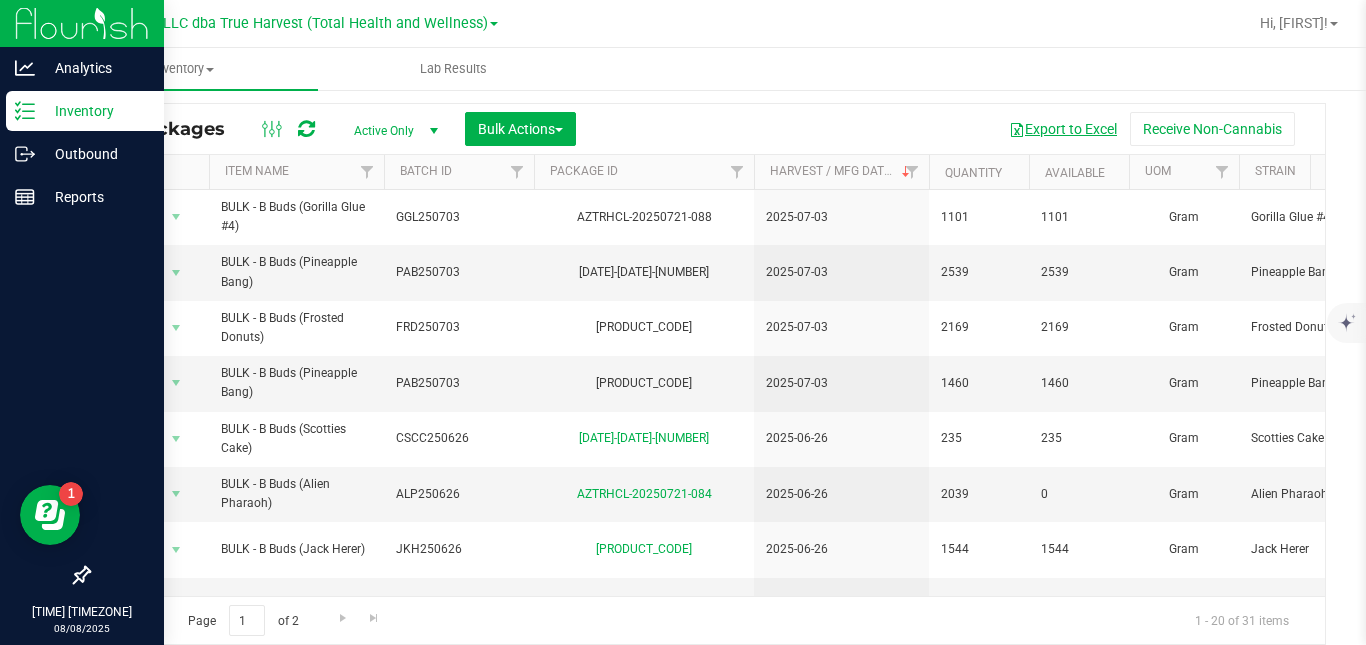 scroll, scrollTop: 0, scrollLeft: 1055, axis: horizontal 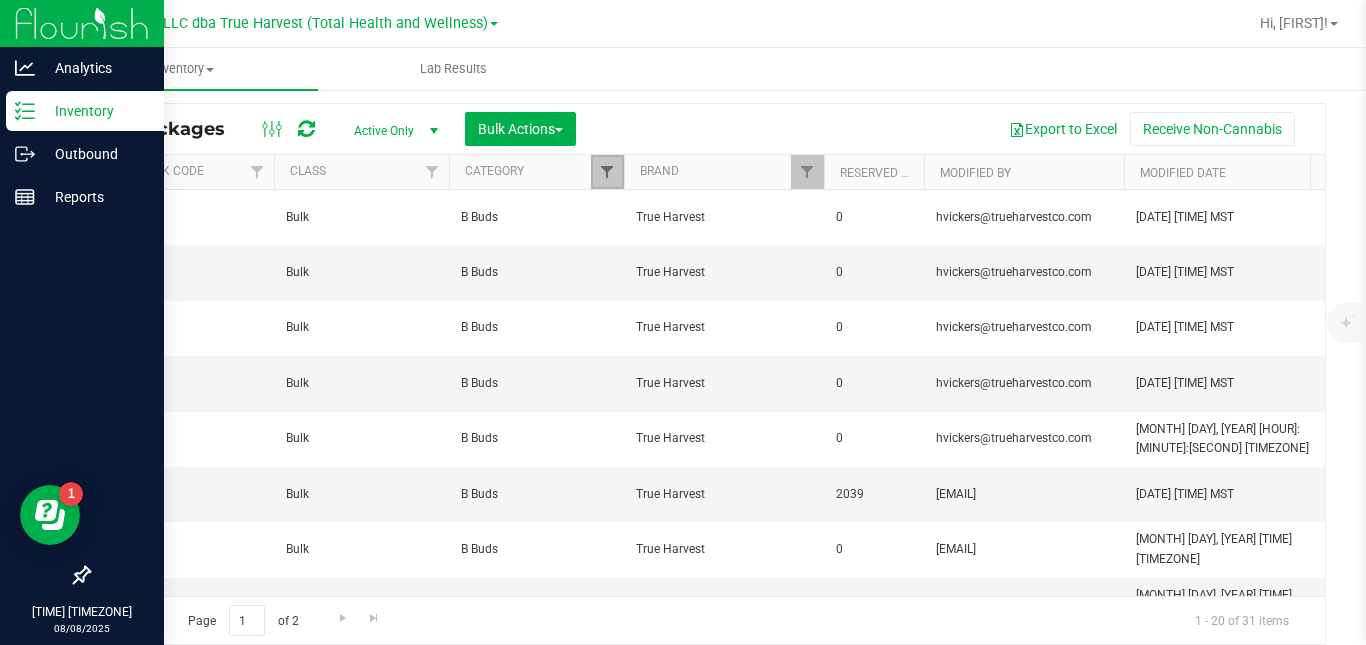 click at bounding box center (607, 172) 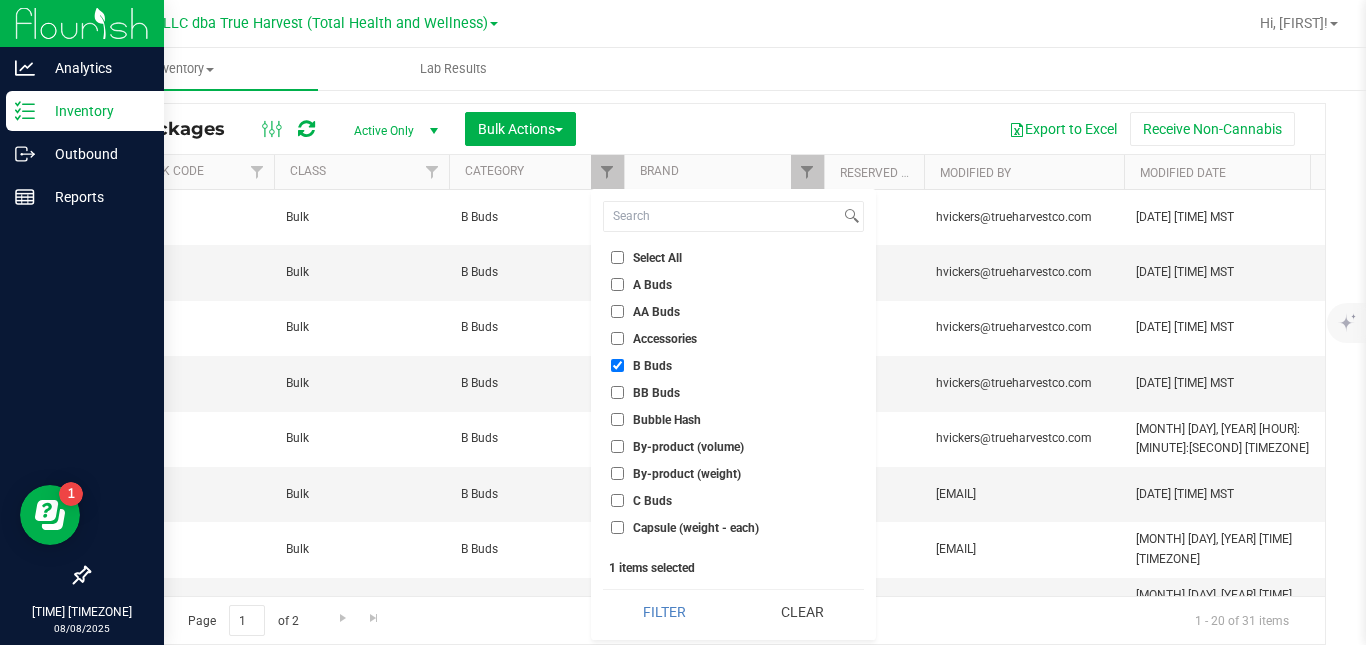 click on "B Buds" at bounding box center (652, 366) 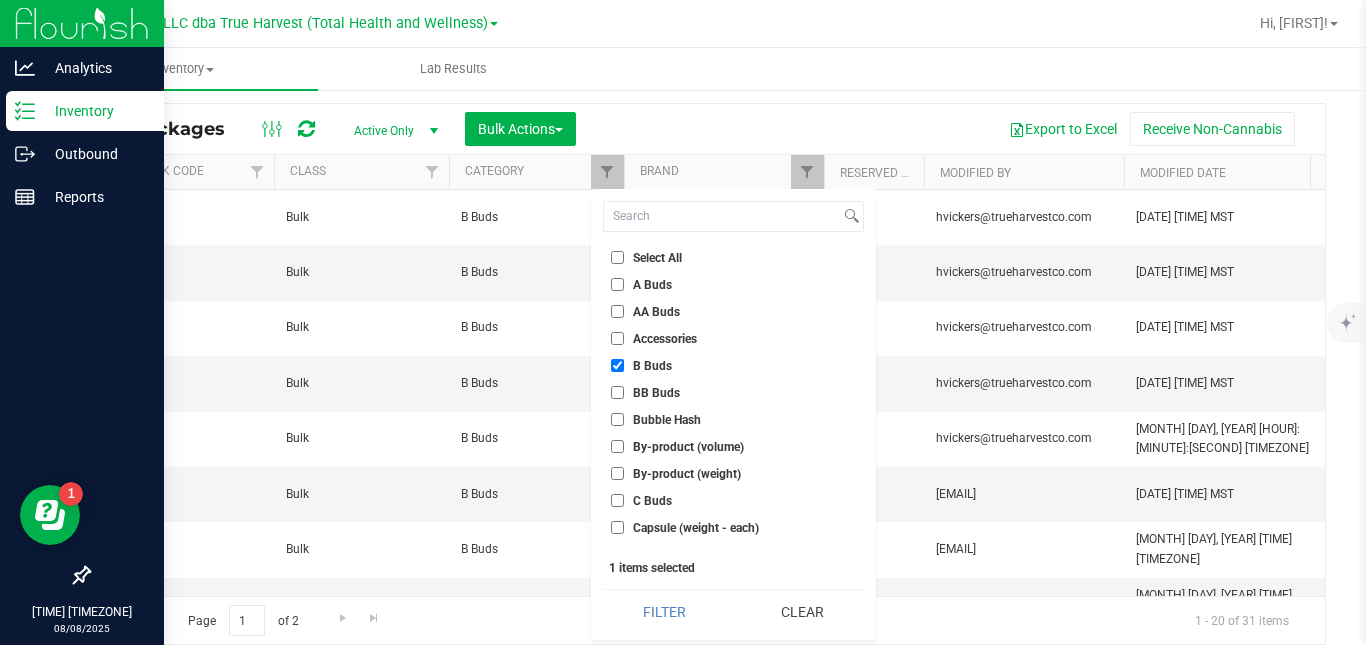 click on "B Buds" at bounding box center [617, 365] 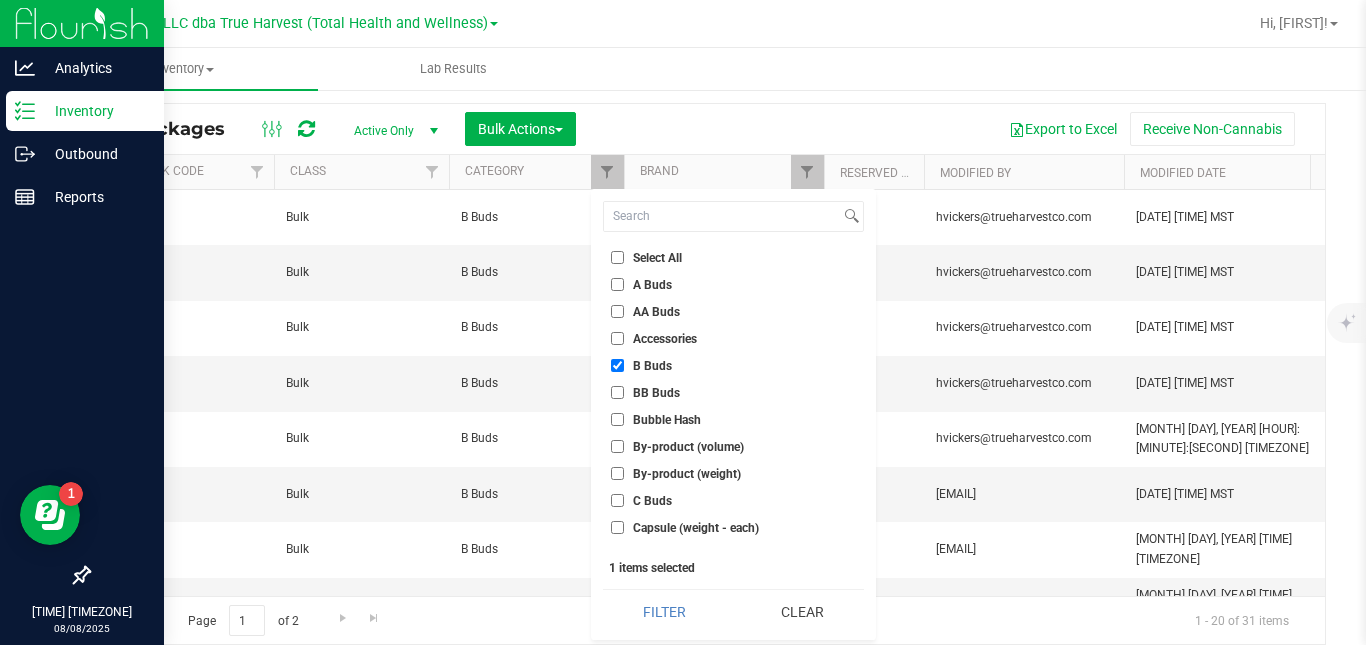 checkbox on "false" 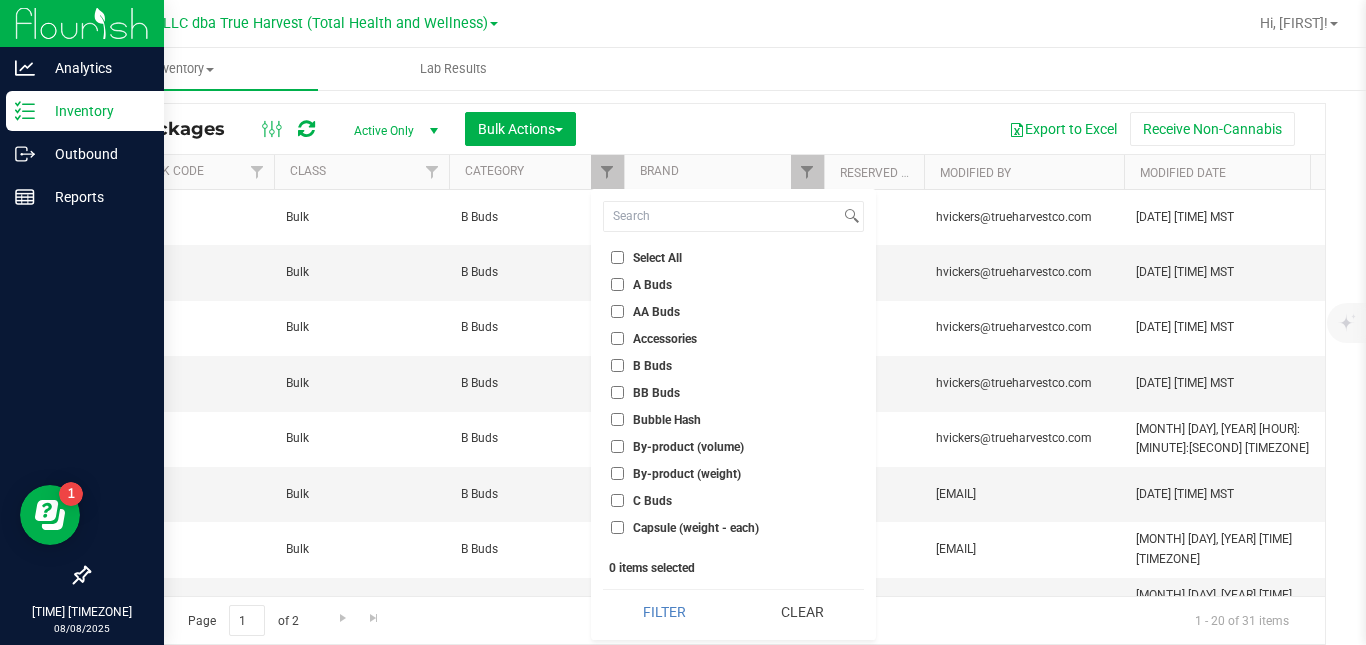 click on "BB Buds" at bounding box center (656, 393) 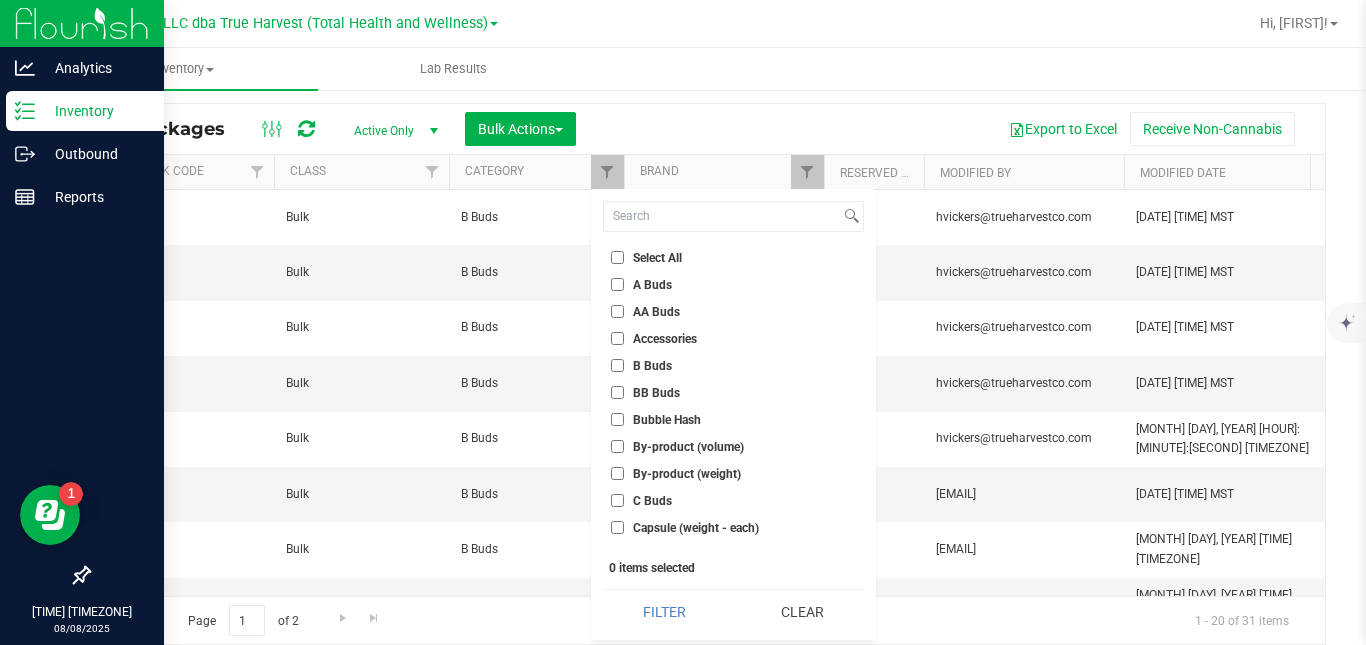 click on "BB Buds" at bounding box center [617, 392] 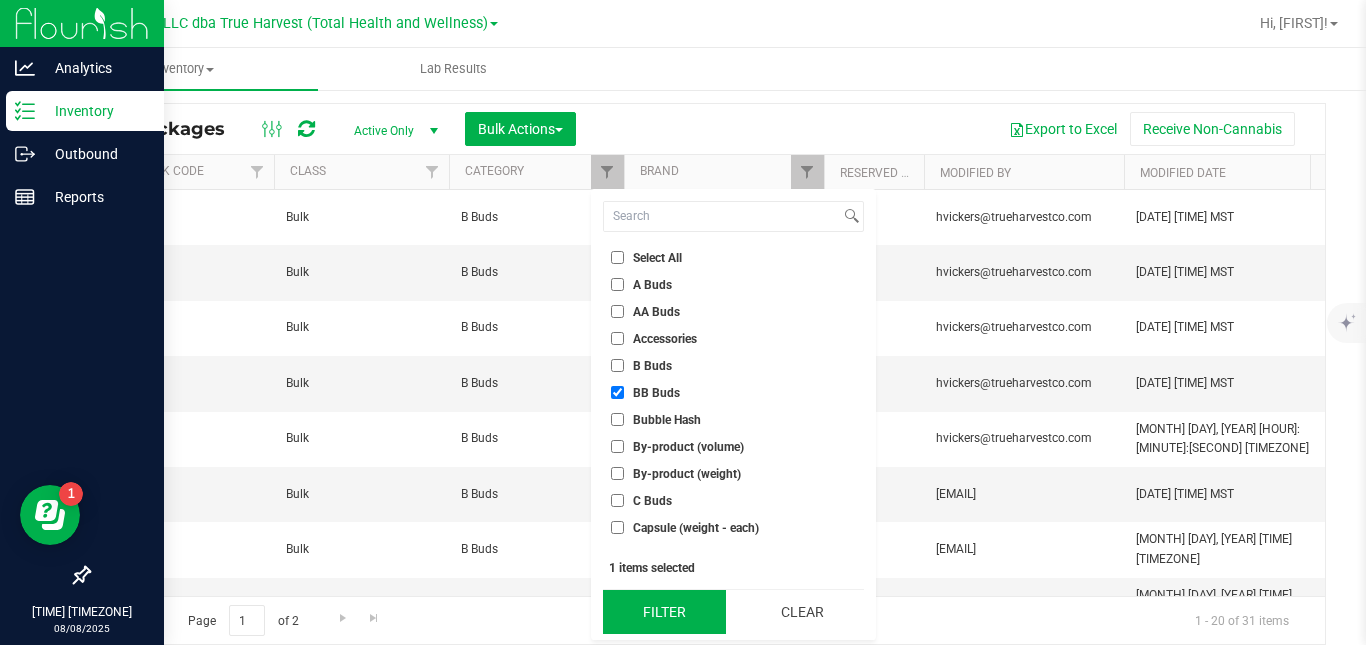 click on "Filter" at bounding box center [664, 612] 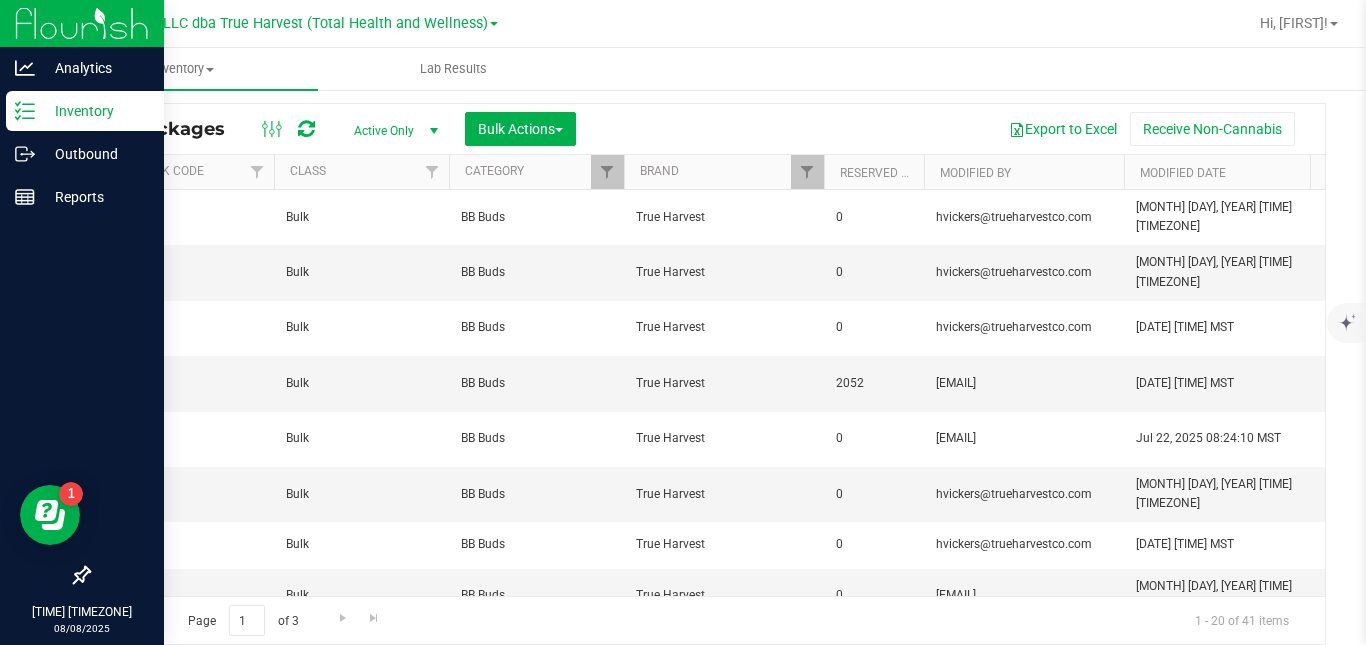 scroll, scrollTop: 0, scrollLeft: 1461, axis: horizontal 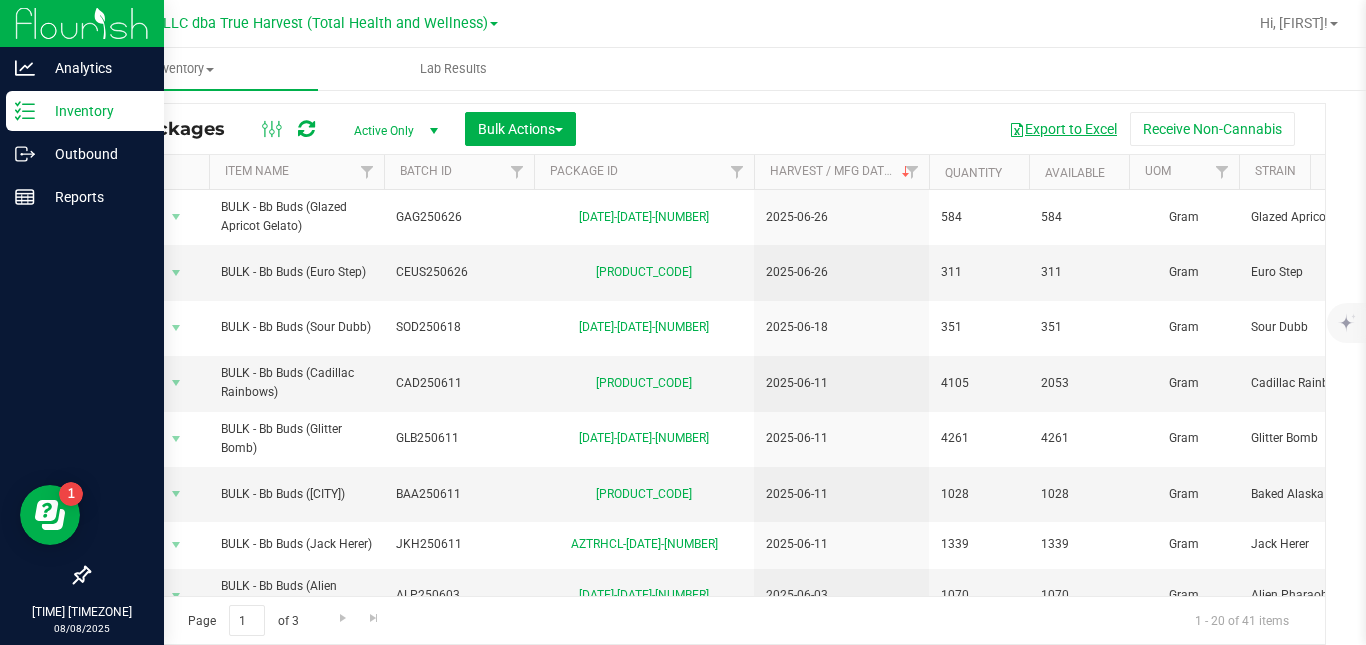 click on "Export to Excel" at bounding box center [1063, 129] 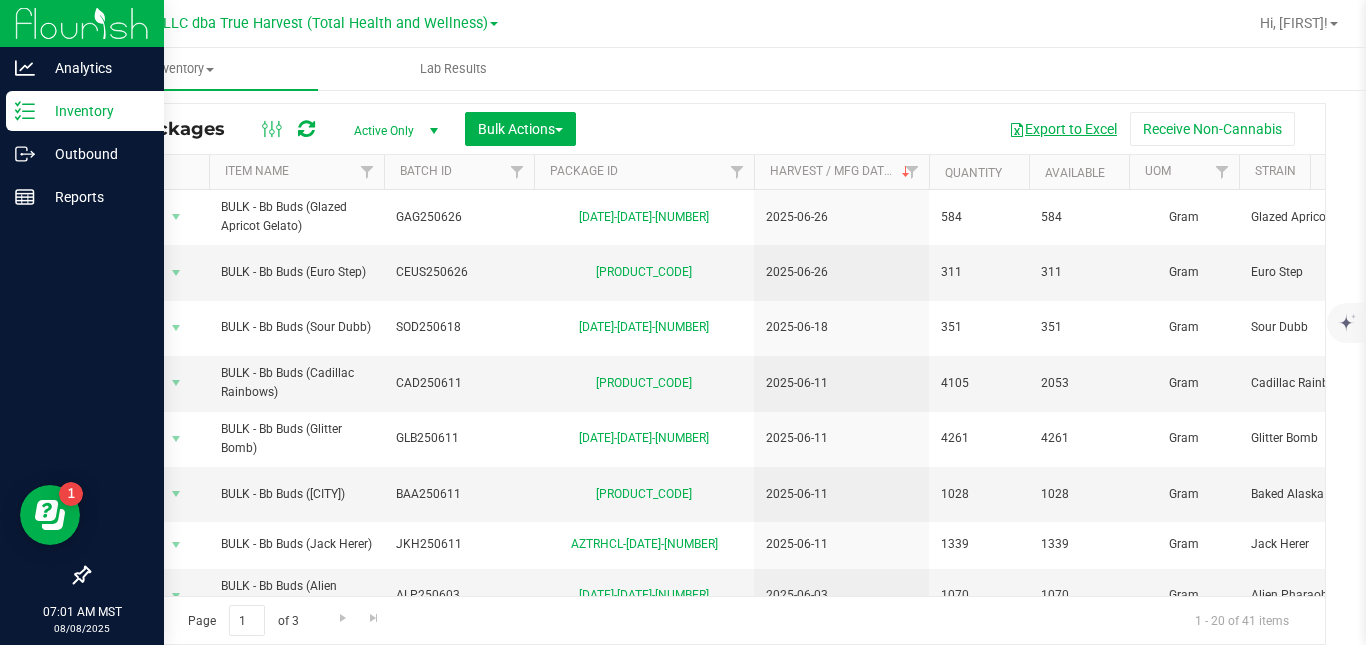 scroll, scrollTop: 0, scrollLeft: 1055, axis: horizontal 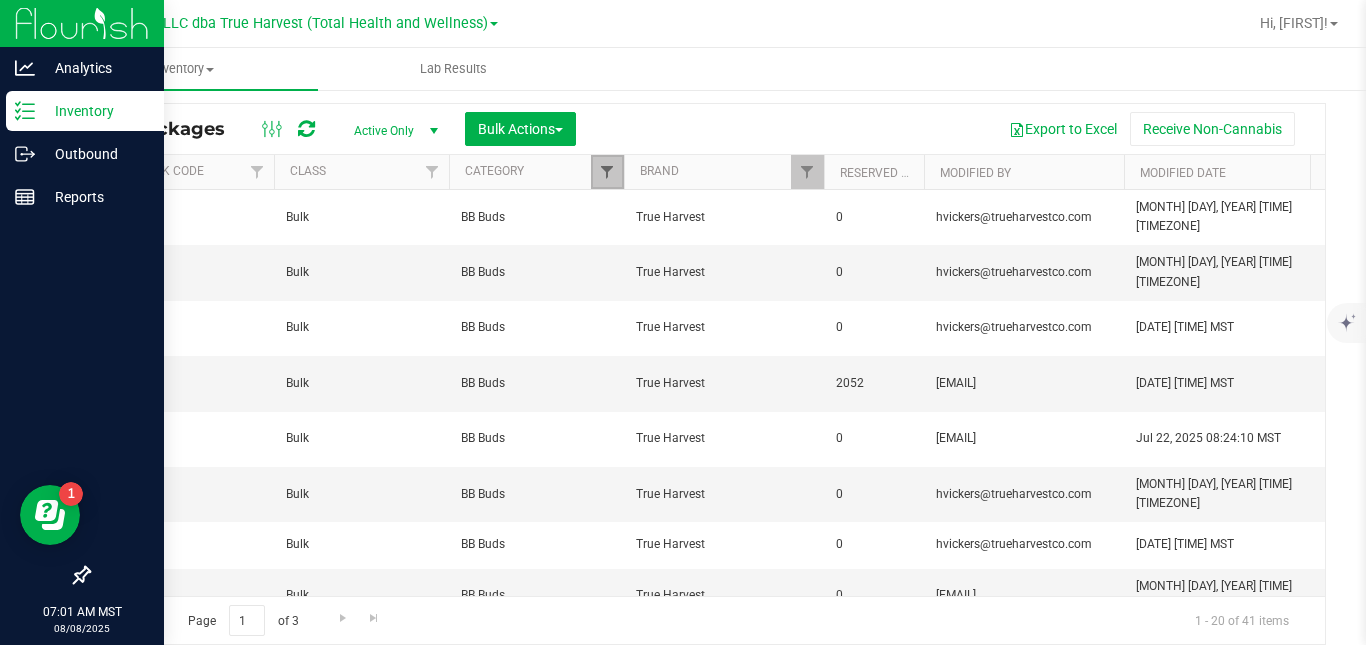 click at bounding box center [607, 172] 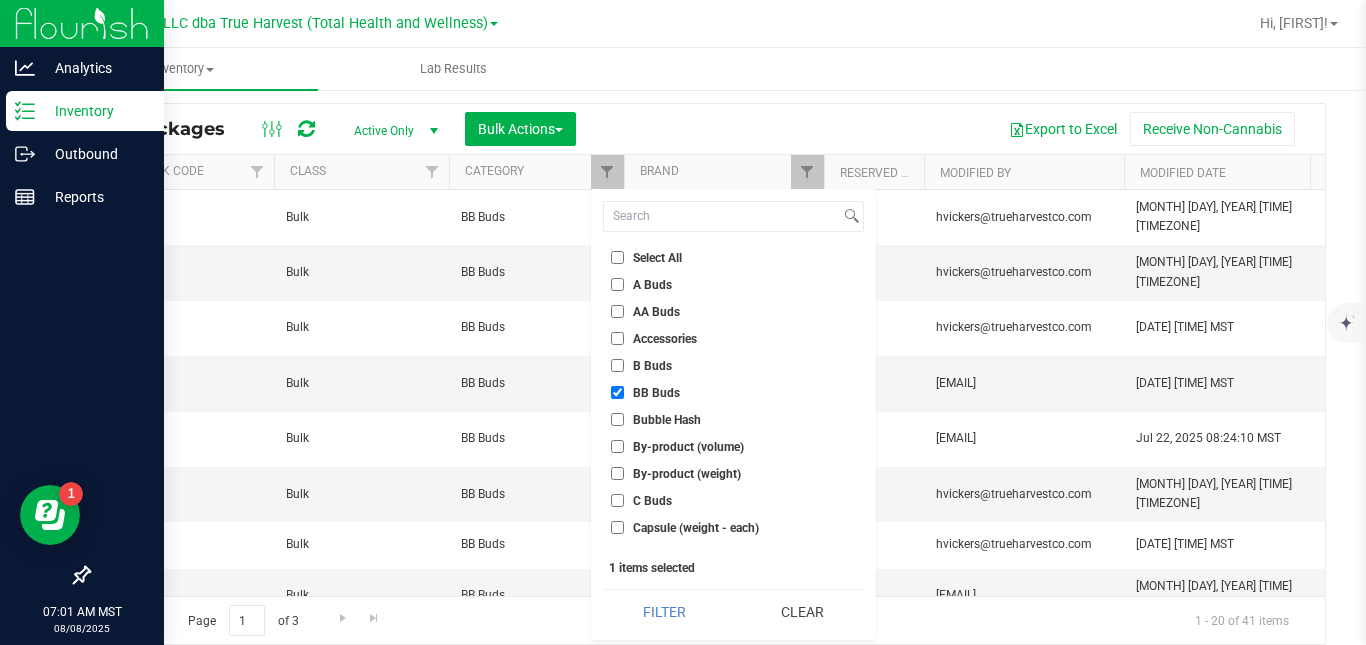 click on "BB Buds" at bounding box center (656, 393) 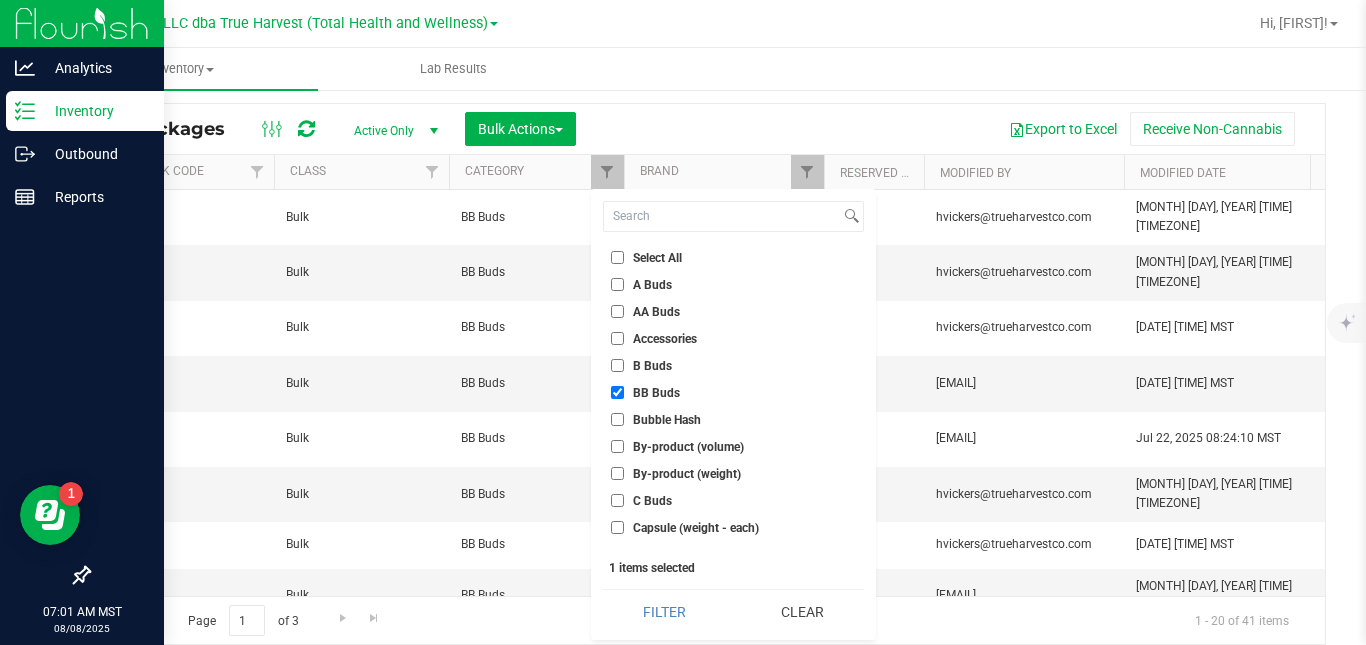 click on "BB Buds" at bounding box center [617, 392] 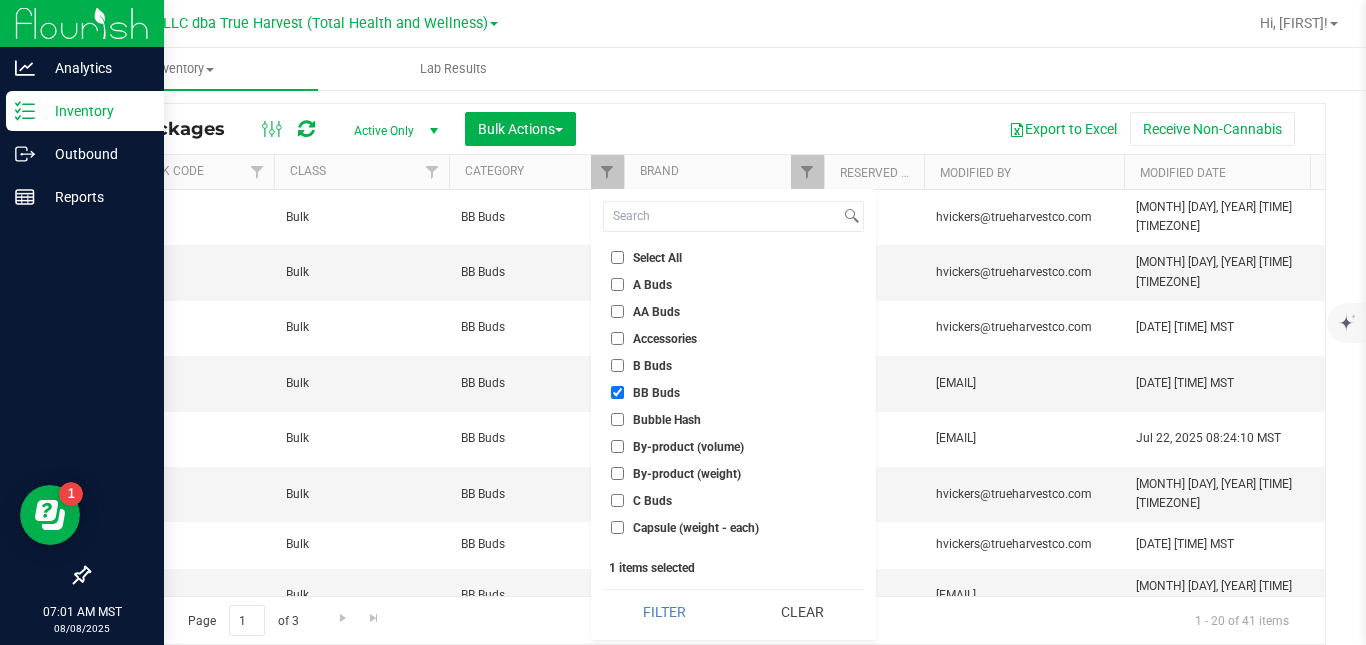 checkbox on "false" 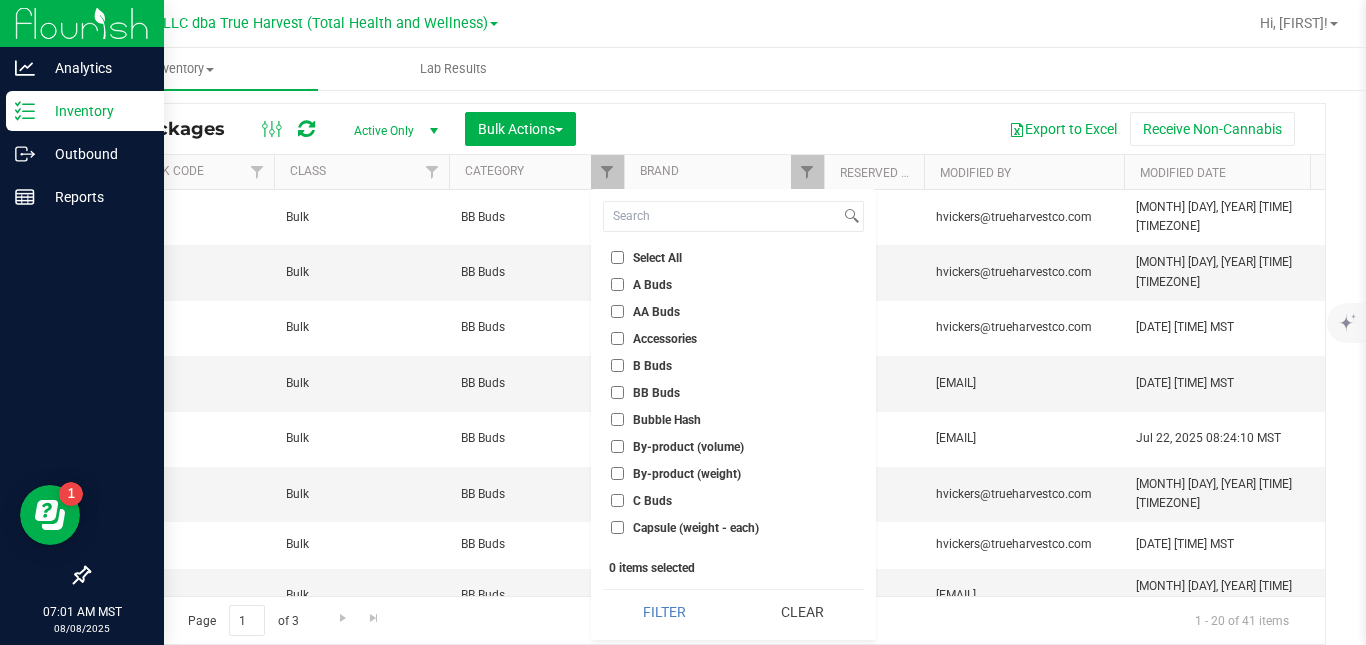 click on "C Buds" at bounding box center (652, 501) 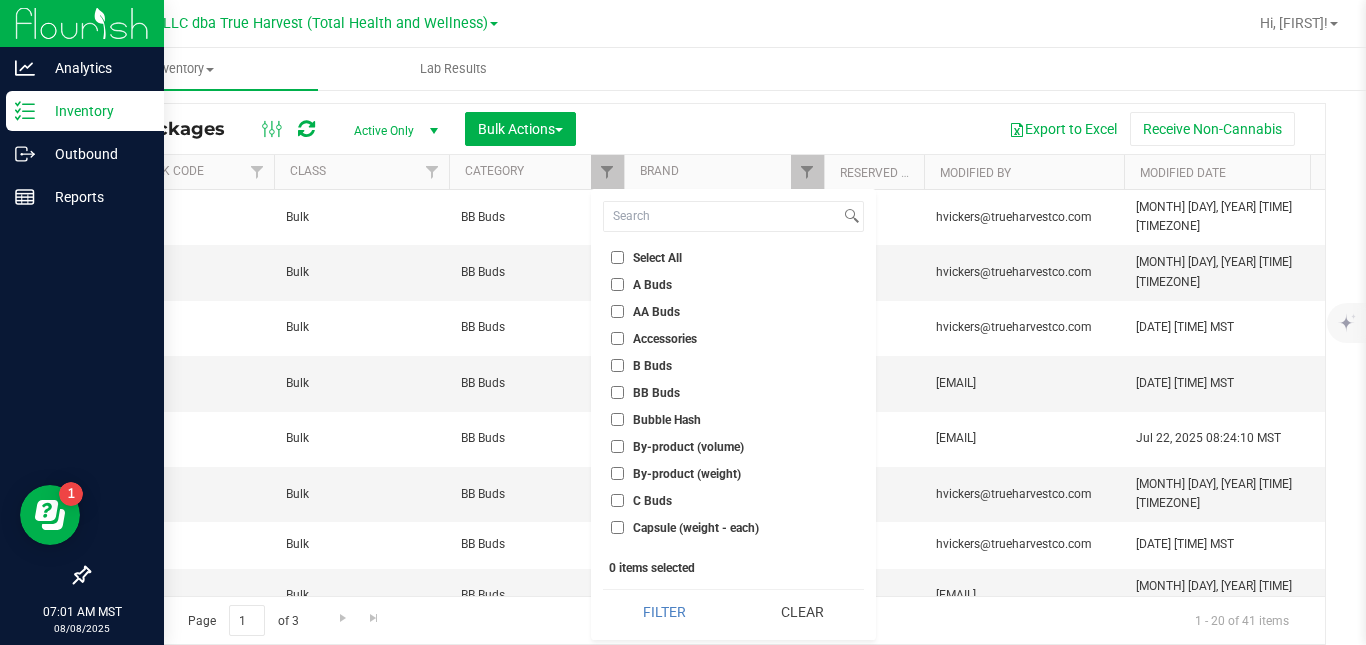 click on "C Buds" at bounding box center (617, 500) 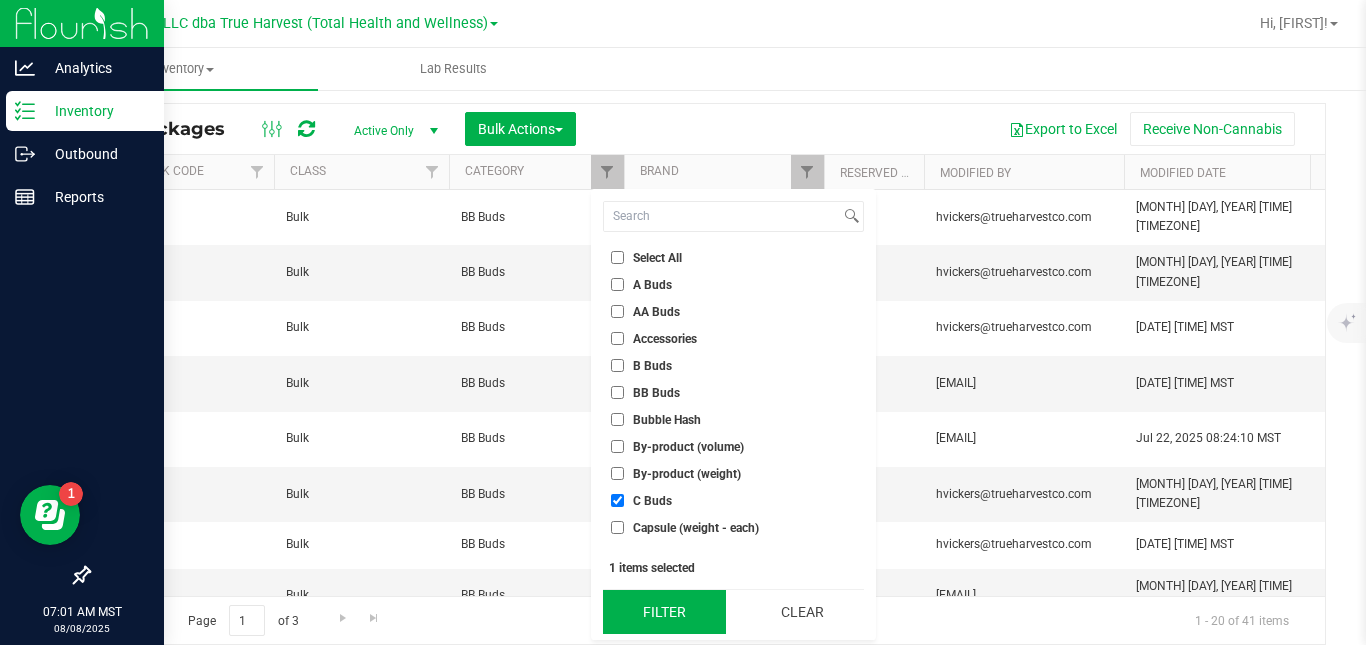 click on "Filter" at bounding box center (664, 612) 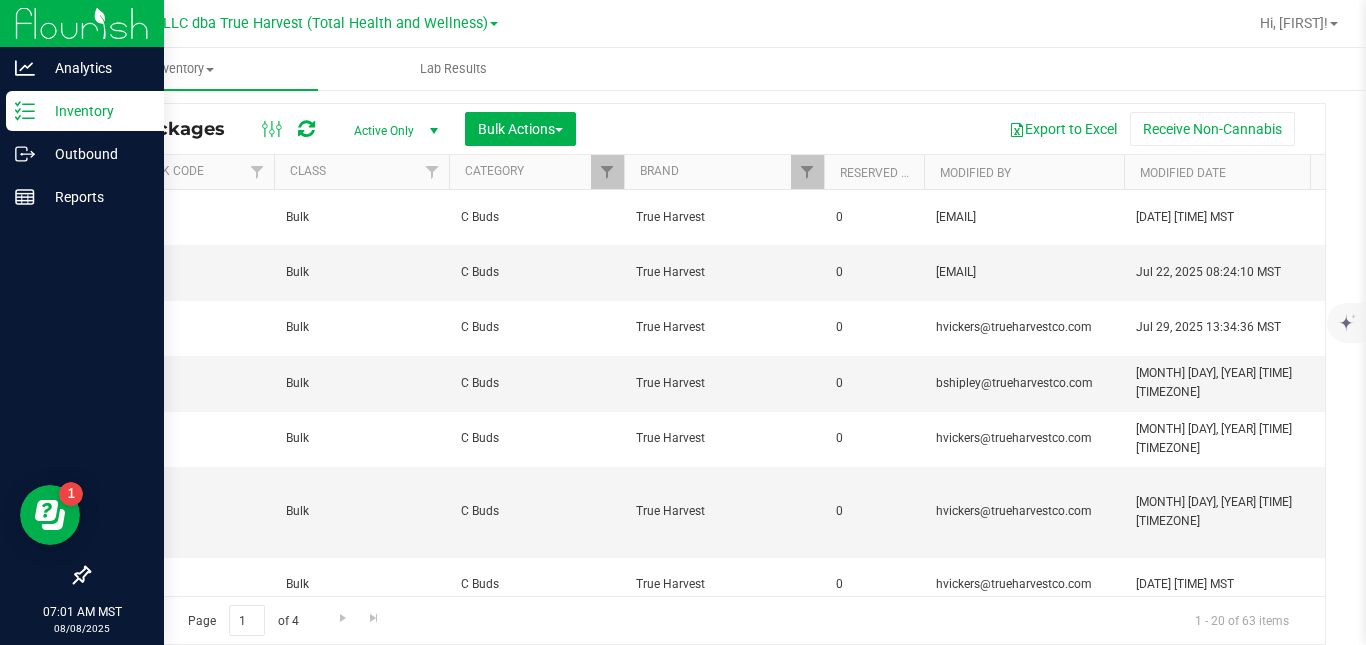 scroll, scrollTop: 0, scrollLeft: 0, axis: both 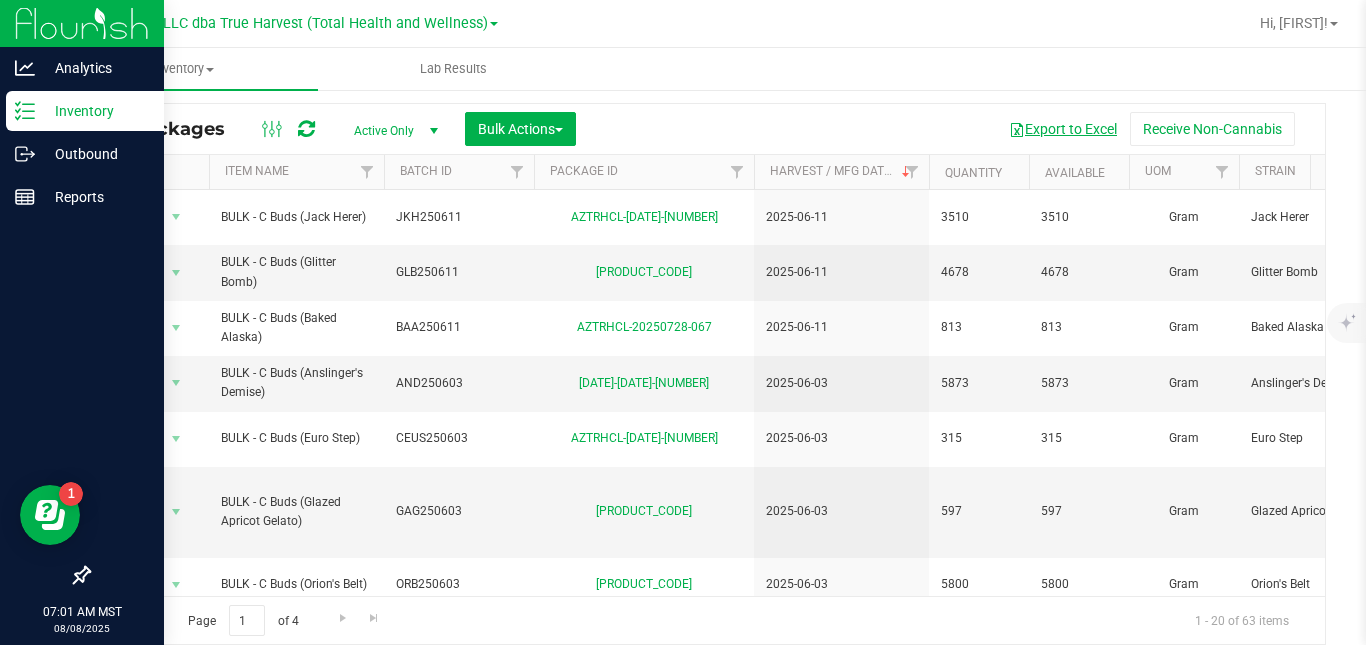 click on "Export to Excel" at bounding box center (1063, 129) 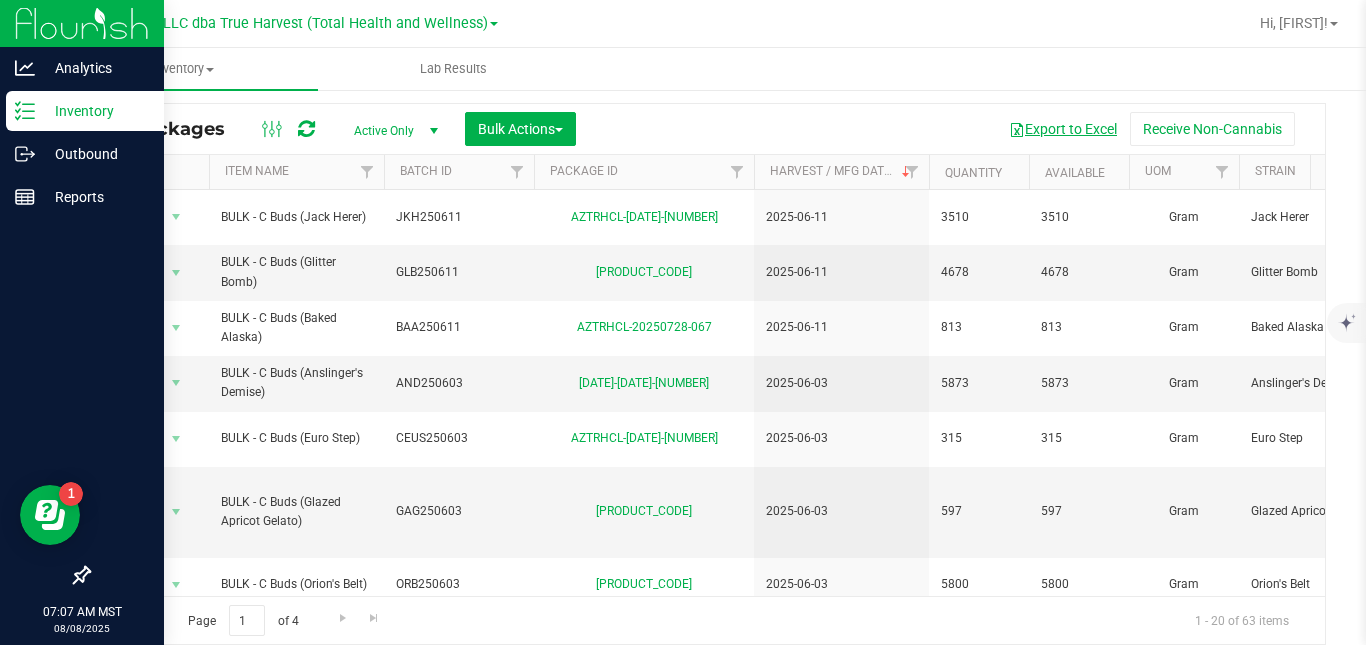 scroll, scrollTop: 0, scrollLeft: 1055, axis: horizontal 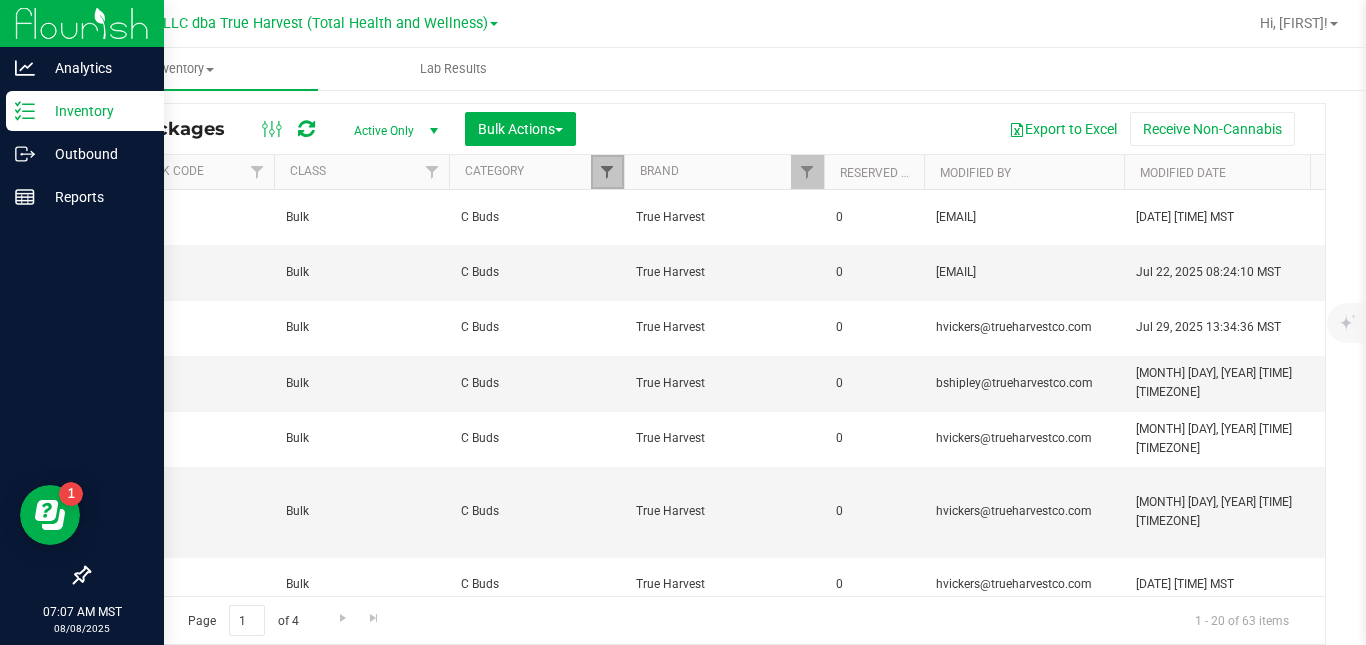 click at bounding box center (607, 172) 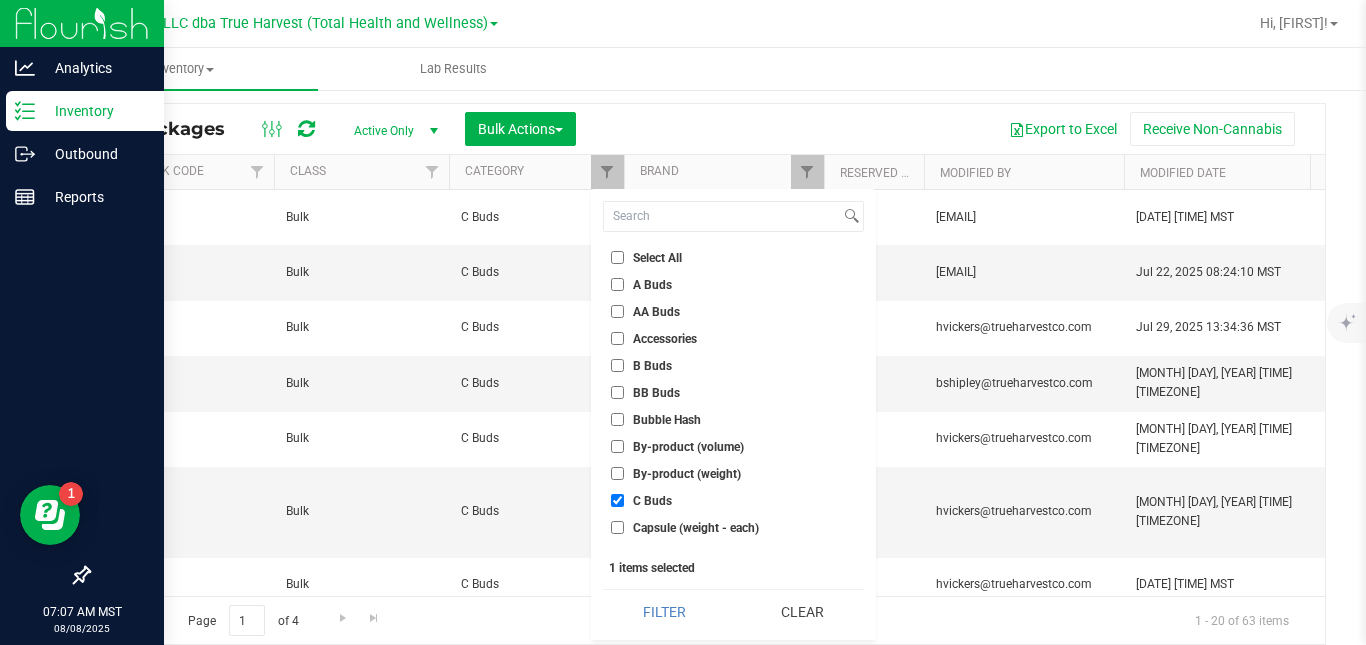 click on "C Buds" at bounding box center (652, 501) 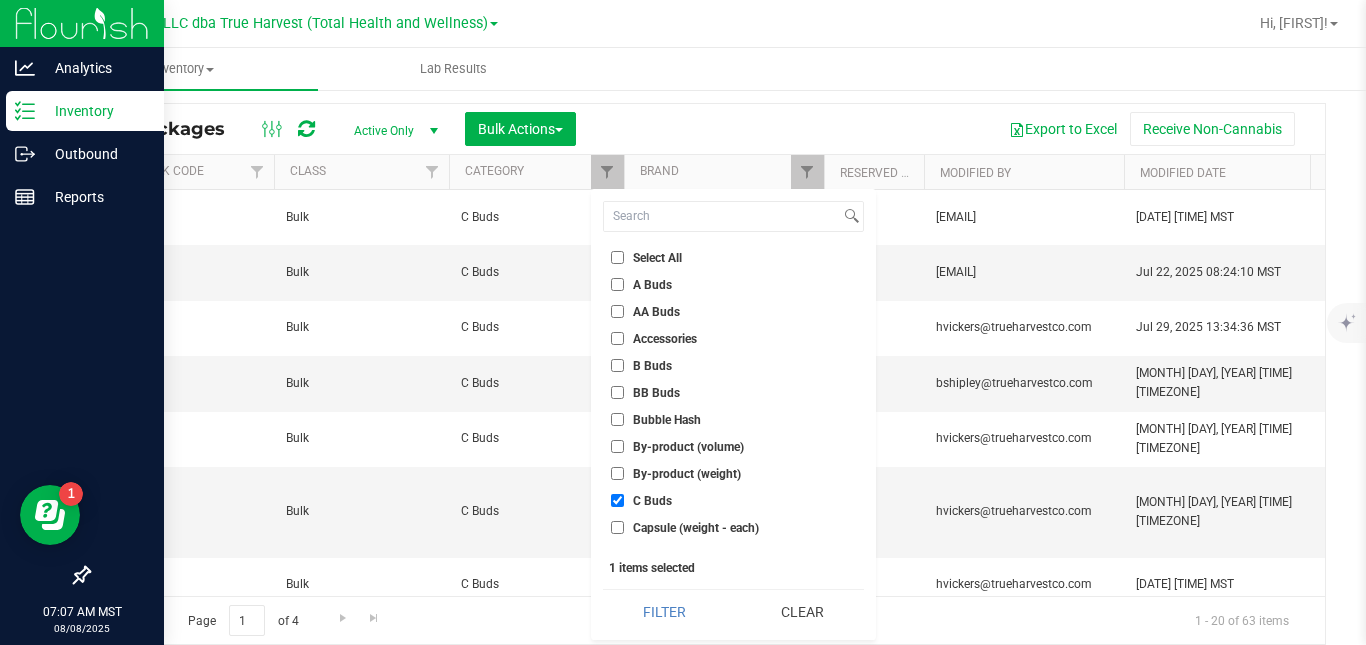 click on "C Buds" at bounding box center (617, 500) 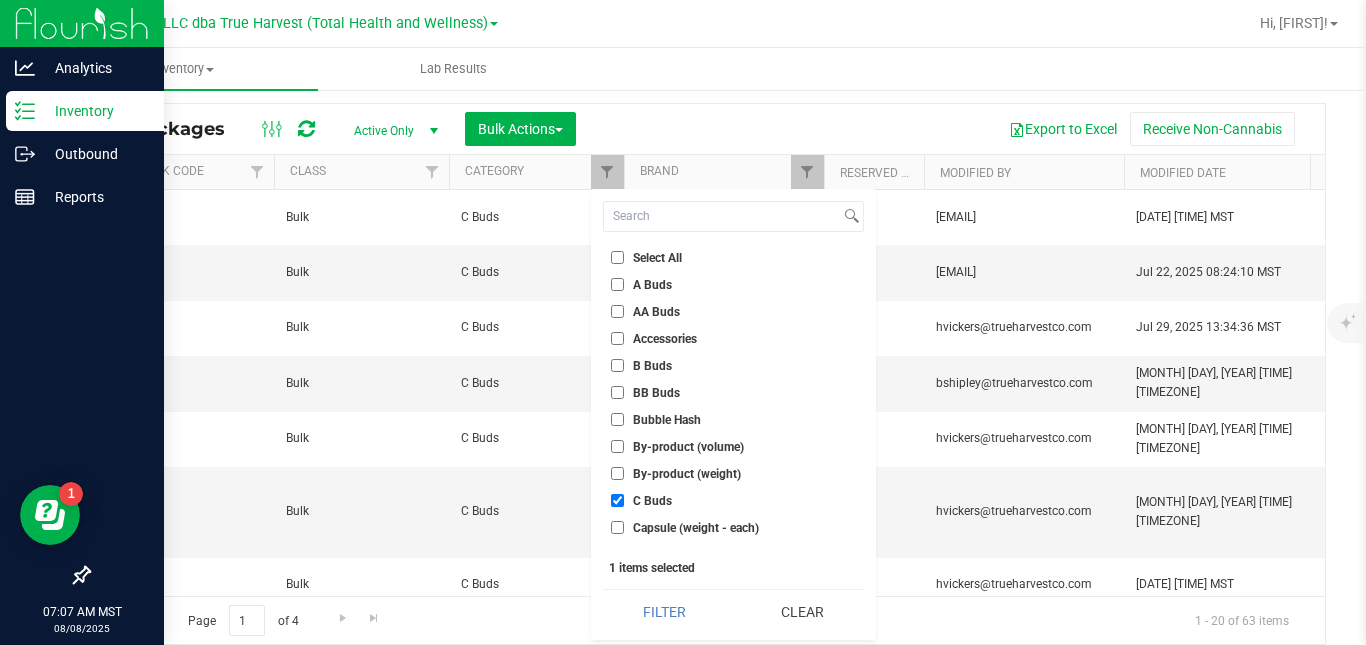 checkbox on "false" 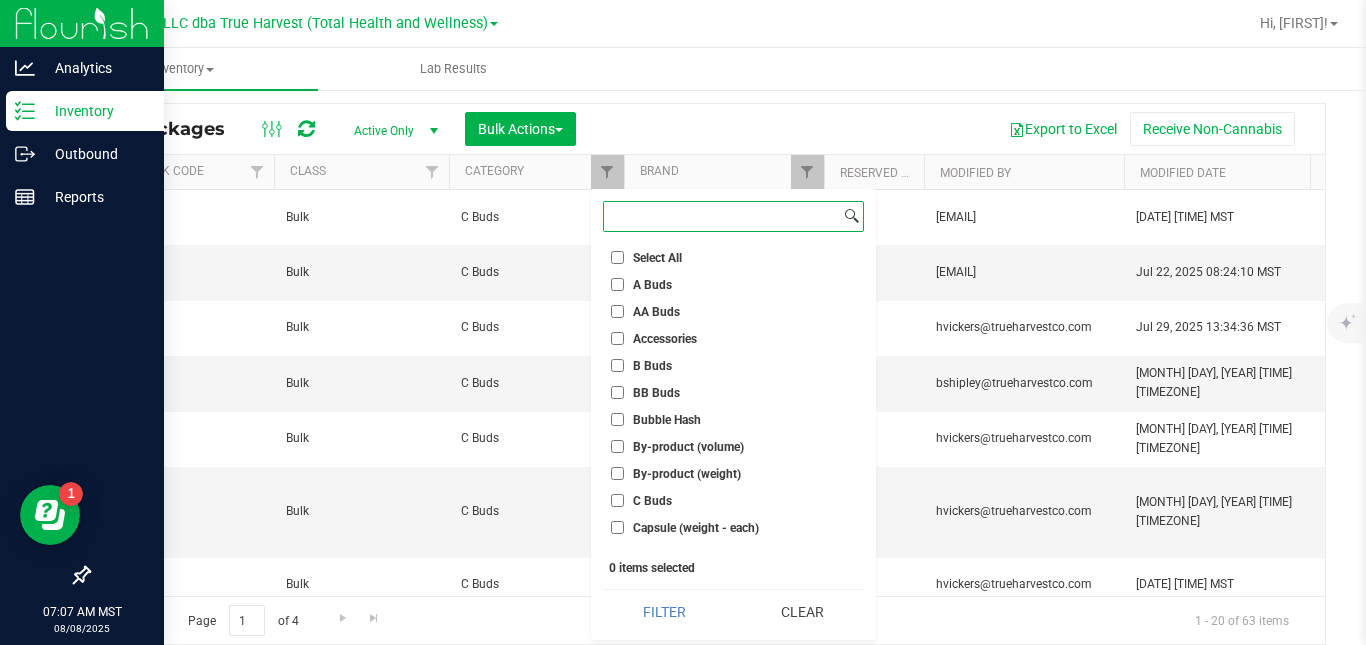 click at bounding box center (722, 216) 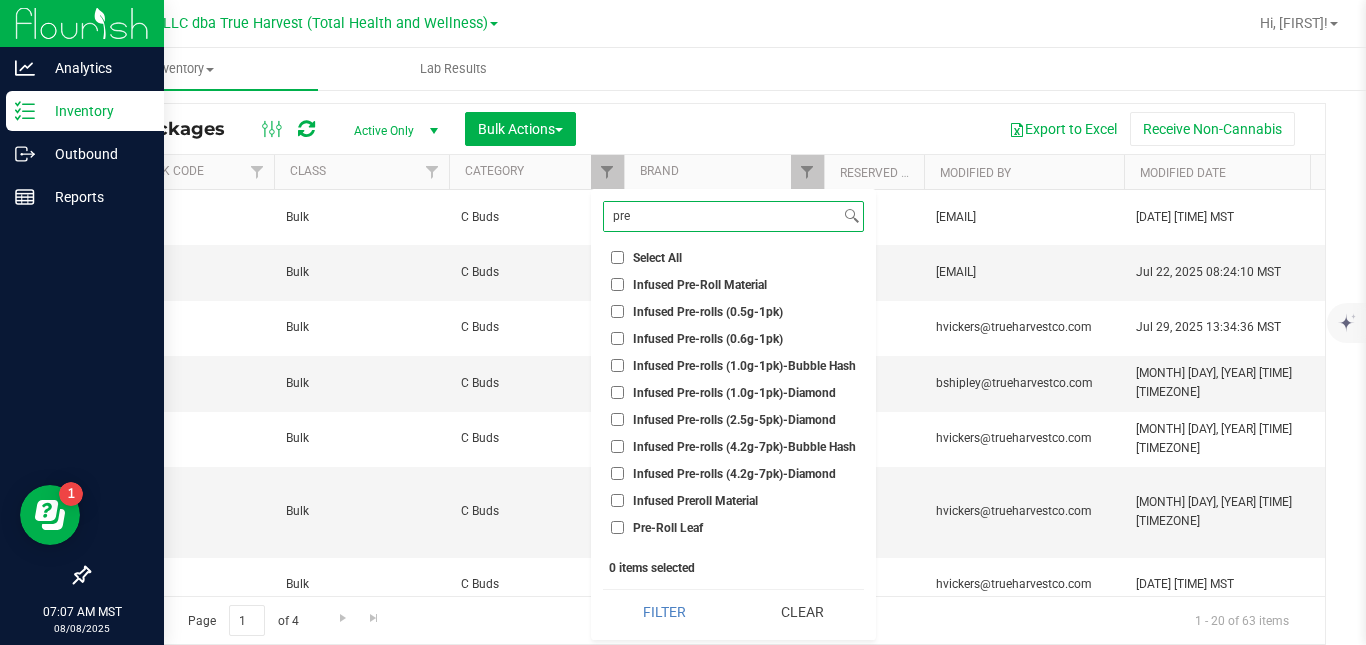 scroll, scrollTop: 126, scrollLeft: 0, axis: vertical 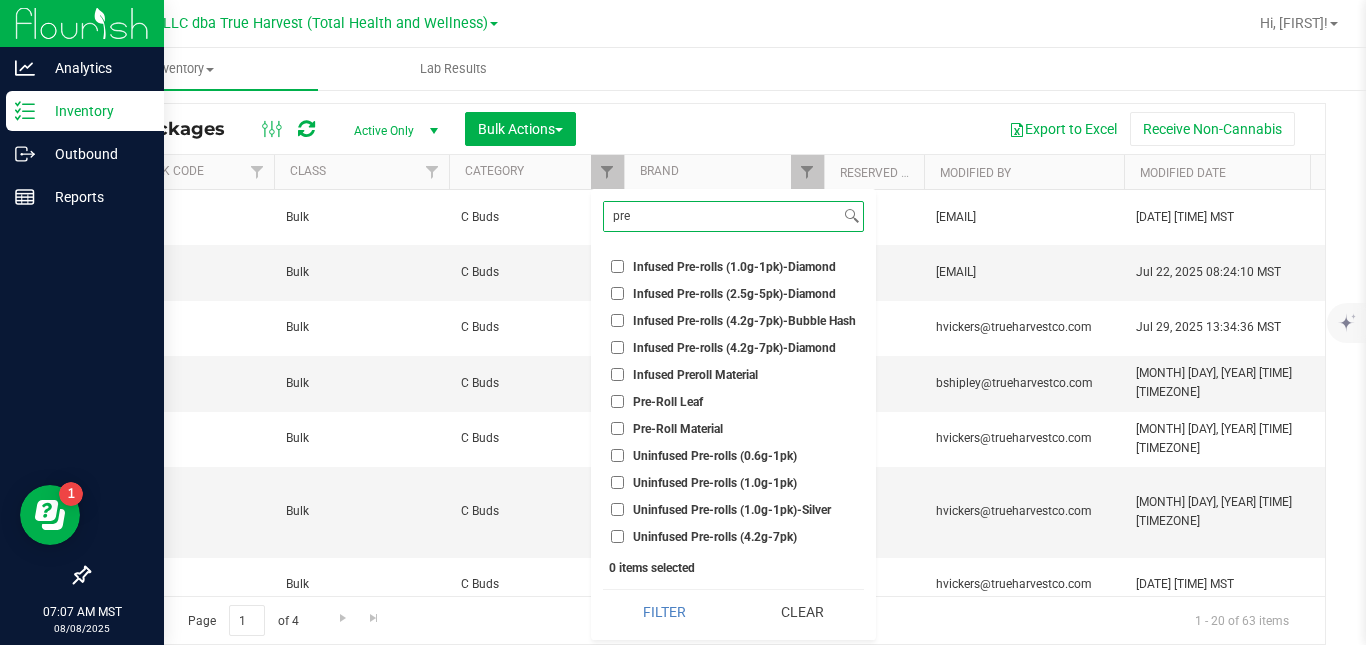 type on "pre" 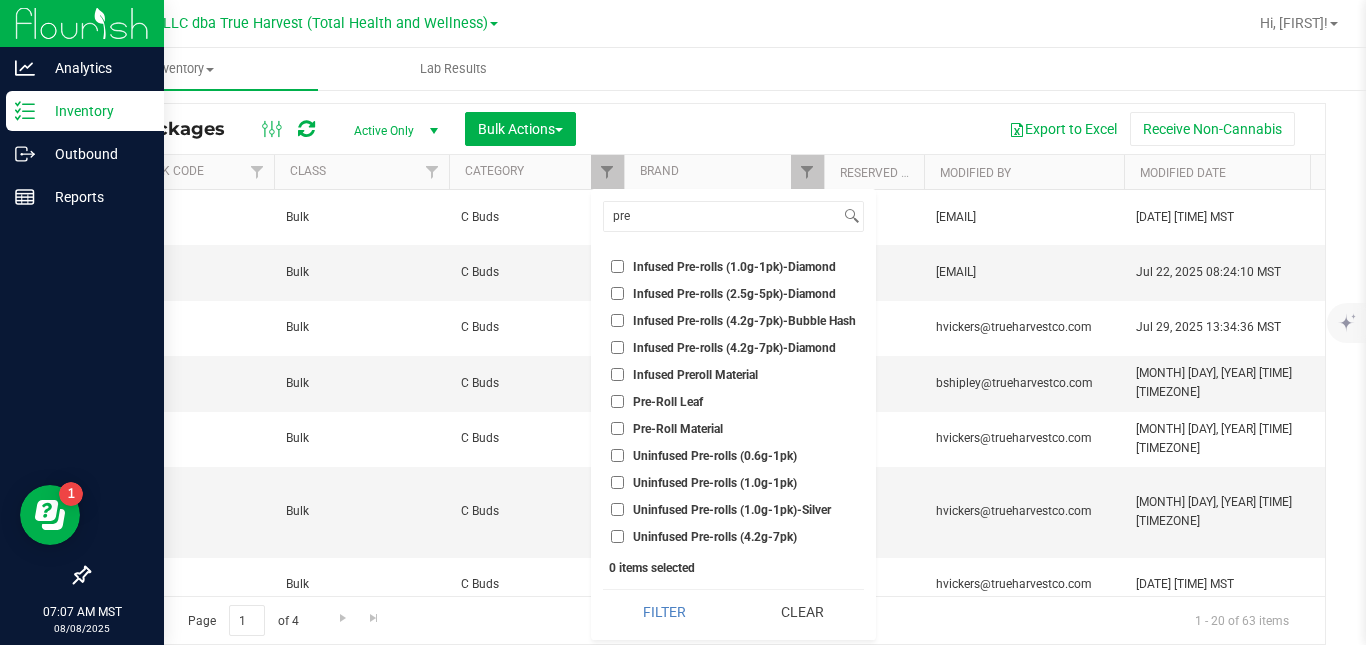 click on "Pre-Roll Material" at bounding box center [678, 429] 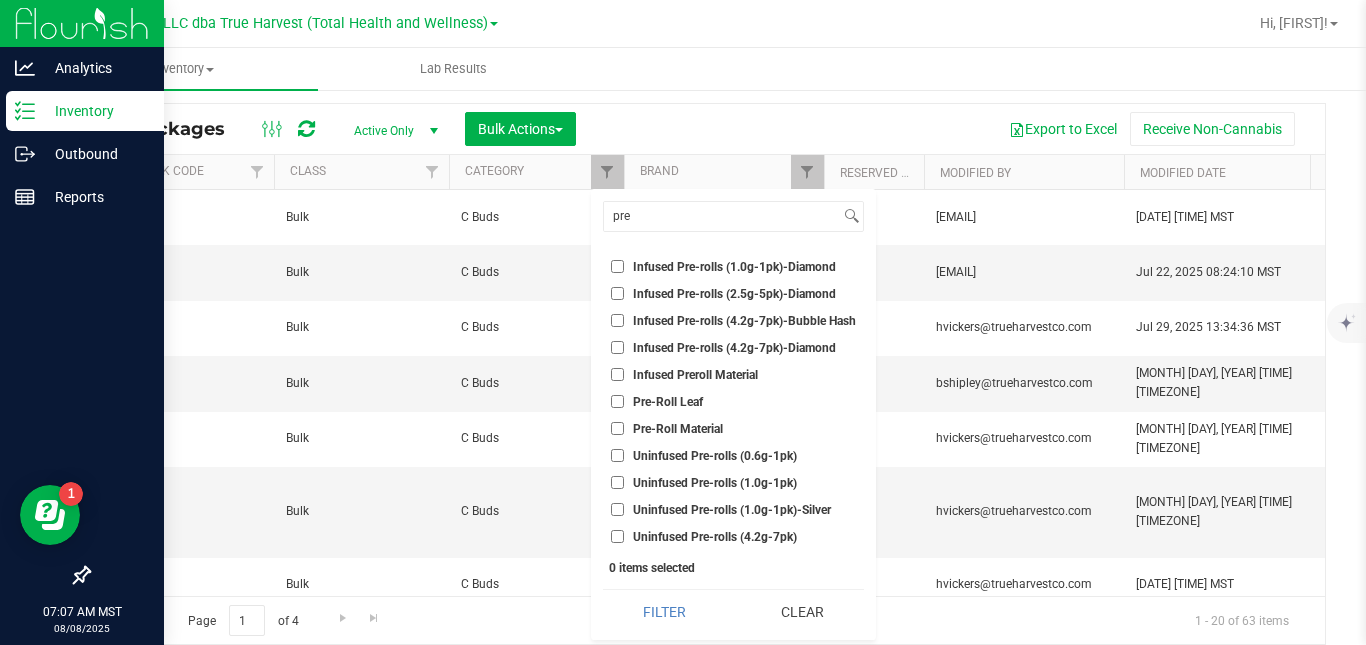 click on "Pre-Roll Material" at bounding box center (617, 428) 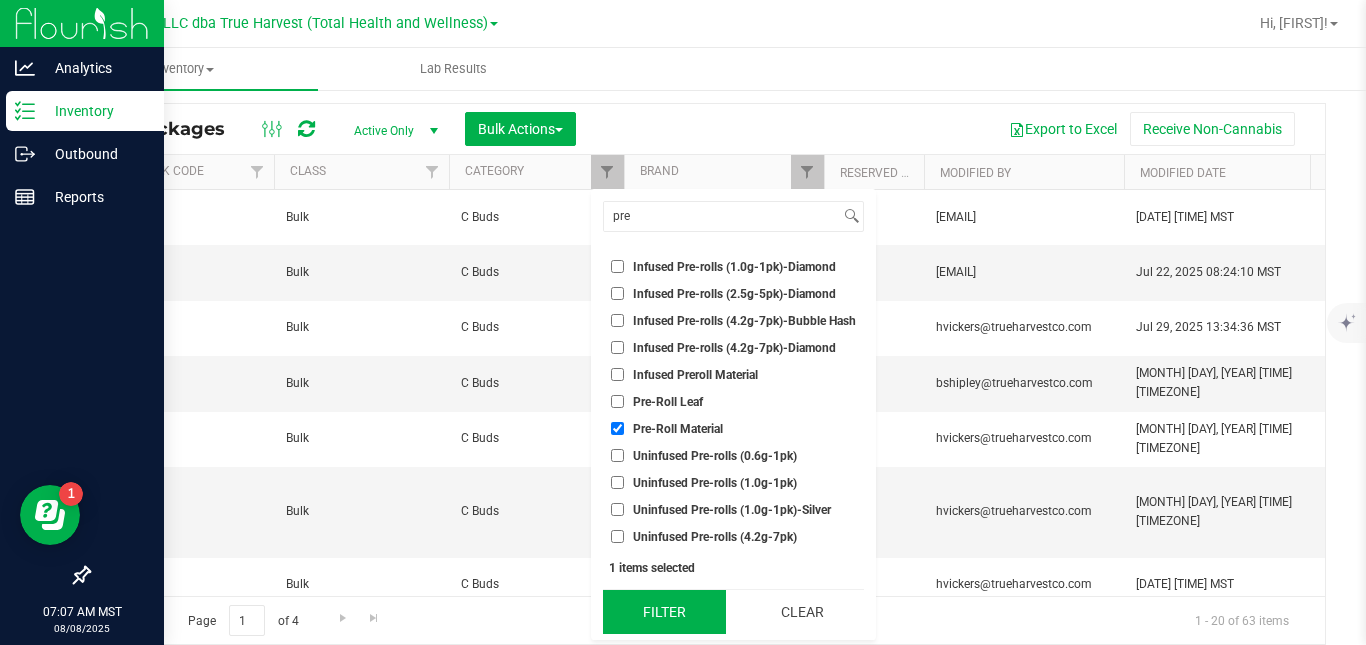 click on "Filter" at bounding box center [664, 612] 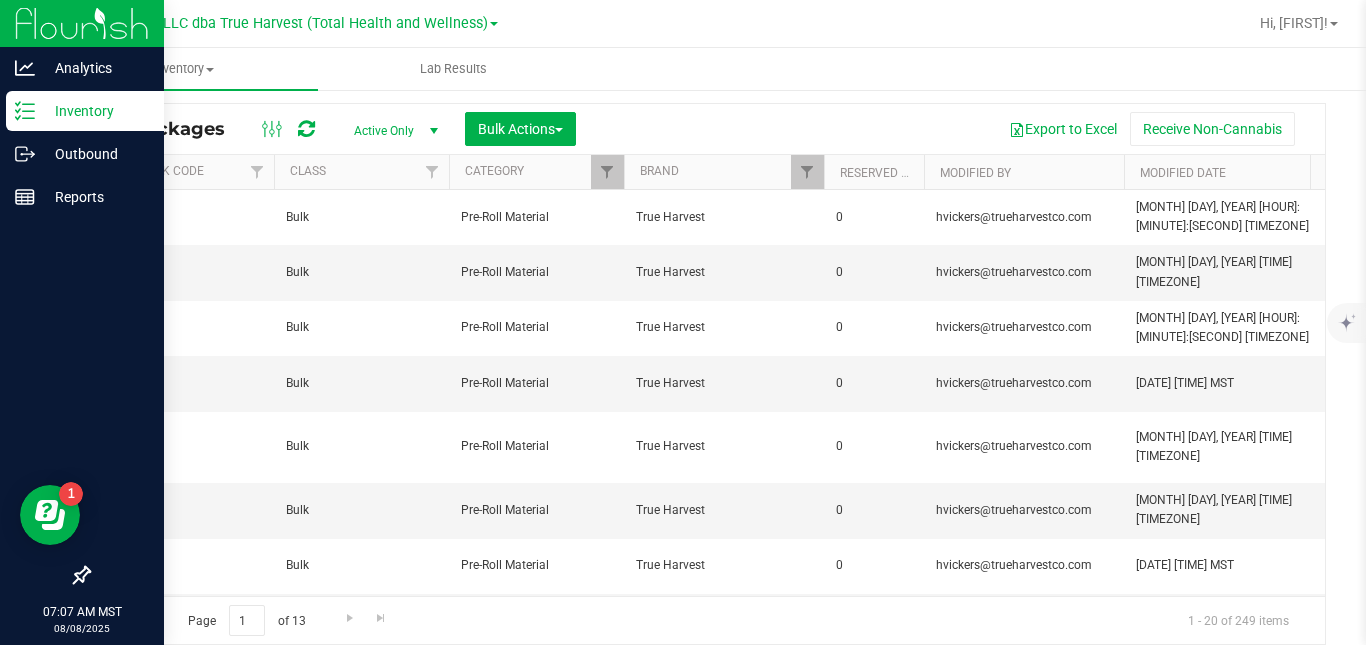 scroll, scrollTop: 0, scrollLeft: 1055, axis: horizontal 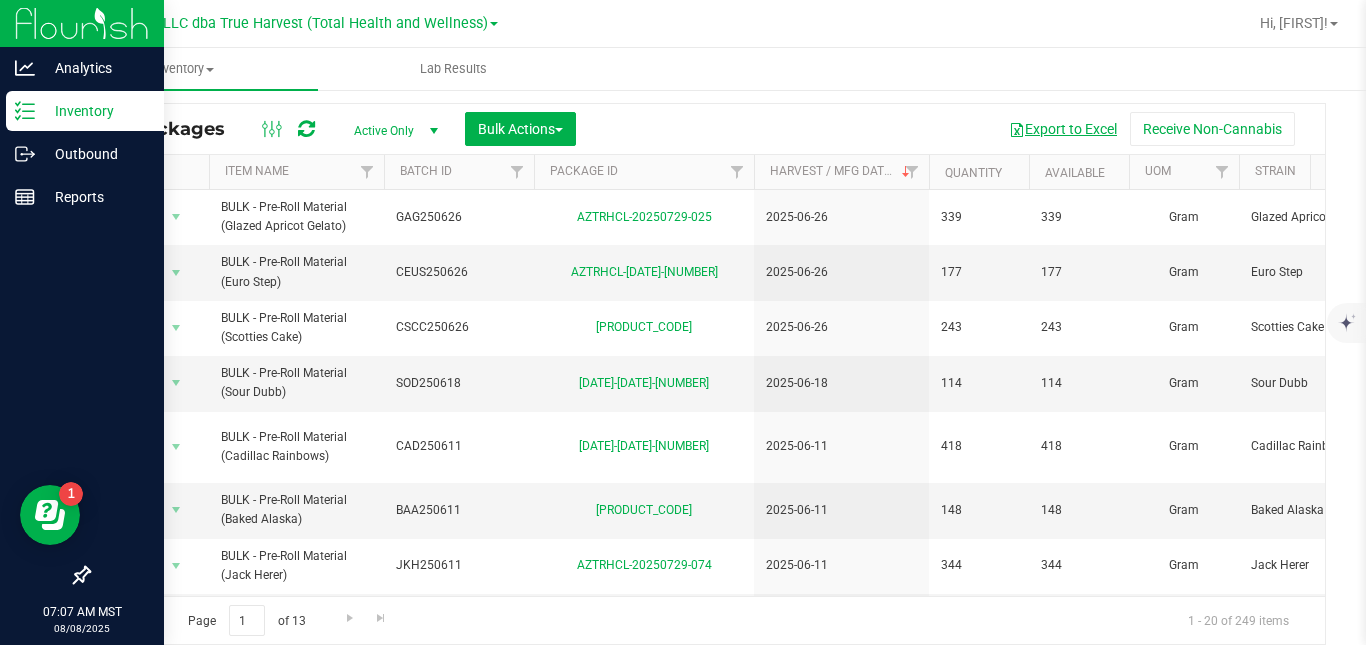 click on "Export to Excel" at bounding box center (1063, 129) 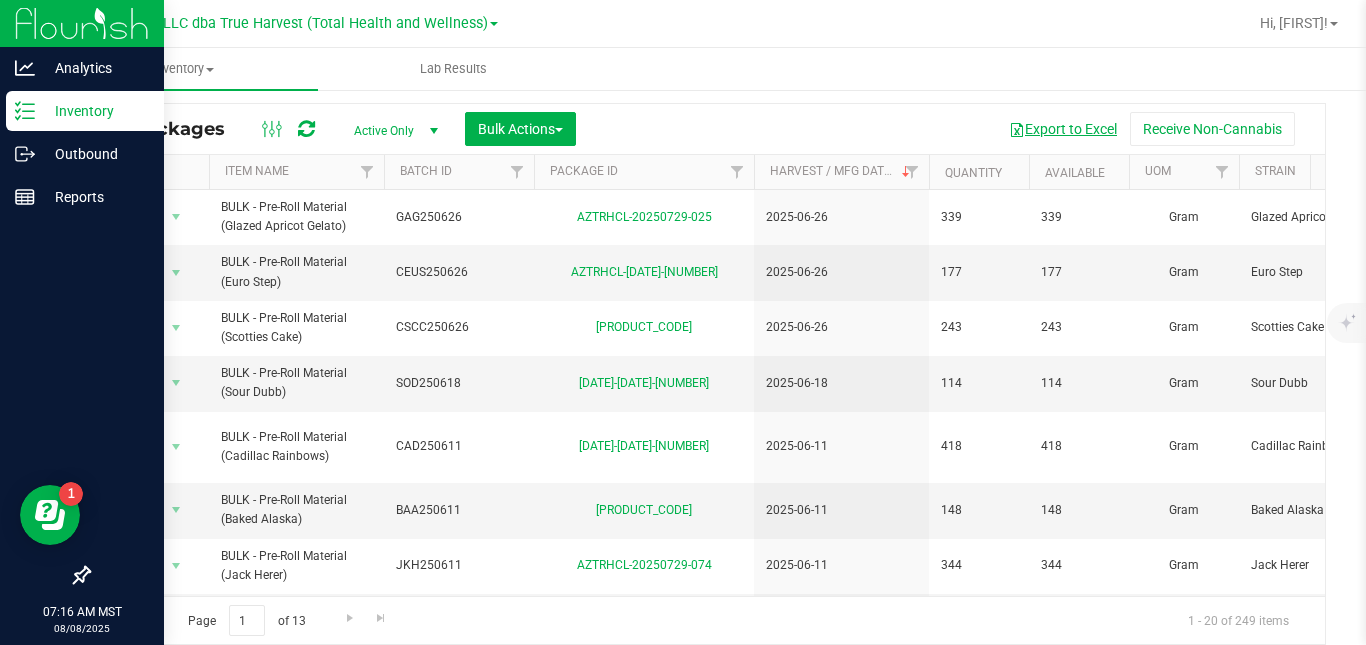 scroll, scrollTop: 0, scrollLeft: 1055, axis: horizontal 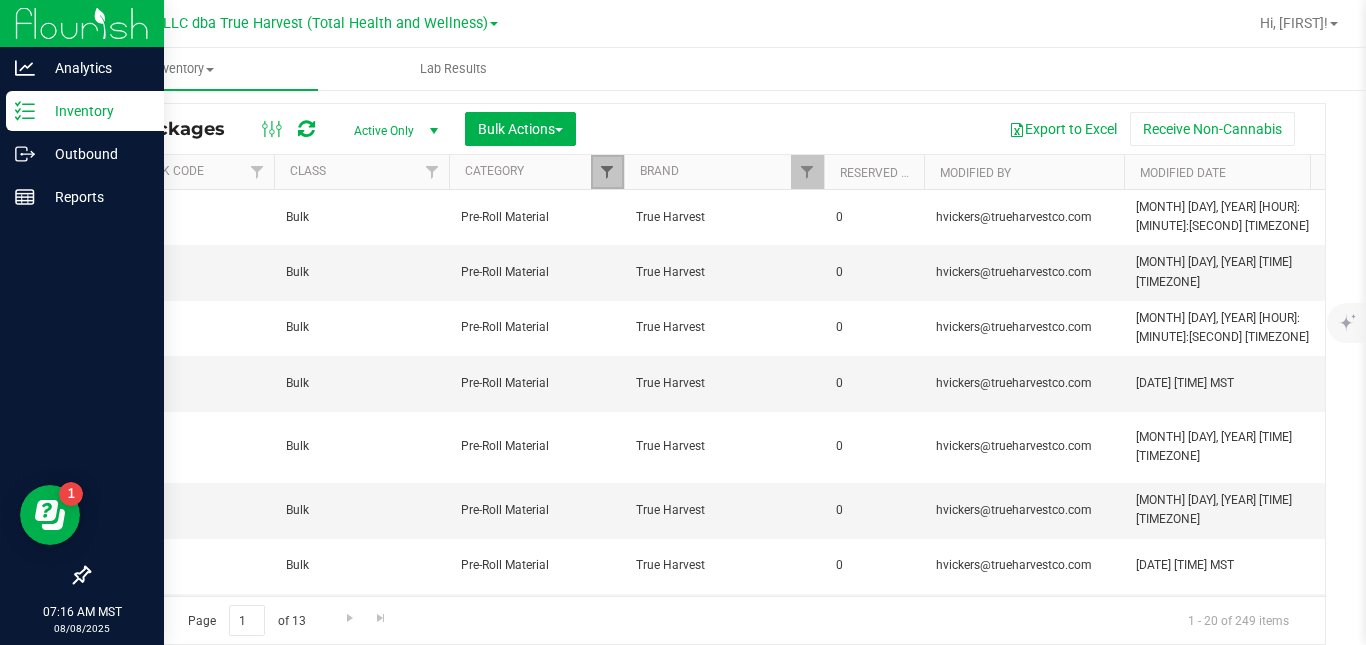 click at bounding box center [607, 172] 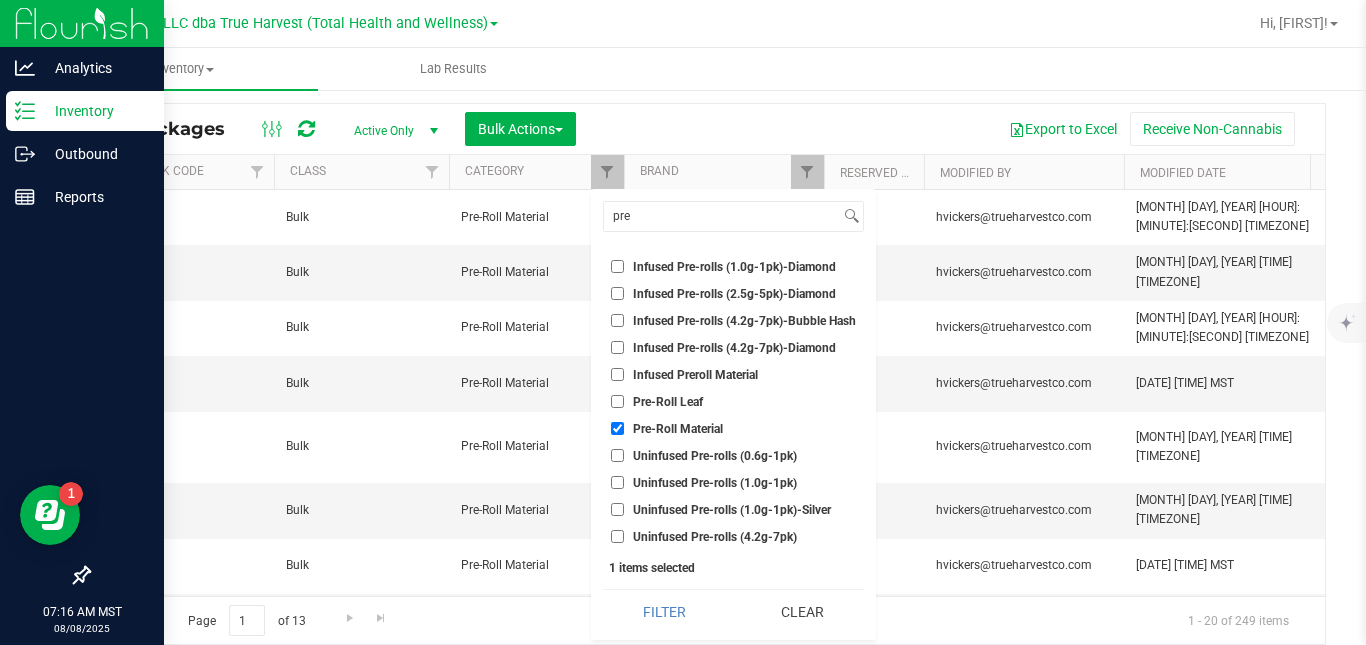 click on "Pre-Roll Material" at bounding box center (678, 429) 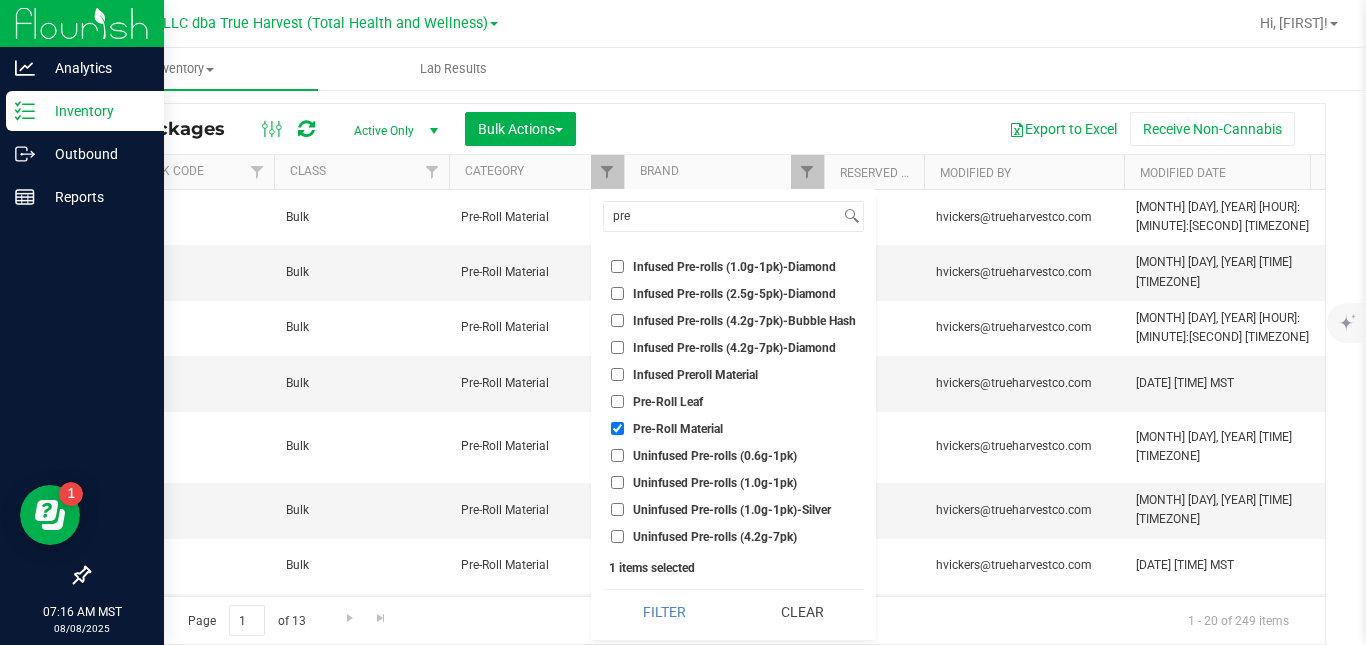 click on "Pre-Roll Material" at bounding box center [617, 428] 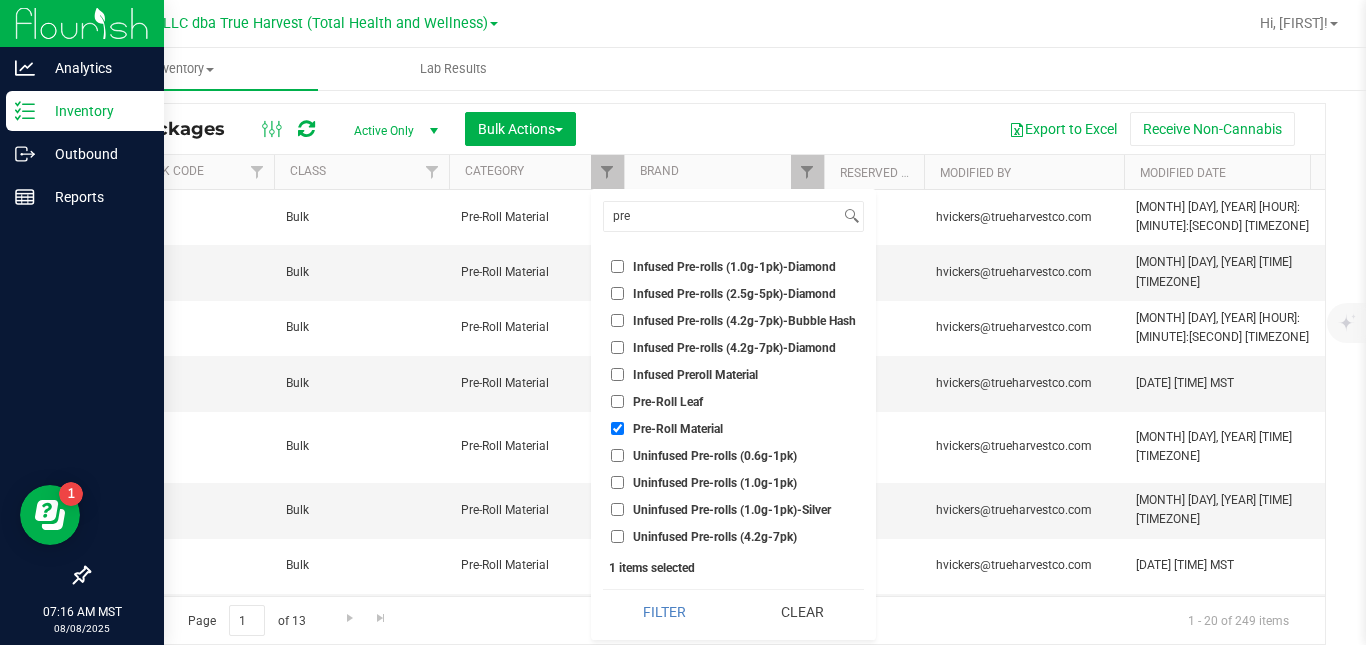 checkbox on "false" 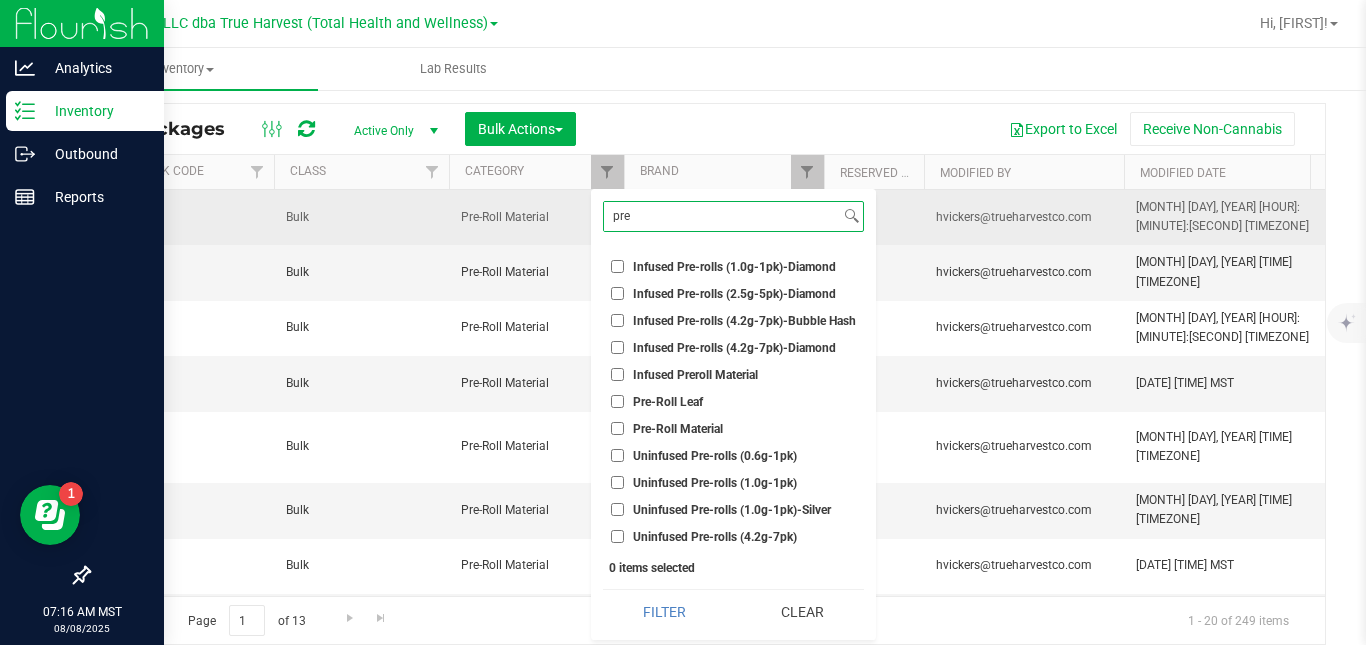 drag, startPoint x: 682, startPoint y: 215, endPoint x: 586, endPoint y: 229, distance: 97.015465 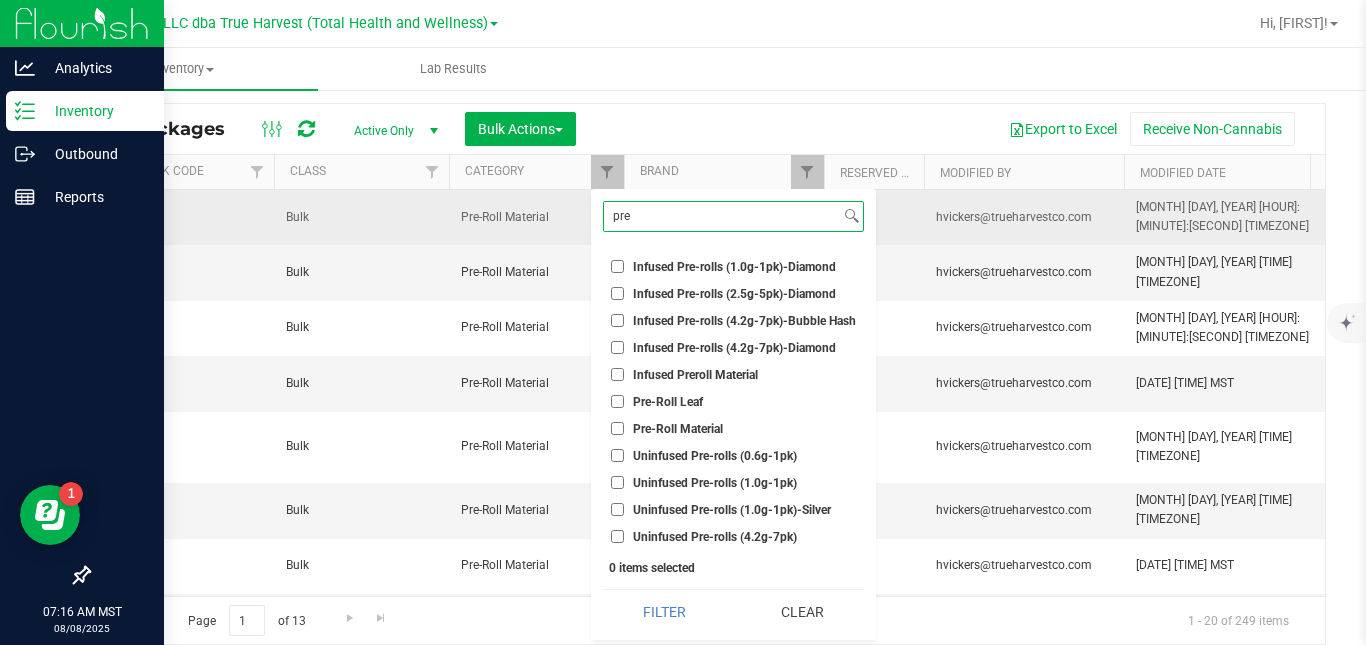 click on "[REPORT_TYPE] [TIME] [TIMEZONE] [DATE] [COMPANY_NAME] Hi, [FIRST]!
[CATEGORY]
[ITEM]
[ITEM]
[ITEM]
[ITEM]
[CATEGORY]" at bounding box center [683, 322] 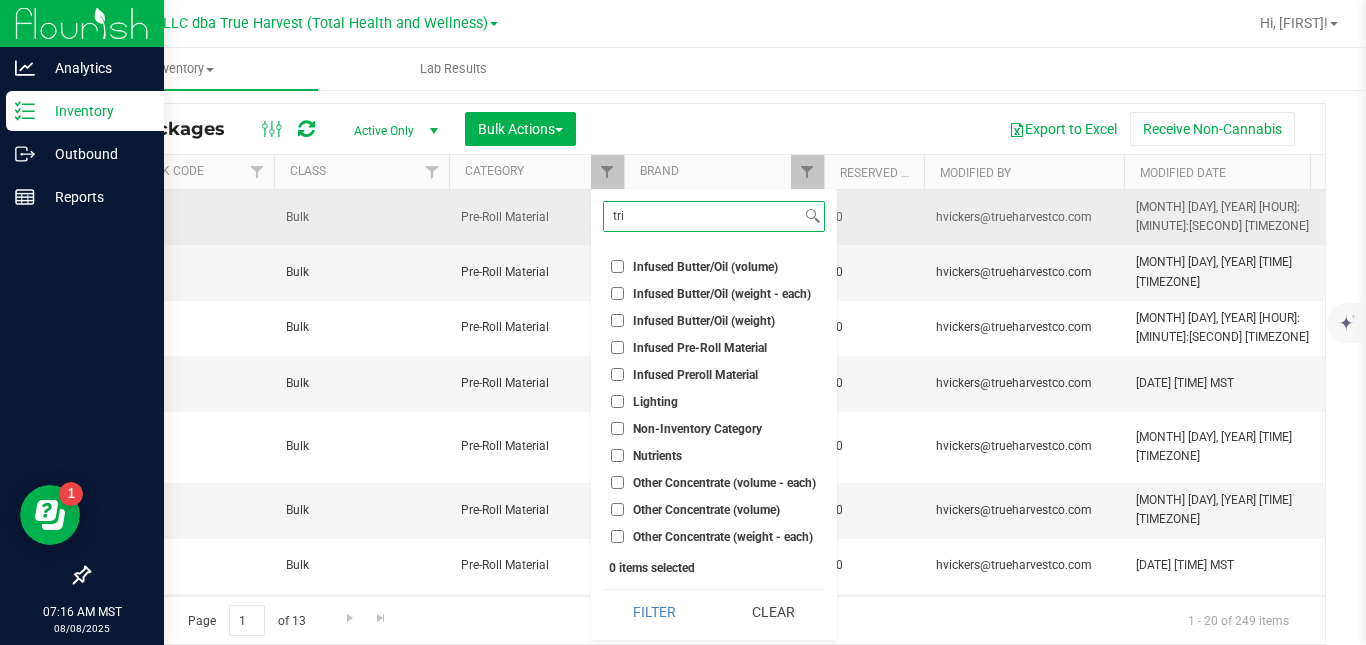 scroll, scrollTop: 0, scrollLeft: 0, axis: both 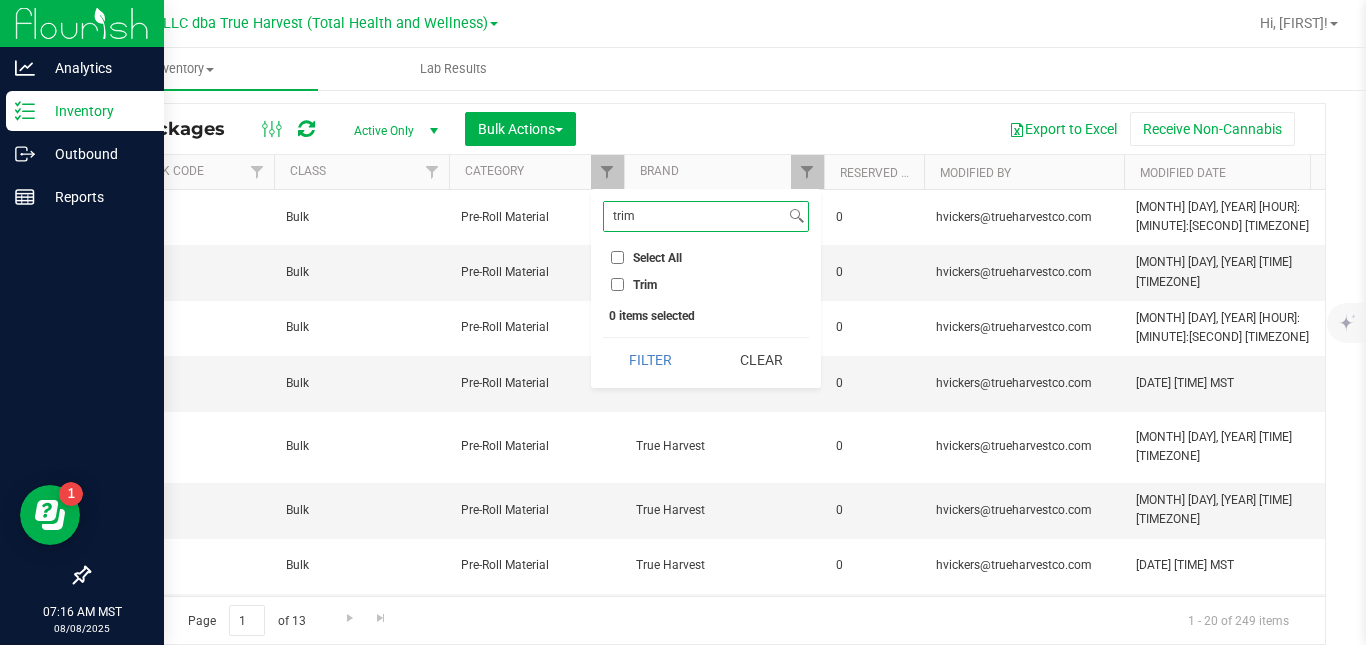 type on "trim" 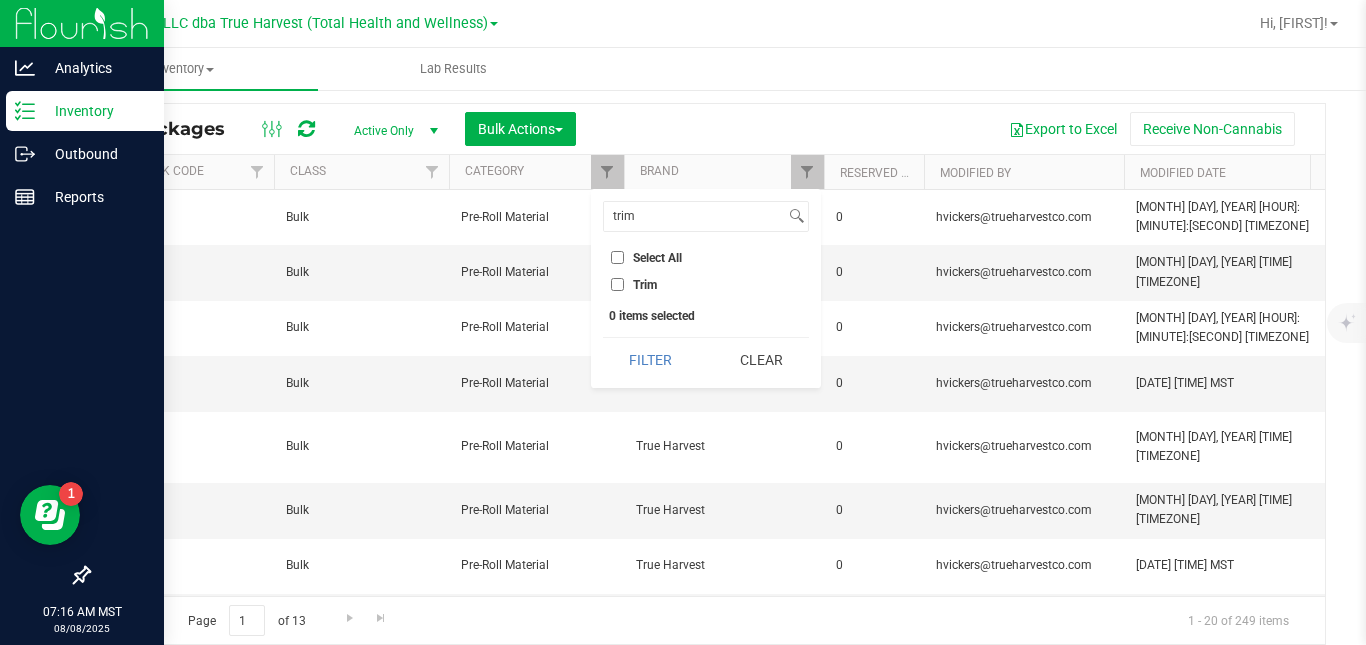 click on "Trim" at bounding box center (617, 284) 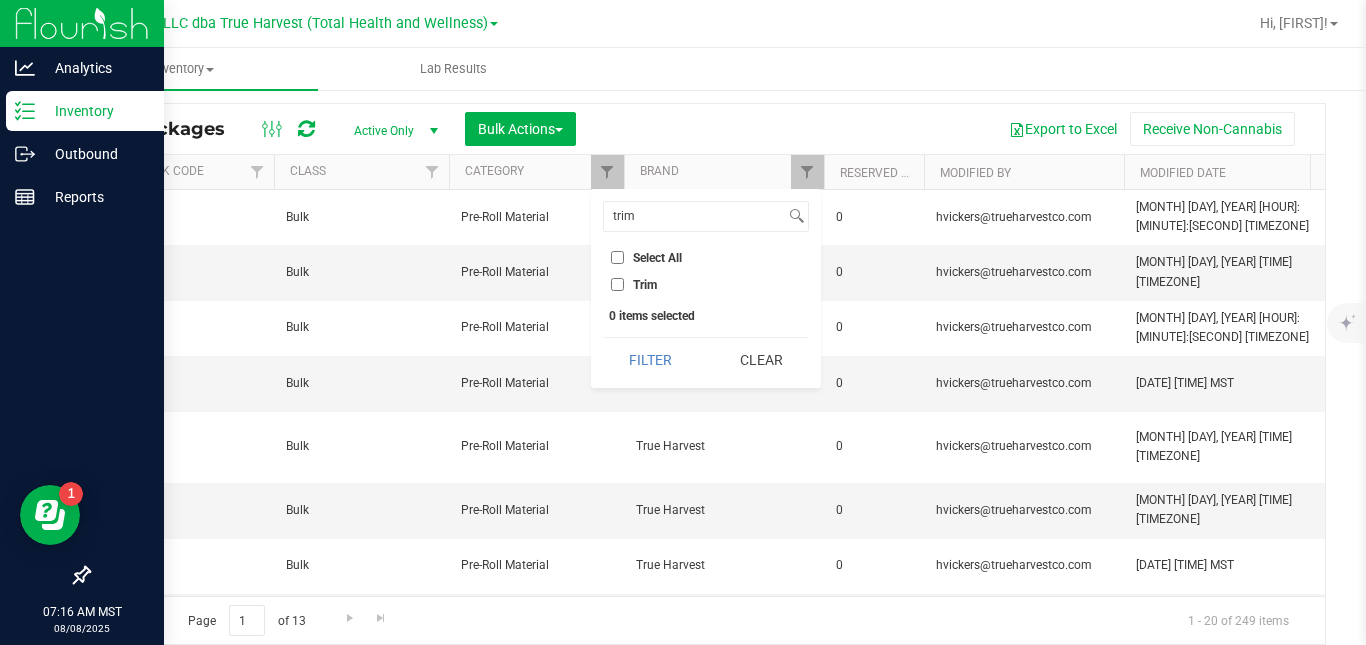 checkbox on "true" 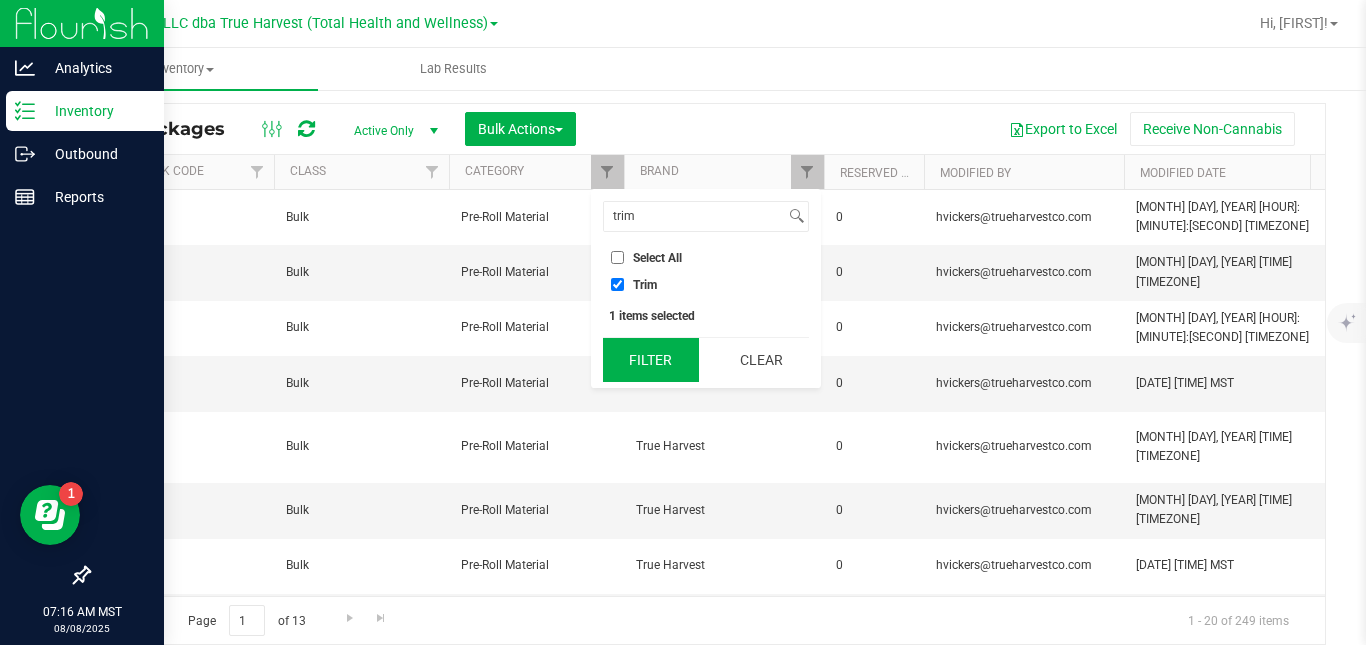 click on "Filter" at bounding box center [651, 360] 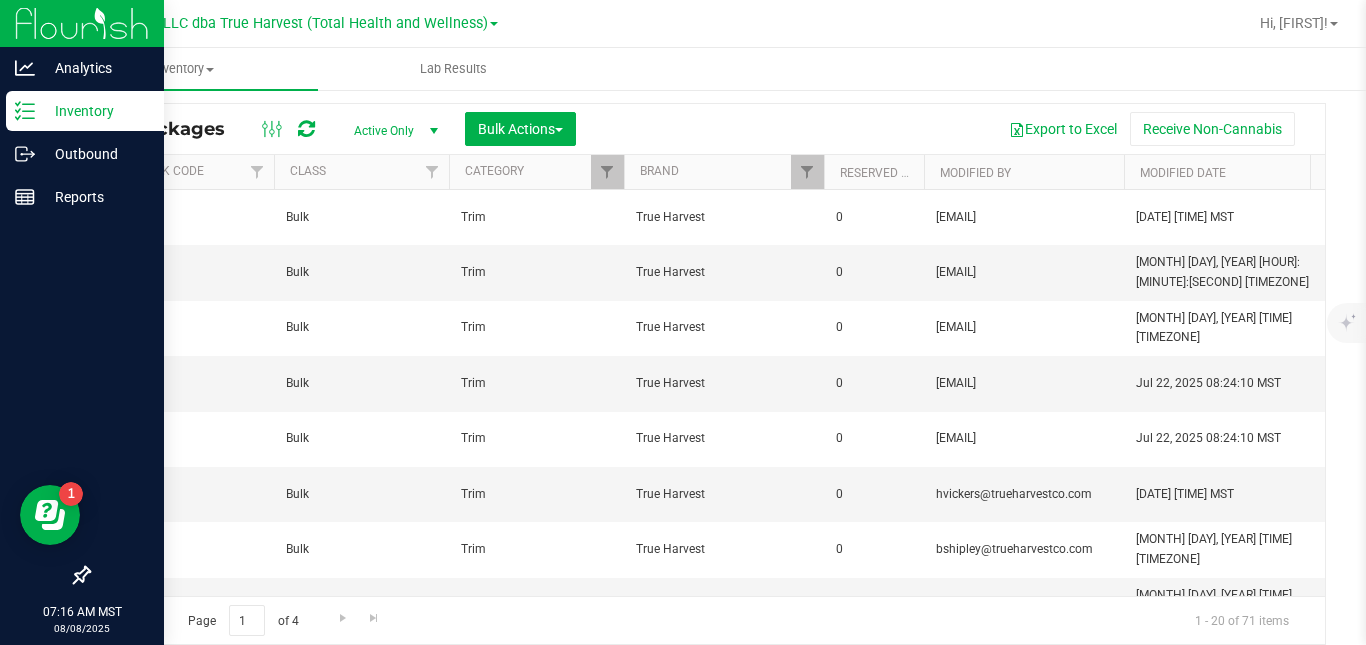 scroll, scrollTop: 0, scrollLeft: 549, axis: horizontal 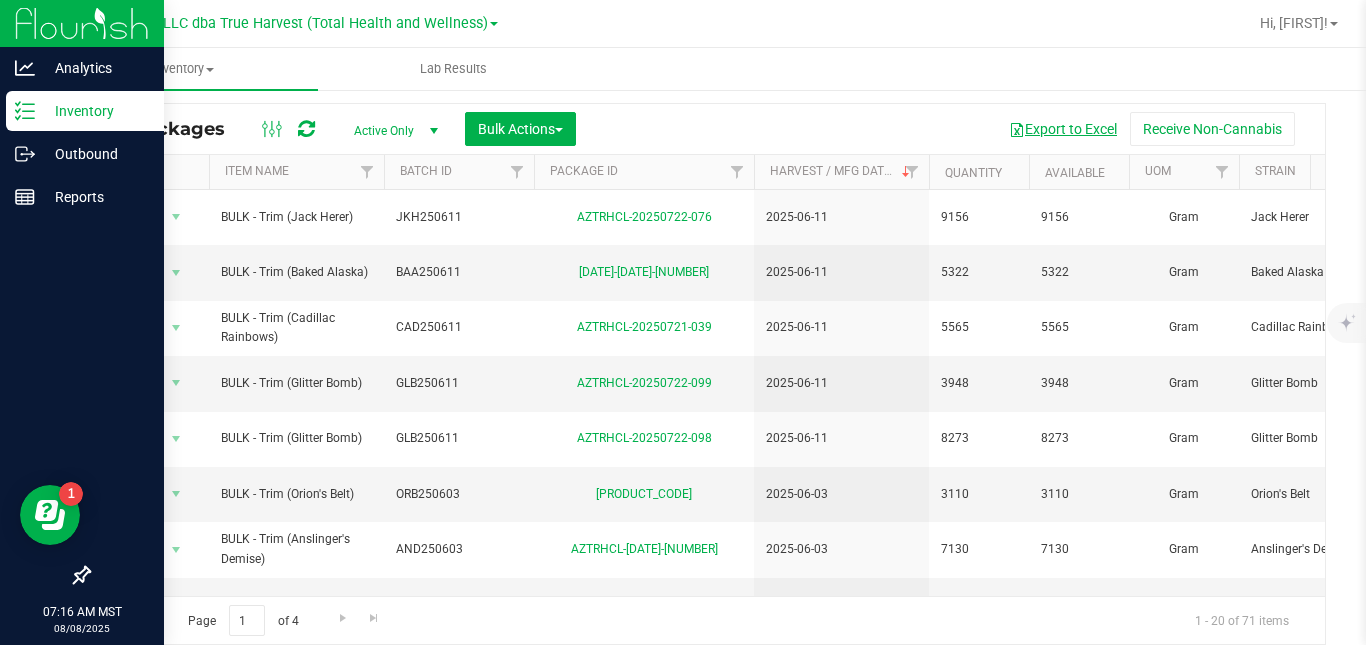 click on "Export to Excel" at bounding box center (1063, 129) 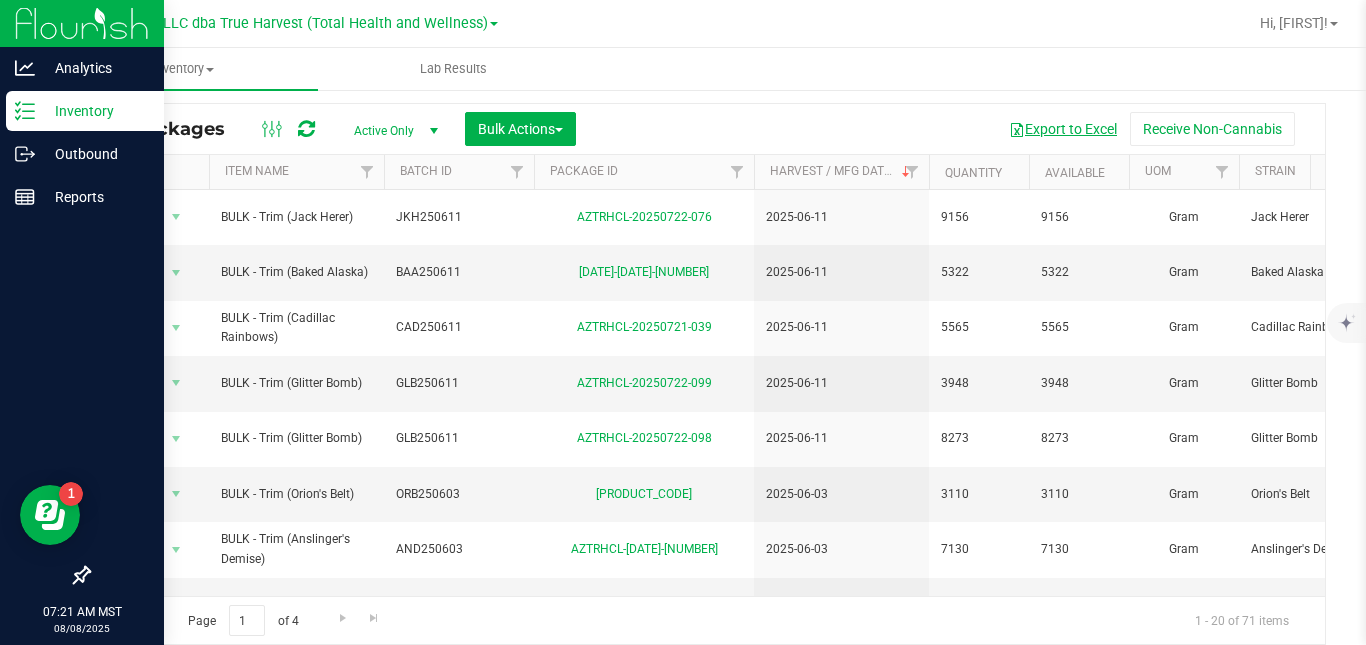 scroll, scrollTop: 0, scrollLeft: 1055, axis: horizontal 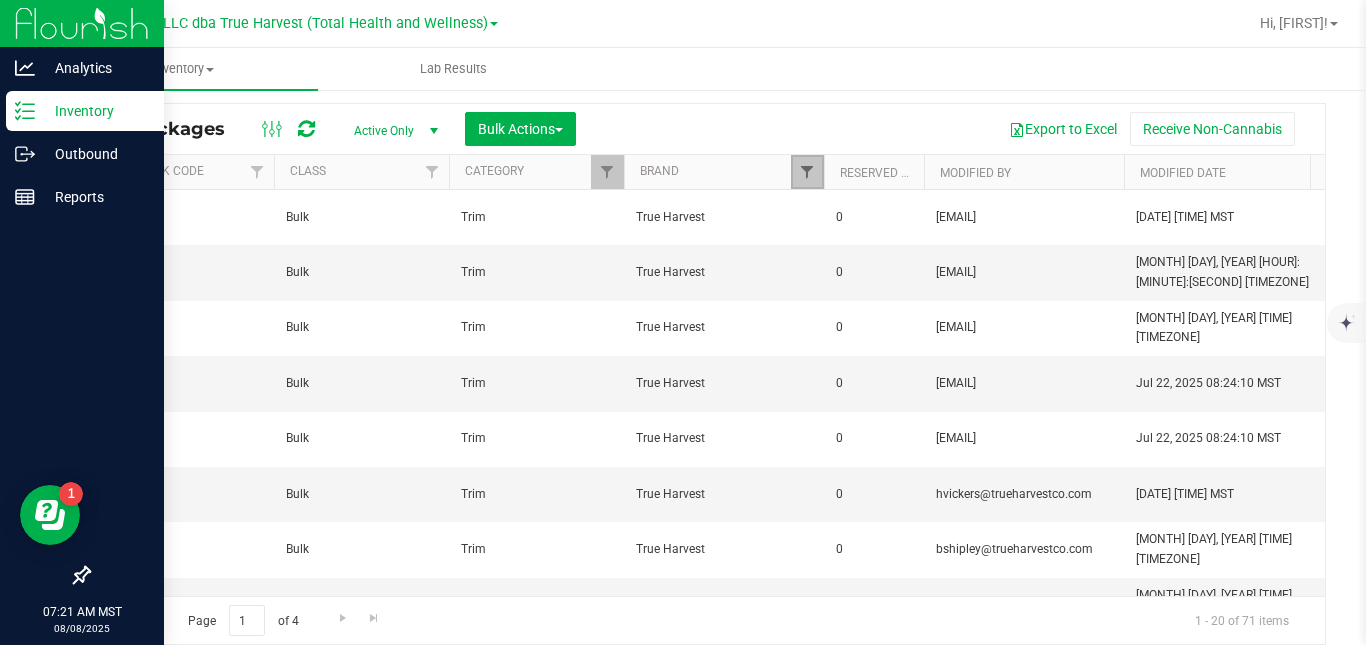 click at bounding box center [807, 172] 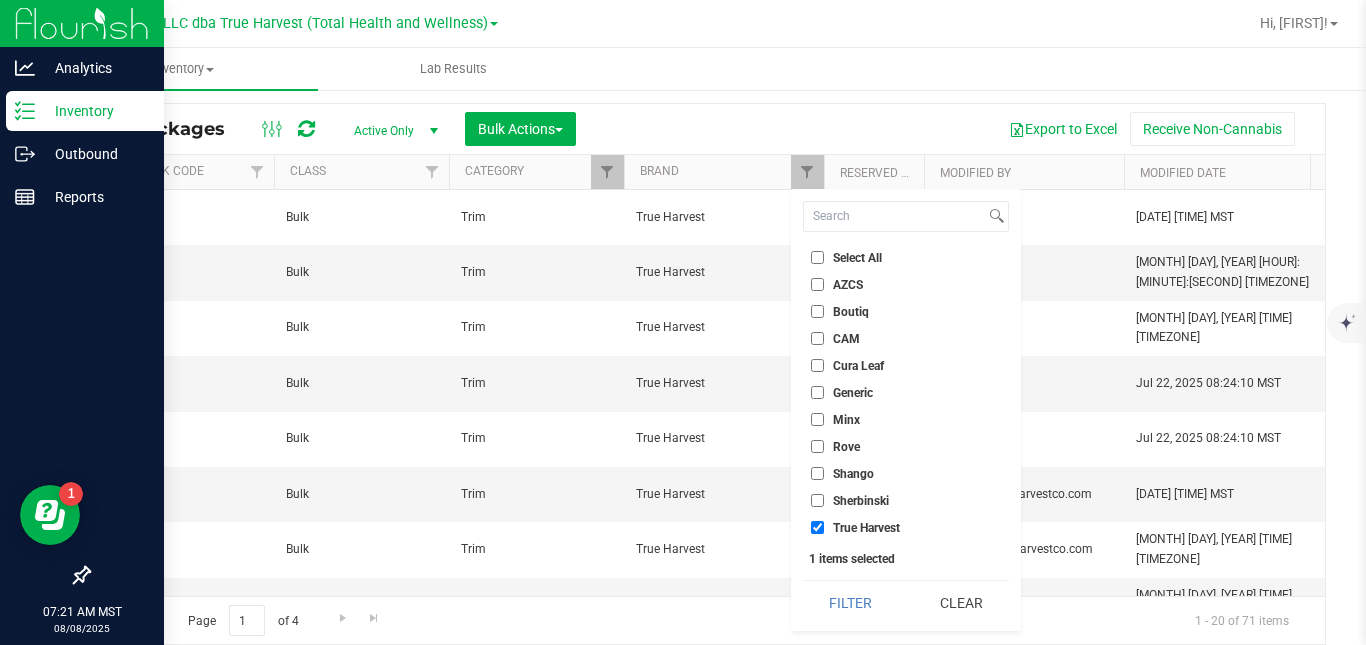 click on "True Harvest" at bounding box center [855, 527] 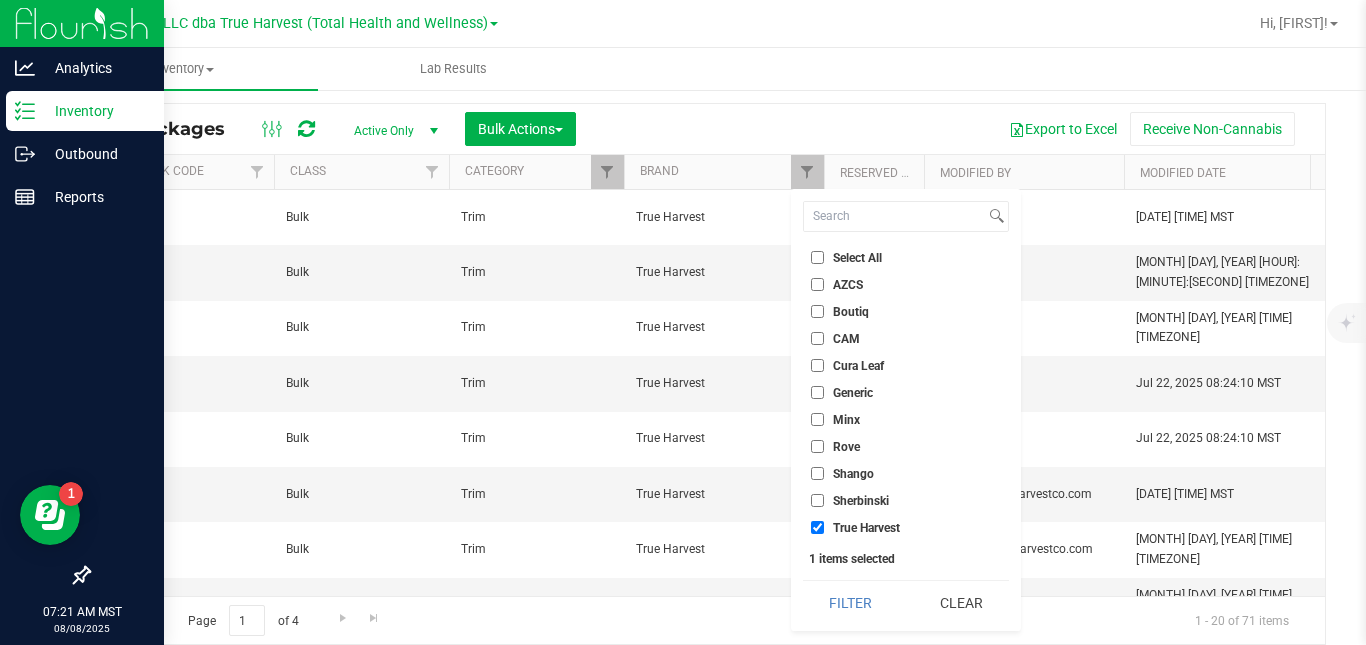 click on "True Harvest" at bounding box center (817, 527) 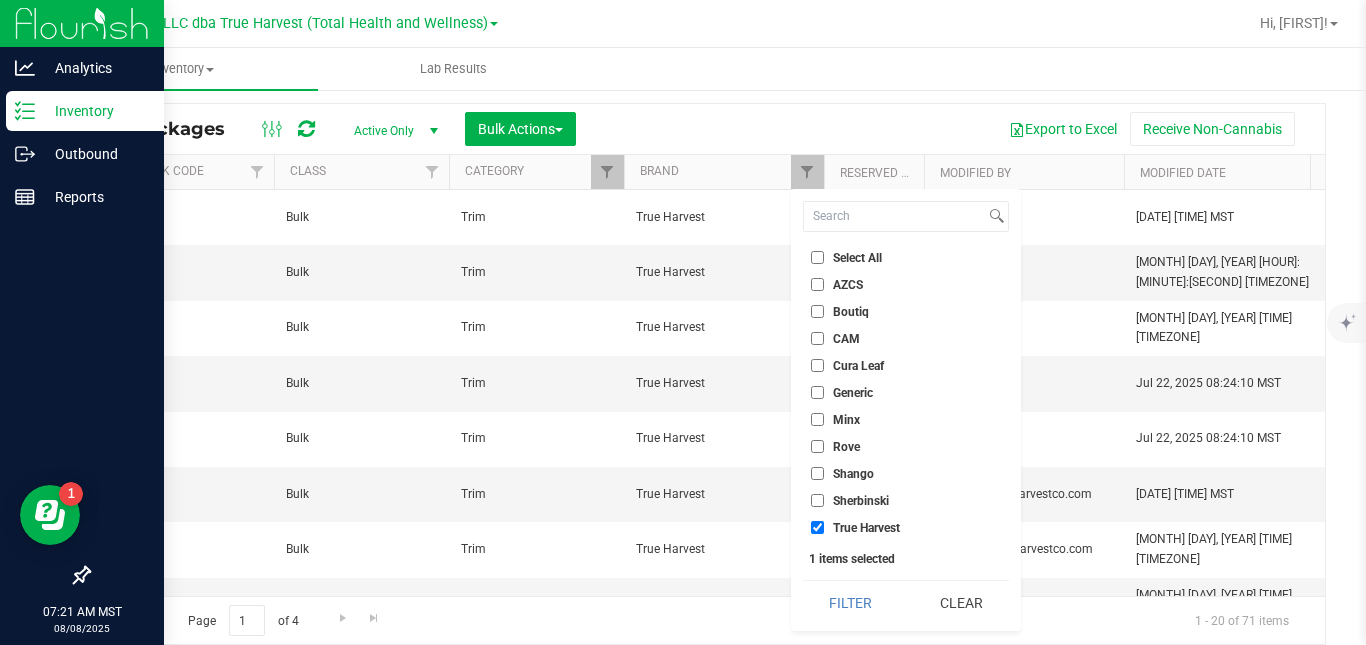 checkbox on "false" 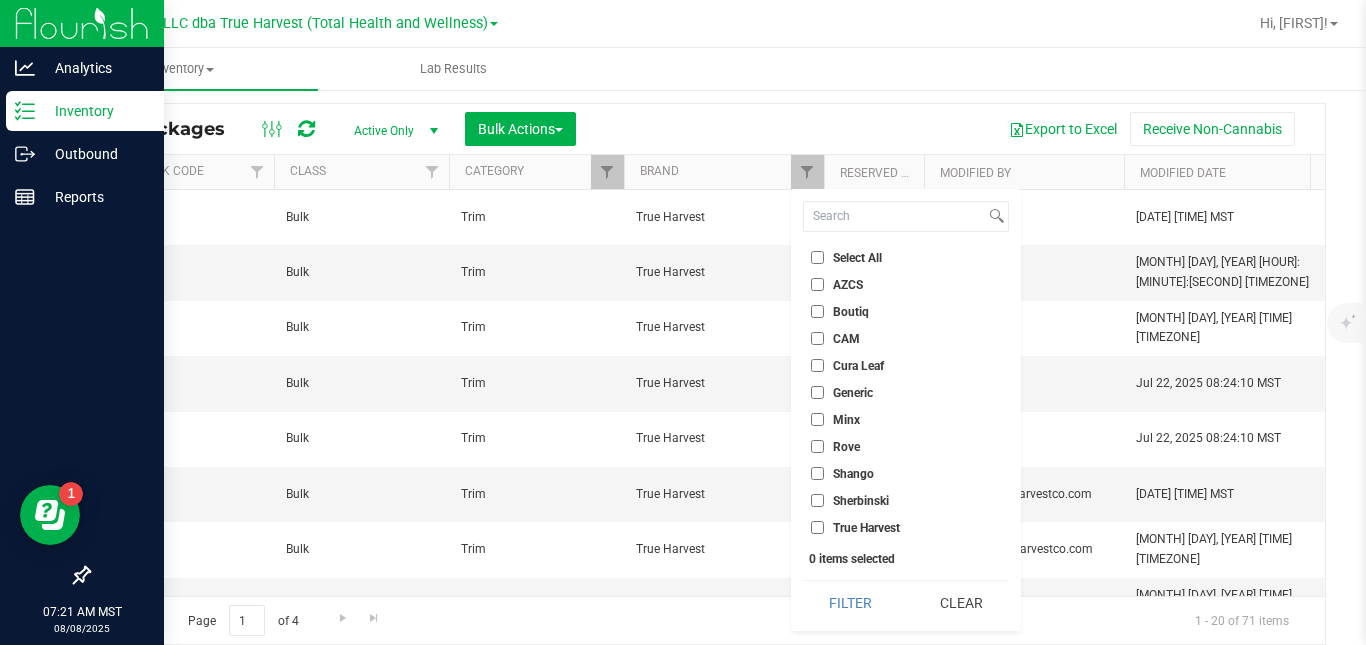 click on "CAM" at bounding box center [846, 339] 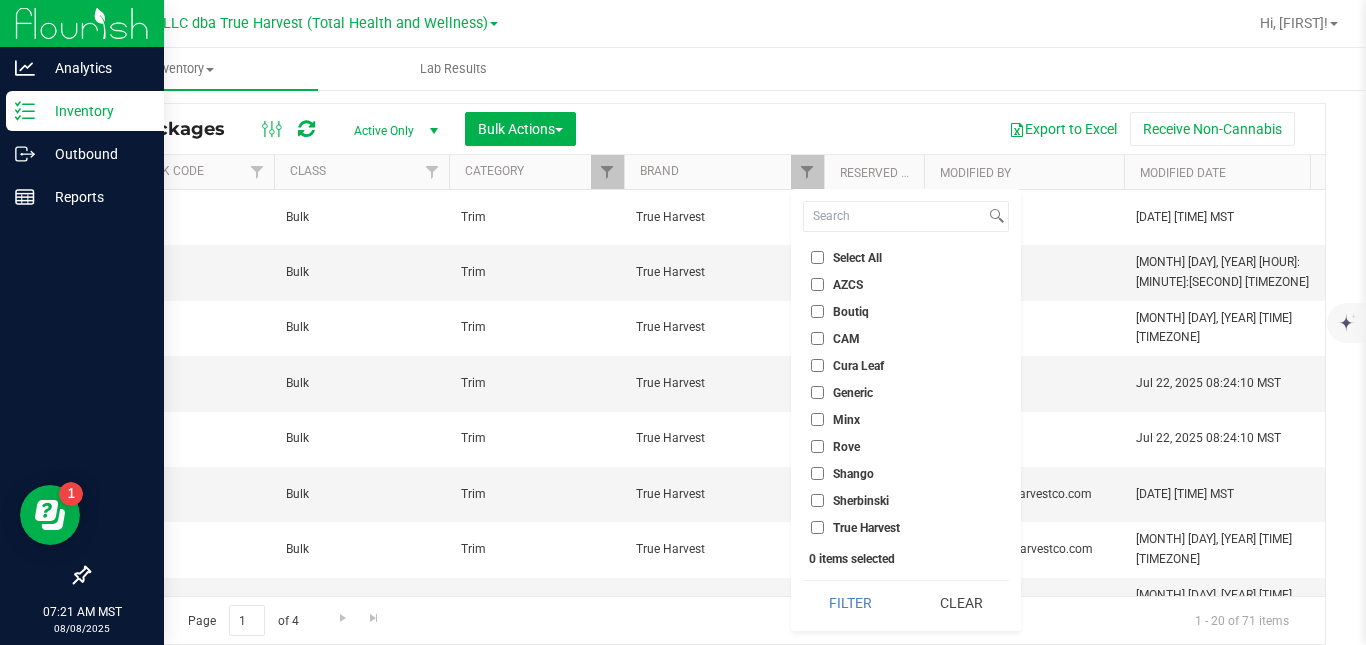 click on "CAM" at bounding box center [817, 338] 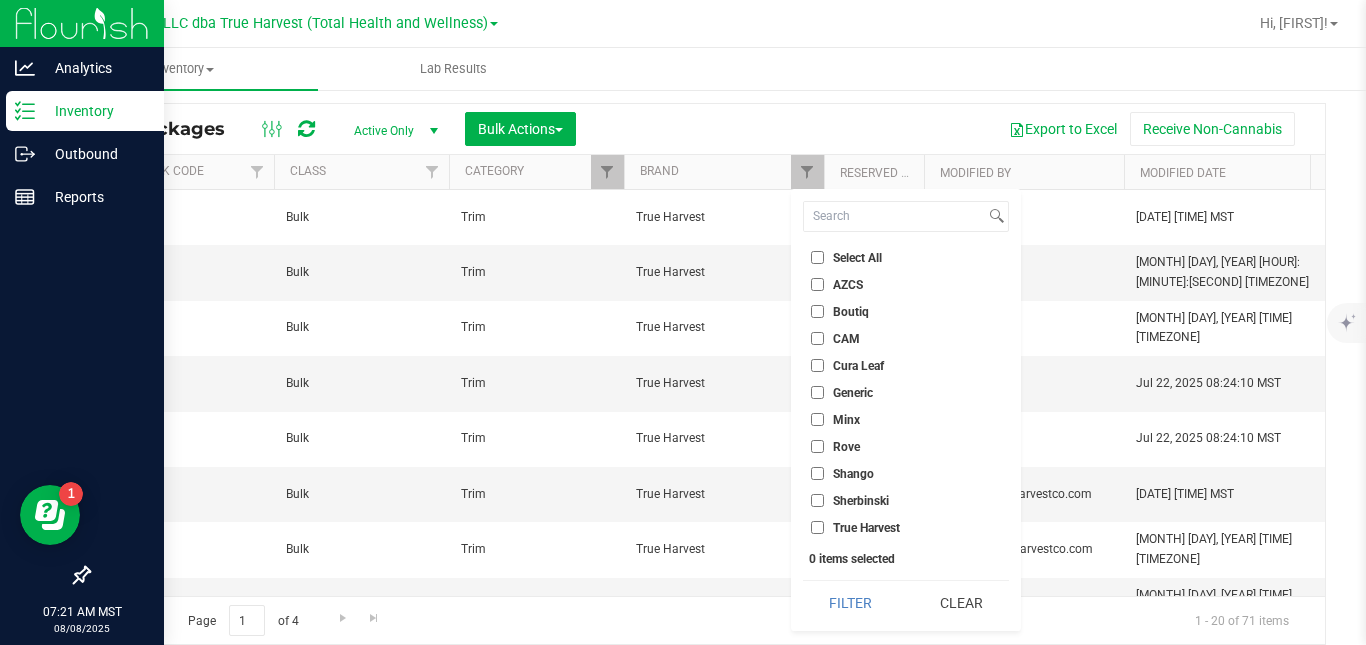 checkbox on "true" 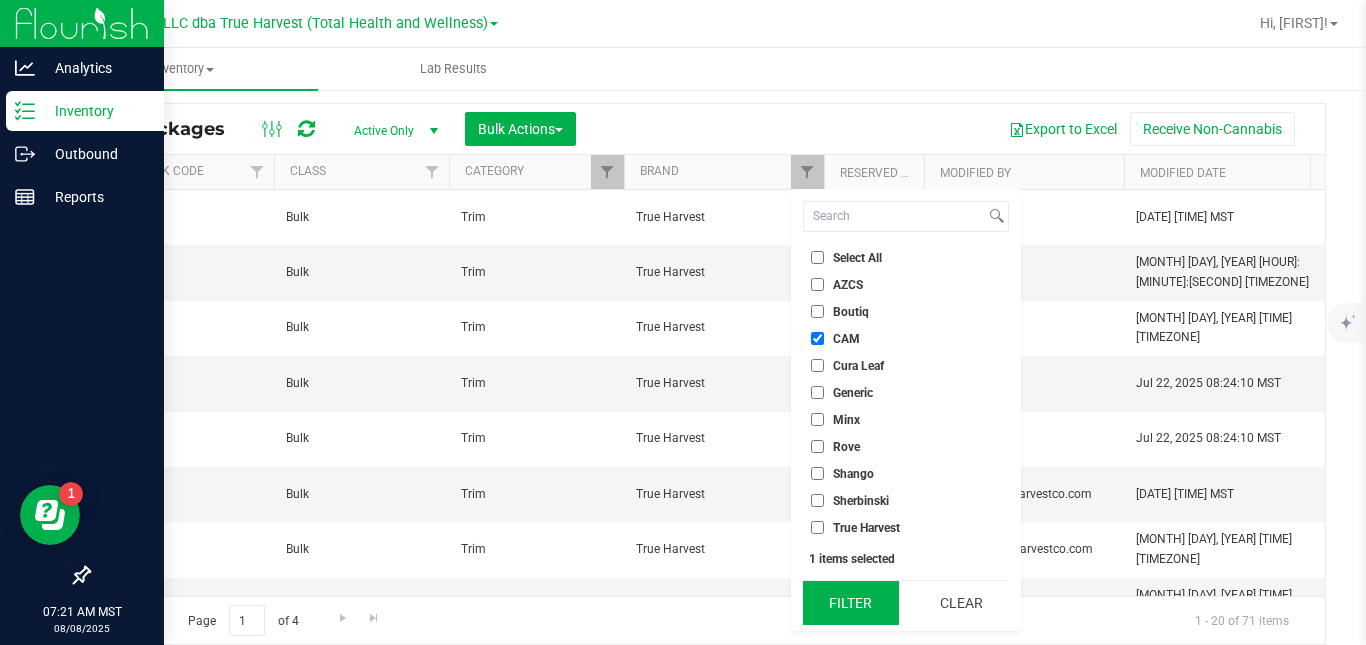 click on "Filter" at bounding box center [851, 603] 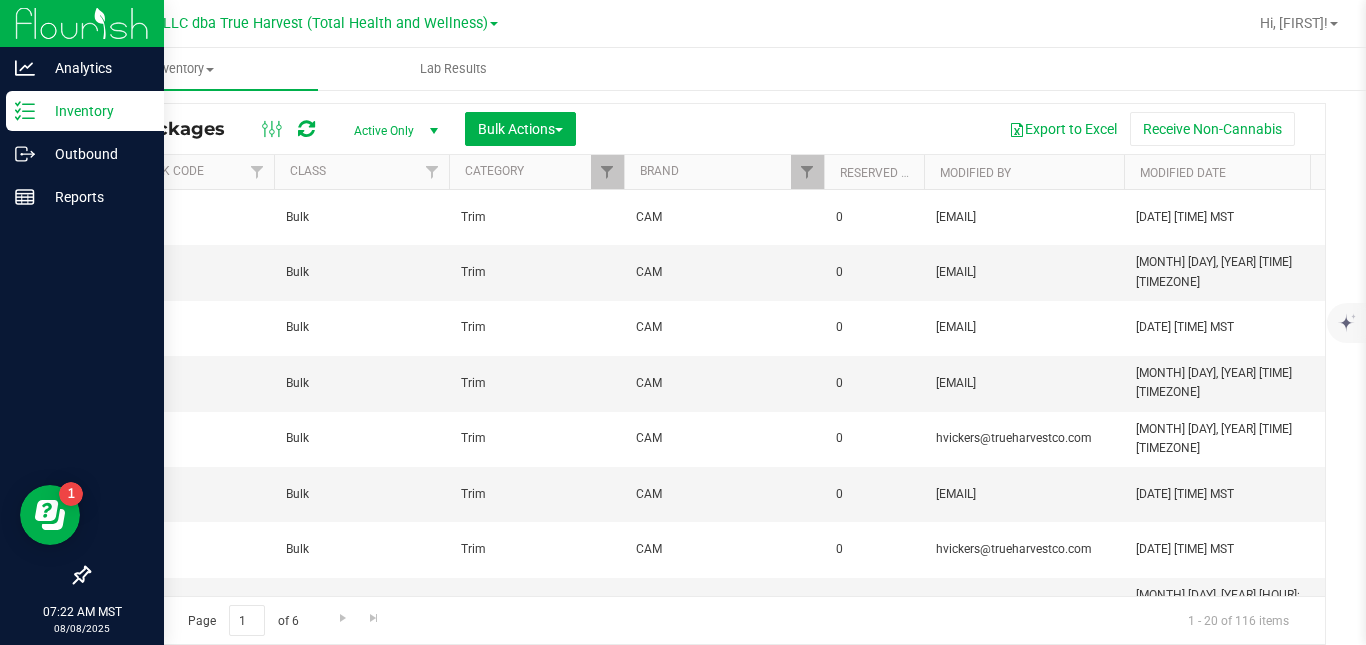 scroll, scrollTop: 0, scrollLeft: 753, axis: horizontal 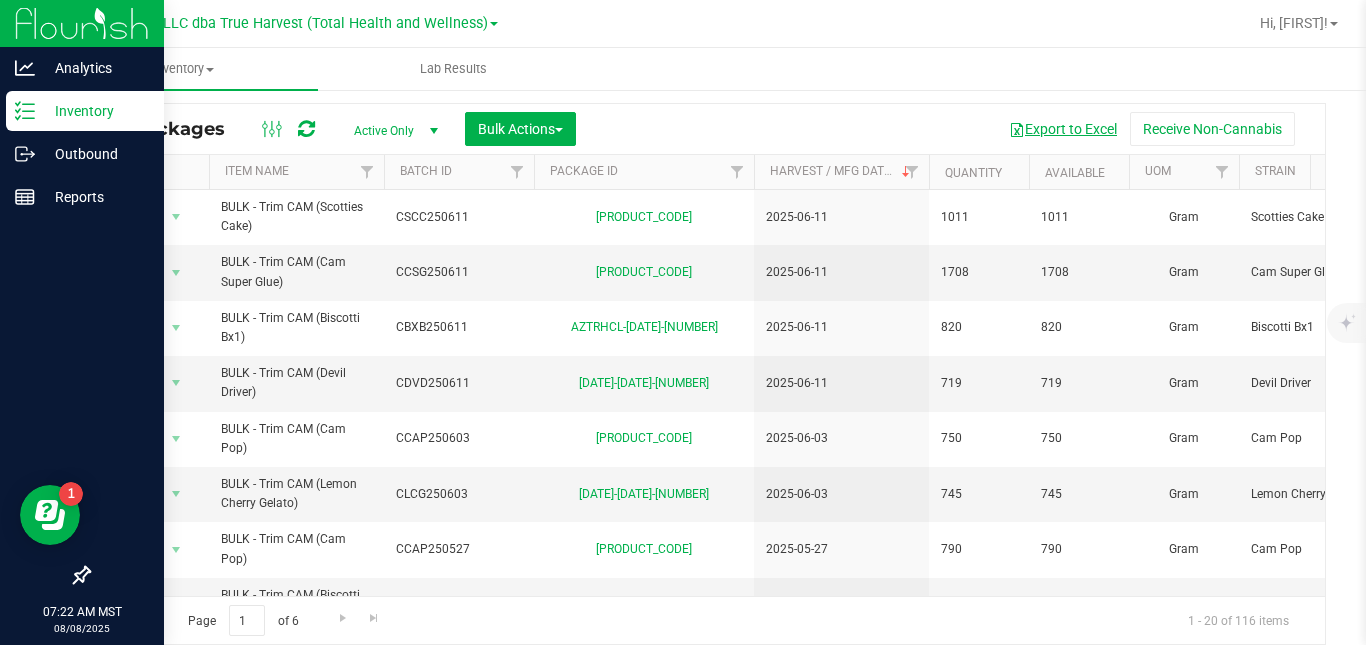 click on "Export to Excel" at bounding box center (1063, 129) 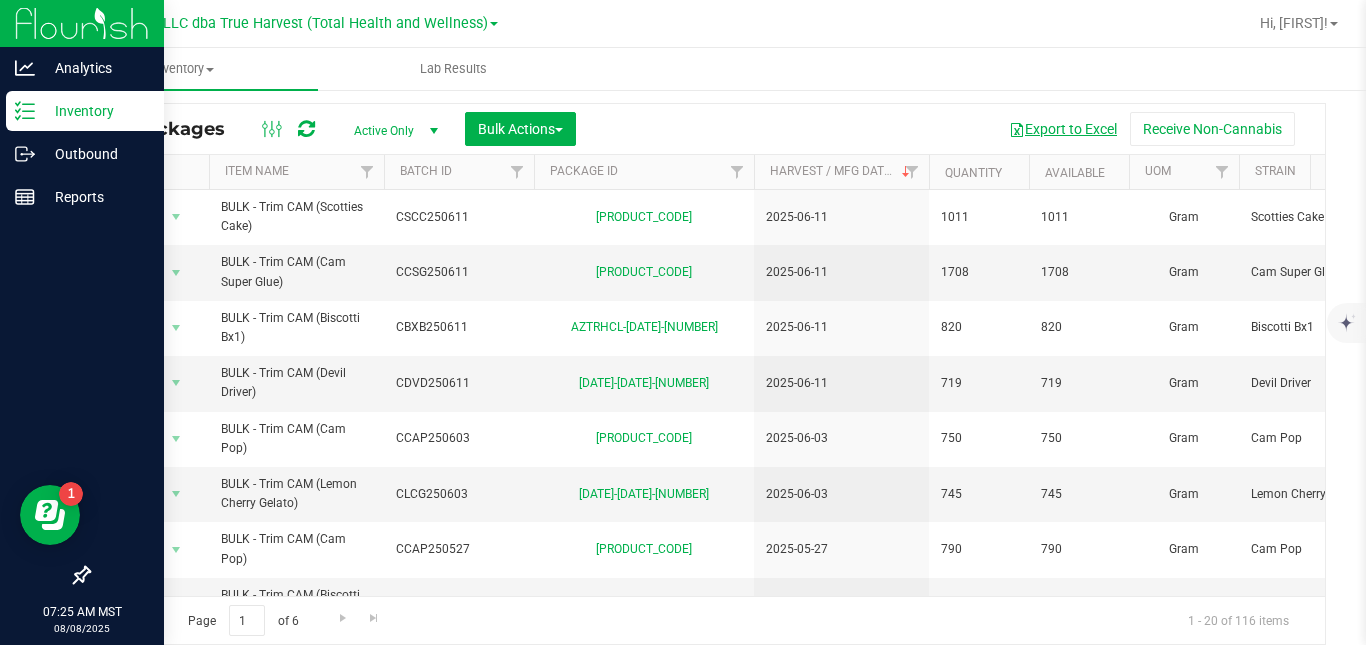scroll, scrollTop: 0, scrollLeft: 1055, axis: horizontal 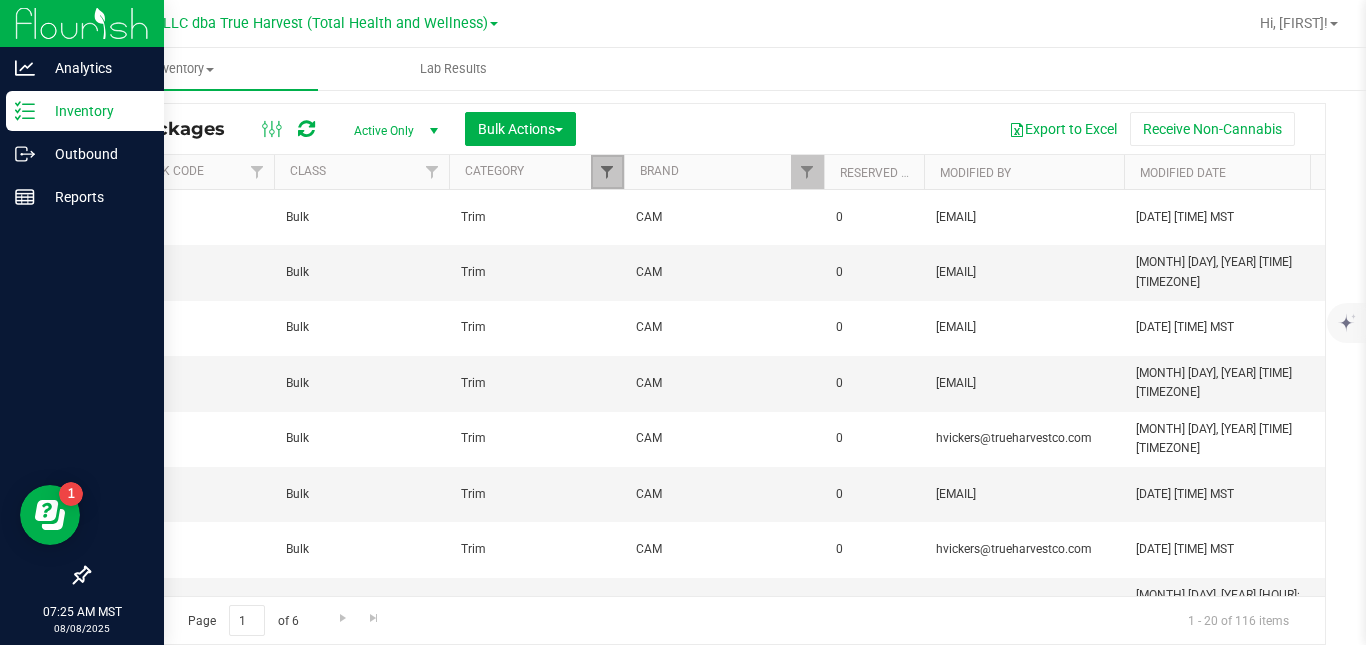 click at bounding box center (607, 172) 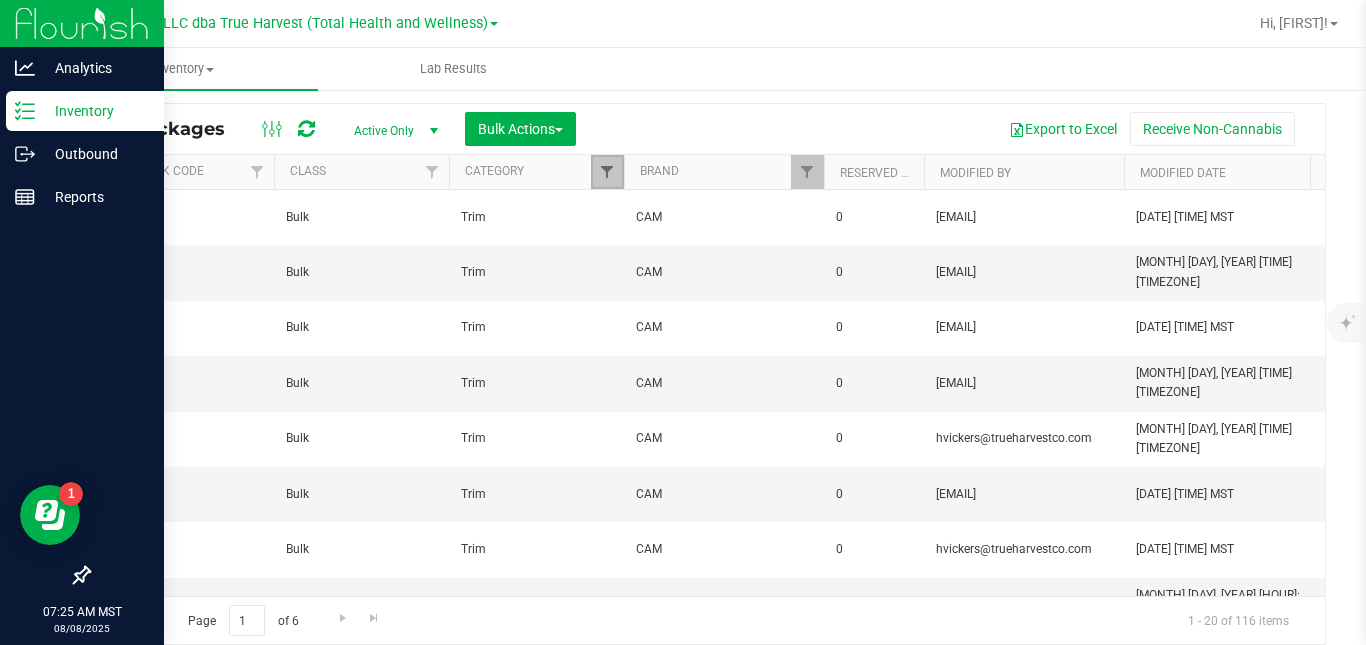 checkbox on "true" 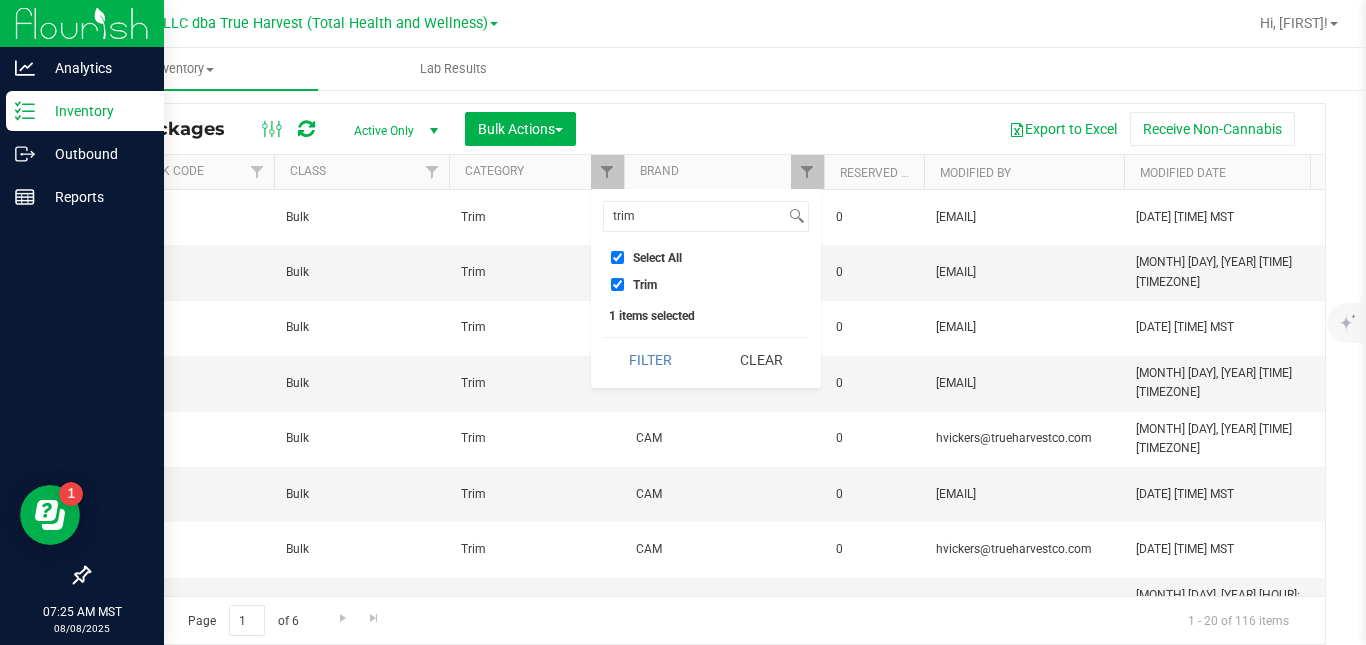 click on "Trim" at bounding box center [634, 284] 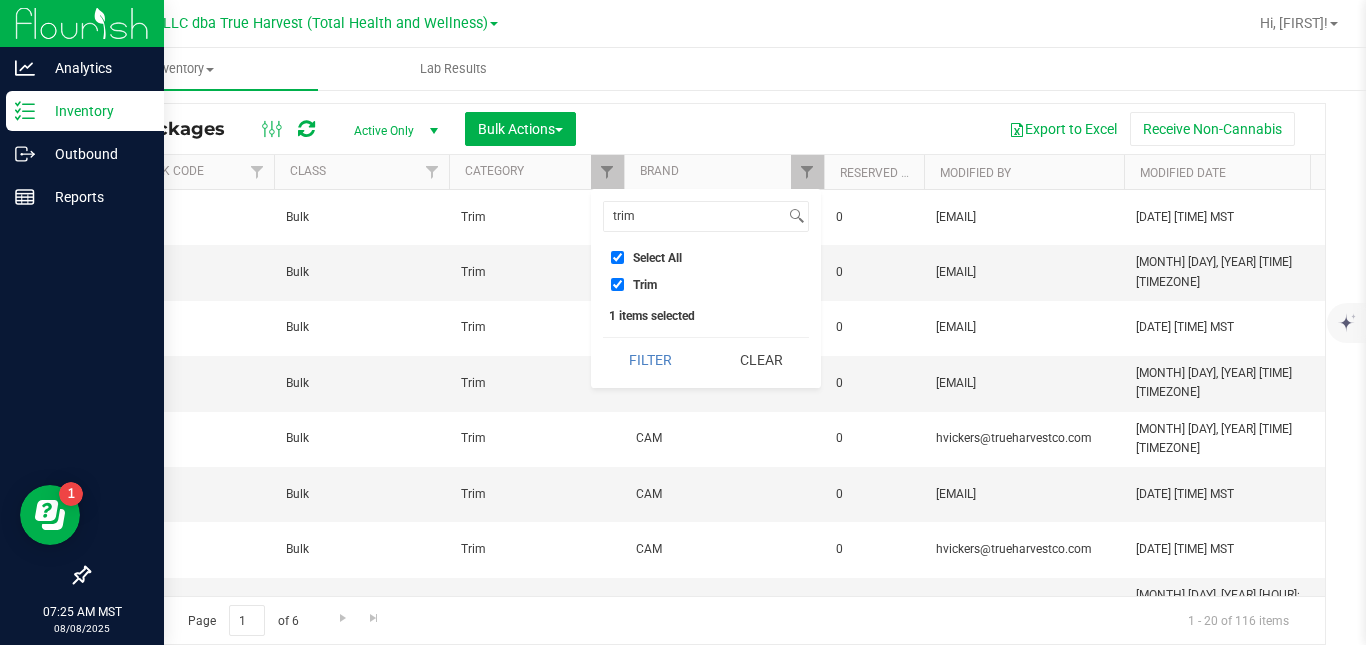 click on "Trim" at bounding box center [617, 284] 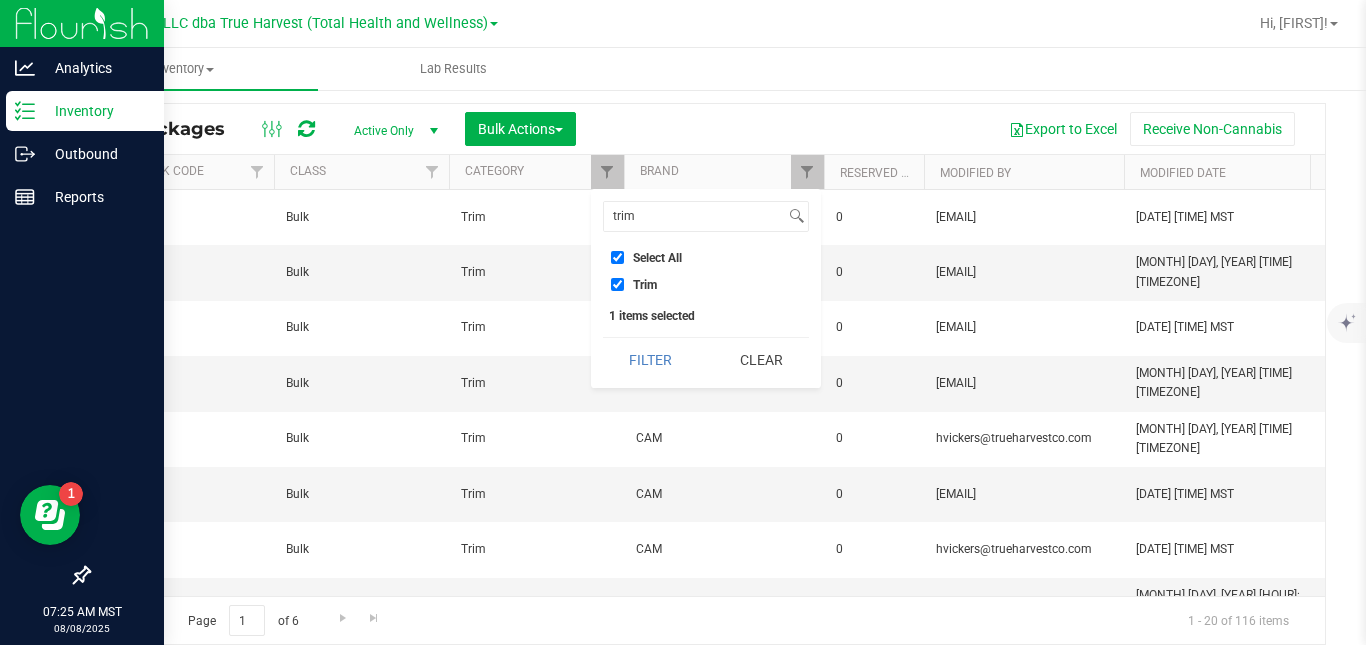 checkbox on "false" 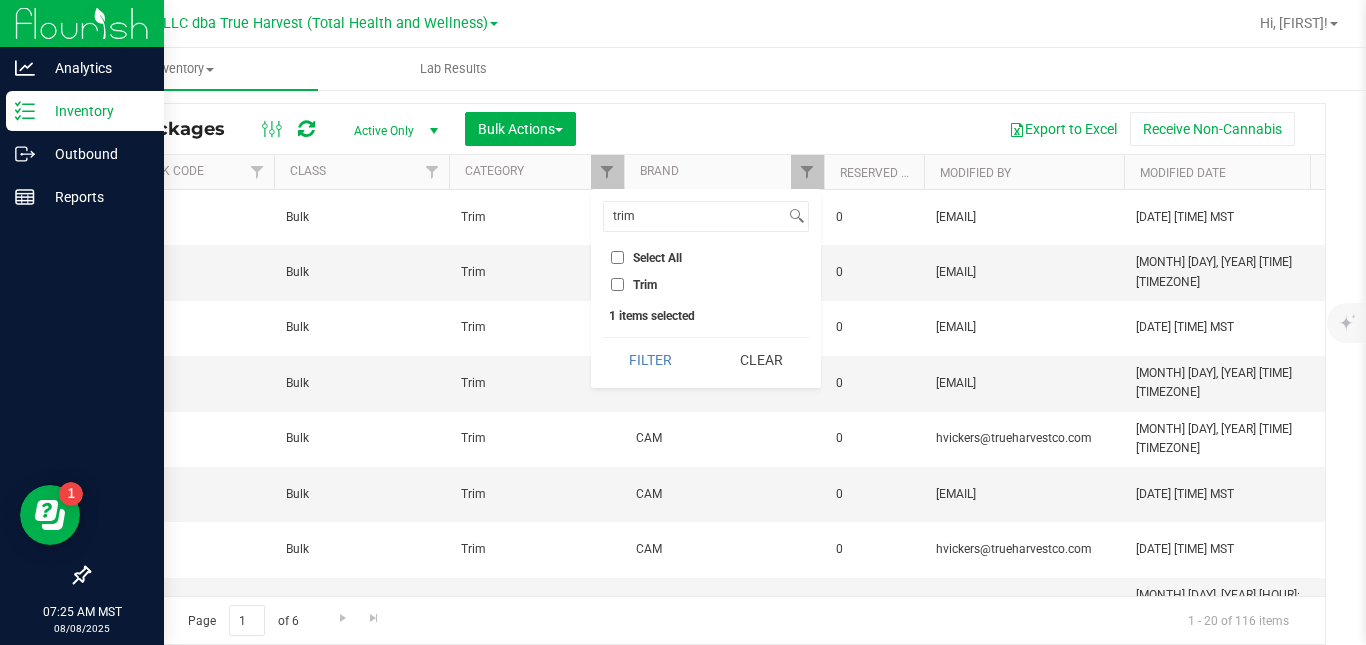 checkbox on "false" 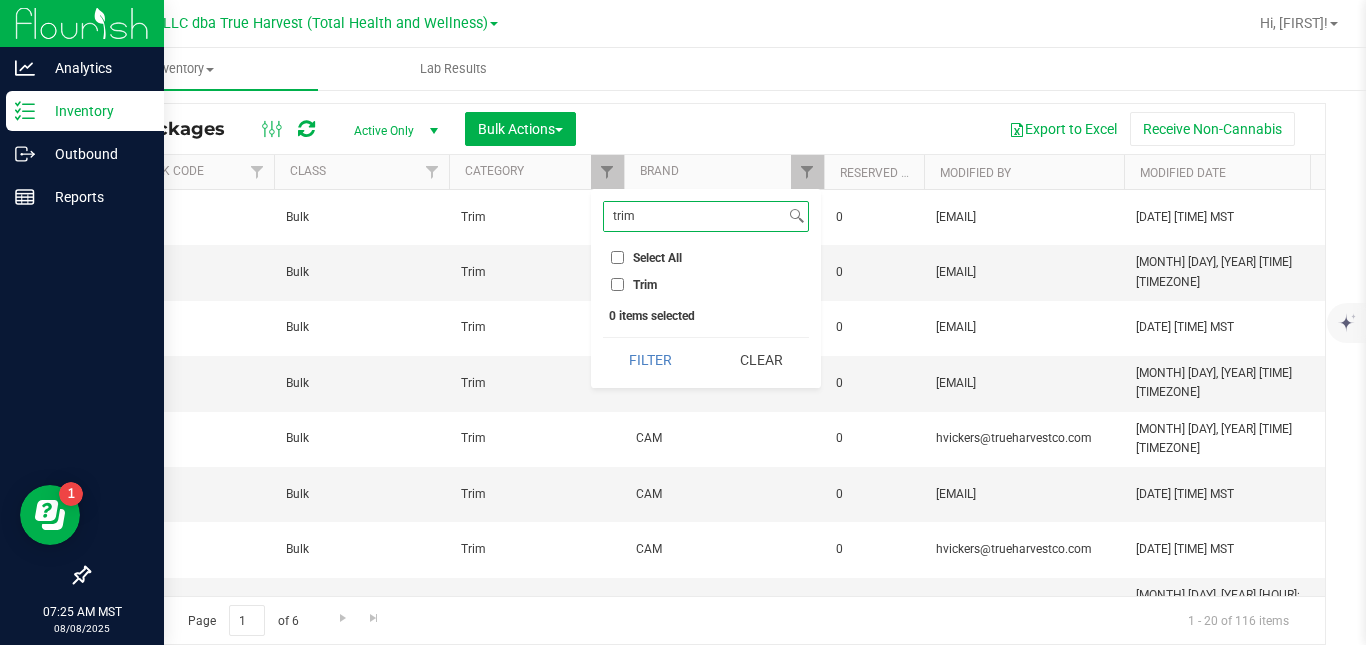 drag, startPoint x: 663, startPoint y: 221, endPoint x: 601, endPoint y: 222, distance: 62.008064 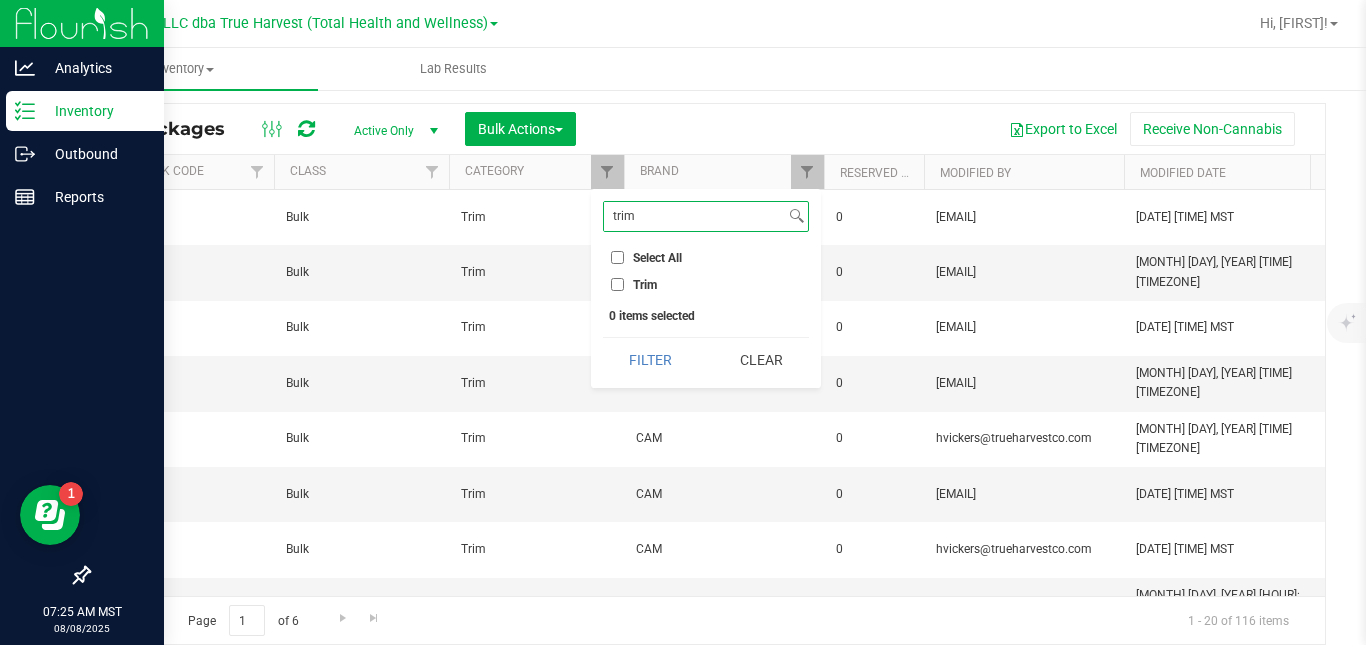 click on "trim Select All A Buds AA Buds Accessories B Buds BB Buds Bubble Hash By-product (volume) By-product (weight) C Buds Capsule (weight - each) Capsule (weight) Clone - Cutting Clone - Tissue Culture Concentrate (weight) Crude Oil Cured Bubble Hash Distillate Distillate HTE Mix Distillate Terpene Mix Dry Stock Edible (volume - each) Edible (volume) Edible (weight - each) Edible (weight) Extract (volume - each) Extract (volume) Extract (weight - each) Flower (14g) Flower (1g) Flower (28g) Flower (3.5g) Flower (5g) Flower (packaged - each) Flower (packaged ounce - each) Formulated Oil Fresh Frozen Frozen Grow Media HTE Hydroponics Immature Plant Infused Butter/Oil (volume - each) Infused Butter/Oil (volume) Infused Butter/Oil (weight - each) Infused Butter/Oil (weight) Infused Pre-Roll Material Infused Pre-rolls (0.5g-1pk) Infused Pre-rolls (0.6g-1pk) Infused Pre-rolls (1.0g-1pk)-Bubble Hash Infused Pre-rolls (1.0g-1pk)-Diamond Infused Pre-rolls (2.5g-5pk)-Diamond Infused Pre-rolls (4.2g-7pk)-Bubble Hash Kief THCA" at bounding box center [706, 288] 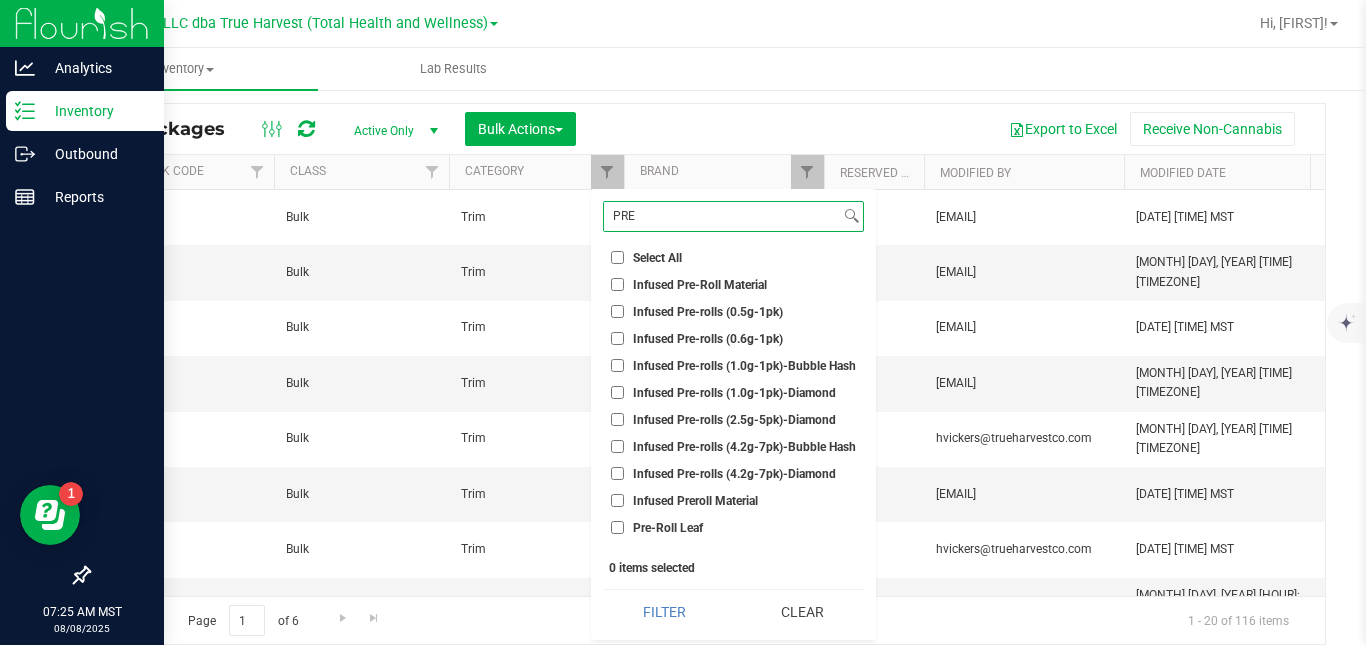scroll, scrollTop: 126, scrollLeft: 0, axis: vertical 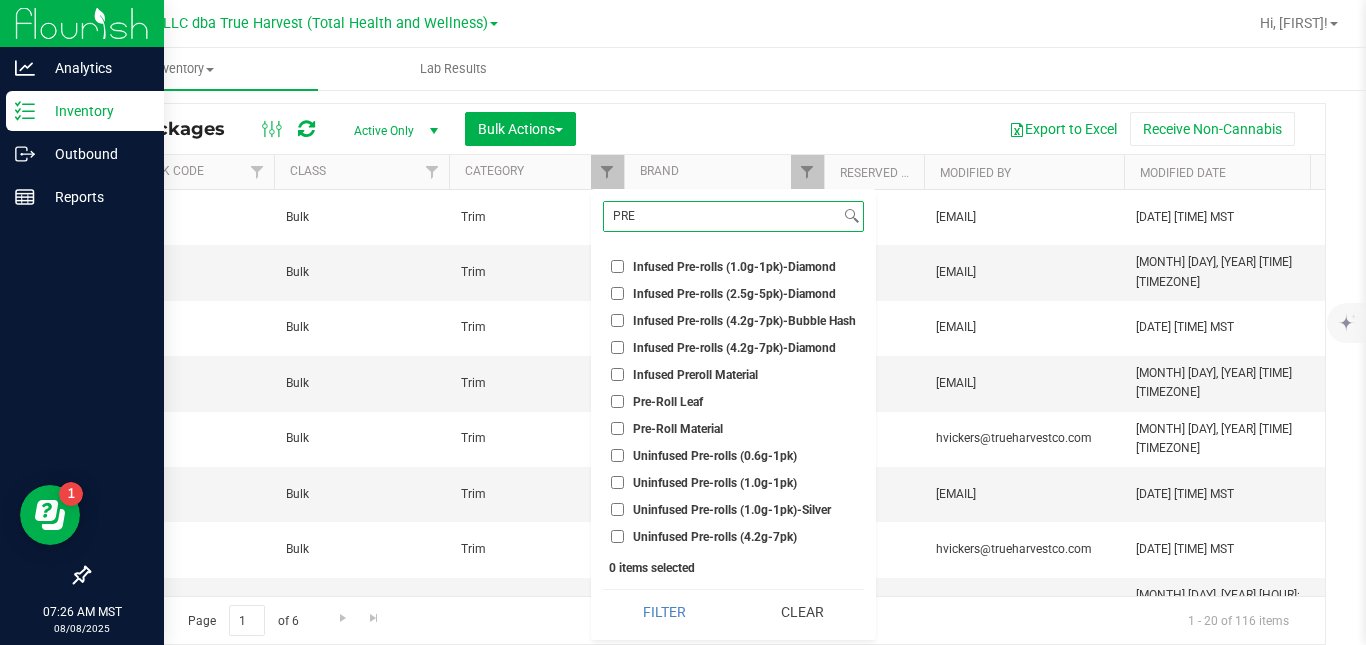 type on "PRE" 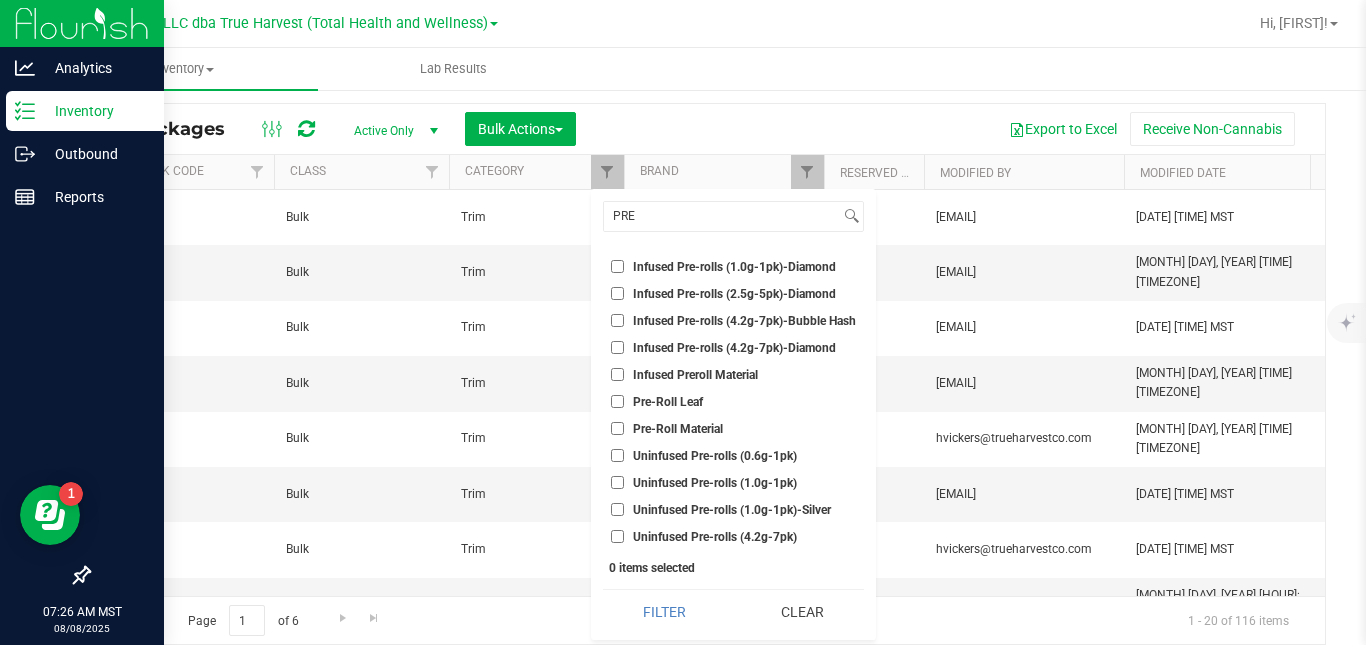 click on "Pre-Roll Material" at bounding box center [678, 429] 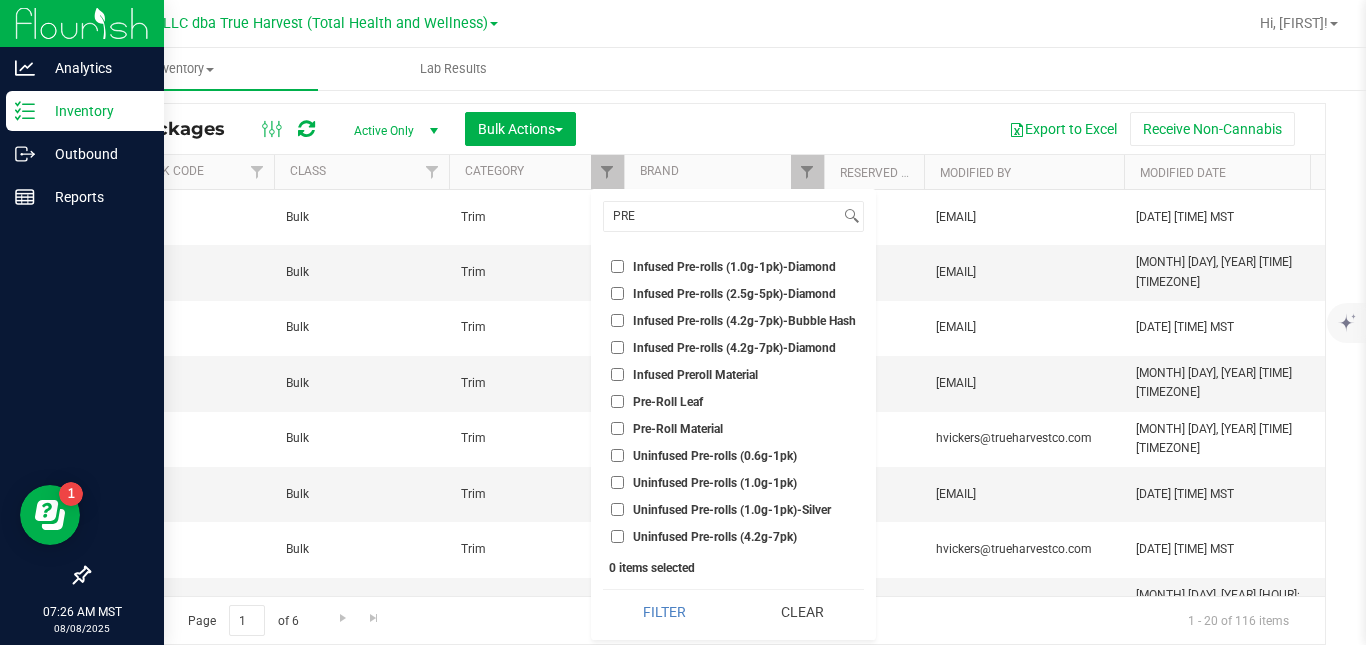 click on "Pre-Roll Material" at bounding box center (617, 428) 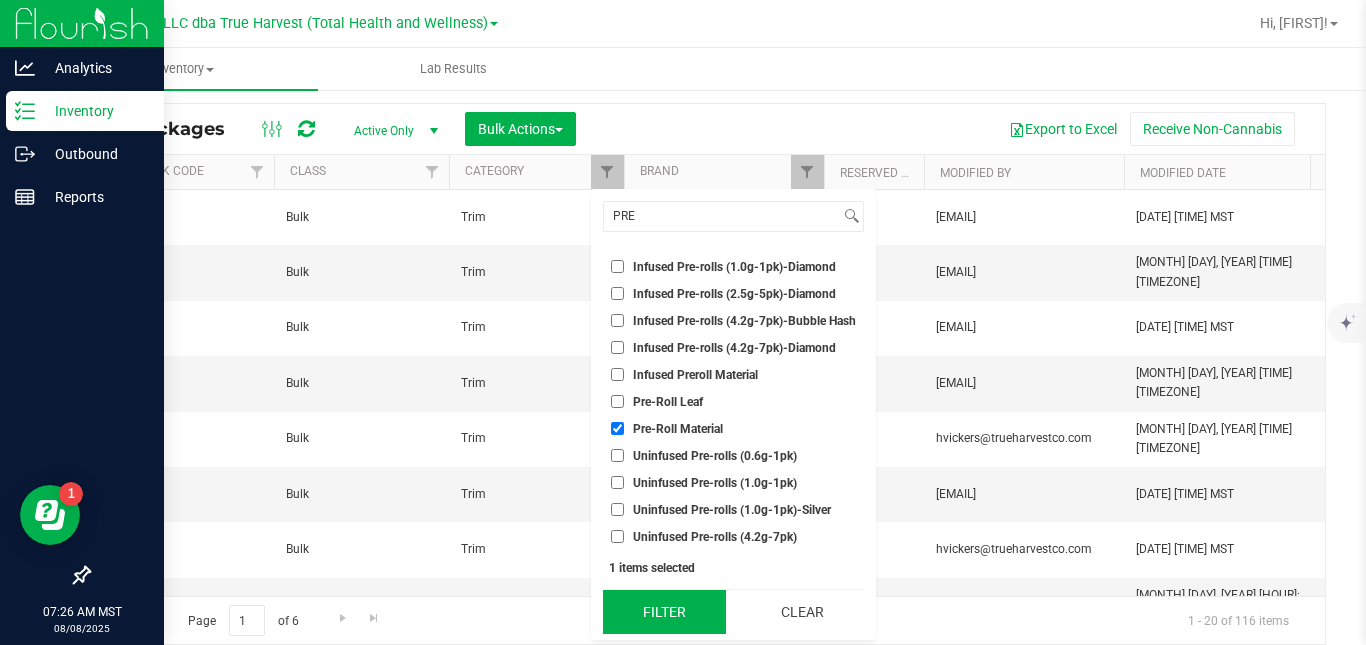 click on "Filter" at bounding box center (664, 612) 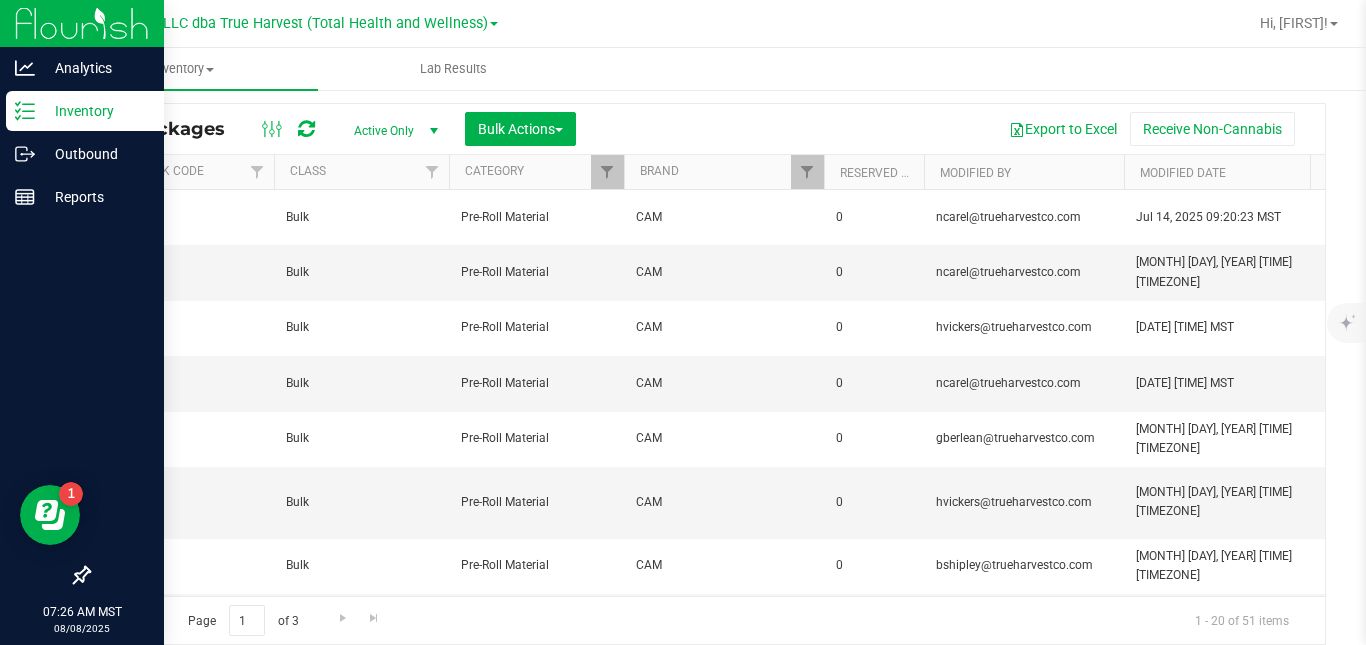 scroll, scrollTop: 0, scrollLeft: 0, axis: both 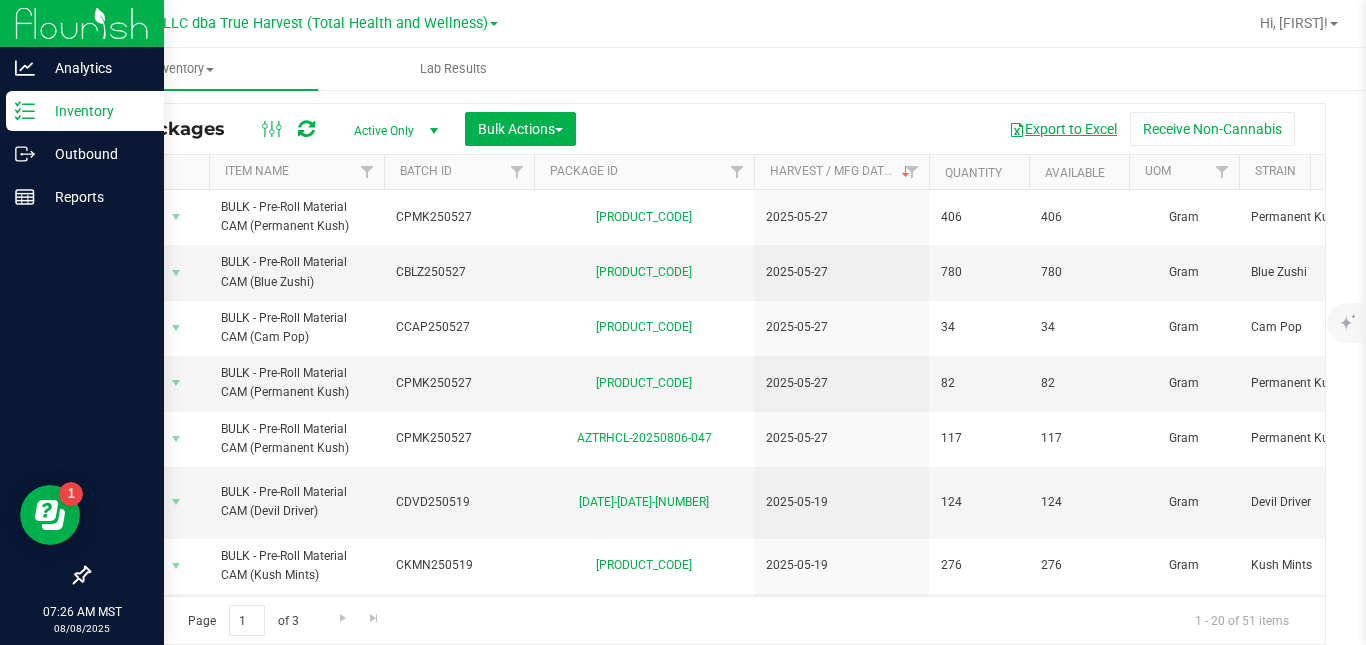 click on "Export to Excel" at bounding box center (1063, 129) 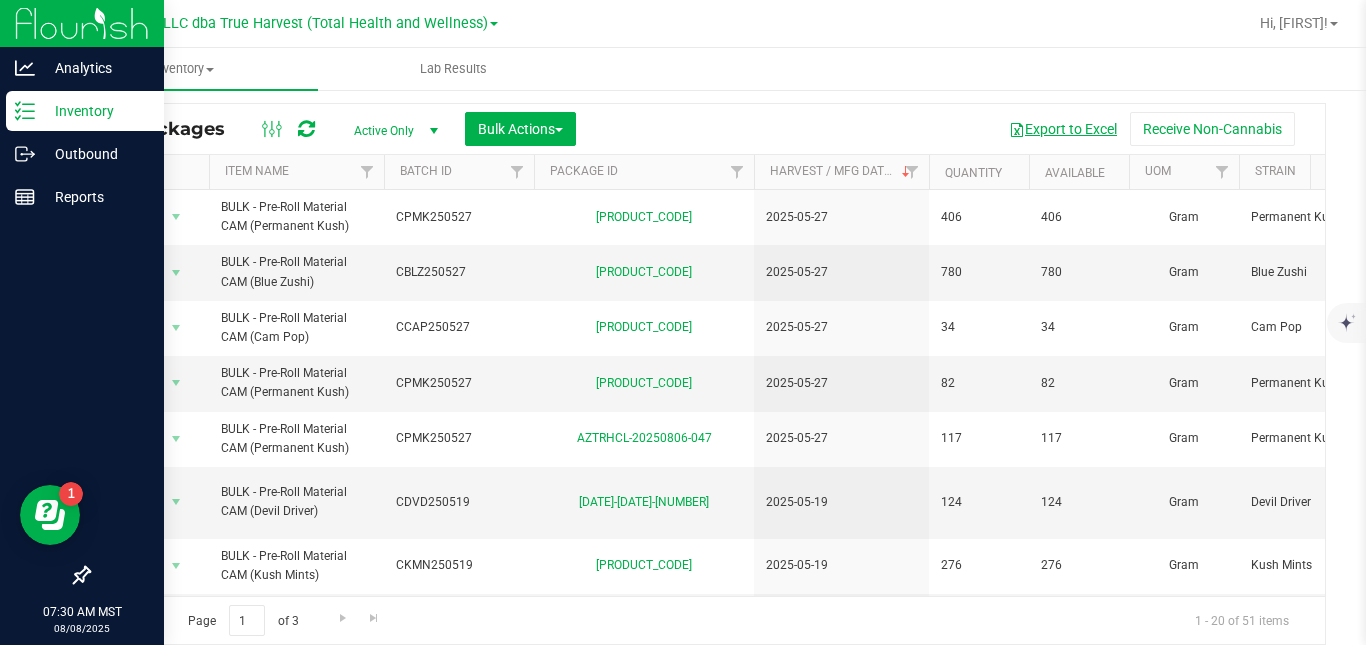 scroll, scrollTop: 0, scrollLeft: 1055, axis: horizontal 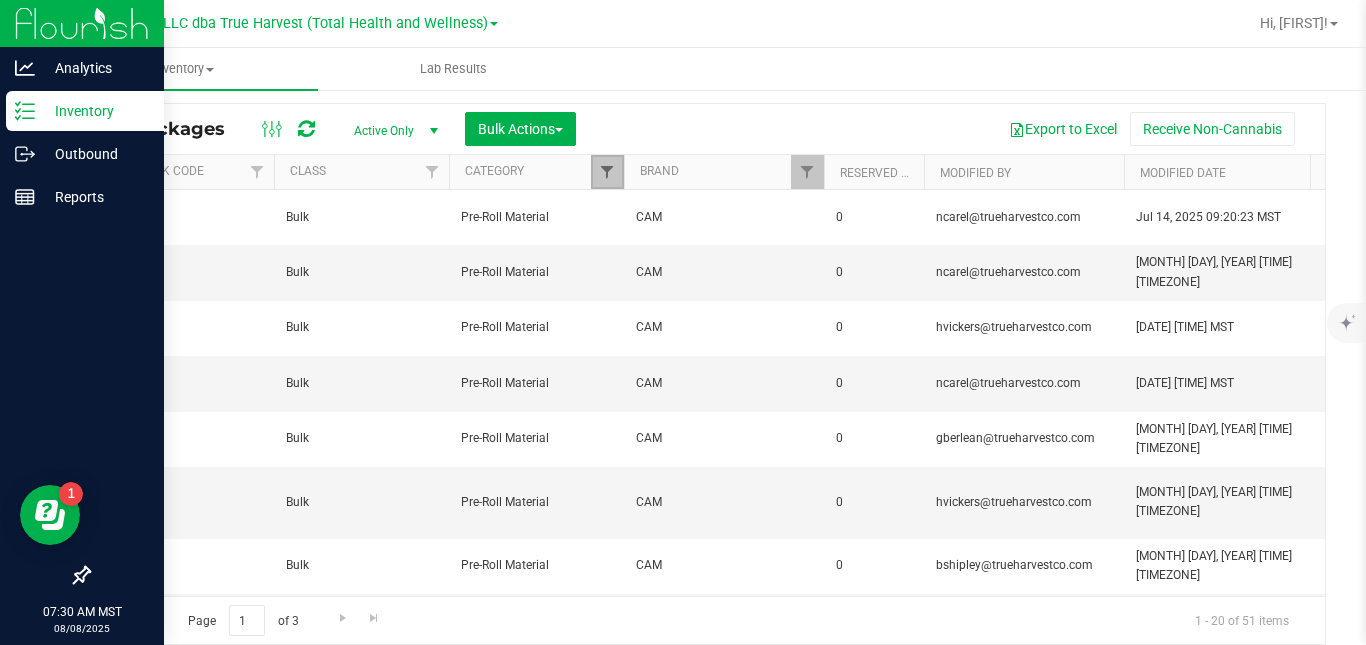 click at bounding box center (607, 172) 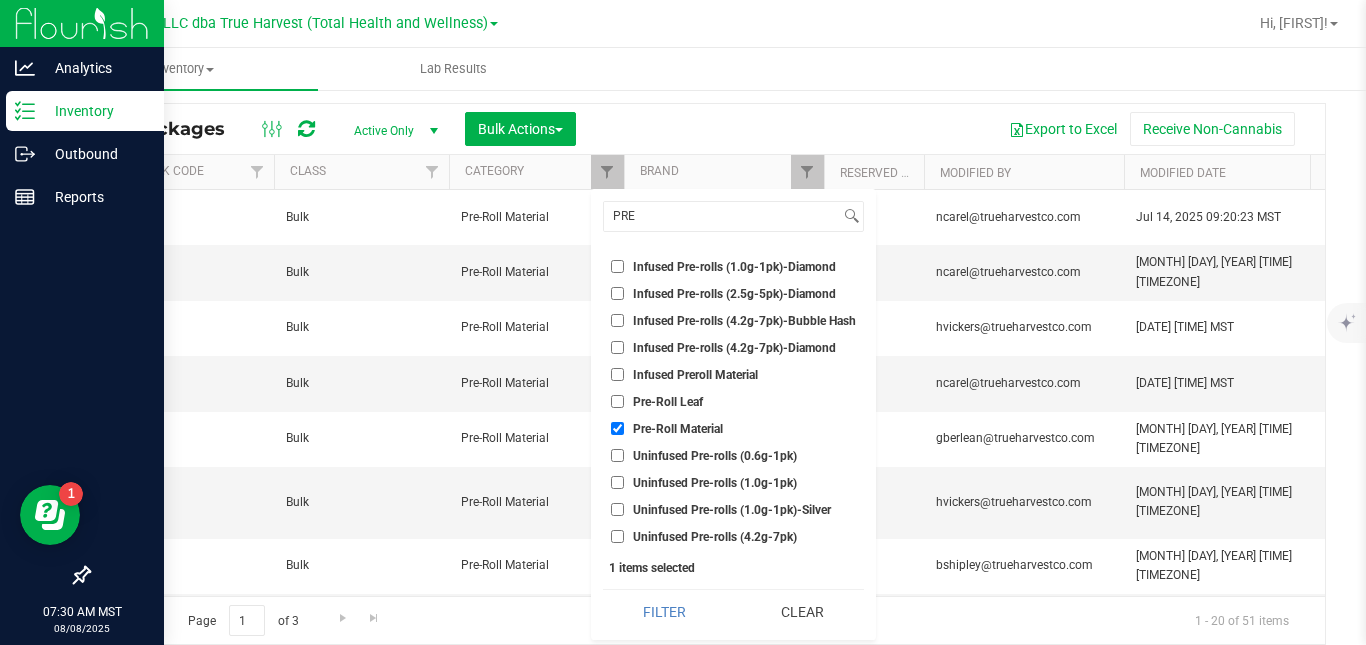 click on "Pre-Roll Material" at bounding box center [678, 429] 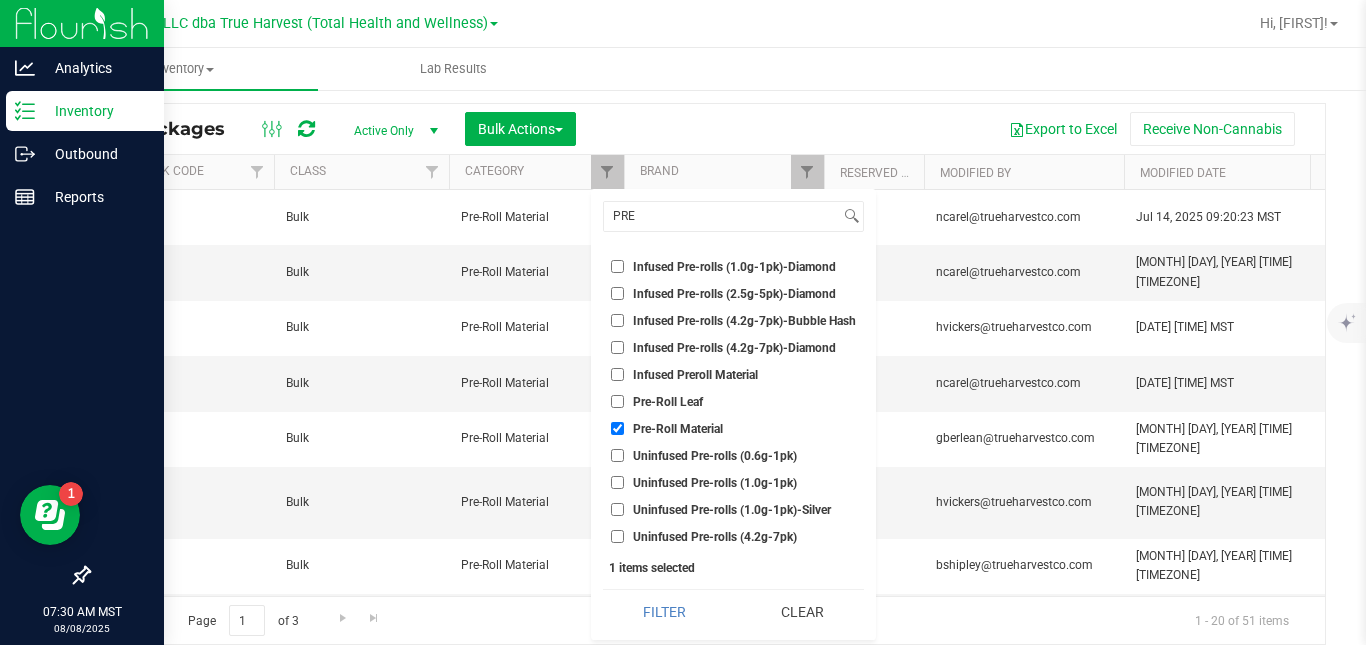click on "Pre-Roll Material" at bounding box center [617, 428] 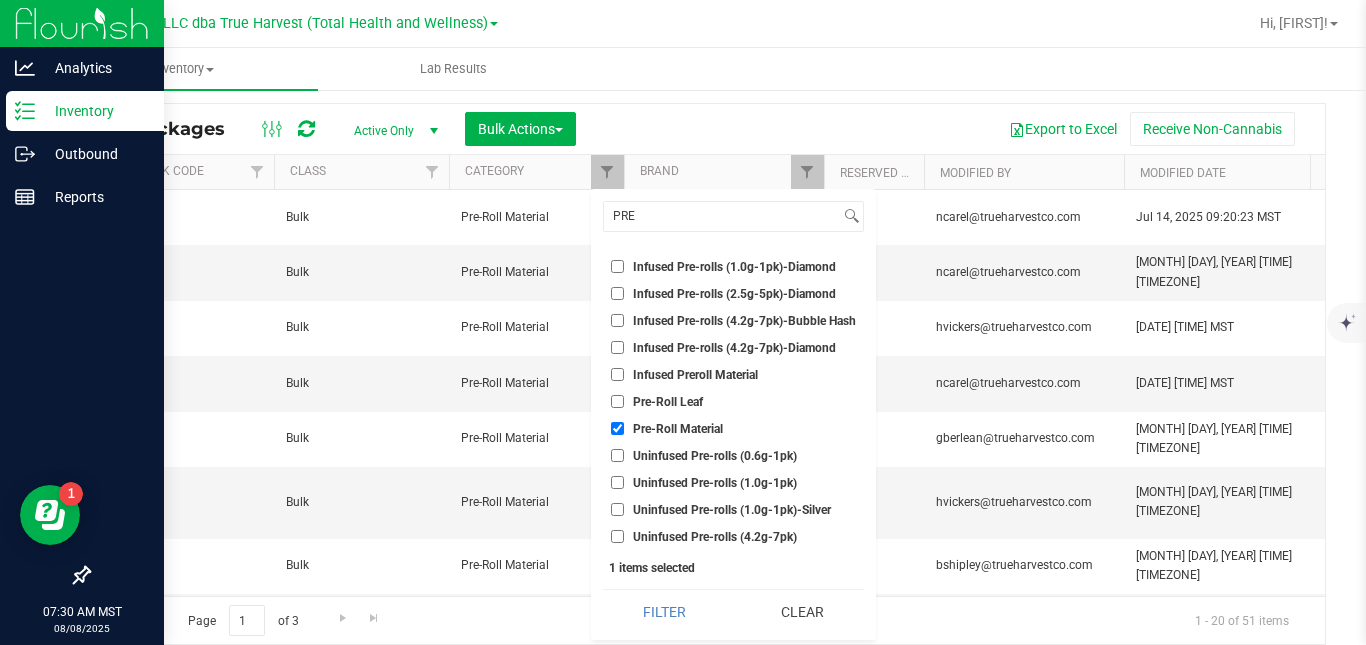 checkbox on "false" 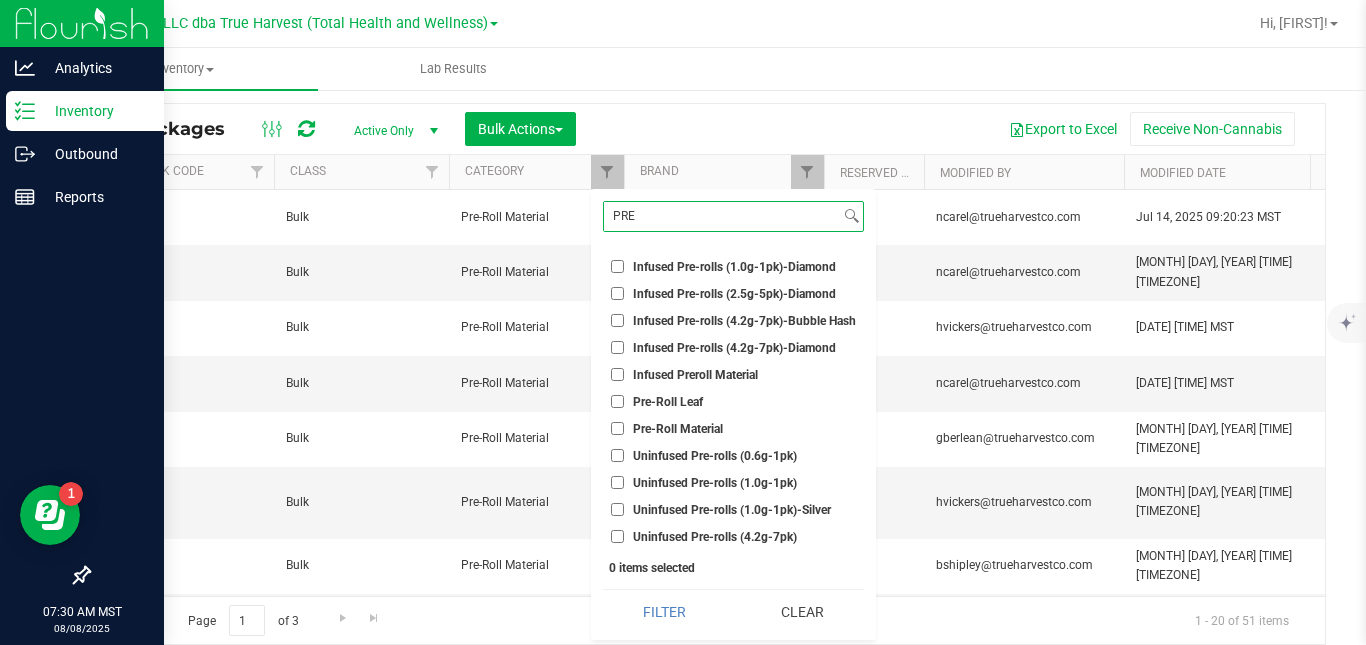 drag, startPoint x: 672, startPoint y: 205, endPoint x: 597, endPoint y: 221, distance: 76.687675 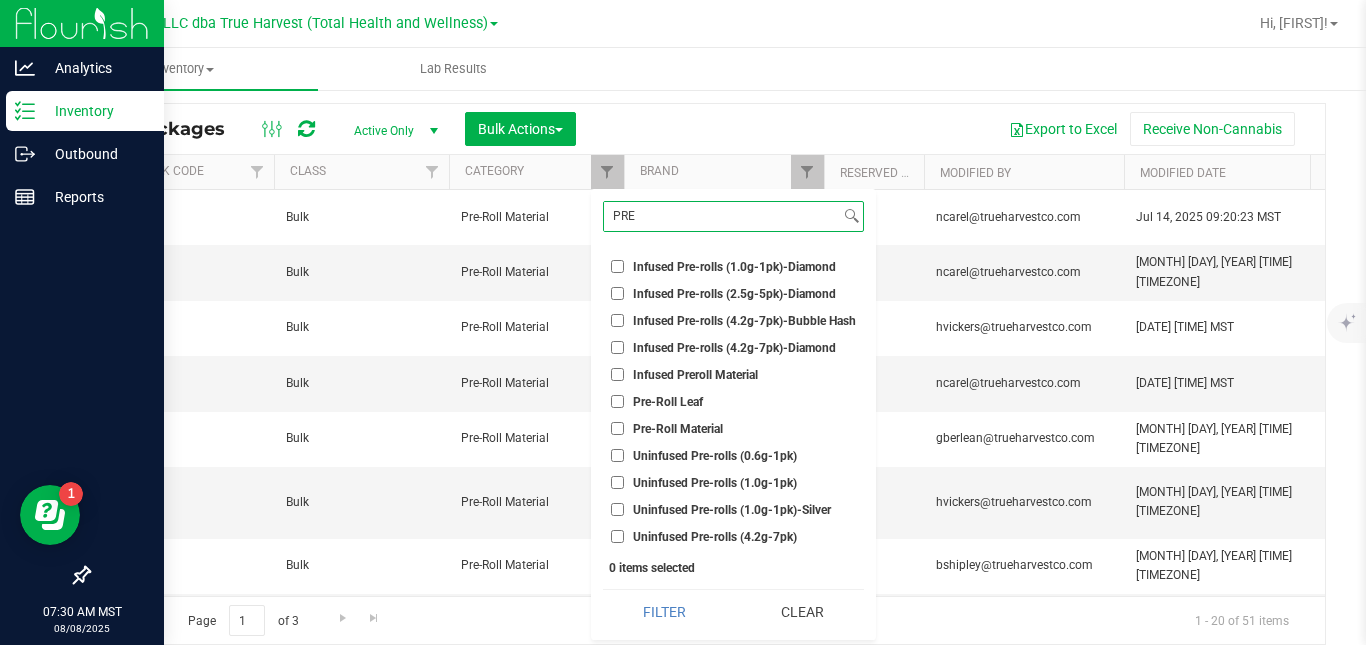 click on "PRE Select All A Buds AA Buds Accessories B Buds BB Buds Bubble Hash By-product (volume) By-product (weight) C Buds Capsule (weight - each) Capsule (weight) Clone - Cutting Clone - Tissue Culture Concentrate (weight) Crude Oil Cured Bubble Hash Distillate Distillate HTE Mix Distillate Terpene Mix Dry Stock Edible (volume - each) Edible (volume) Edible (weight - each) Edible (weight) Extract (volume - each) Extract (volume) Extract (weight - each) Flower (14g) Flower (1g) Flower (28g) Flower (3.5g) Flower (5g) Flower (packaged - each) Flower (packaged ounce - each) Formulated Oil Fresh Frozen Frozen Grow Media HTE Hydroponics Immature Plant Infused Butter/Oil (volume - each) Infused Butter/Oil (volume) Infused Butter/Oil (weight - each) Infused Butter/Oil (weight) Infused Pre-Roll Material Infused Pre-rolls (0.5g-1pk) Infused Pre-rolls (0.6g-1pk) Infused Pre-rolls (1.0g-1pk)-Bubble Hash Infused Pre-rolls (1.0g-1pk)-Diamond Infused Pre-rolls (2.5g-5pk)-Diamond Infused Pre-rolls (4.2g-7pk)-Bubble Hash Kief Labor" at bounding box center (733, 414) 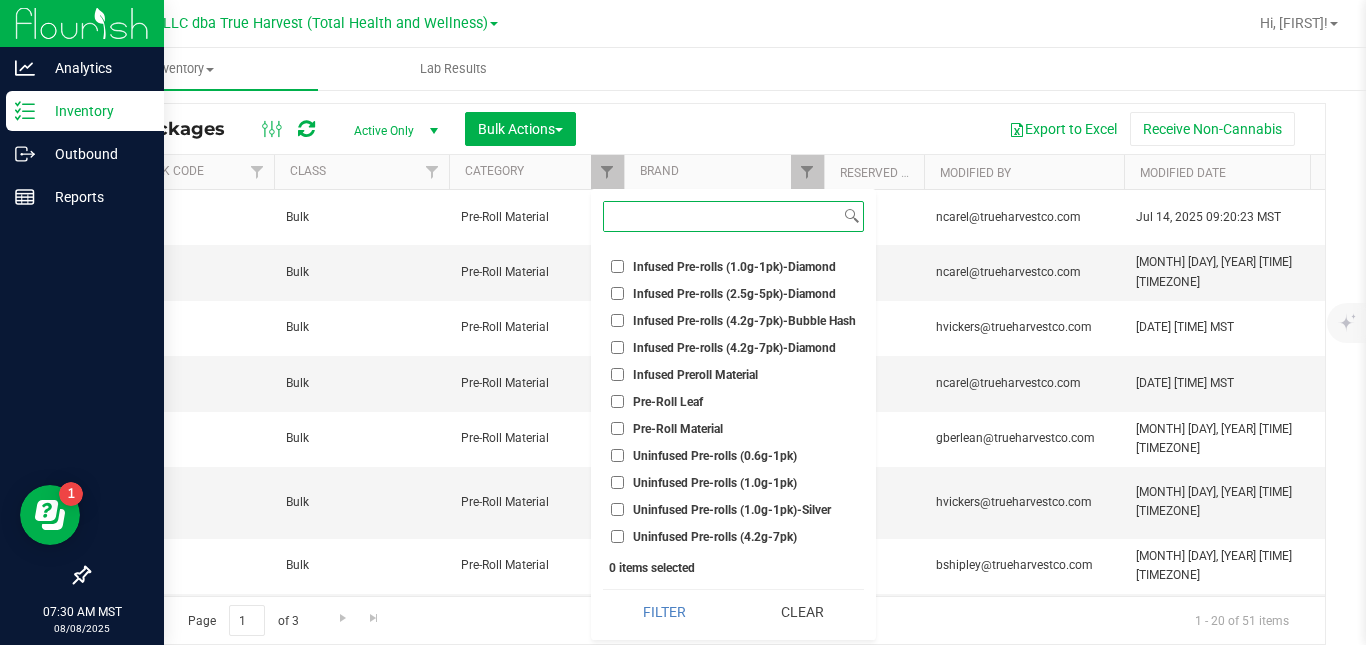 scroll, scrollTop: 1341, scrollLeft: 0, axis: vertical 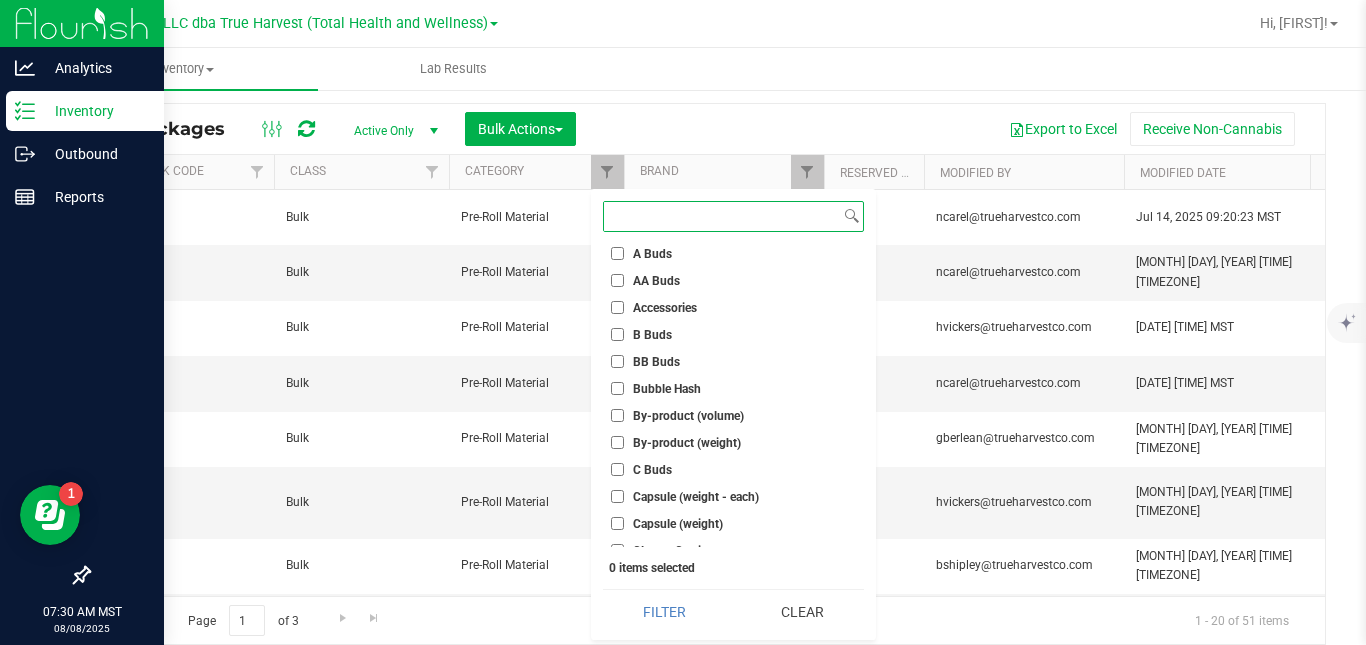 type 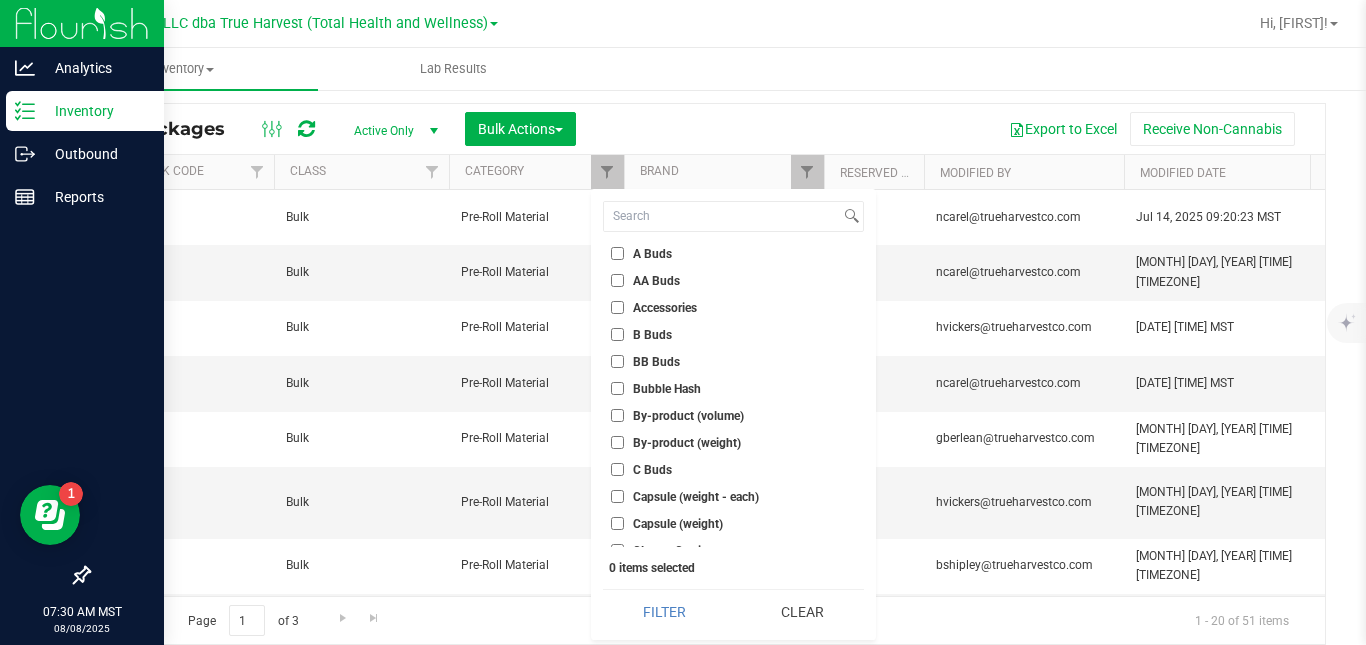 click on "C Buds" at bounding box center (652, 470) 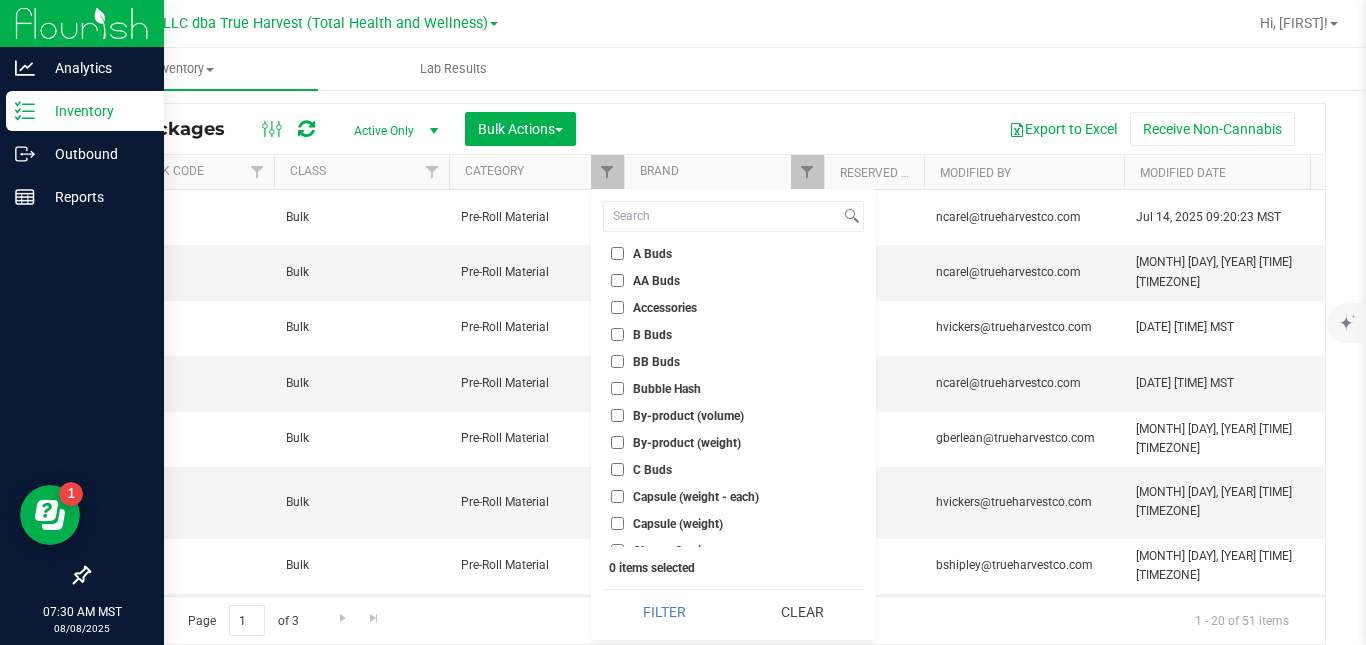 click on "C Buds" at bounding box center [617, 469] 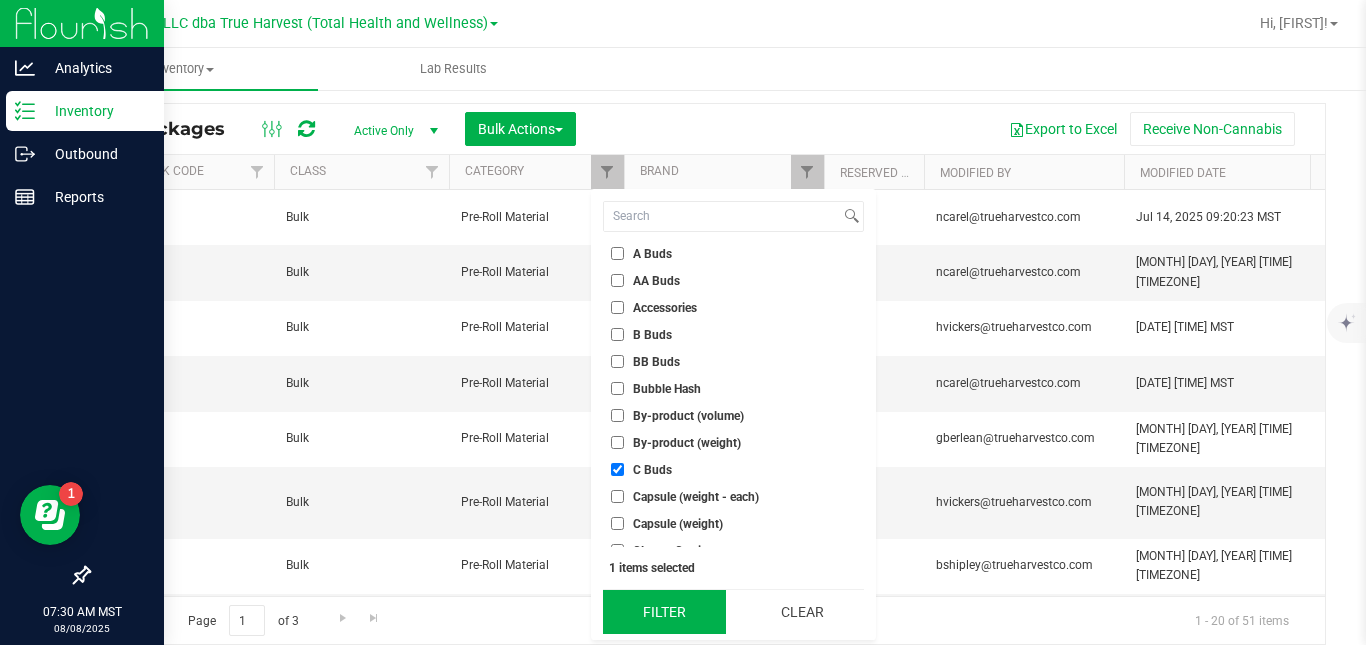 click on "Filter" at bounding box center (664, 612) 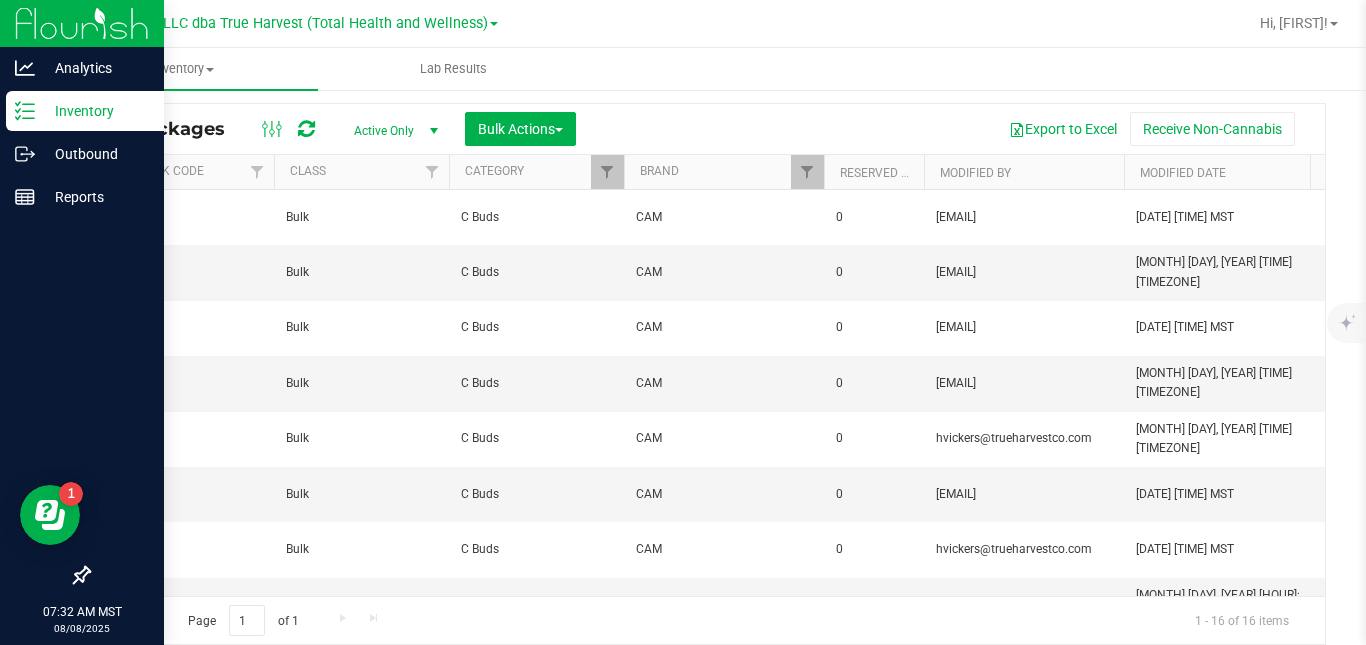 scroll, scrollTop: 0, scrollLeft: 1016, axis: horizontal 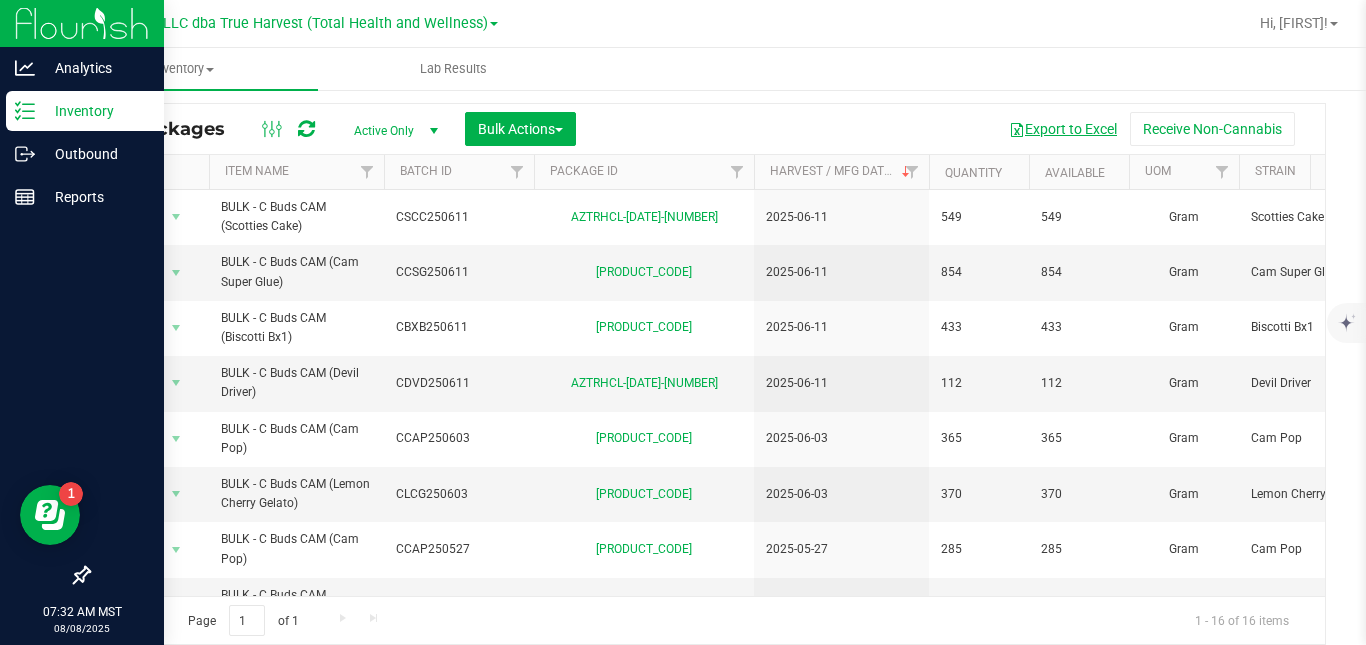 click on "Export to Excel" at bounding box center (1063, 129) 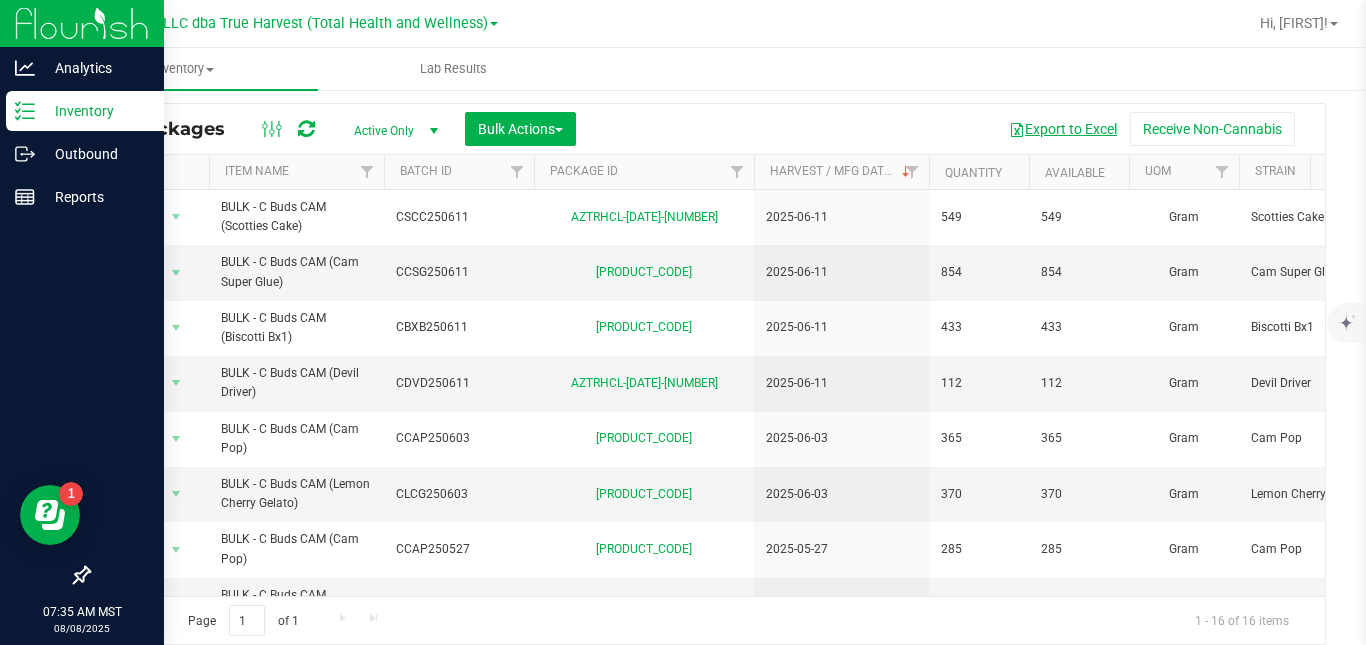 scroll, scrollTop: 0, scrollLeft: 1055, axis: horizontal 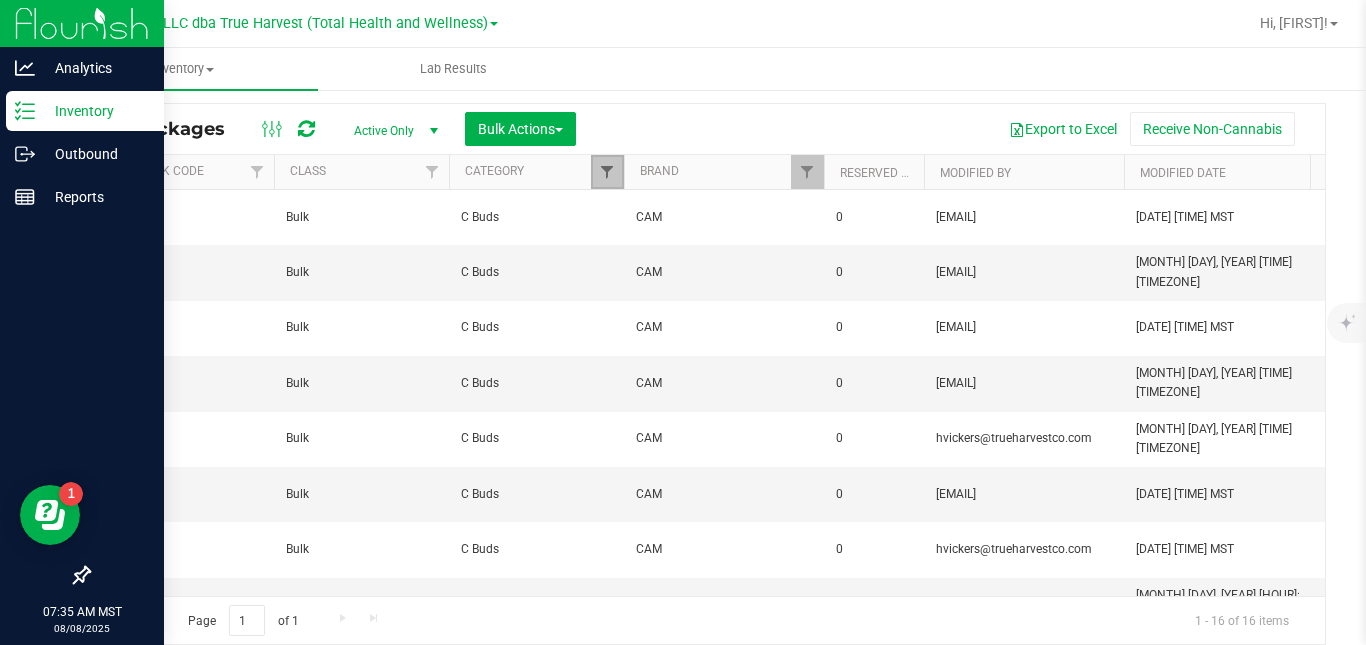 click at bounding box center [607, 172] 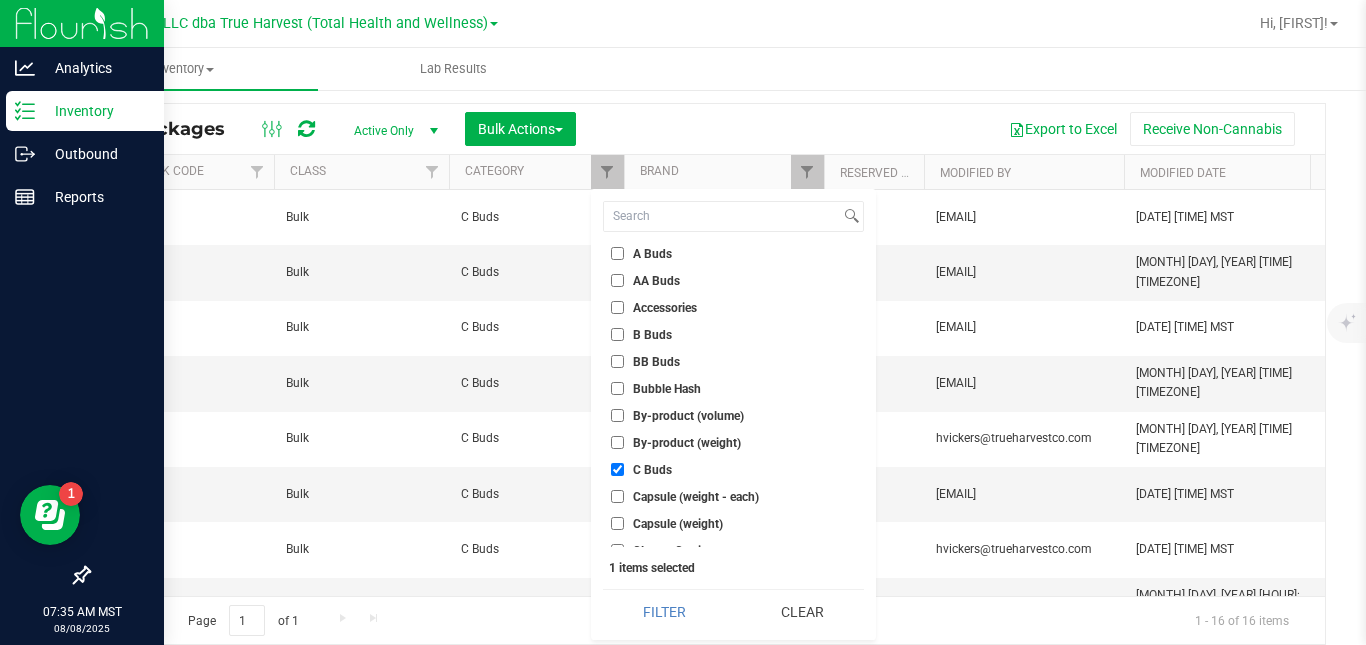click on "C Buds" at bounding box center [652, 470] 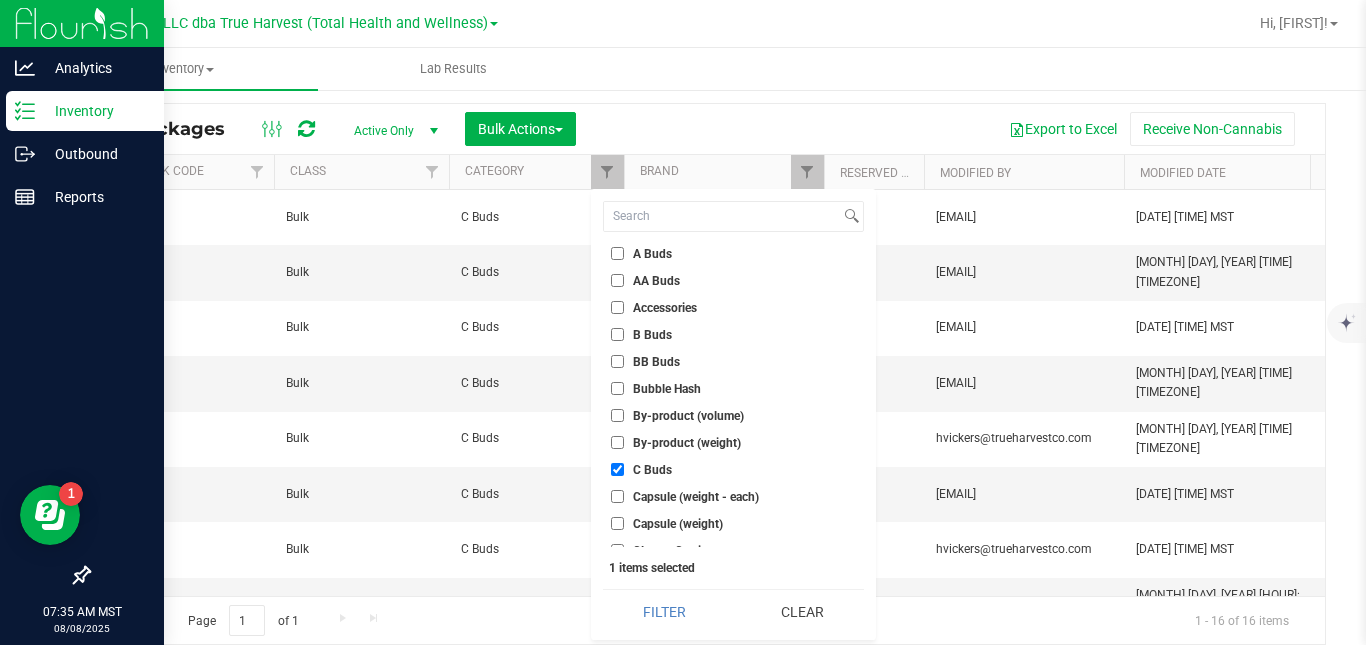 click on "C Buds" at bounding box center [617, 469] 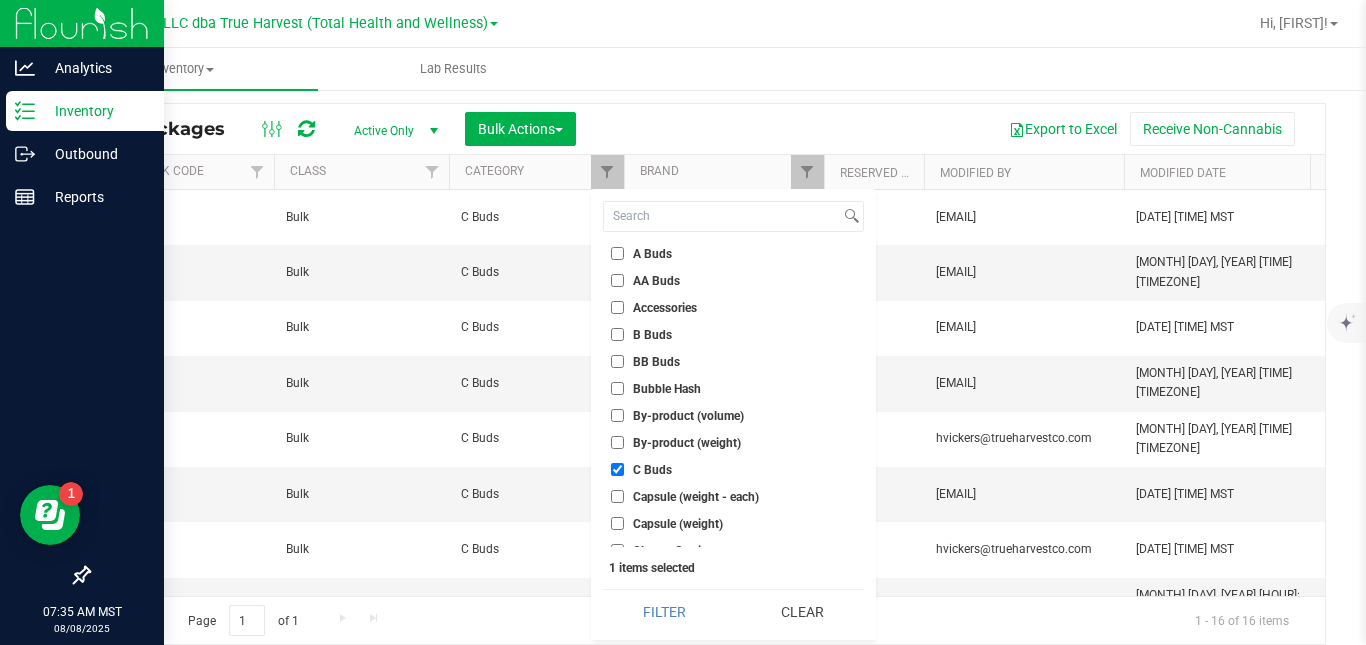 checkbox on "false" 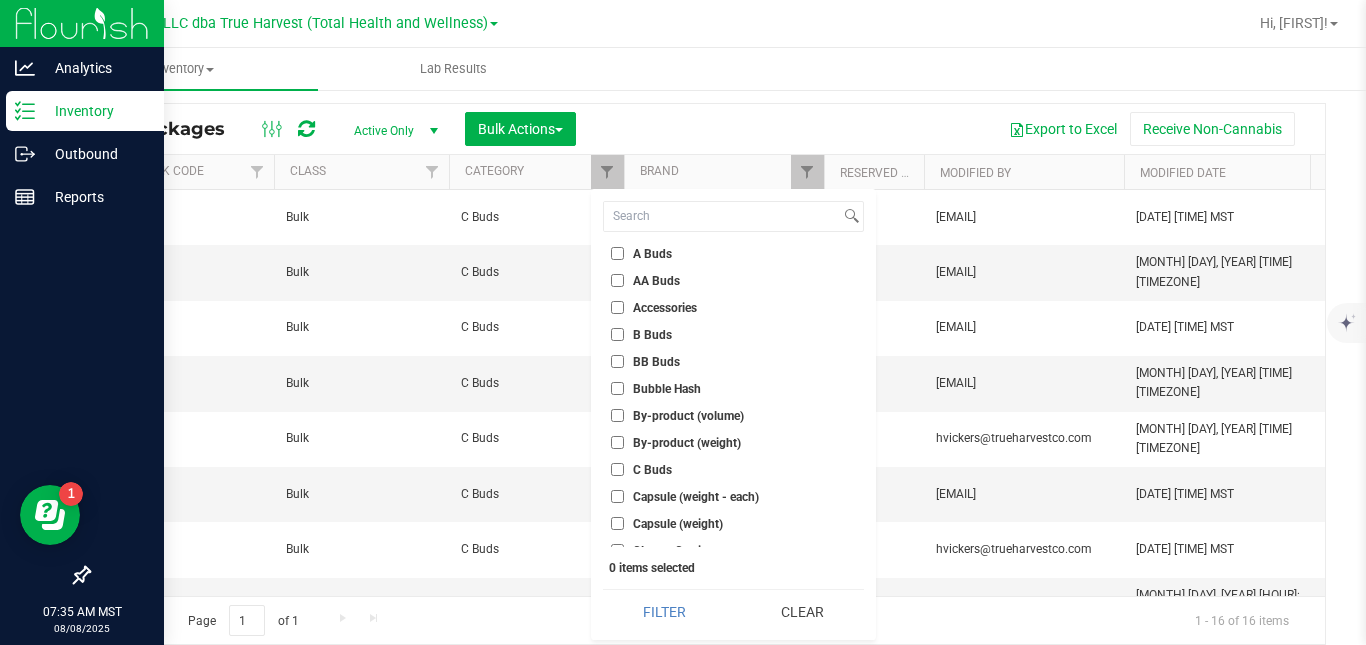 click on "BB Buds" at bounding box center (656, 362) 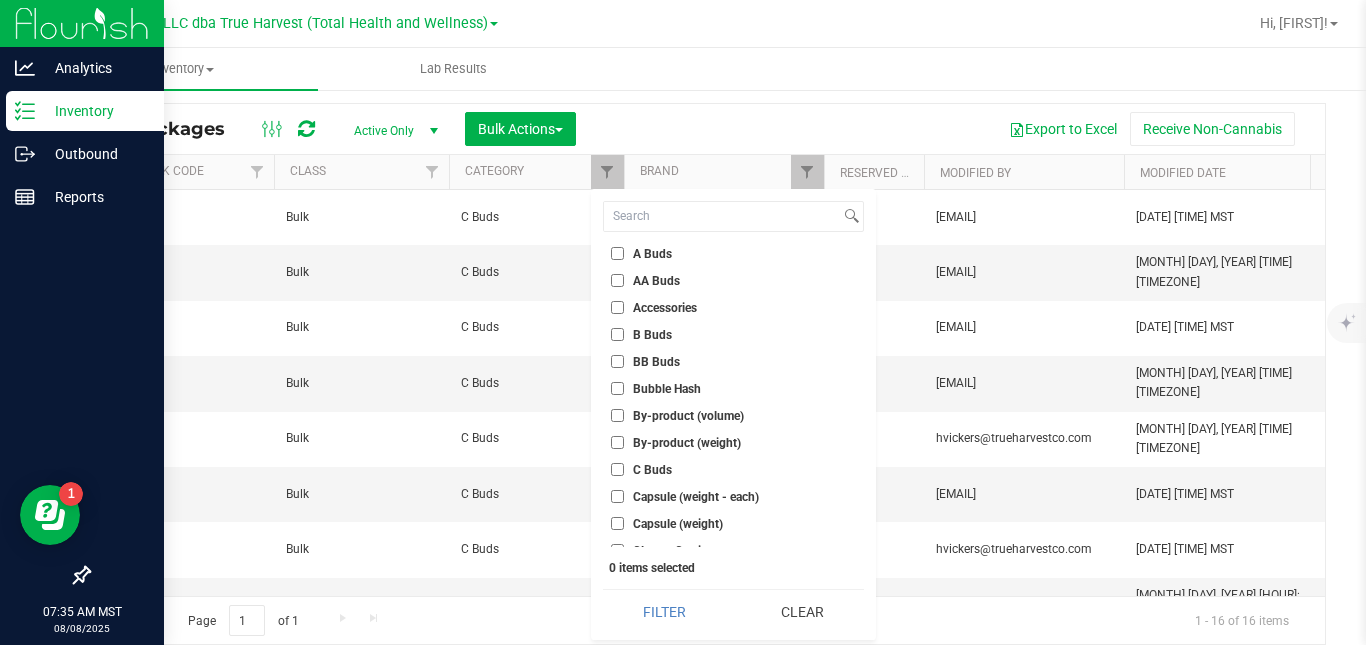 click on "BB Buds" at bounding box center [617, 361] 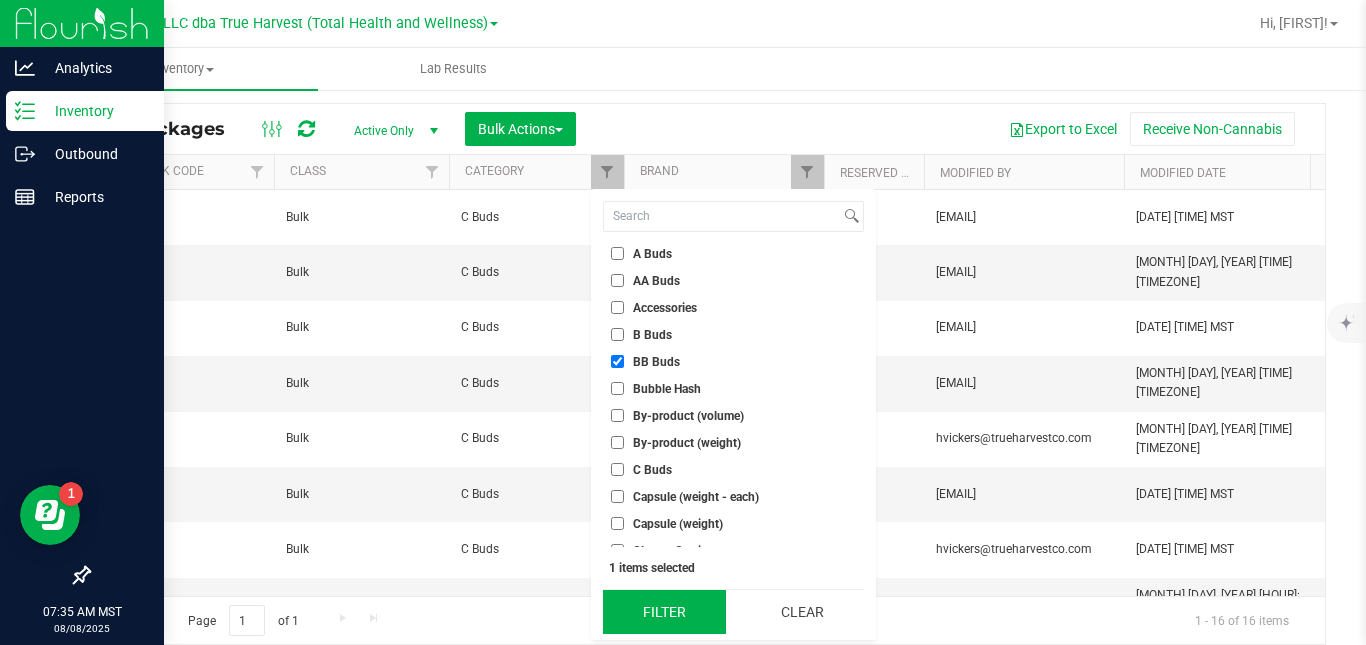 click on "Filter" at bounding box center (664, 612) 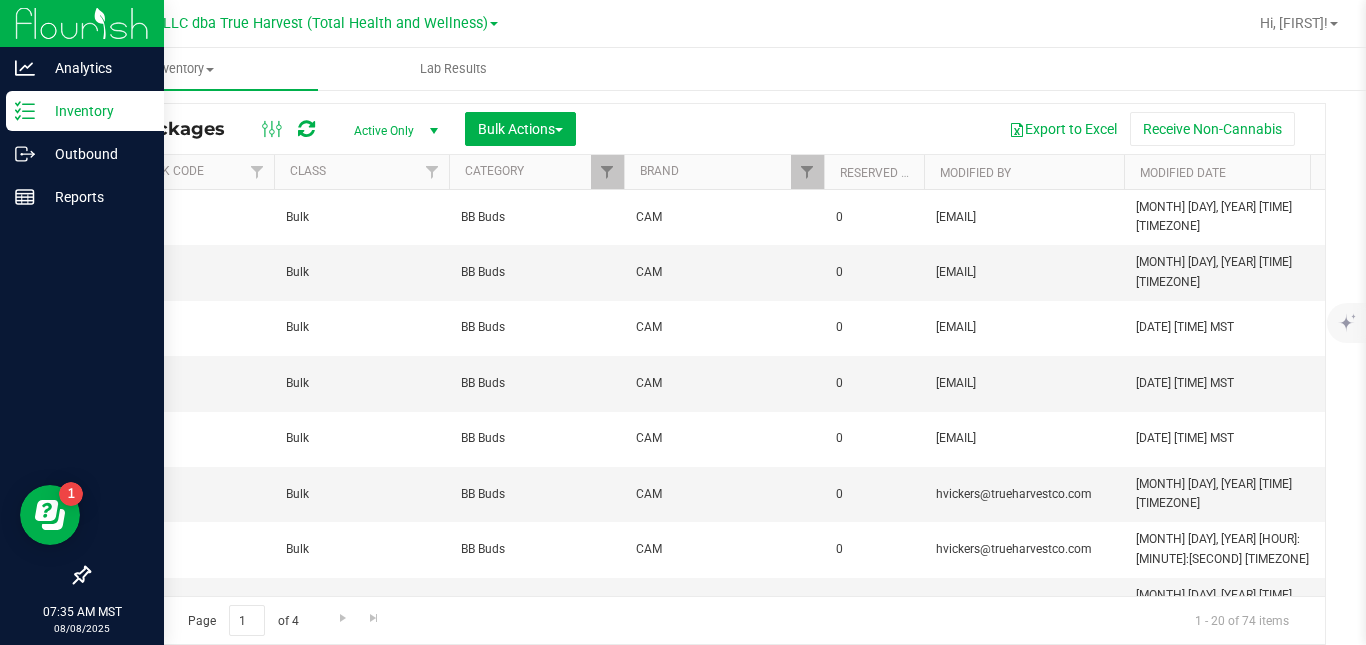 scroll, scrollTop: 0, scrollLeft: 1055, axis: horizontal 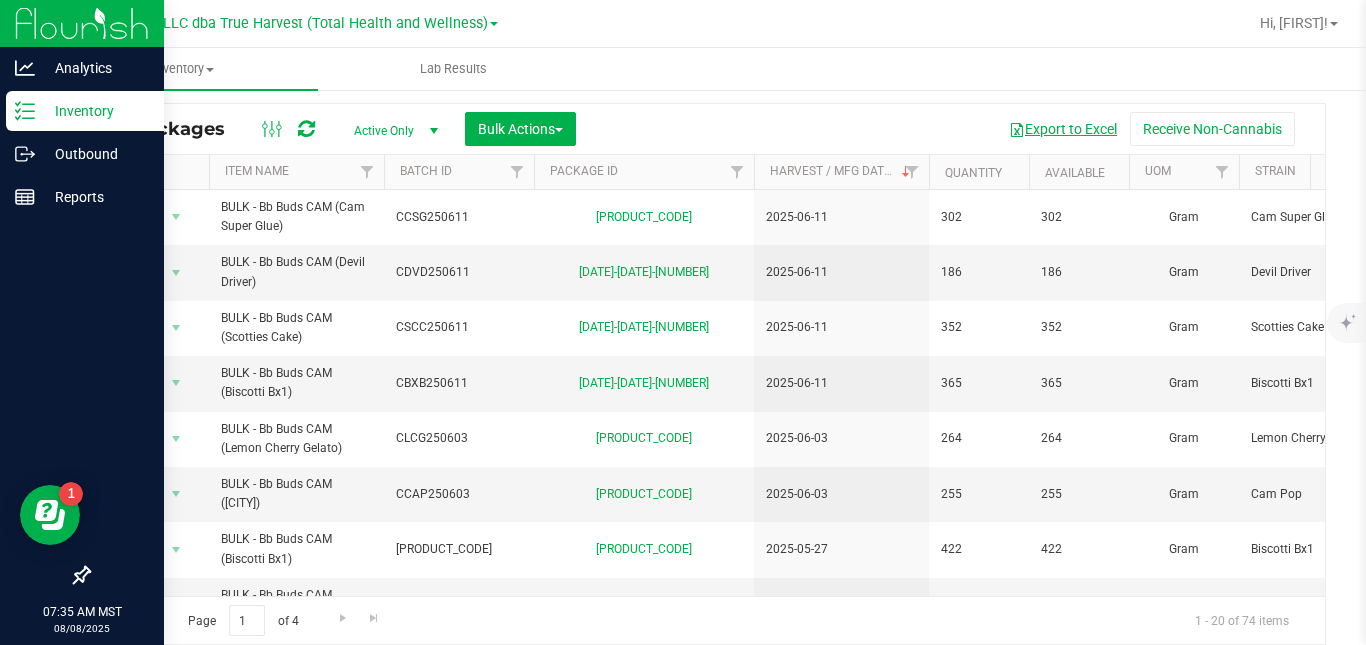 click on "Export to Excel" at bounding box center (1063, 129) 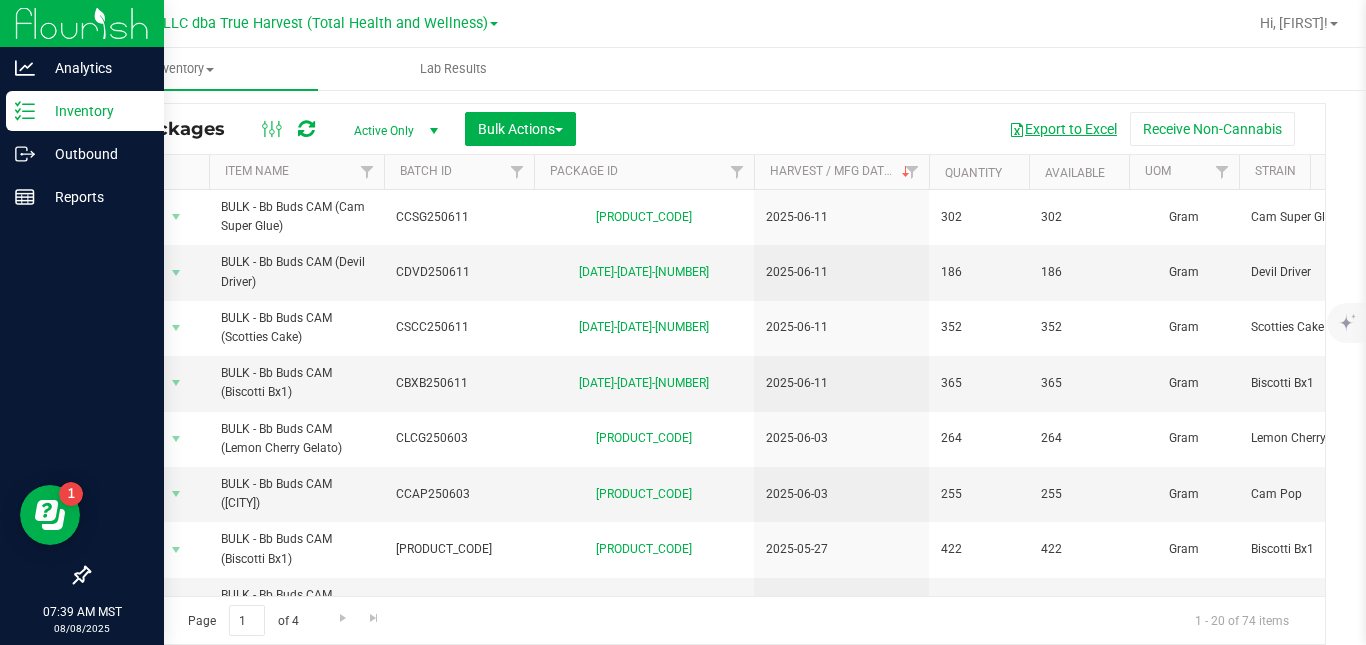scroll, scrollTop: 0, scrollLeft: 1055, axis: horizontal 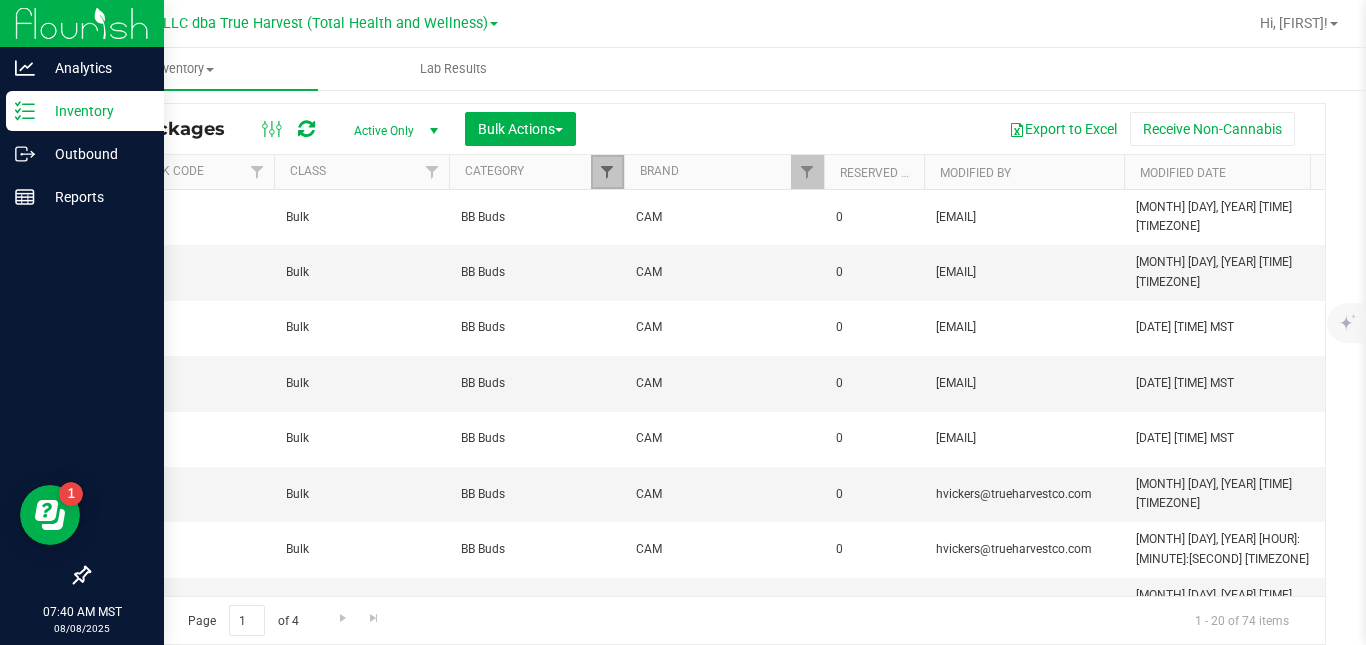 click at bounding box center [607, 172] 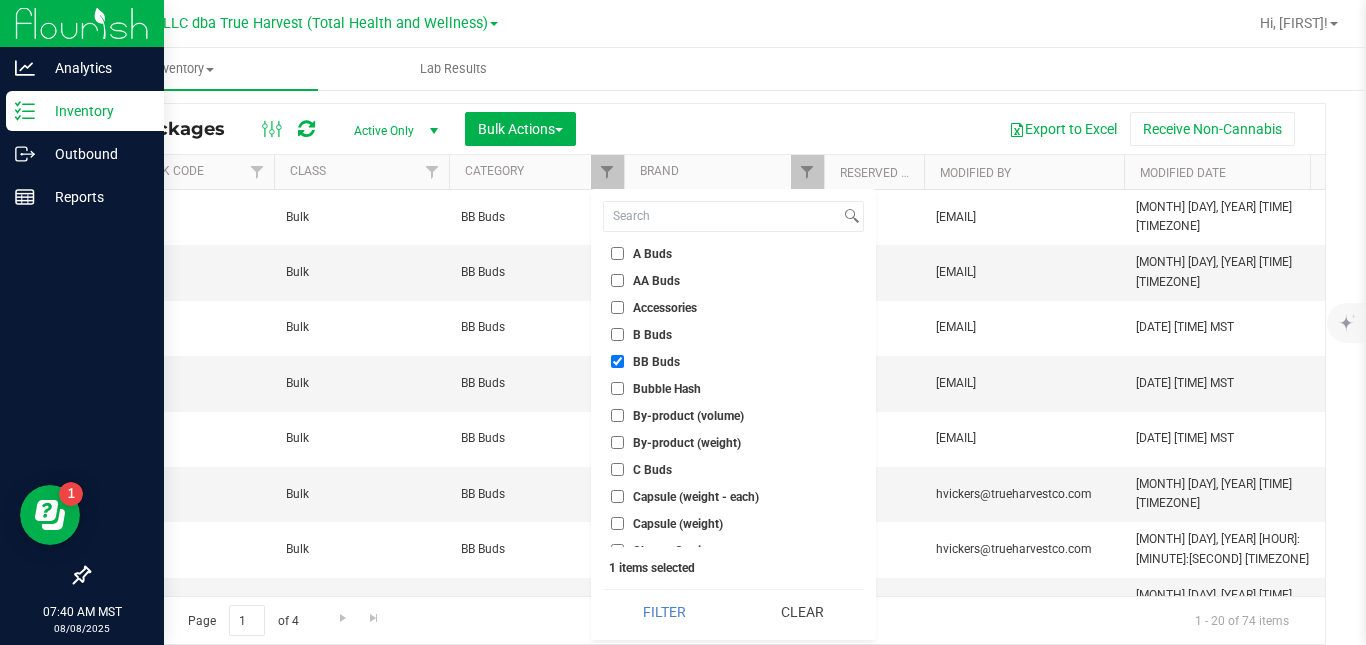 click on "BB Buds" at bounding box center (656, 362) 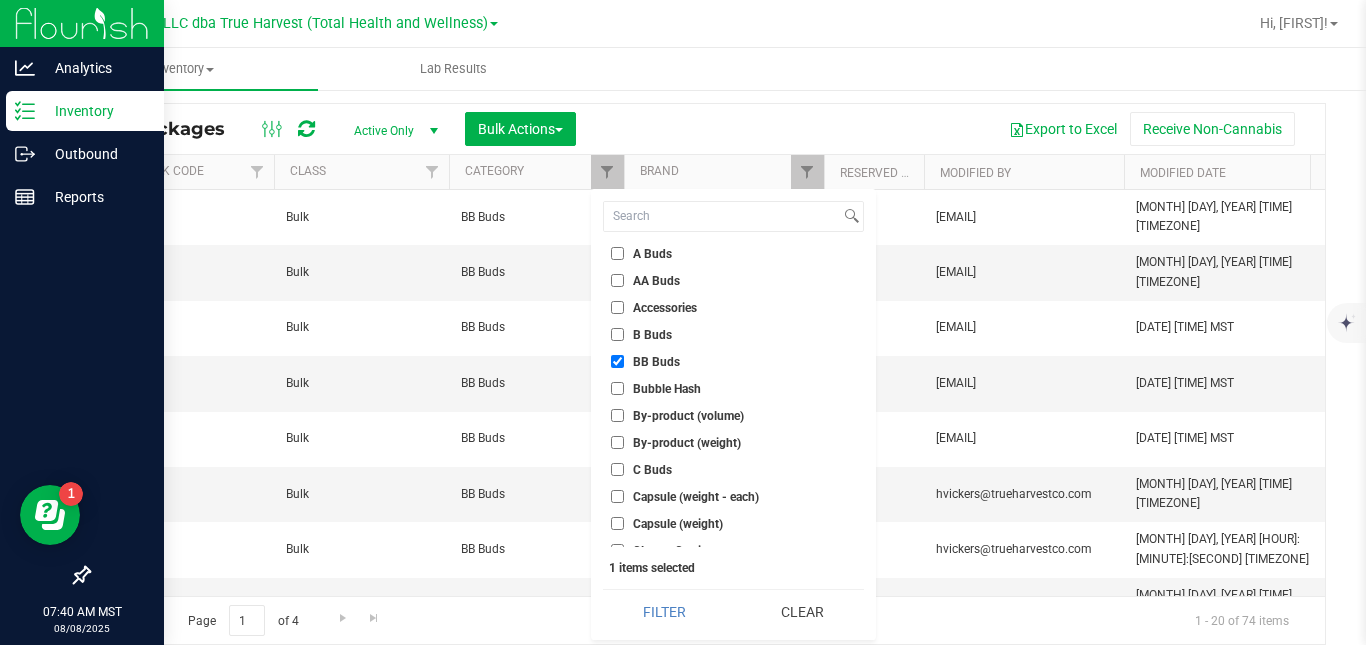 click on "BB Buds" at bounding box center [617, 361] 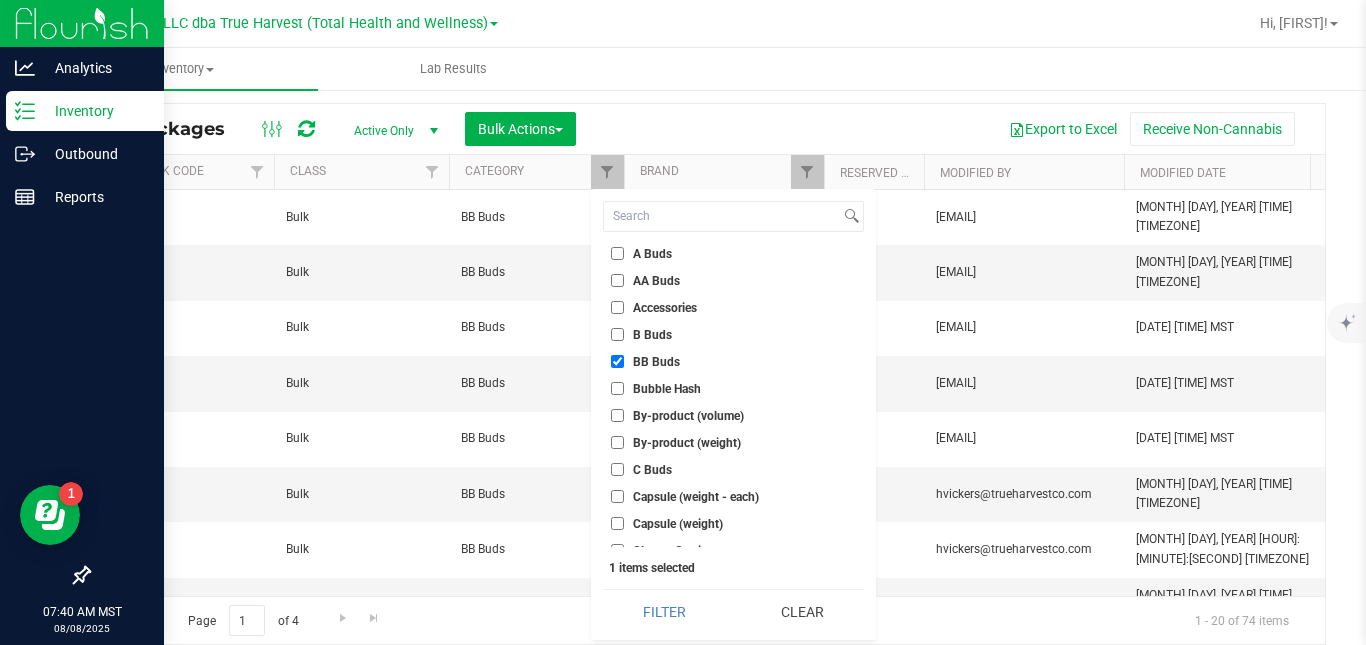 checkbox on "false" 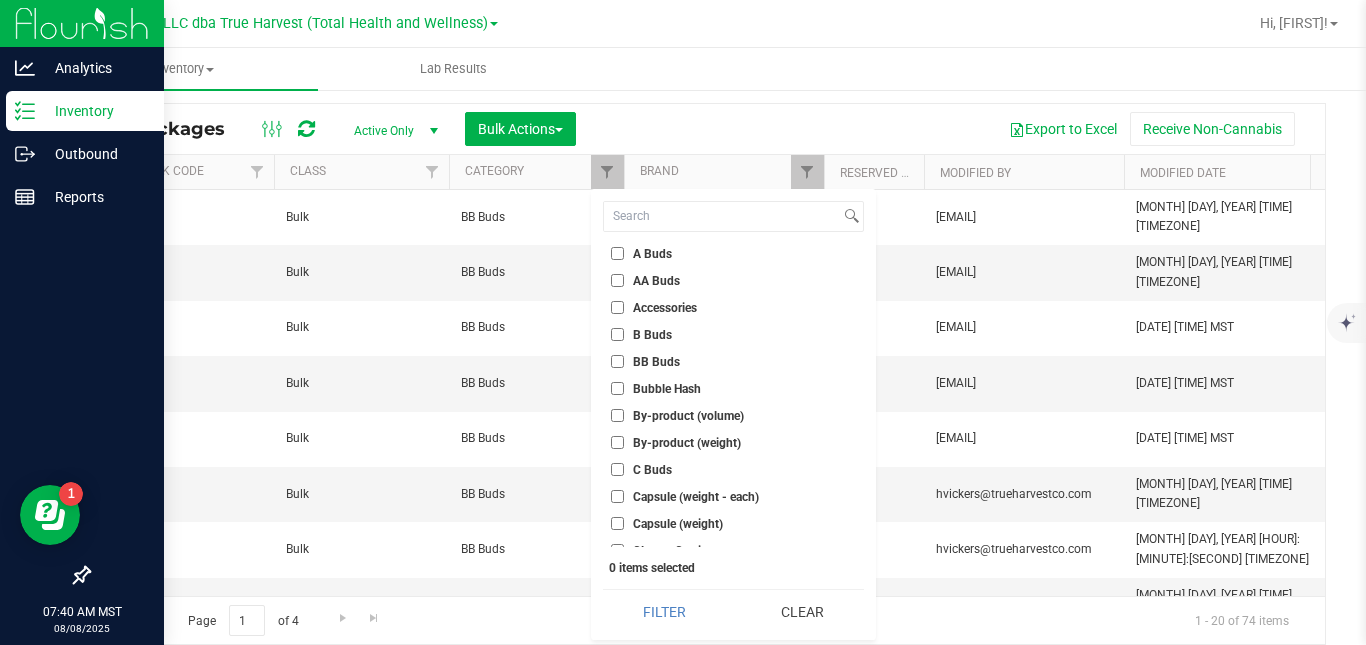 click on "B Buds" at bounding box center [652, 335] 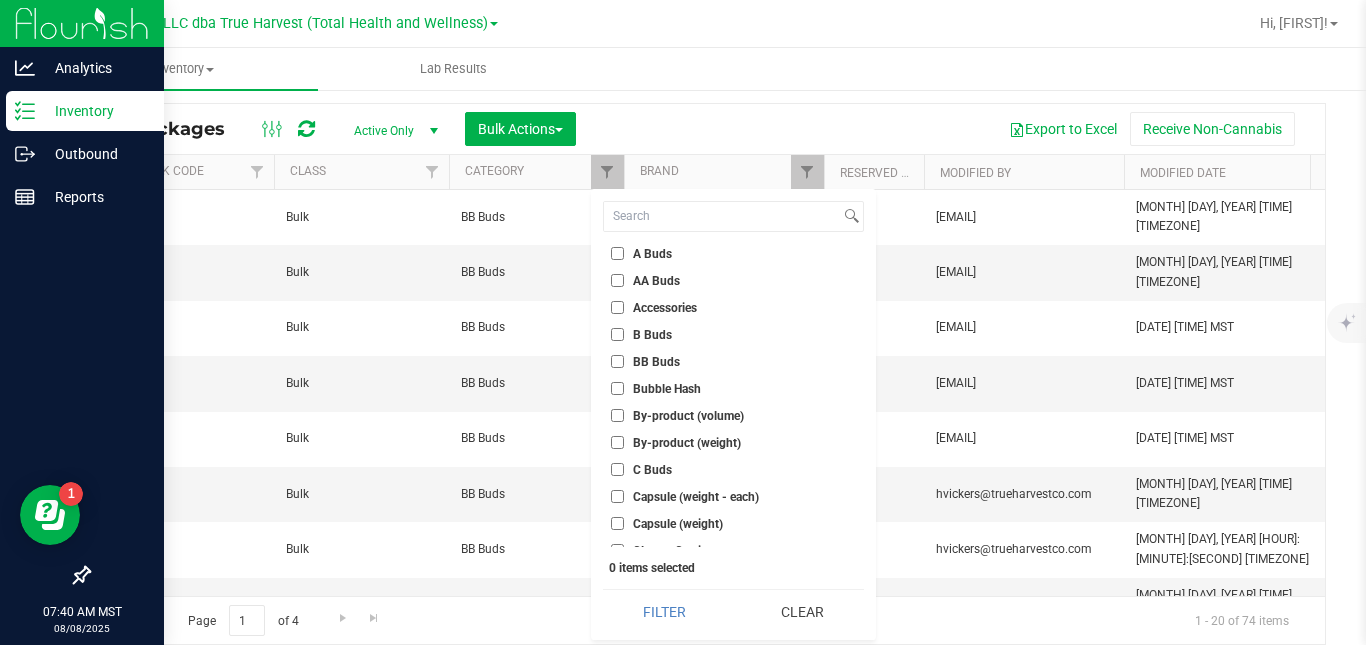 click on "B Buds" at bounding box center [617, 334] 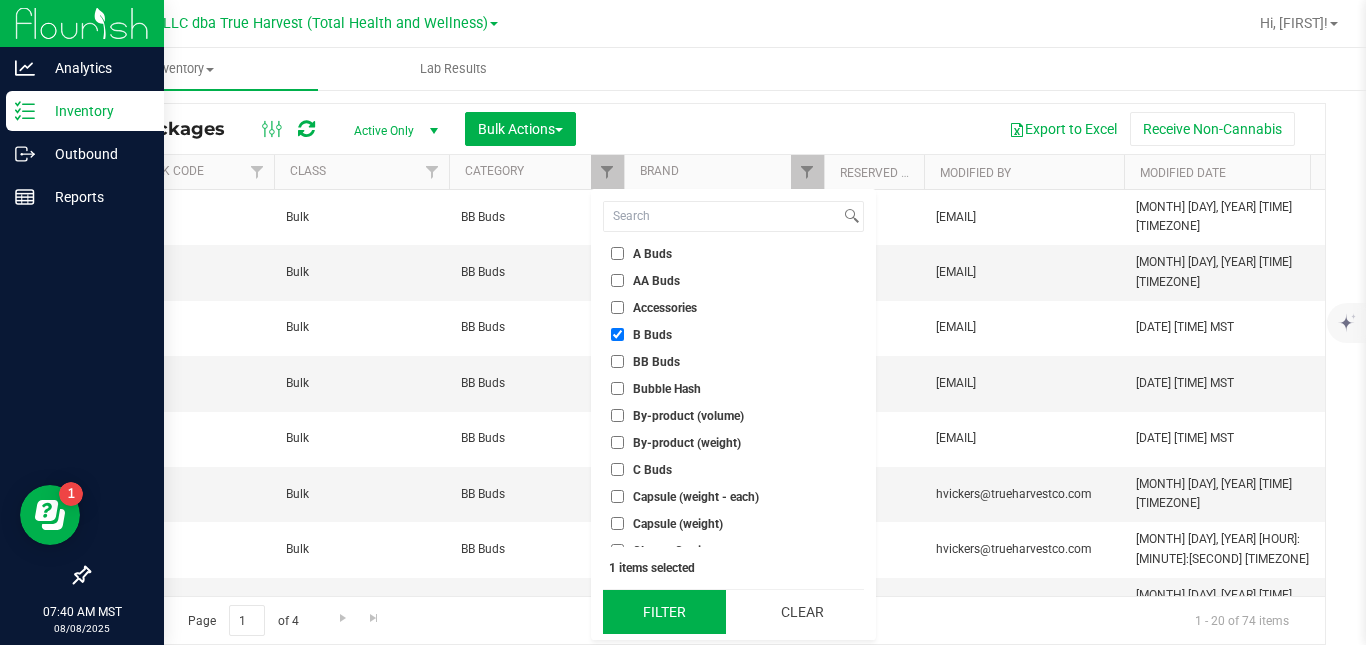 click on "Filter" at bounding box center (664, 612) 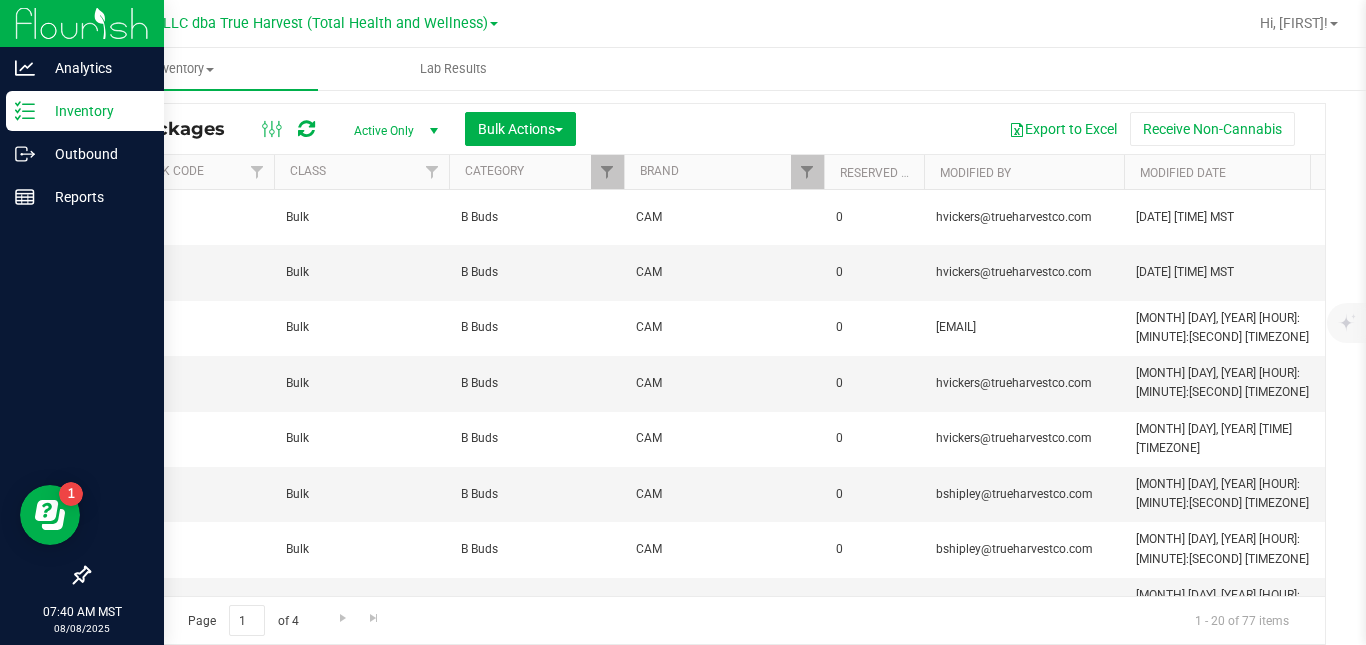 scroll, scrollTop: 0, scrollLeft: 0, axis: both 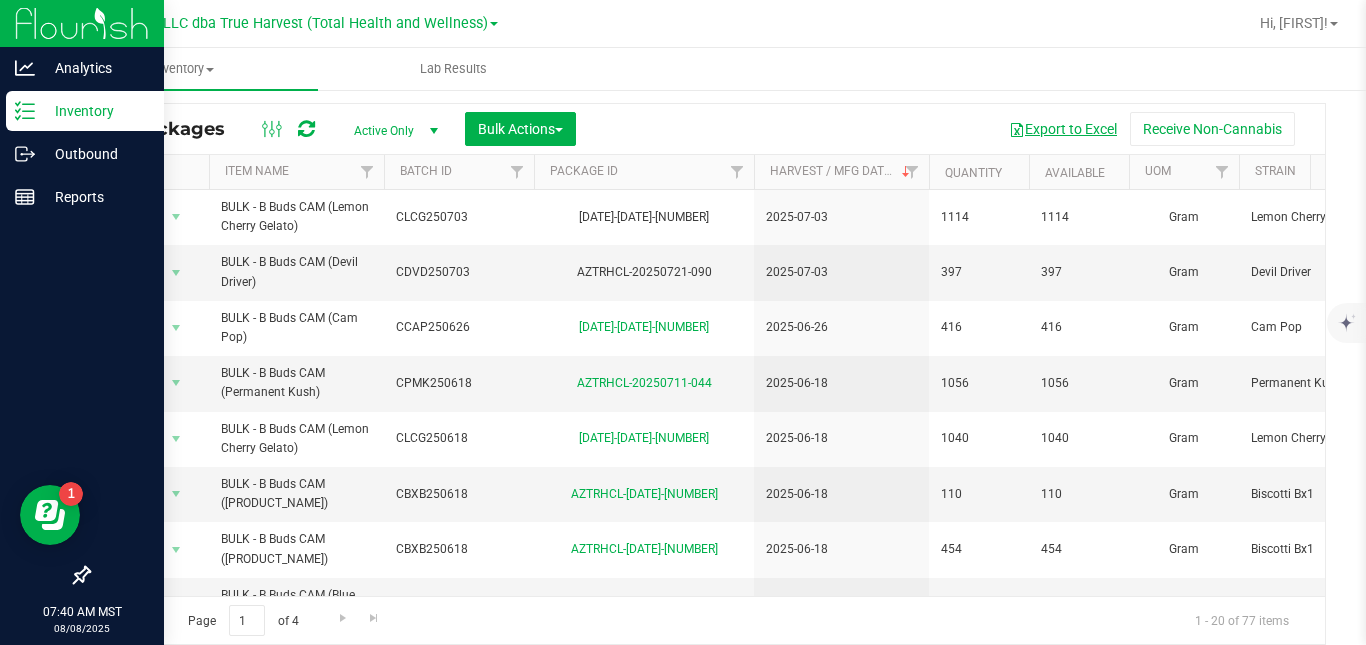 click on "Export to Excel" at bounding box center (1063, 129) 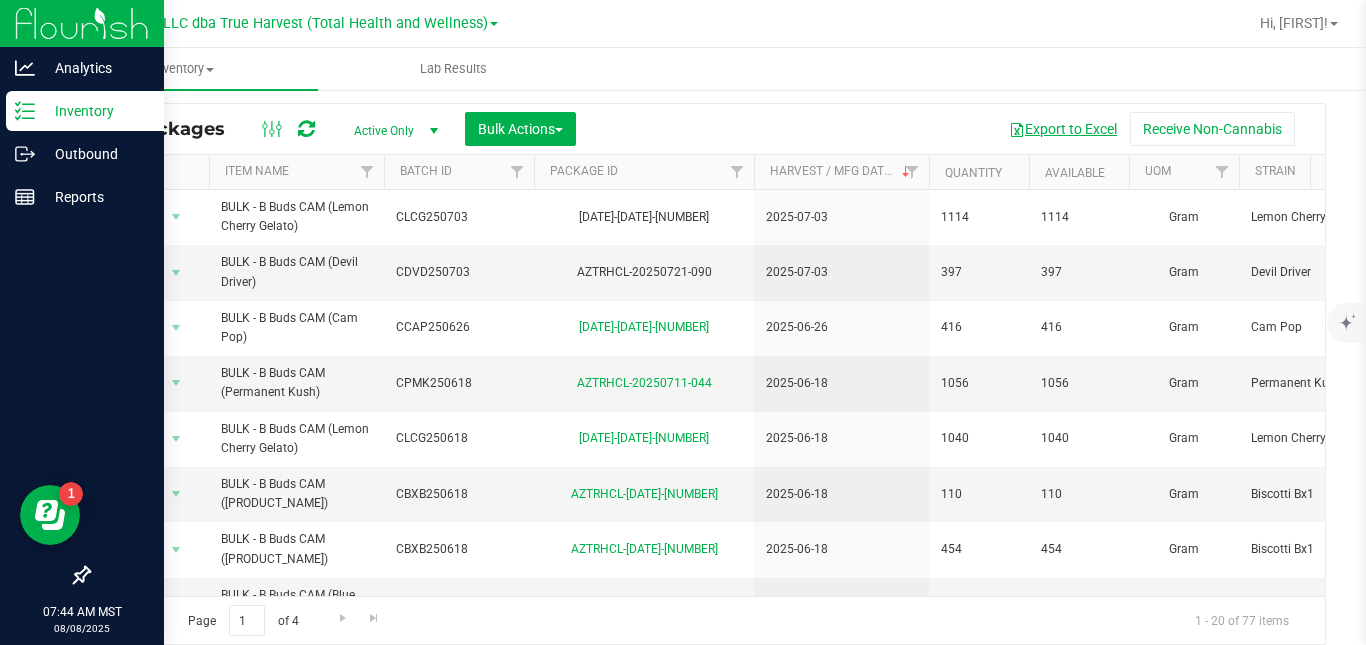 scroll, scrollTop: 0, scrollLeft: 2110, axis: horizontal 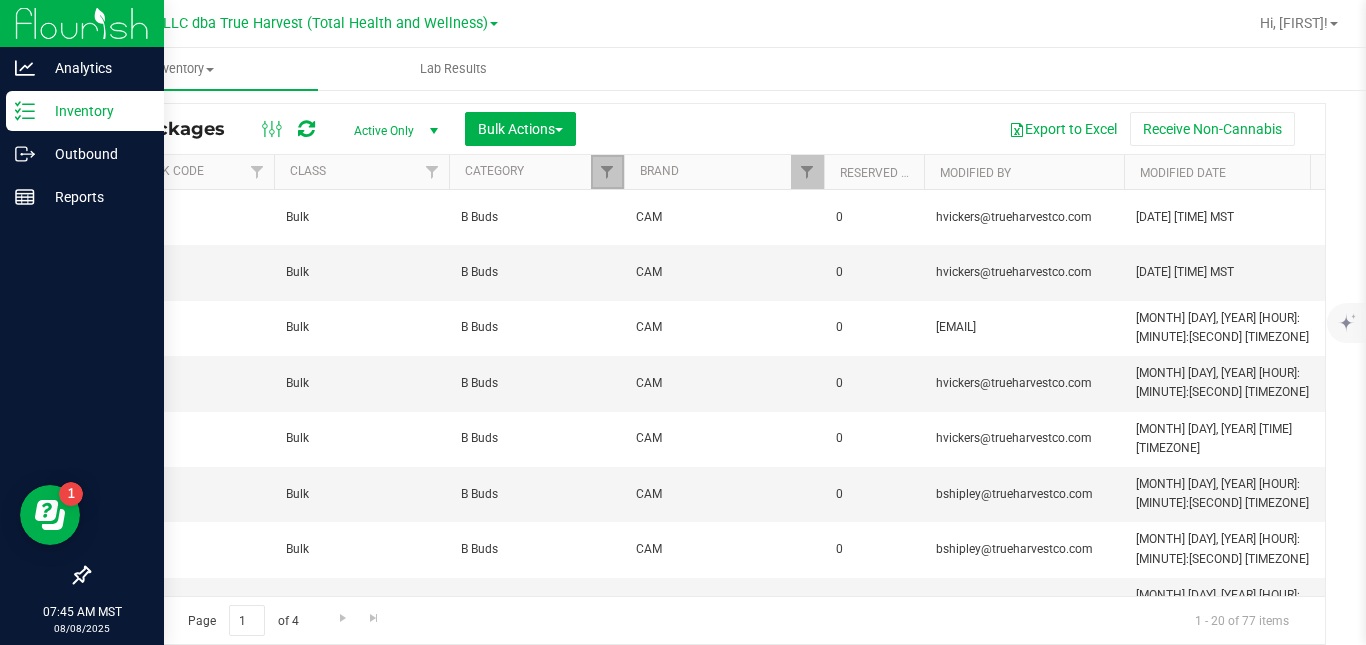 click at bounding box center [607, 172] 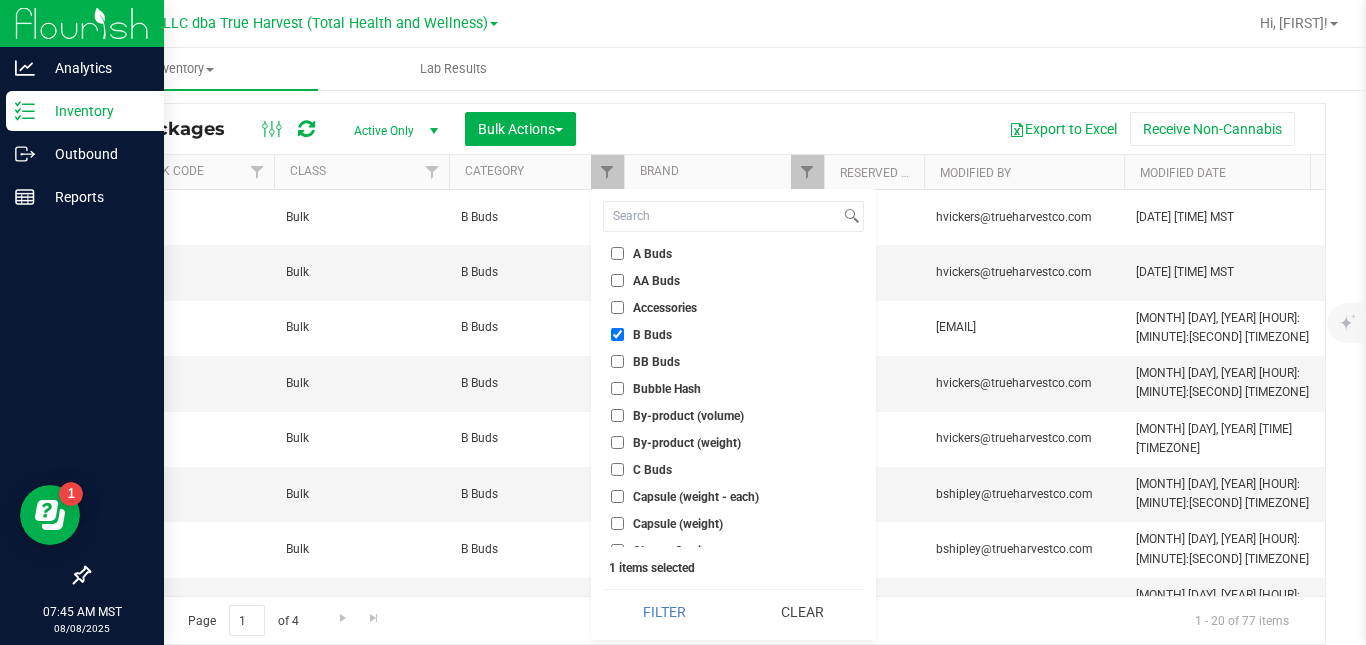 click on "B Buds" at bounding box center (617, 334) 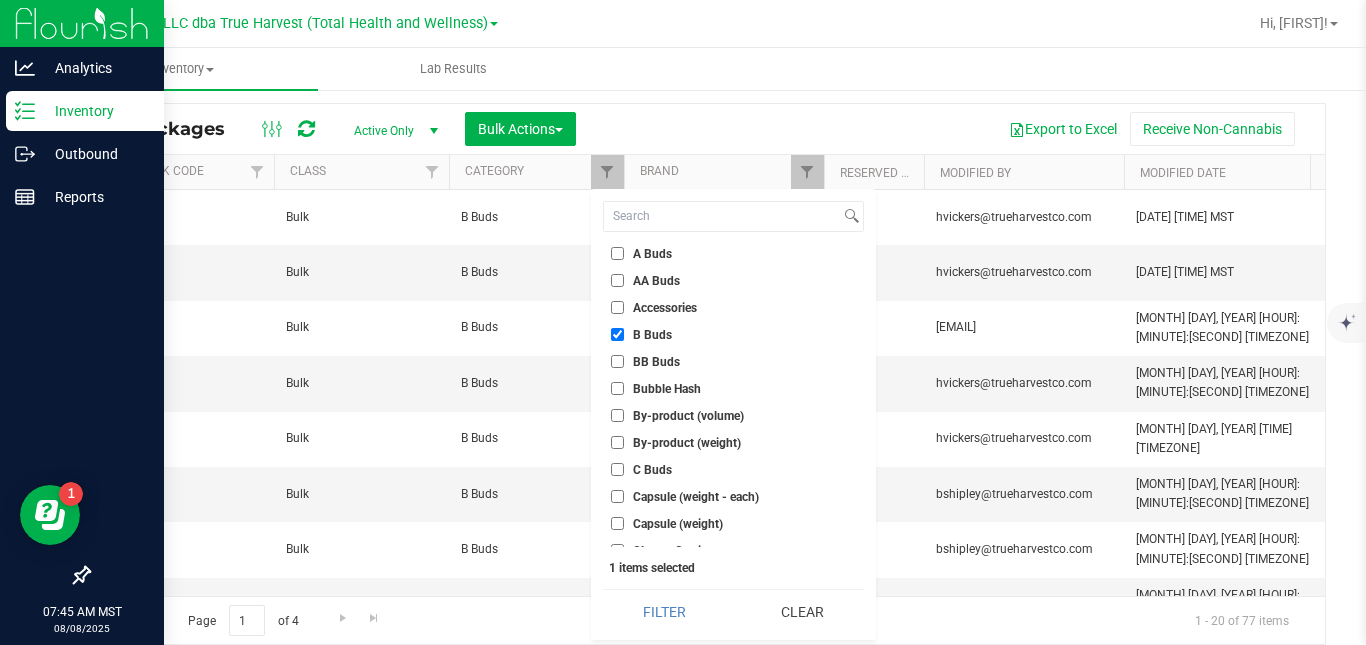 checkbox on "false" 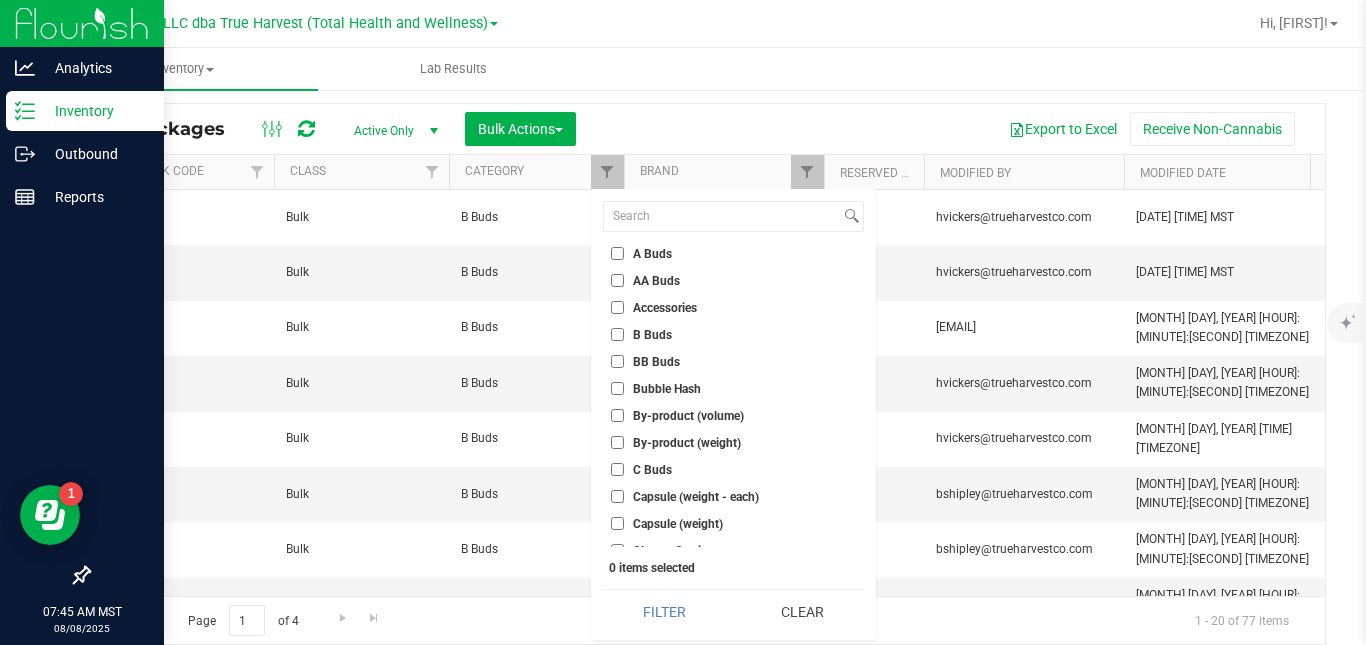 click on "AA Buds" at bounding box center [645, 280] 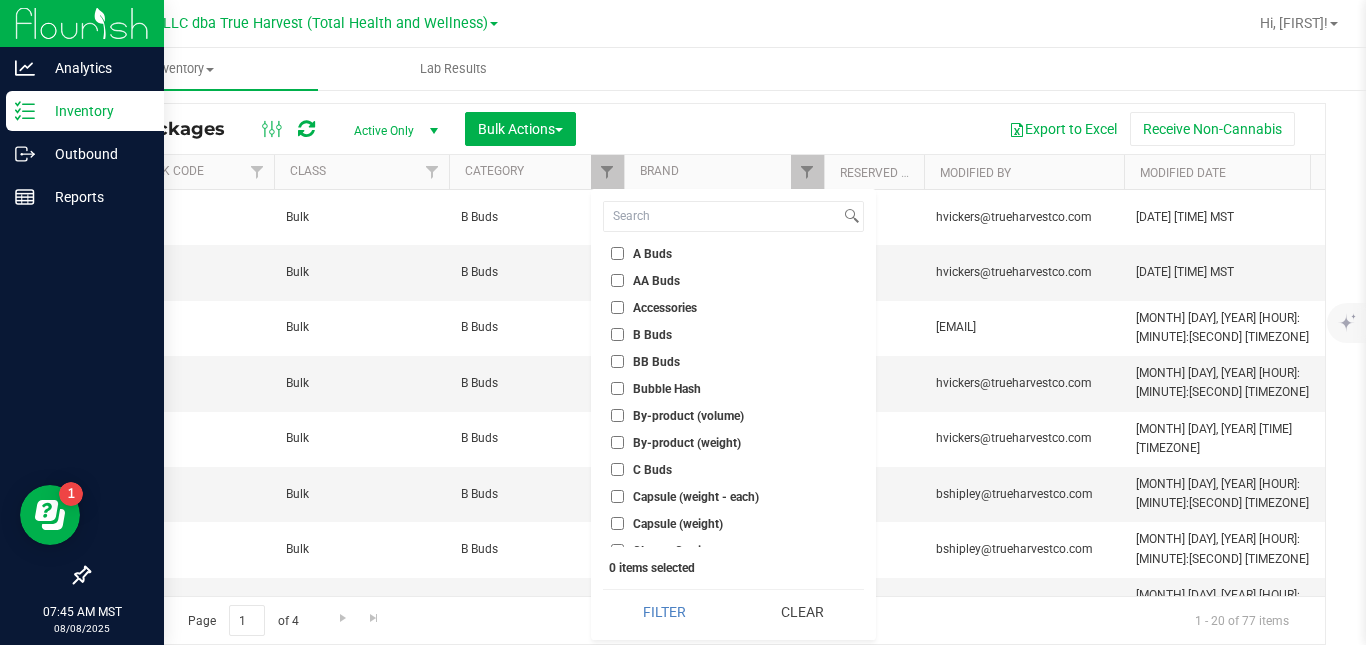click on "AA Buds" at bounding box center (617, 280) 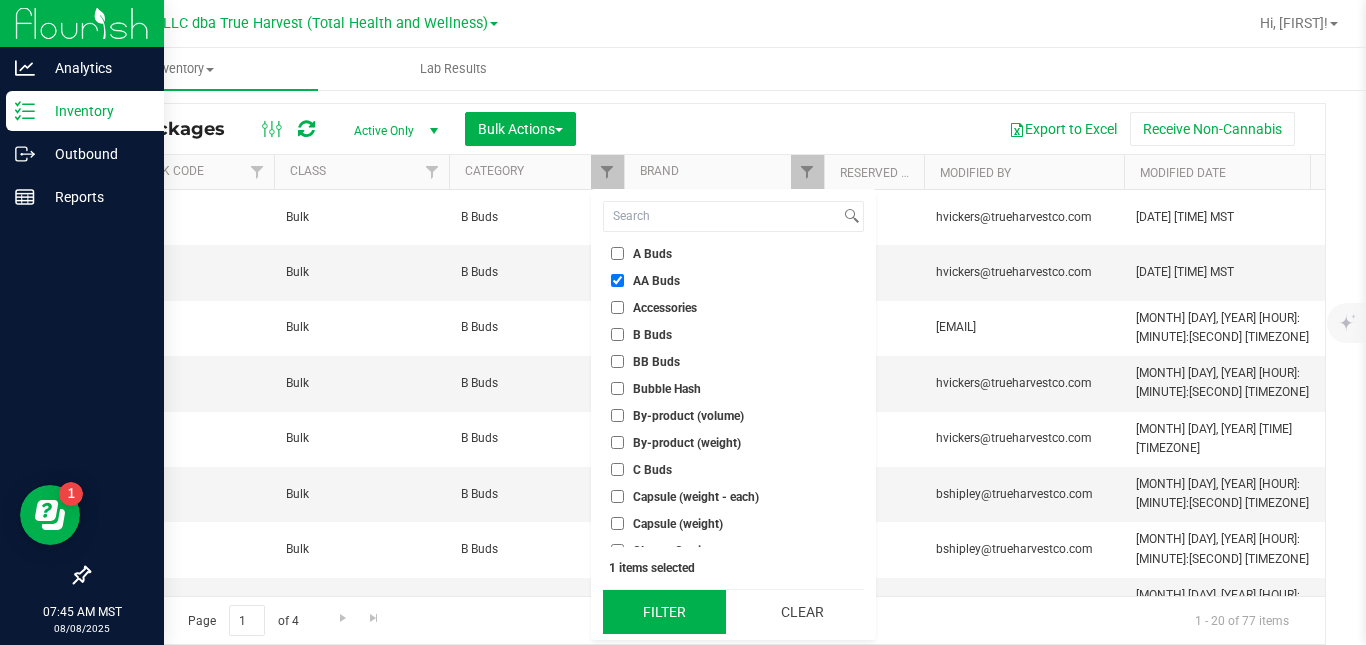 click on "Filter" at bounding box center (664, 612) 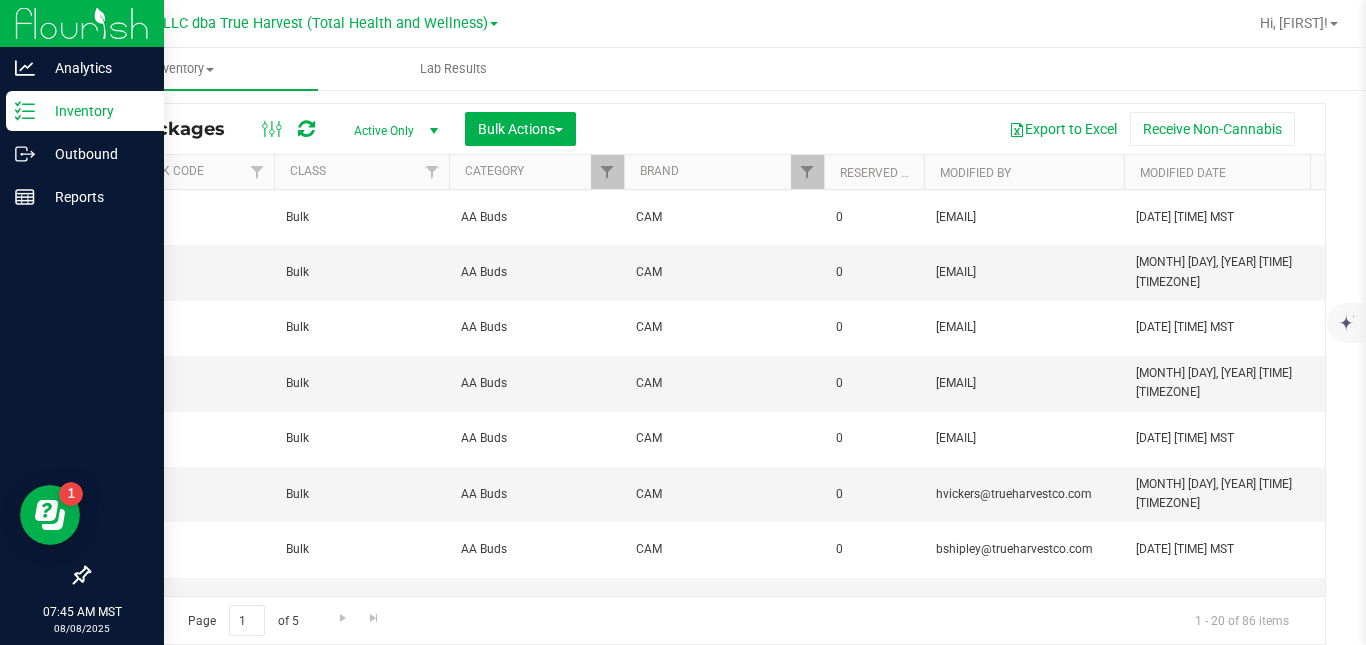 scroll, scrollTop: 0, scrollLeft: 0, axis: both 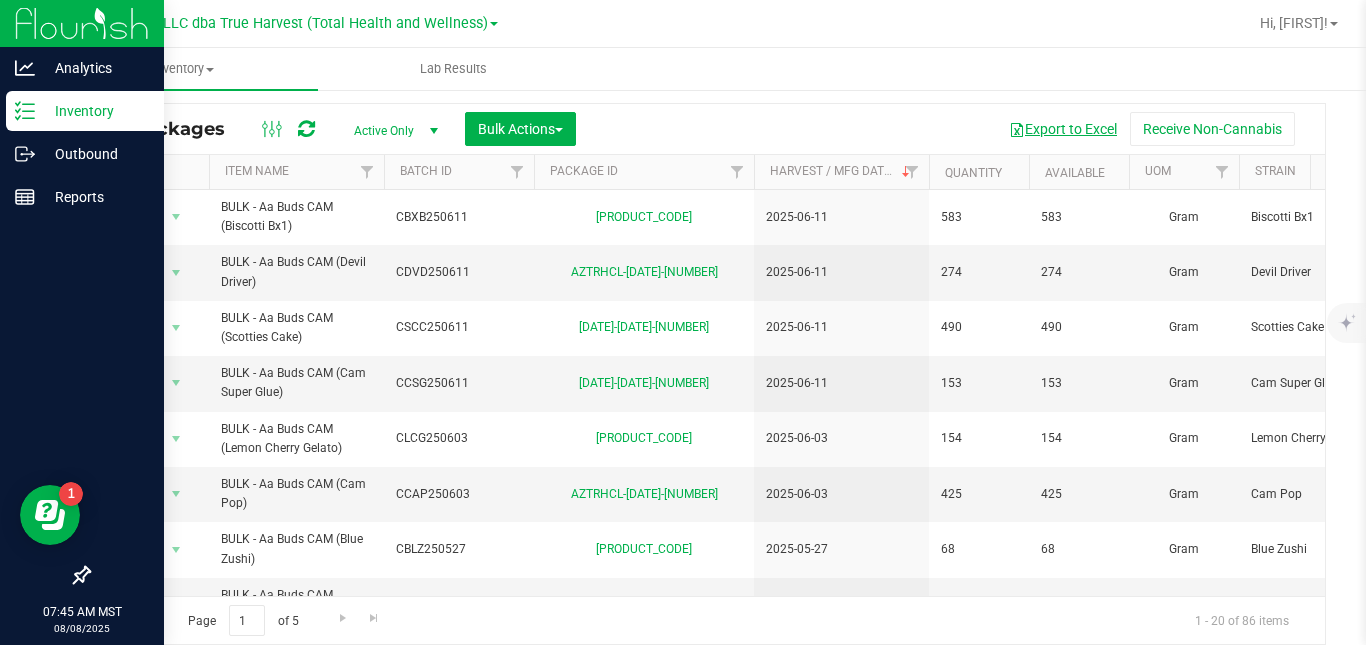 click on "Export to Excel" at bounding box center (1063, 129) 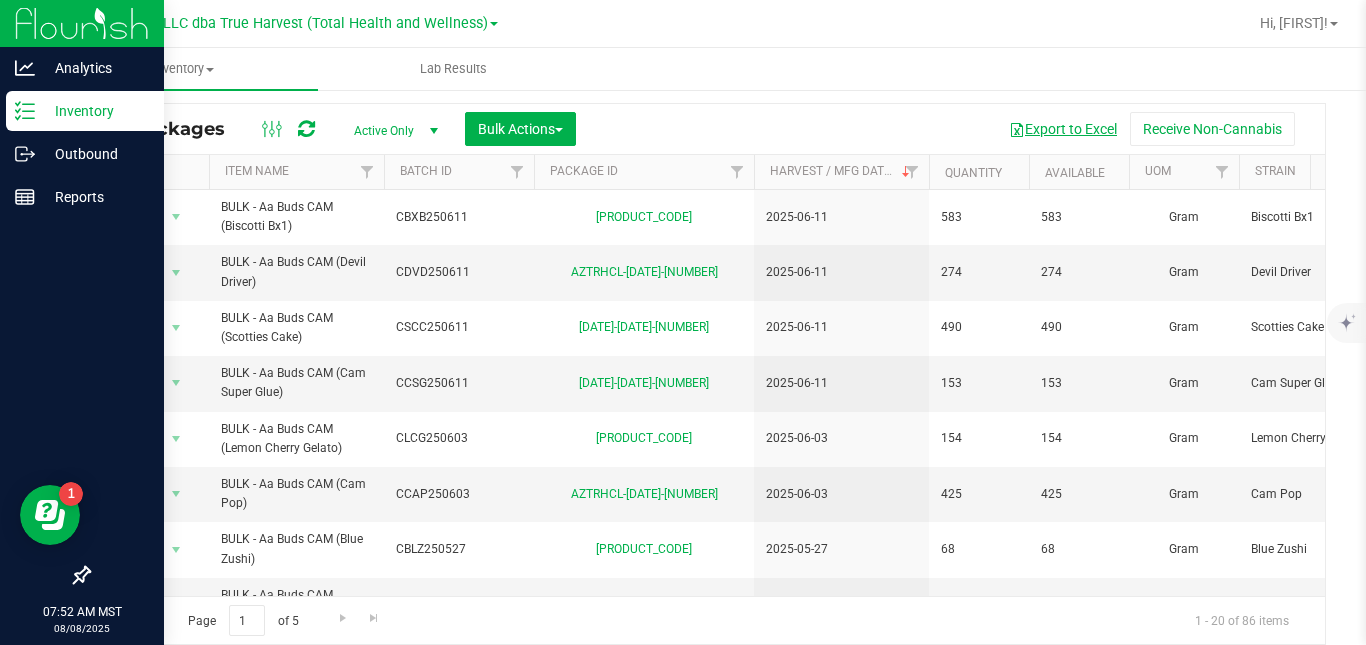 scroll, scrollTop: 0, scrollLeft: 1055, axis: horizontal 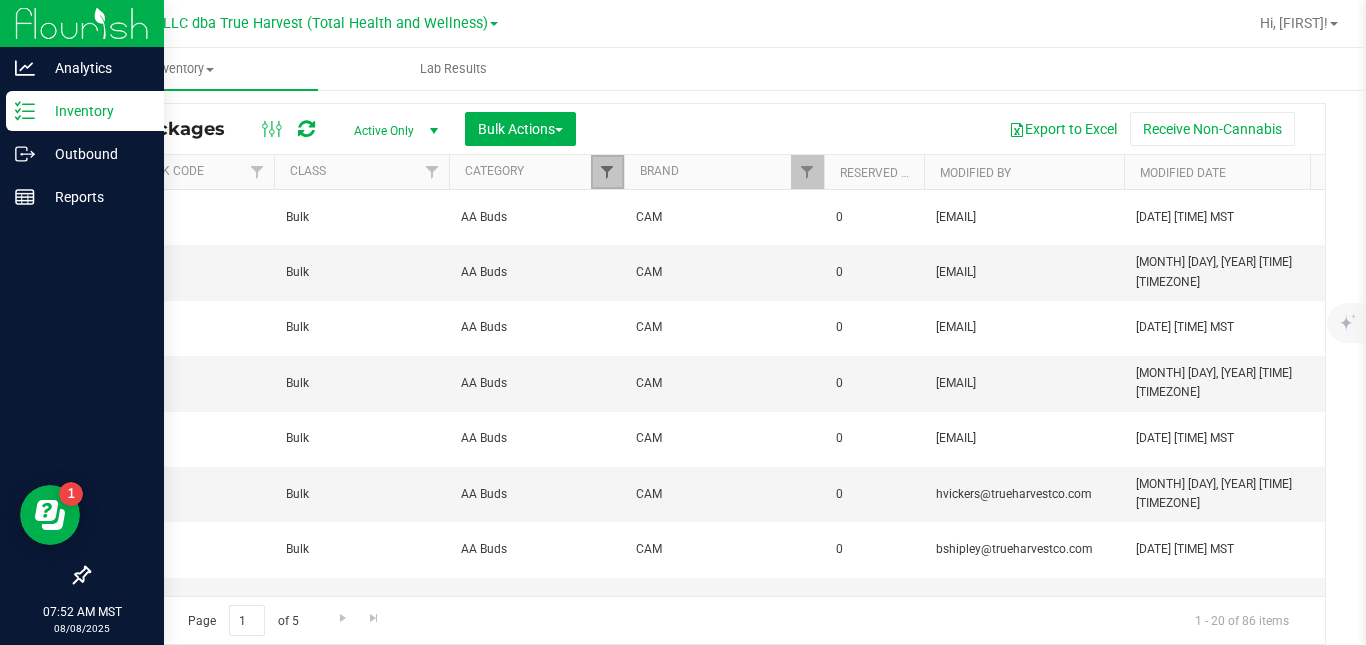 click at bounding box center [607, 172] 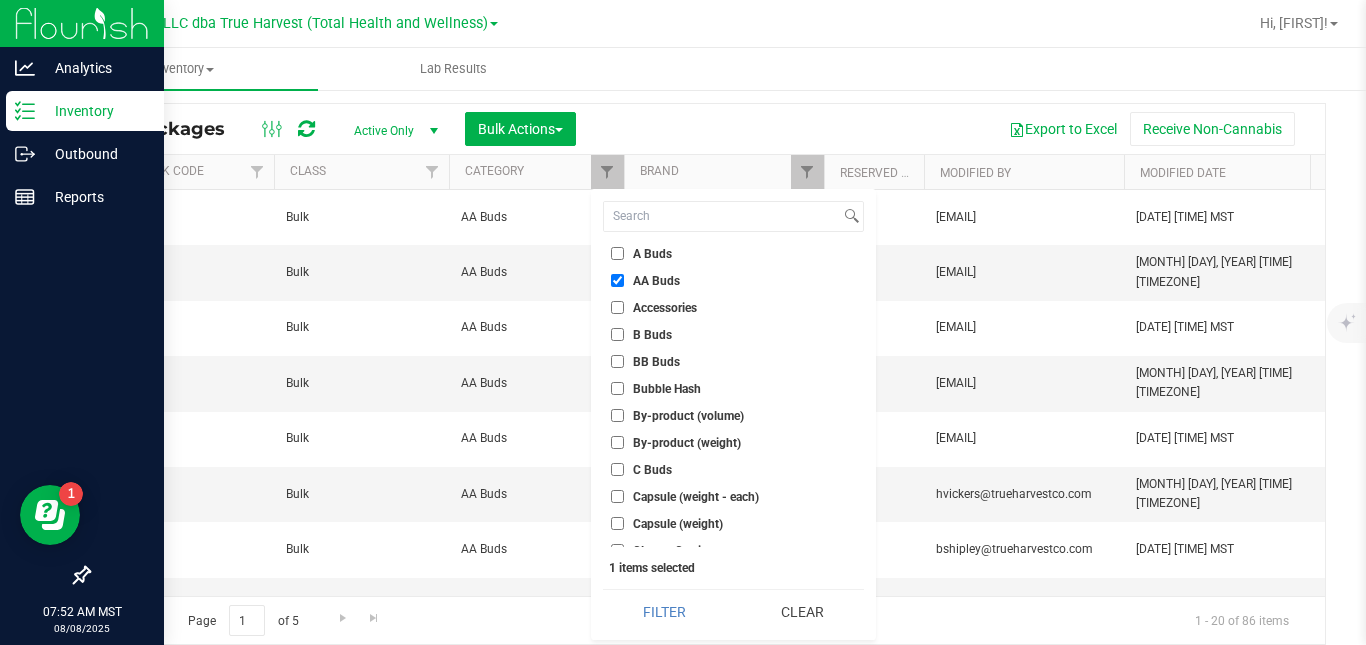 click on "AA Buds" at bounding box center [656, 281] 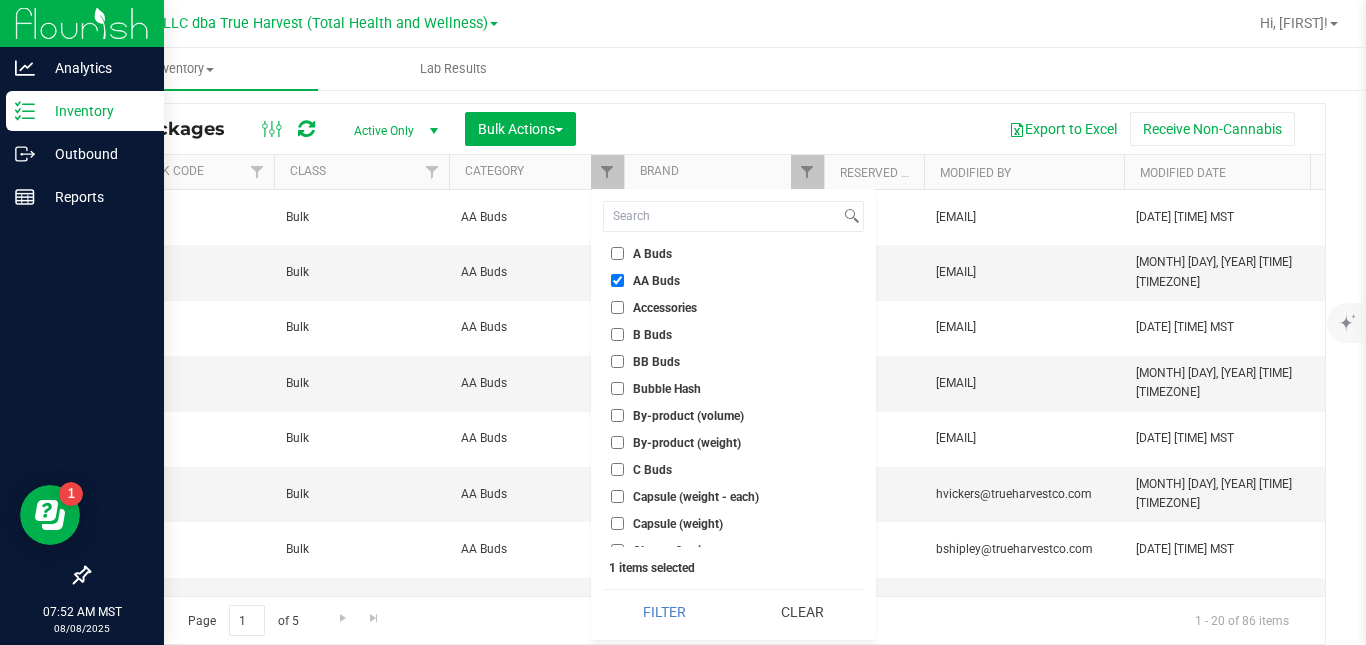click on "AA Buds" at bounding box center (617, 280) 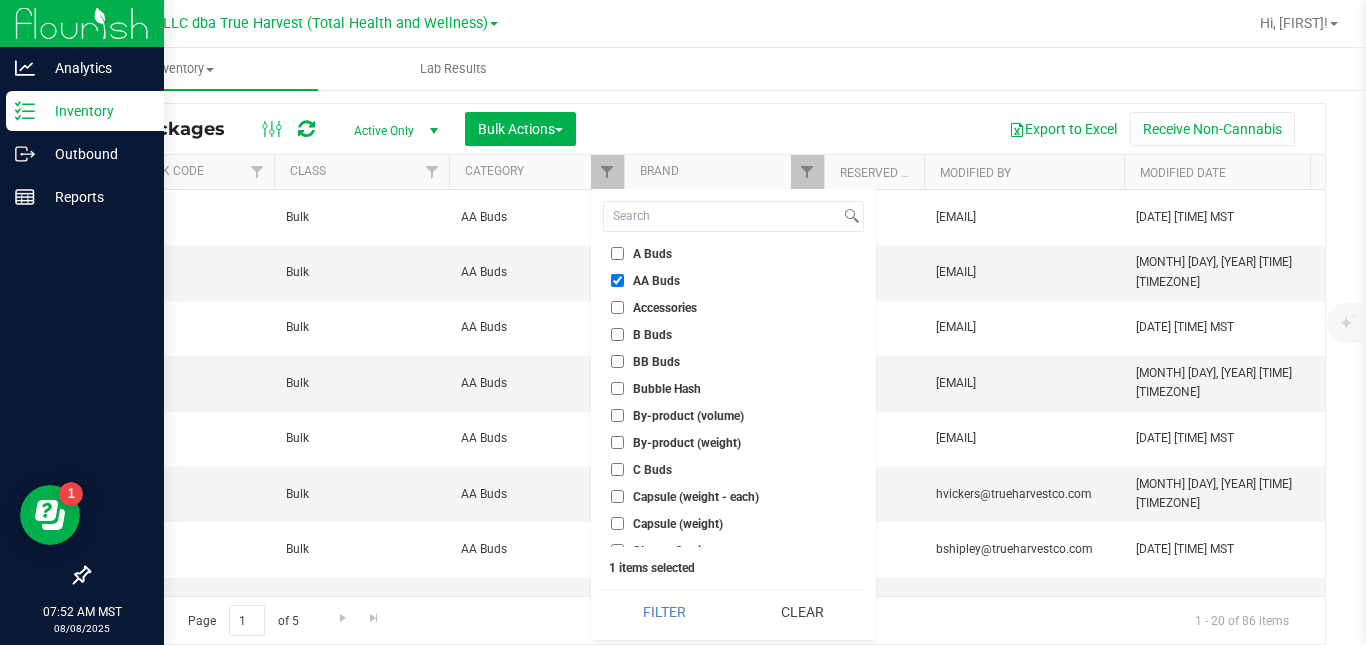 checkbox on "false" 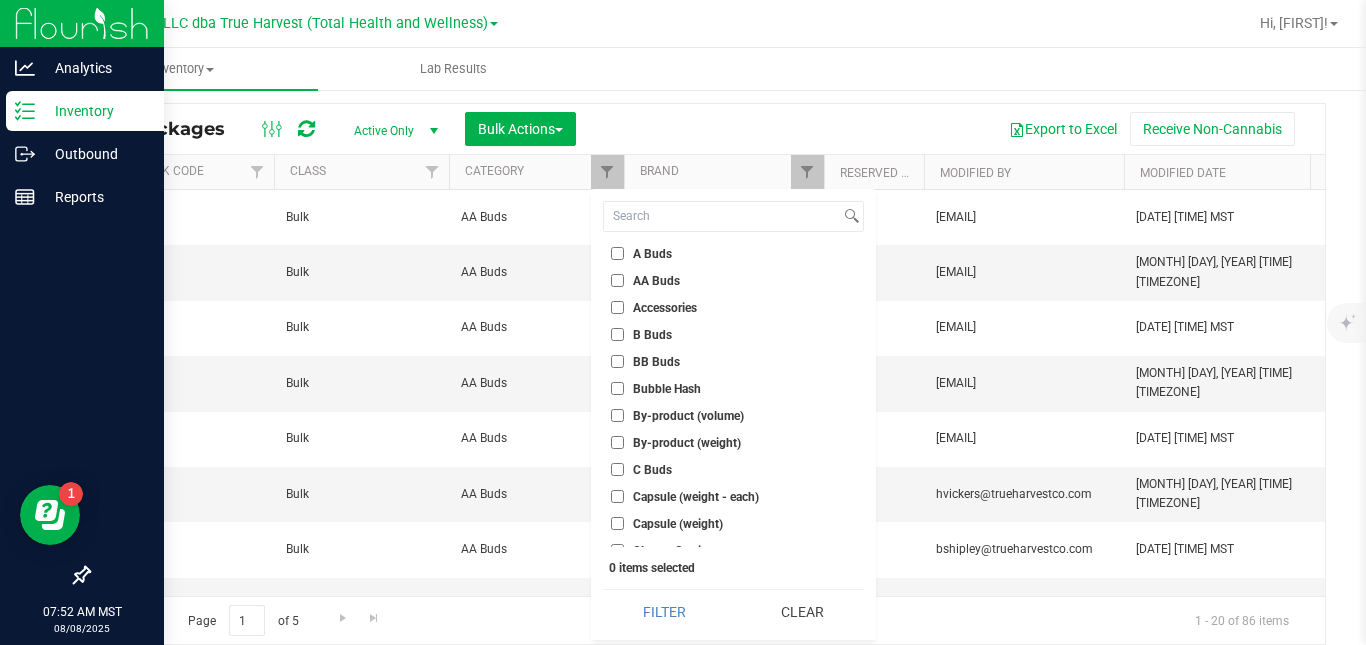 click on "A Buds" at bounding box center (652, 254) 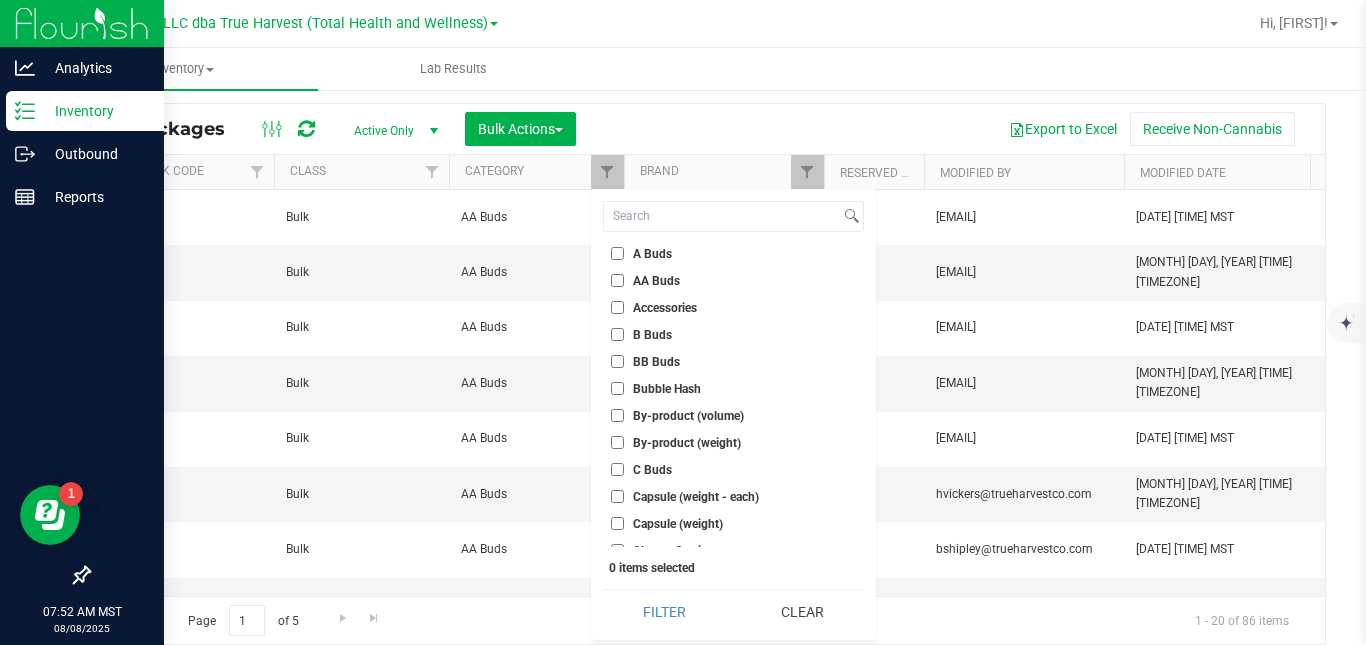 click on "A Buds" at bounding box center [617, 253] 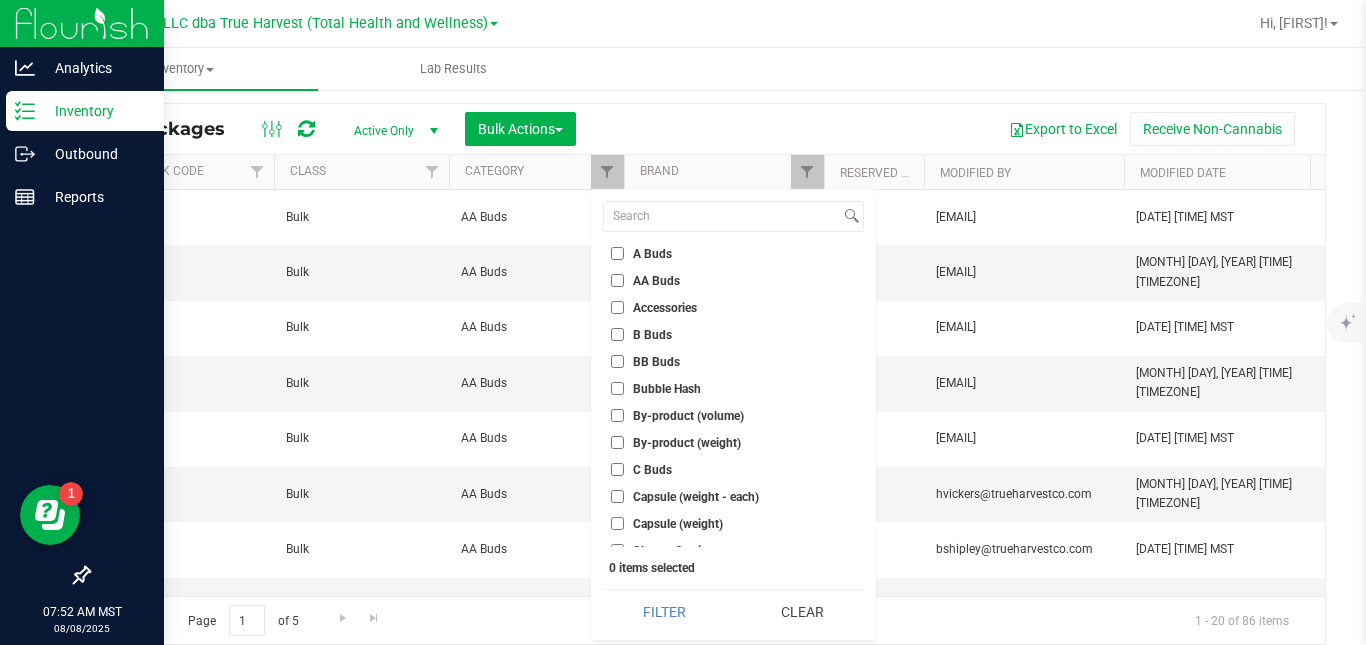 checkbox on "true" 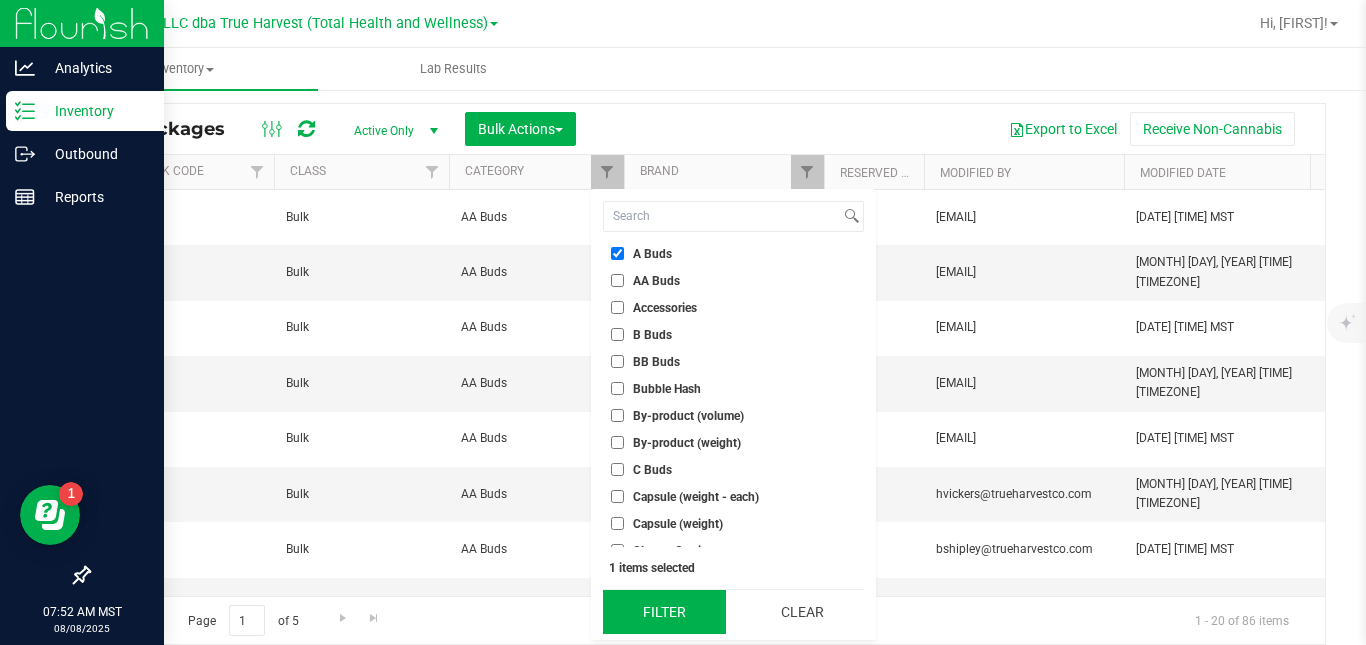 click on "Filter" at bounding box center [664, 612] 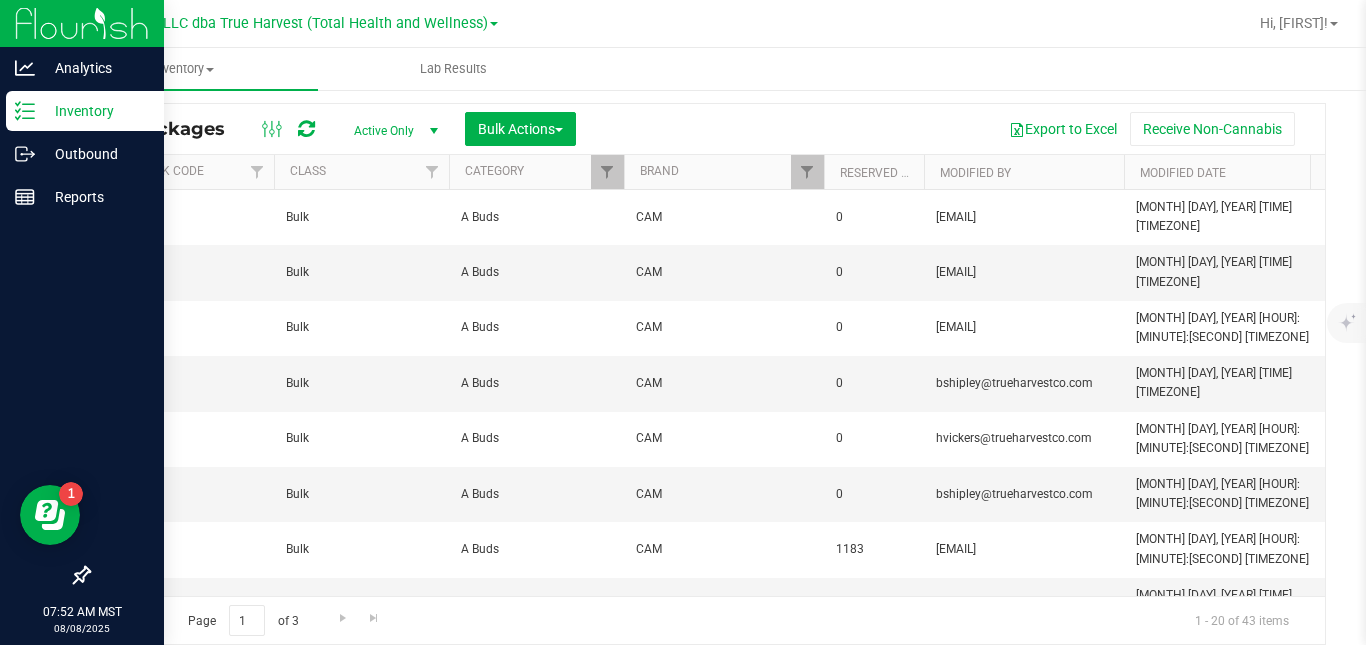 scroll, scrollTop: 0, scrollLeft: 0, axis: both 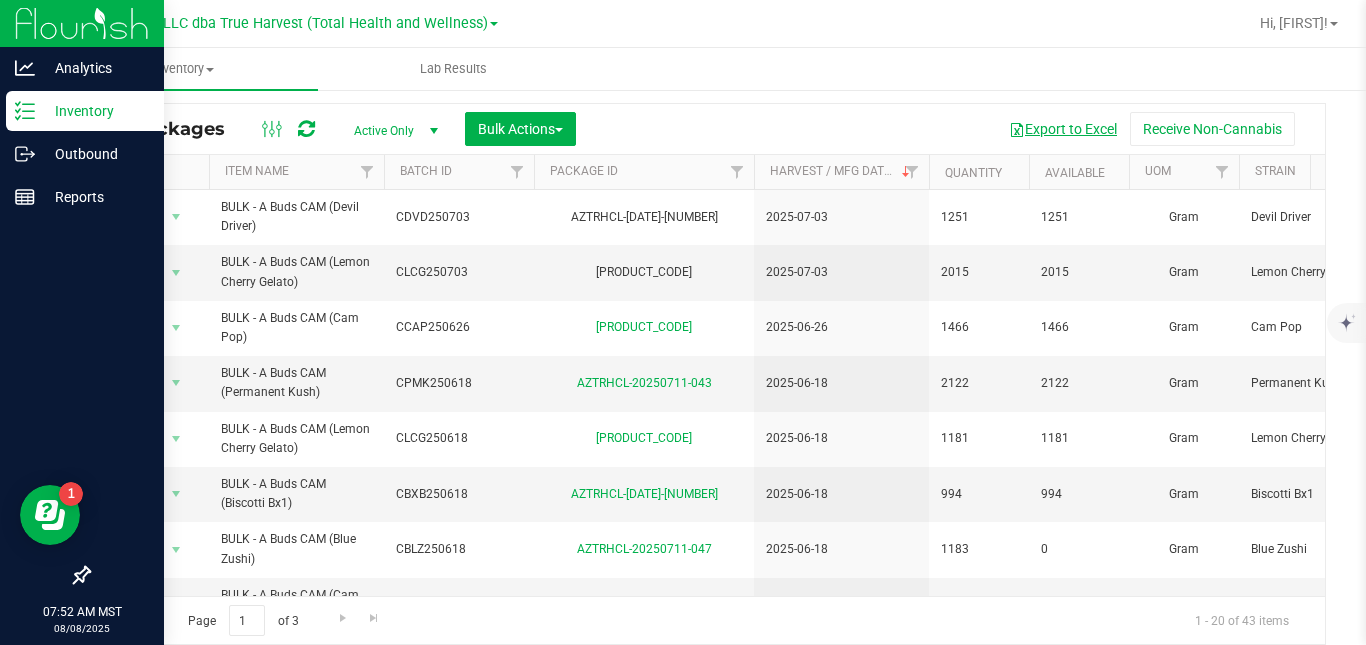 click on "Export to Excel" at bounding box center [1063, 129] 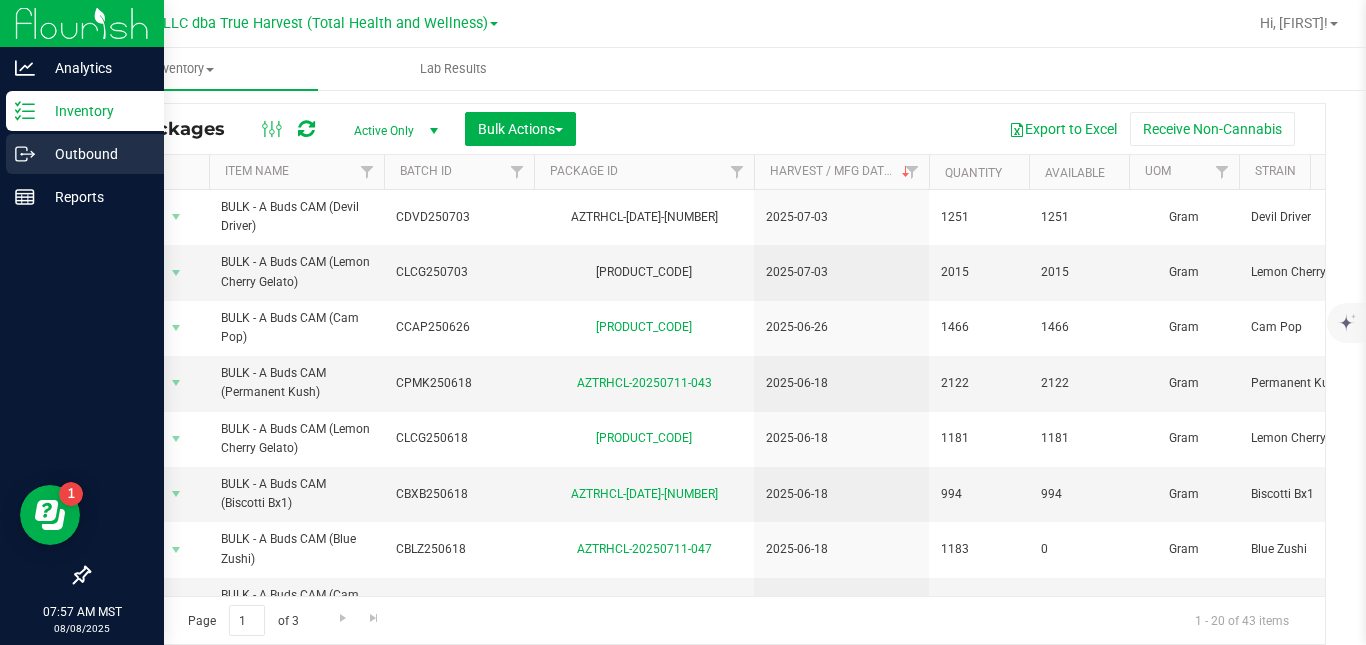 click 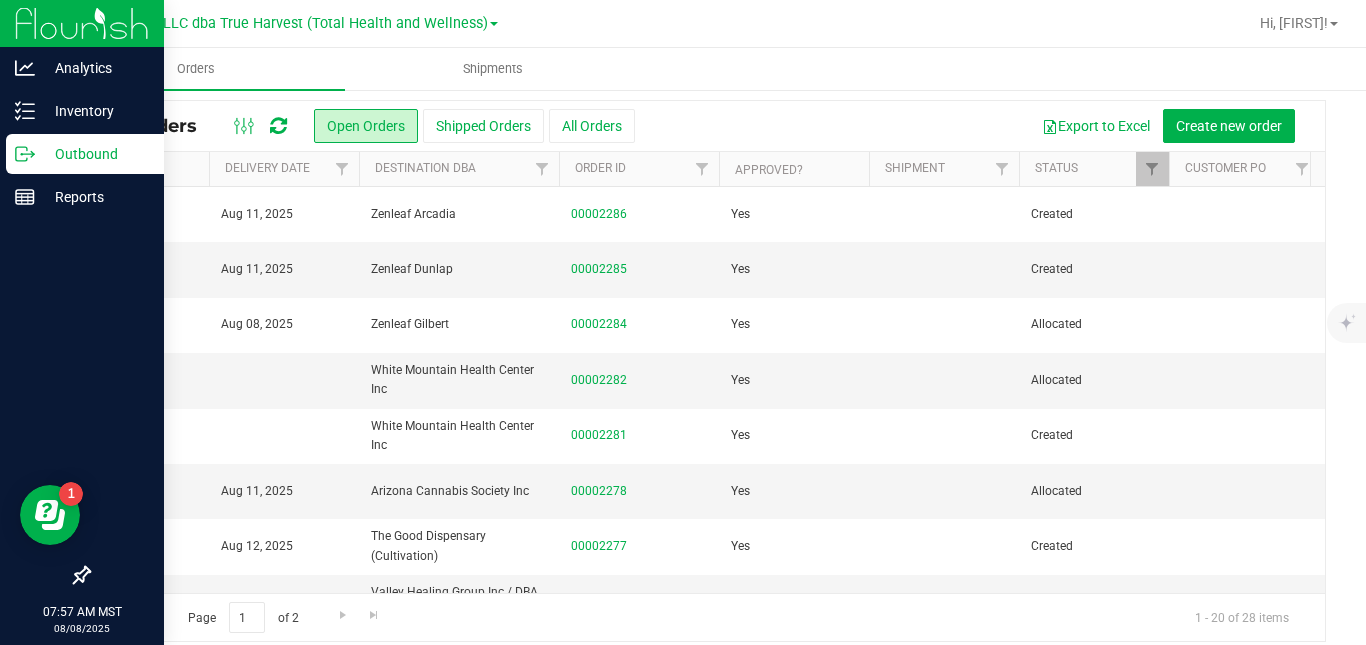 scroll, scrollTop: 0, scrollLeft: 0, axis: both 